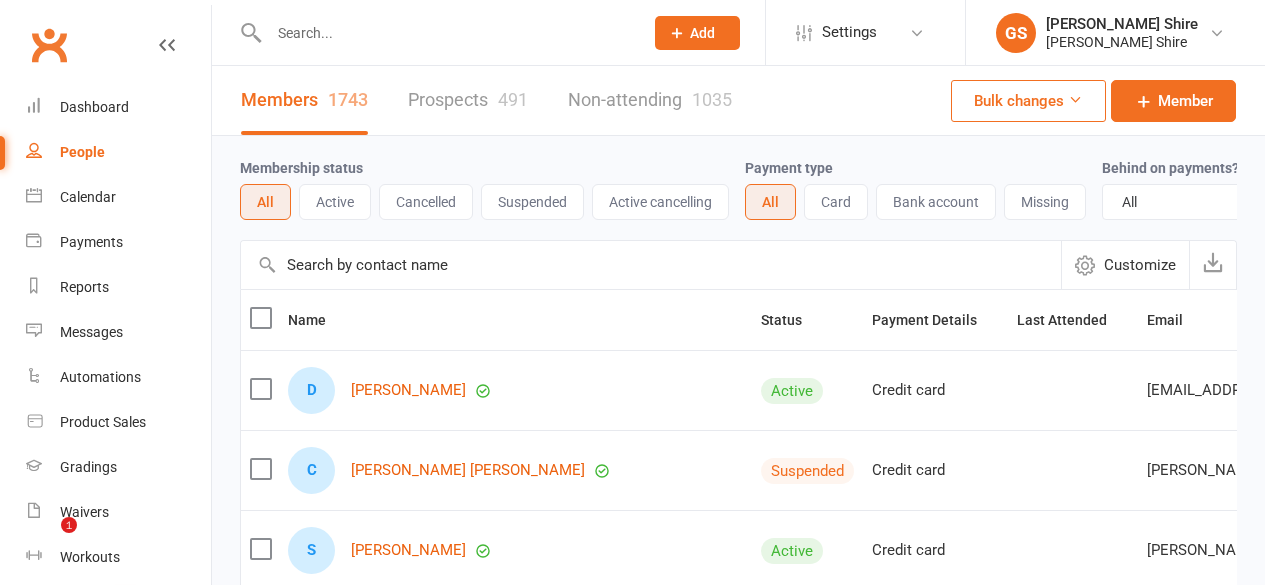 select on "100" 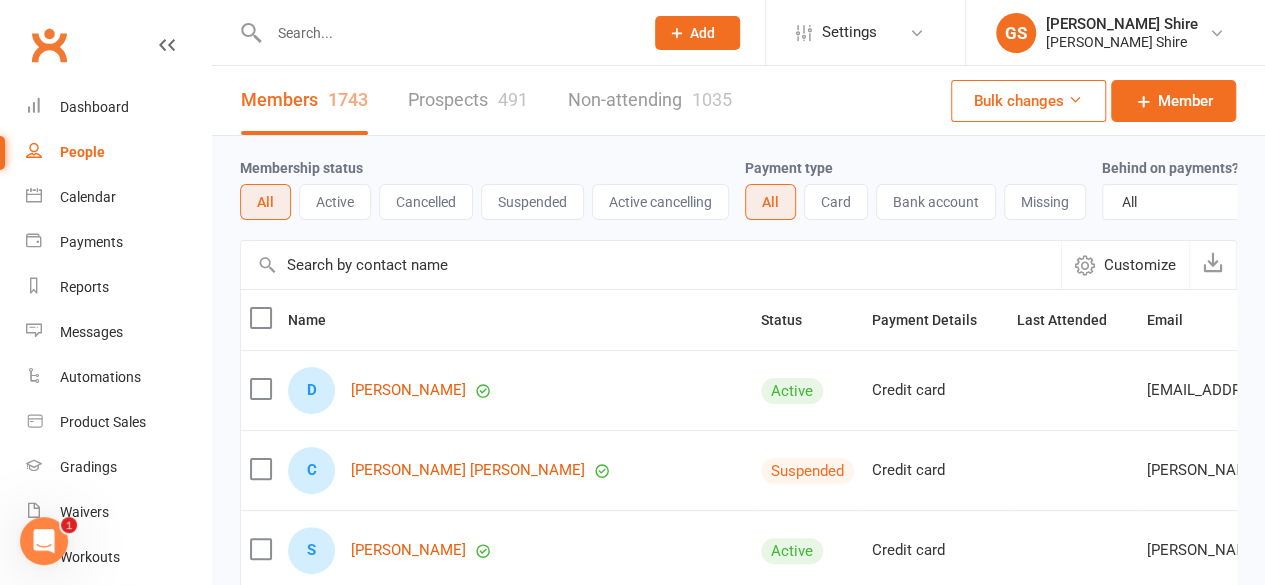 scroll, scrollTop: 0, scrollLeft: 0, axis: both 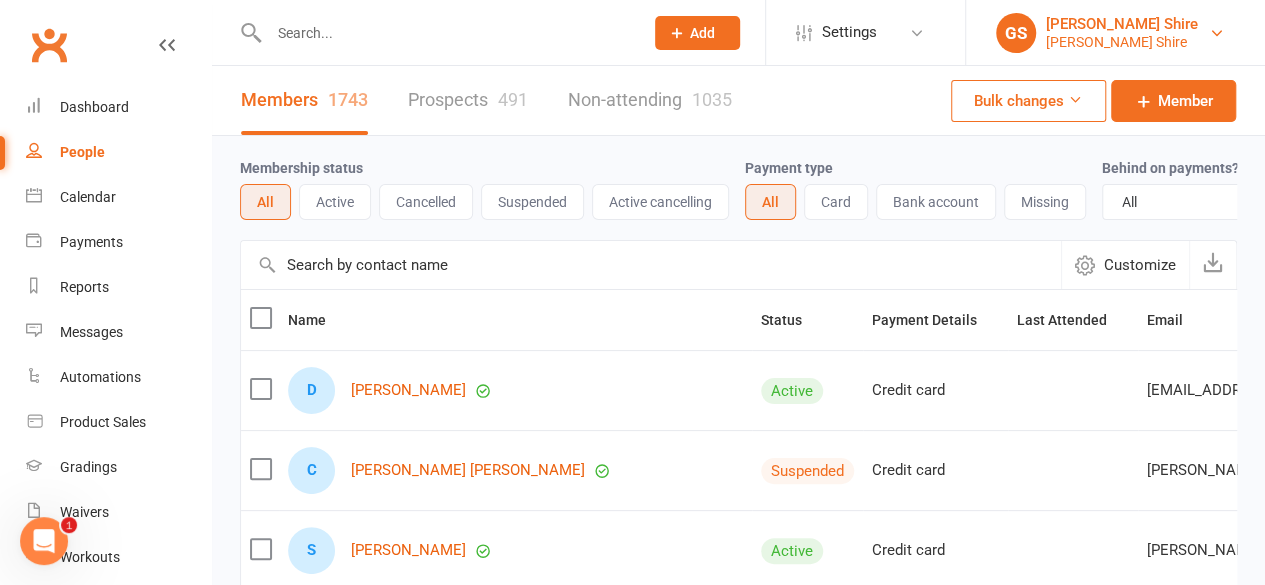 click on "[PERSON_NAME] Shire" at bounding box center (1122, 42) 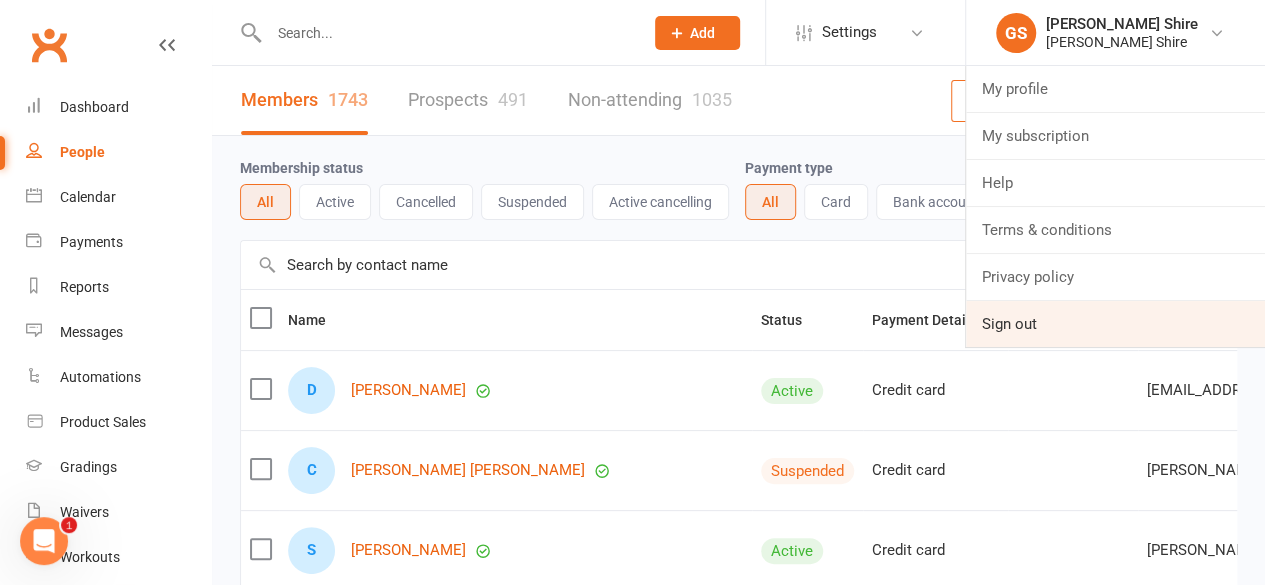 click on "Sign out" at bounding box center (1115, 324) 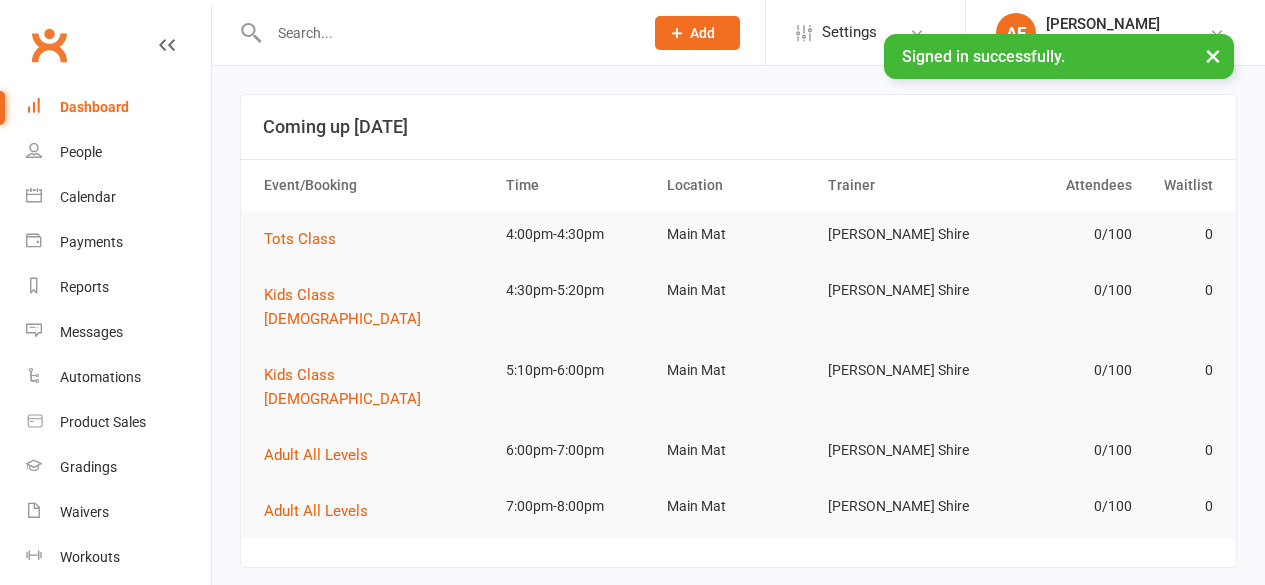 scroll, scrollTop: 0, scrollLeft: 0, axis: both 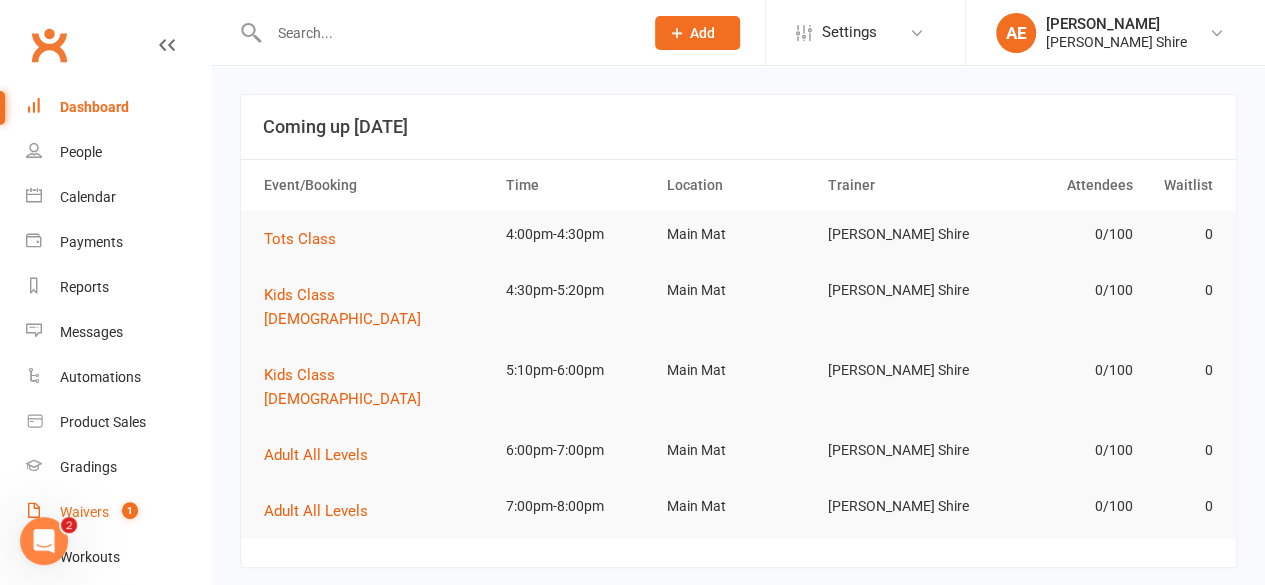 click on "Waivers   1" at bounding box center (118, 512) 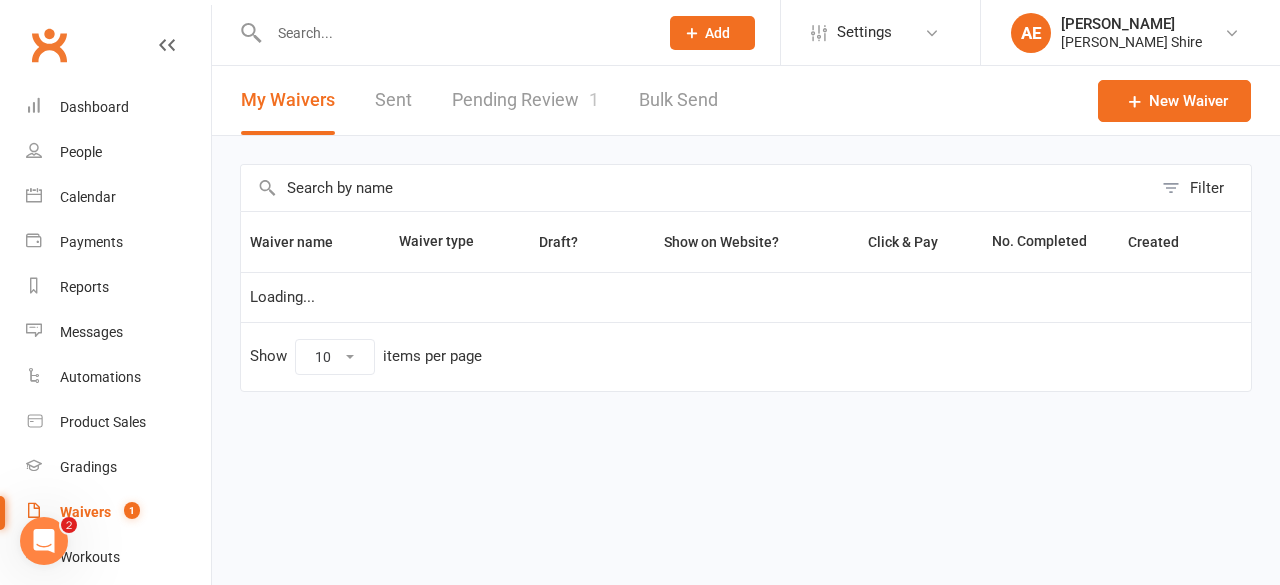 select on "25" 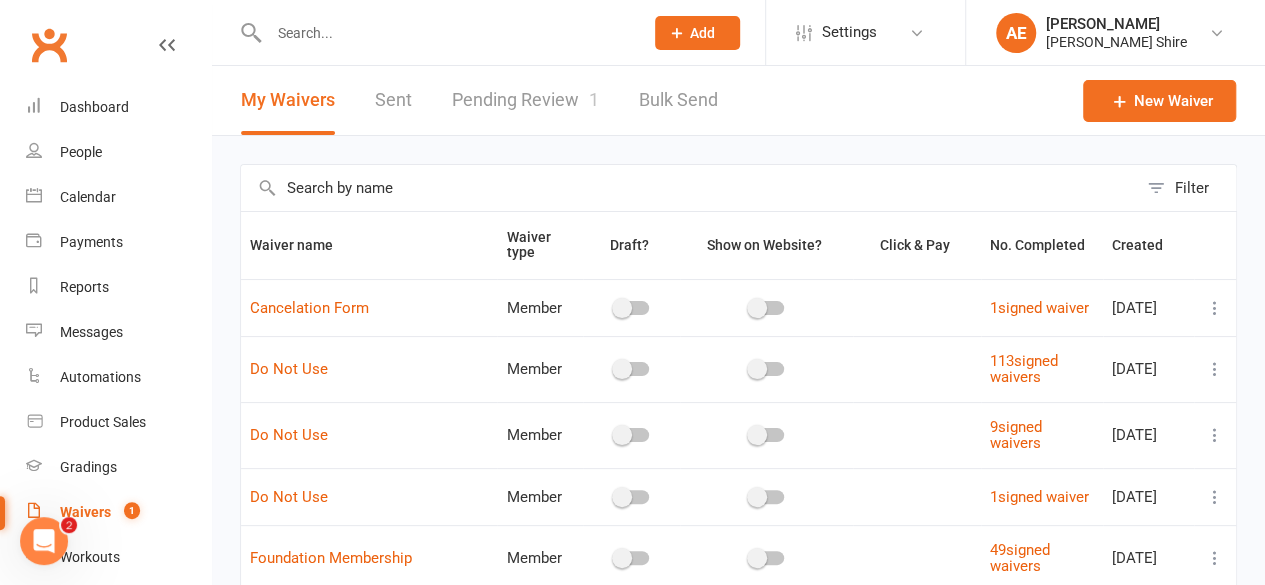 click on "Pending Review 1" at bounding box center (525, 100) 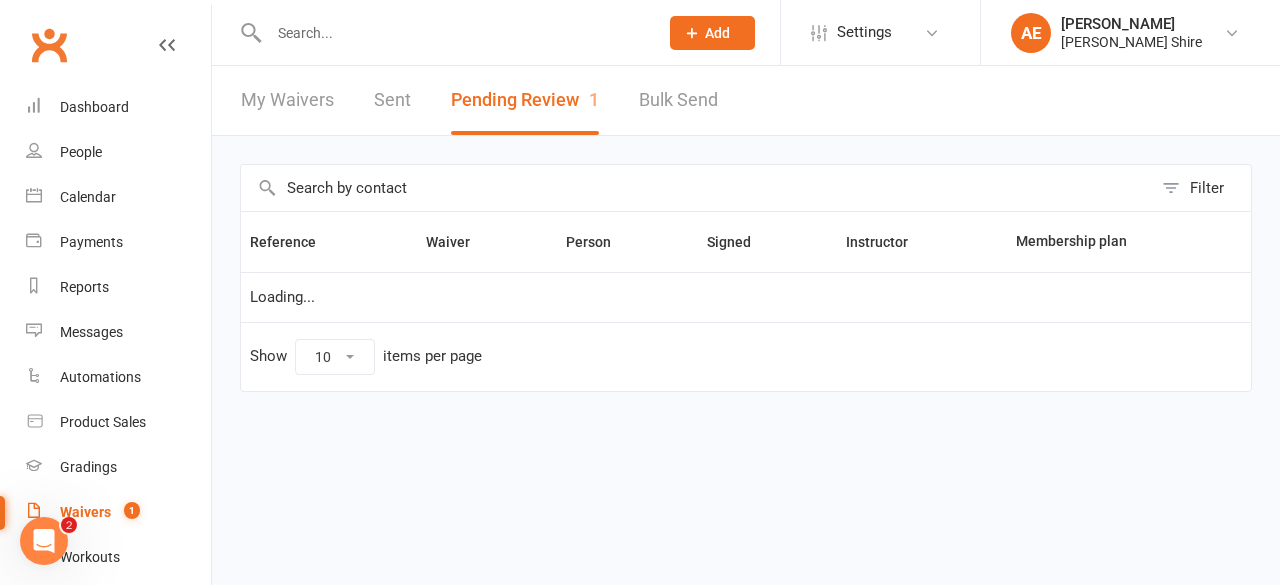 select on "100" 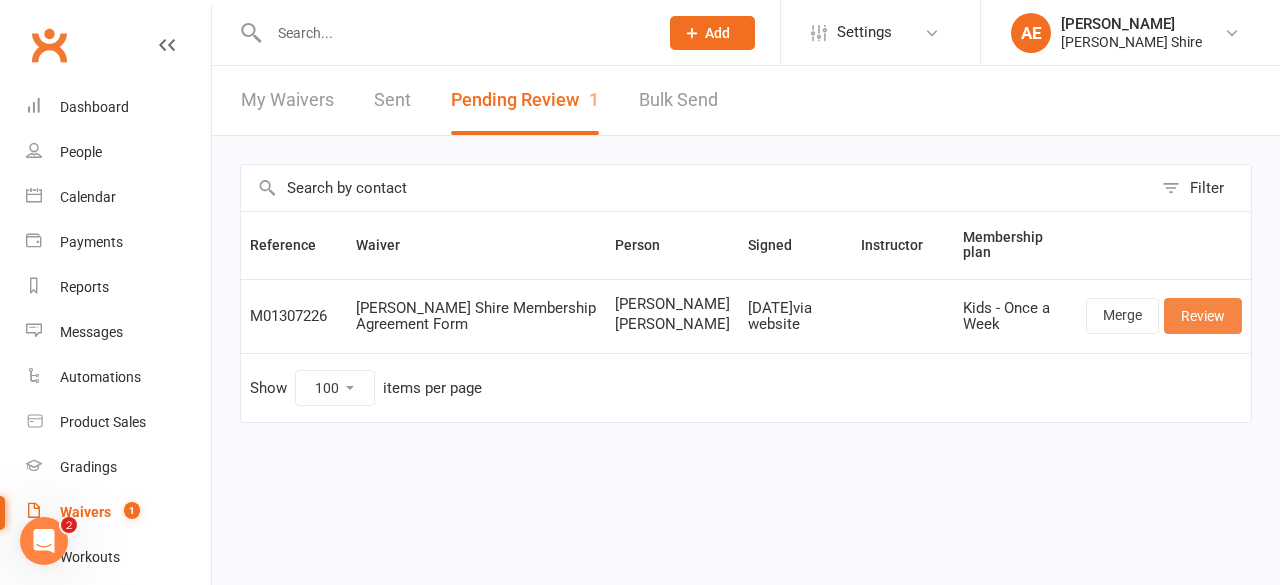 click on "Review" at bounding box center [1203, 316] 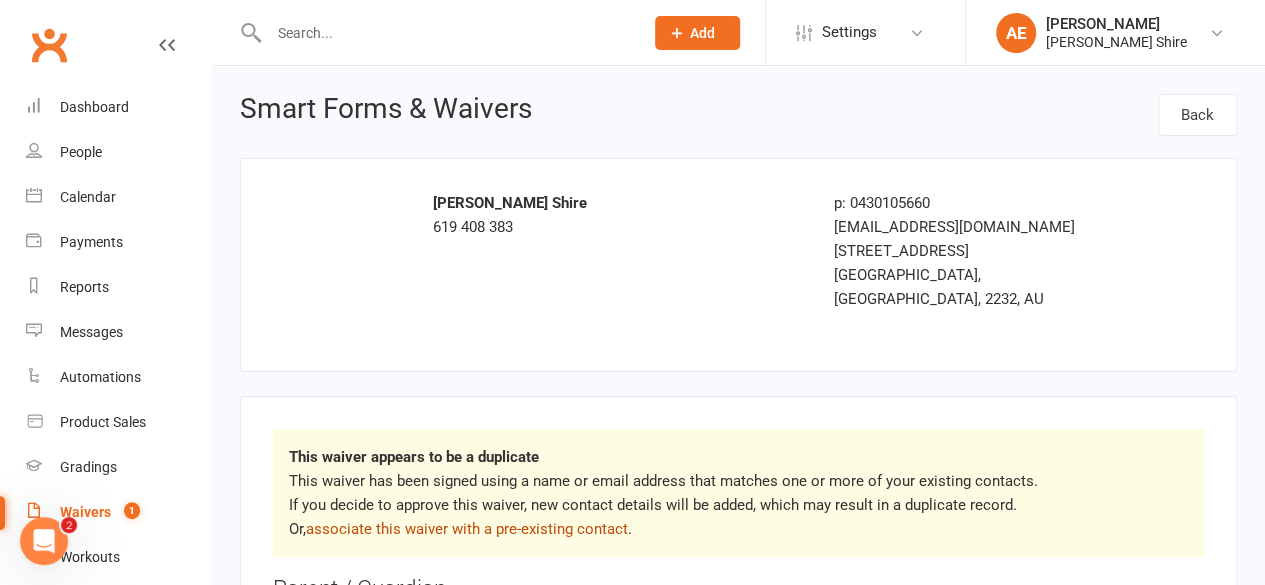 click on "associate this waiver with a pre-existing contact" at bounding box center [467, 529] 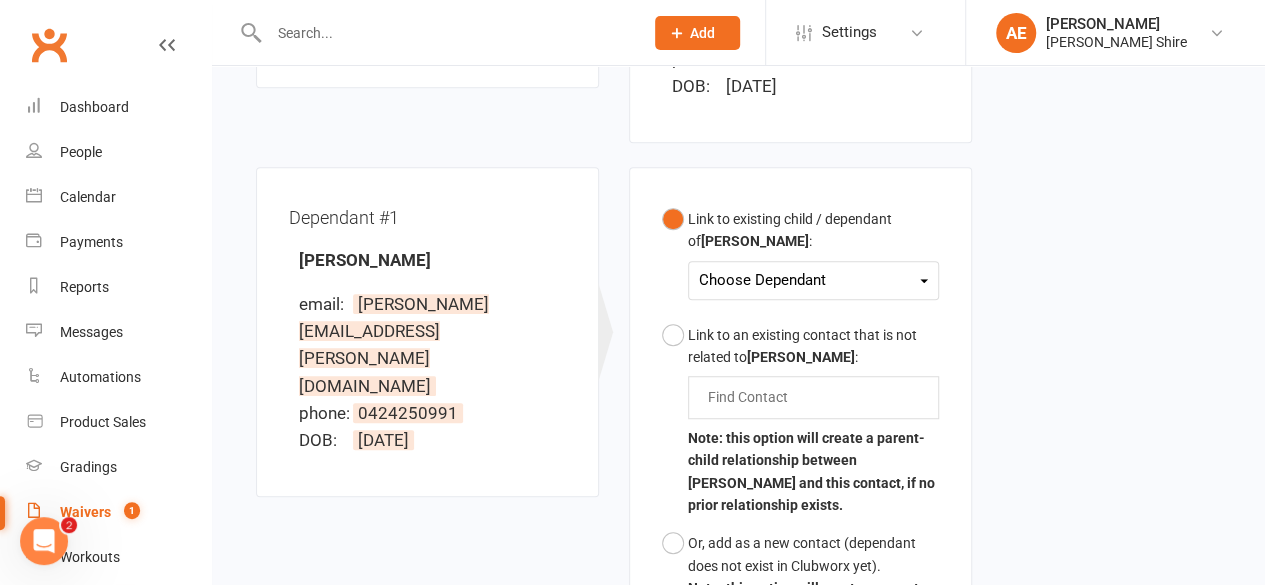 scroll, scrollTop: 589, scrollLeft: 0, axis: vertical 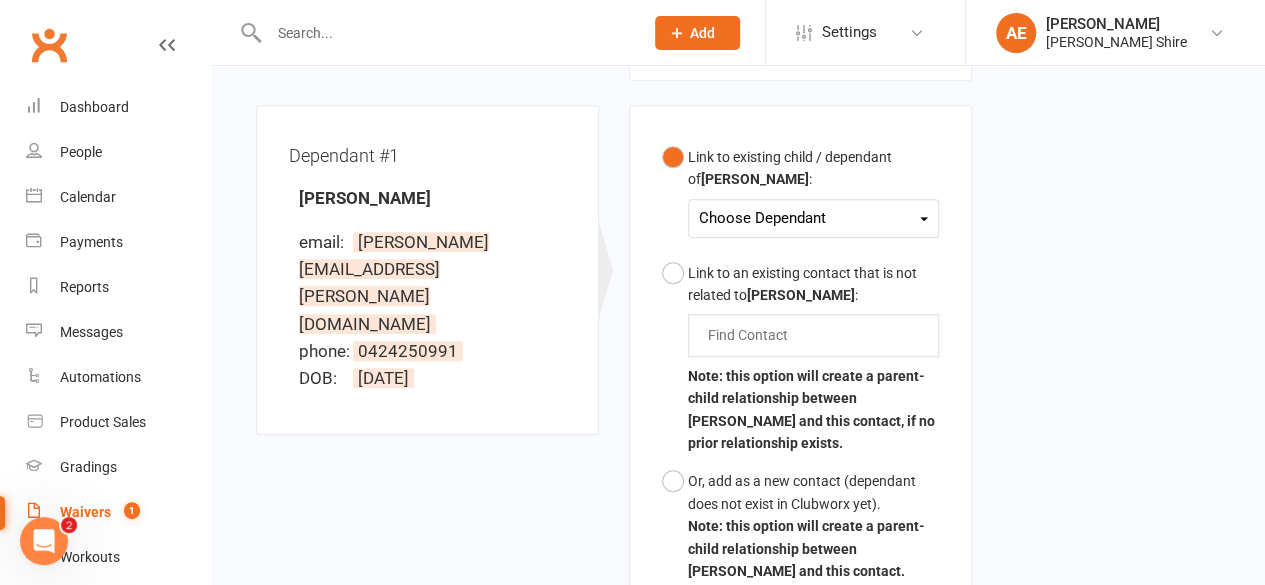 click on "Link to existing child / dependant of  Justin Packman :  Choose Dependant   Florence PACKMAN" at bounding box center (800, 196) 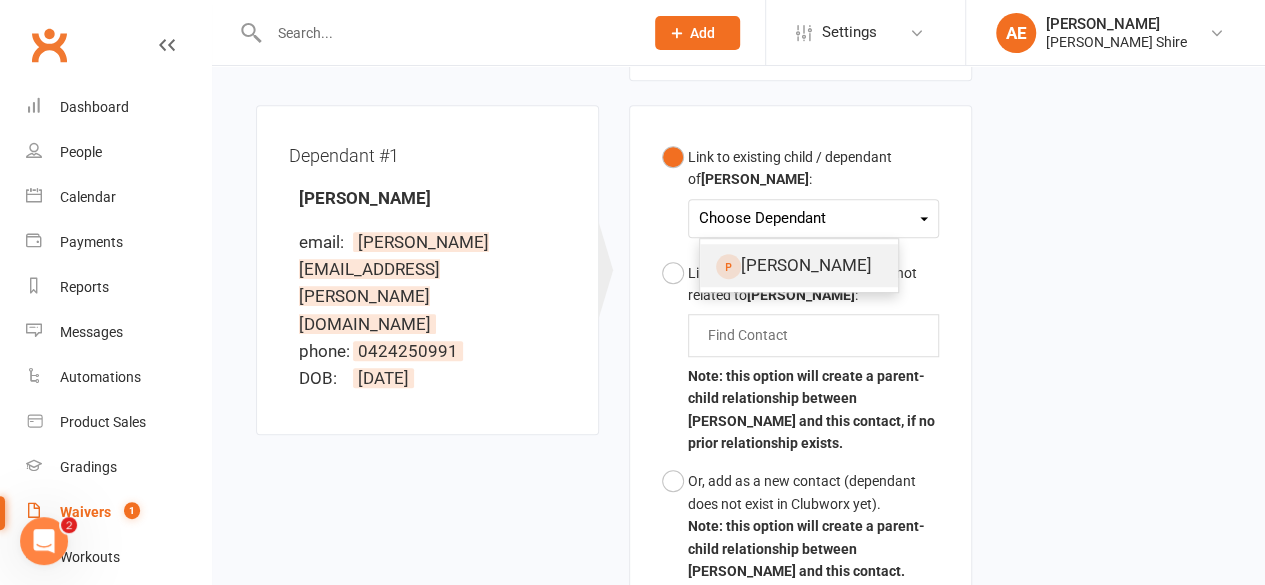 click on "Florence PACKMAN" at bounding box center [799, 265] 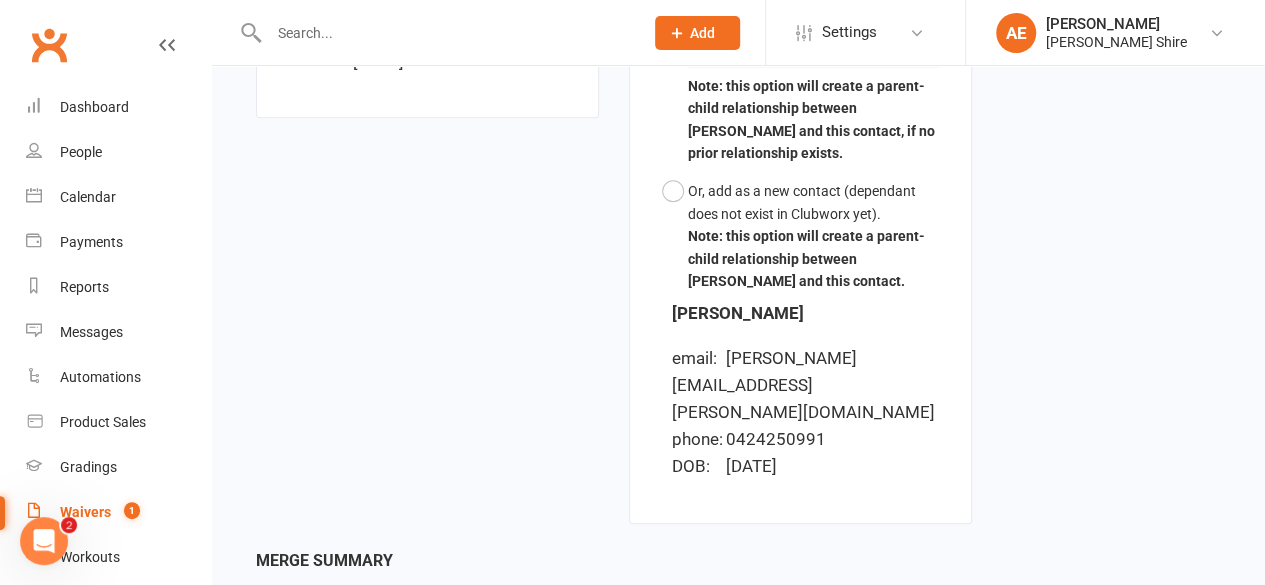 scroll, scrollTop: 1016, scrollLeft: 0, axis: vertical 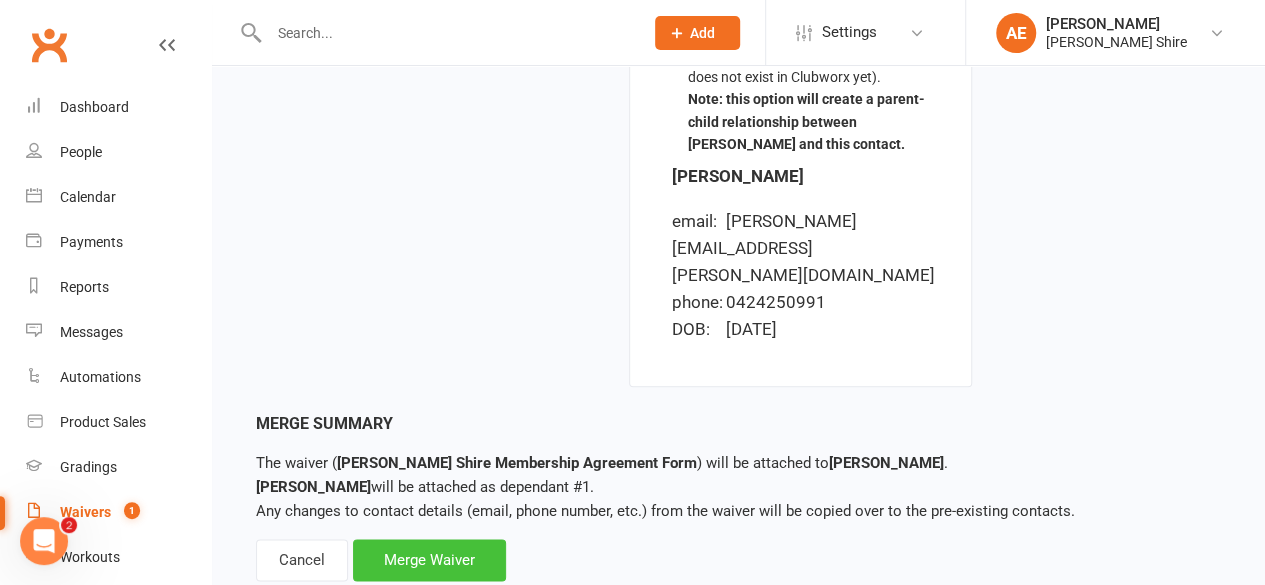 click on "Merge Waiver" at bounding box center (429, 560) 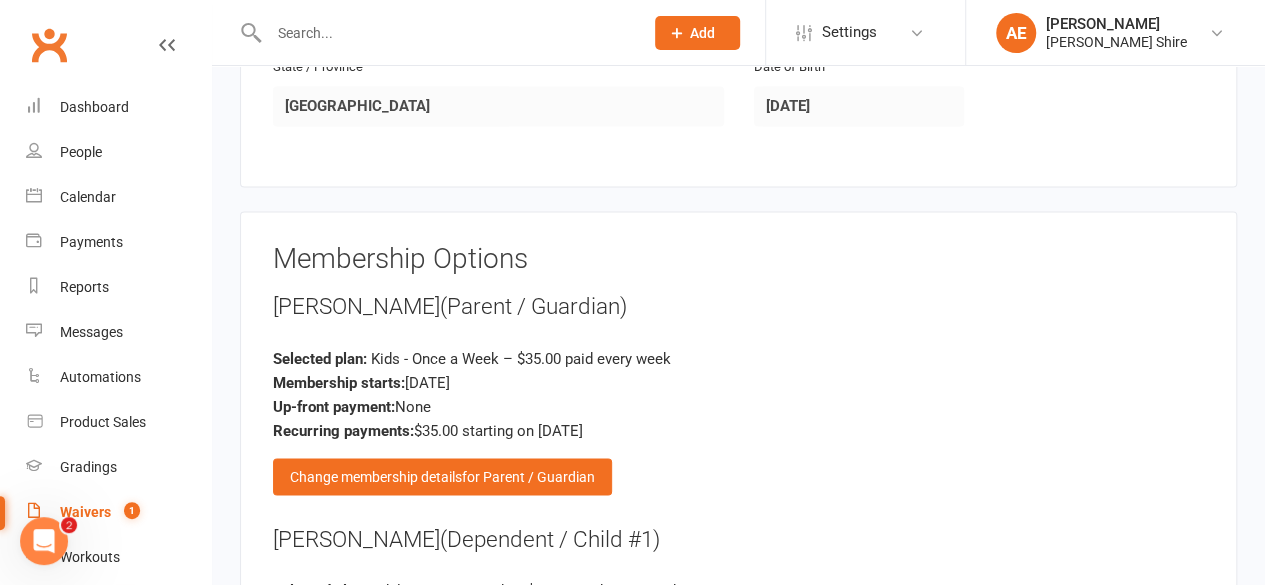scroll, scrollTop: 1607, scrollLeft: 0, axis: vertical 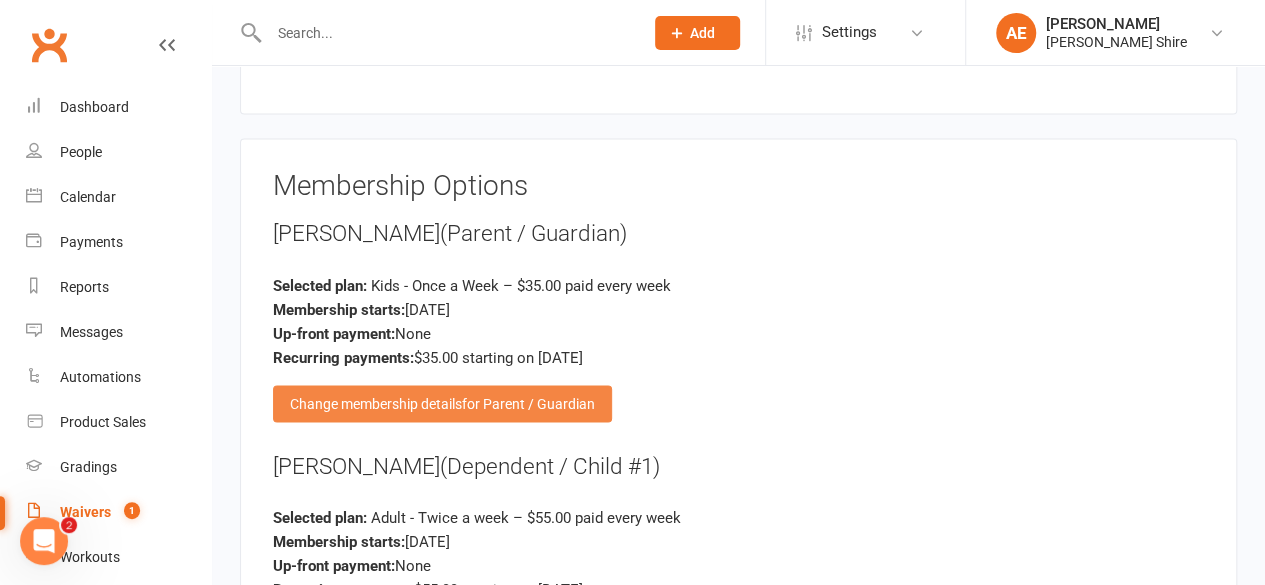 click on "for Parent / Guardian" at bounding box center (528, 403) 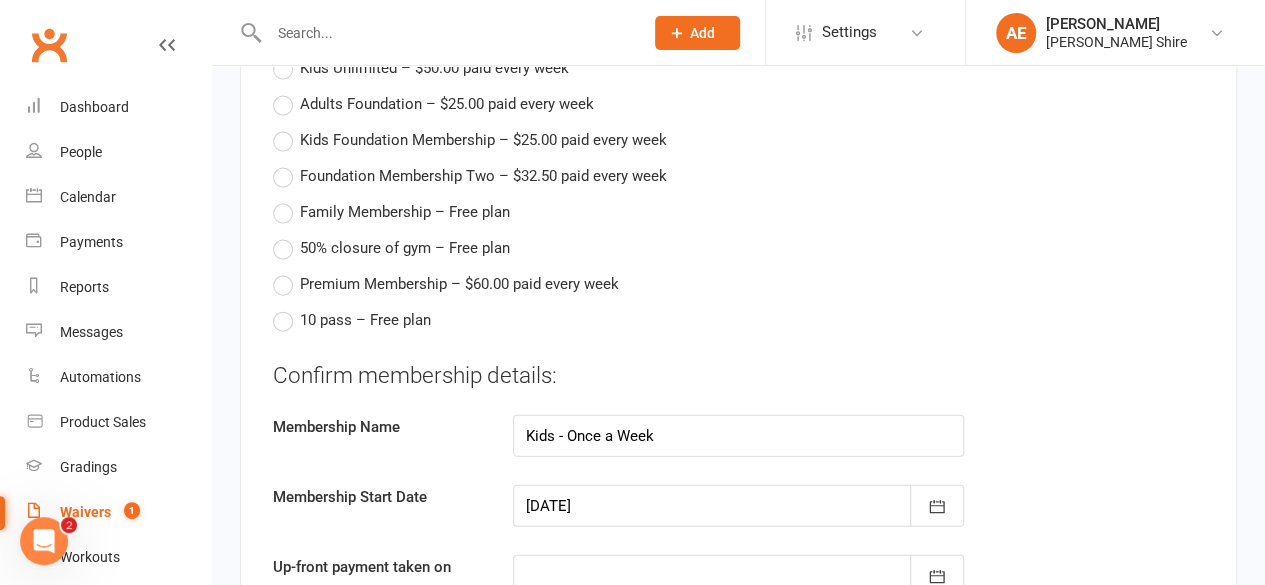 scroll, scrollTop: 2331, scrollLeft: 0, axis: vertical 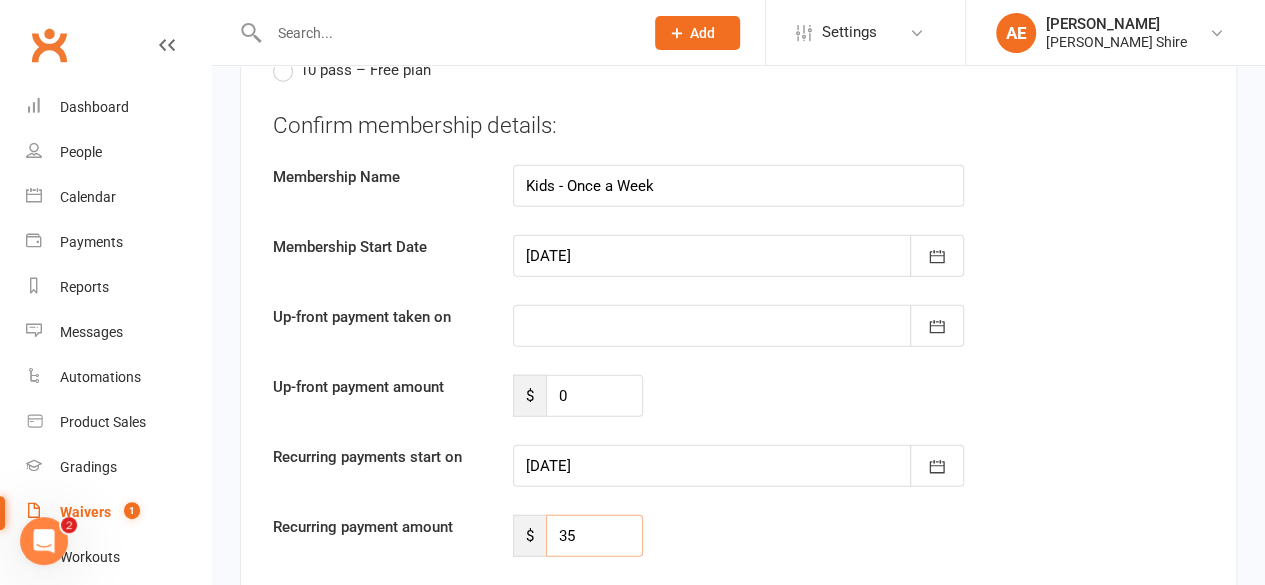 click on "35" at bounding box center (594, 536) 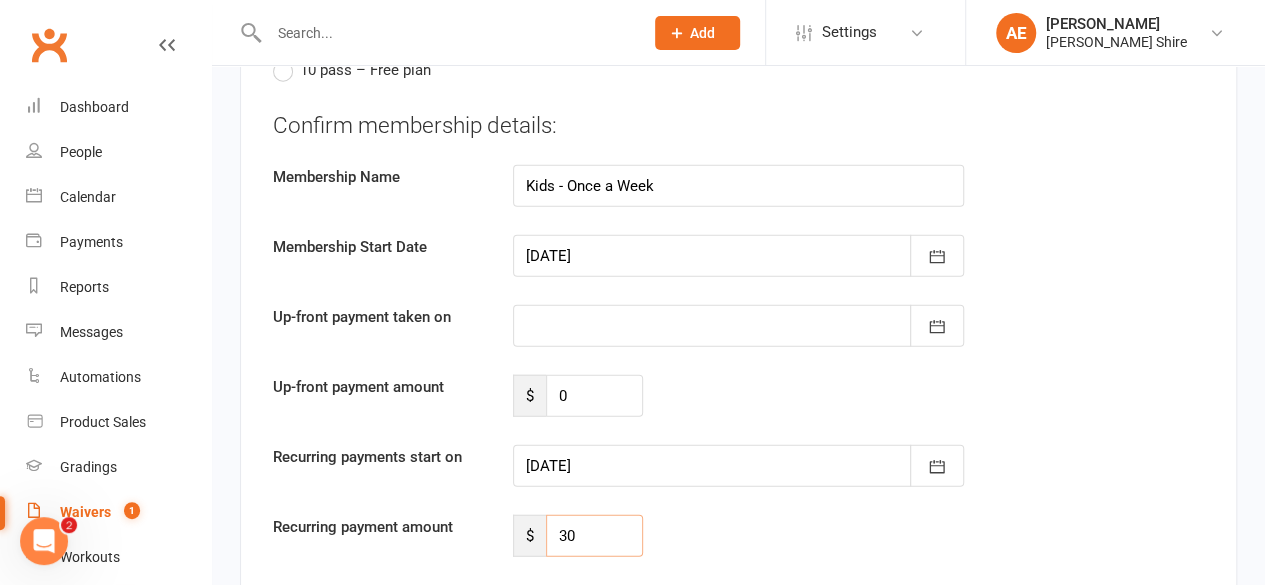 type on "30" 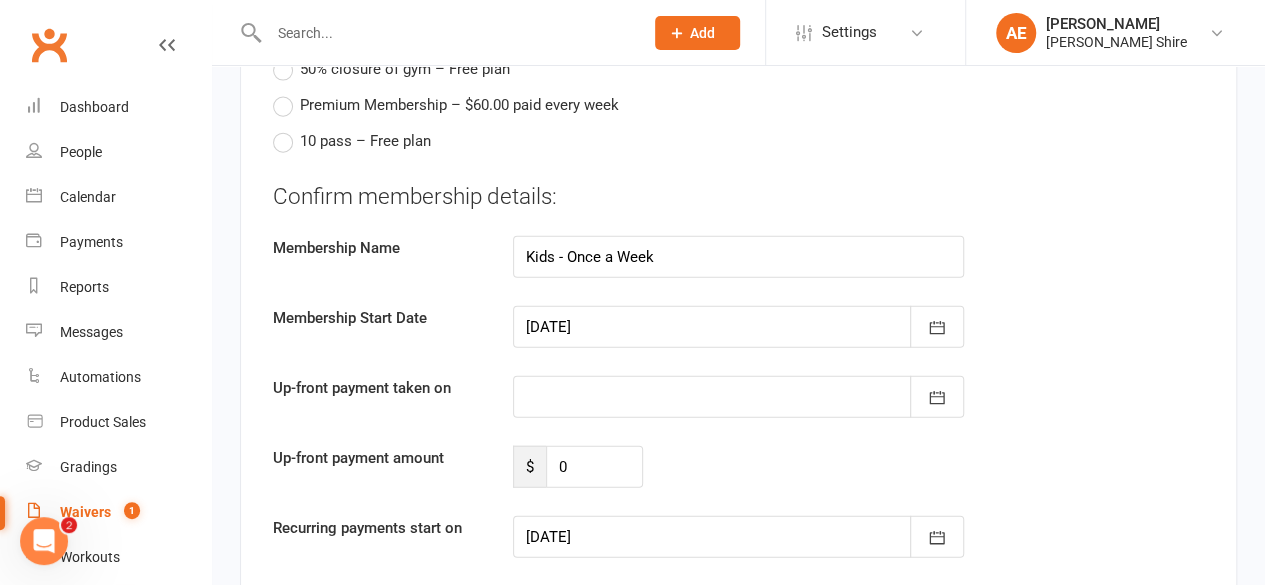 scroll, scrollTop: 2256, scrollLeft: 0, axis: vertical 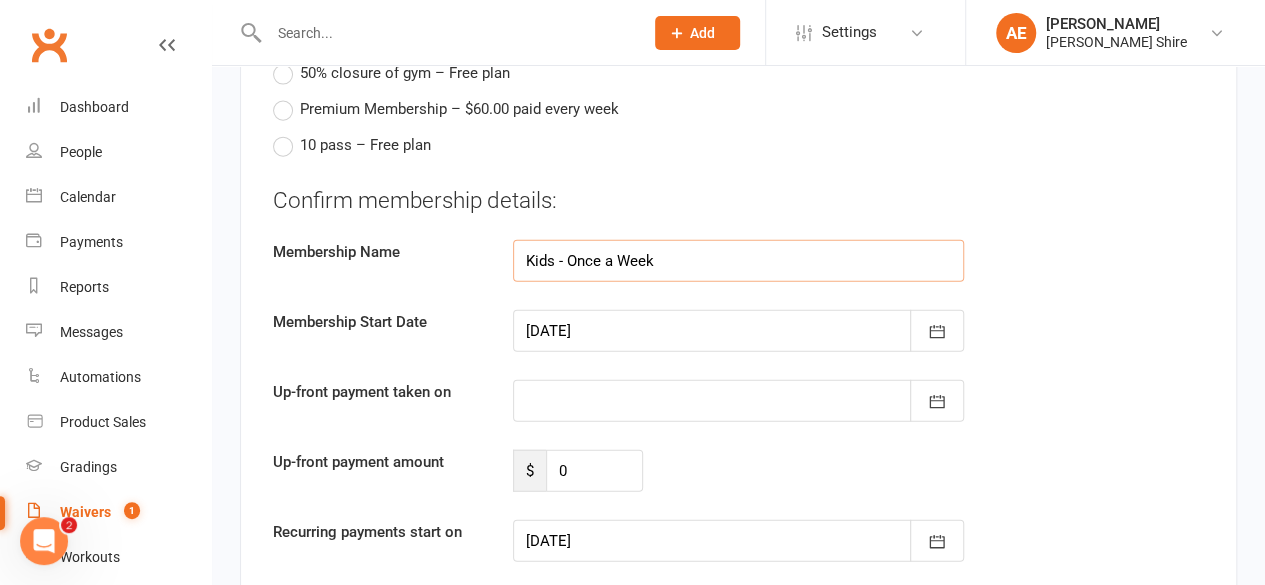 click on "Kids - Once a Week" at bounding box center [738, 261] 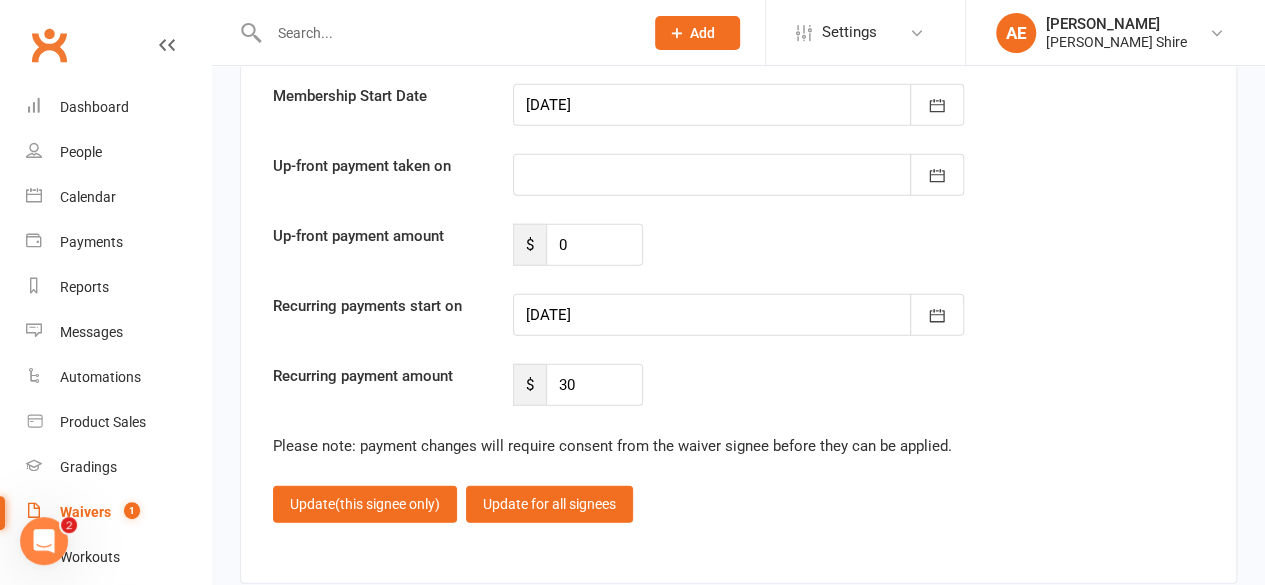 type on "Tots Once a Week" 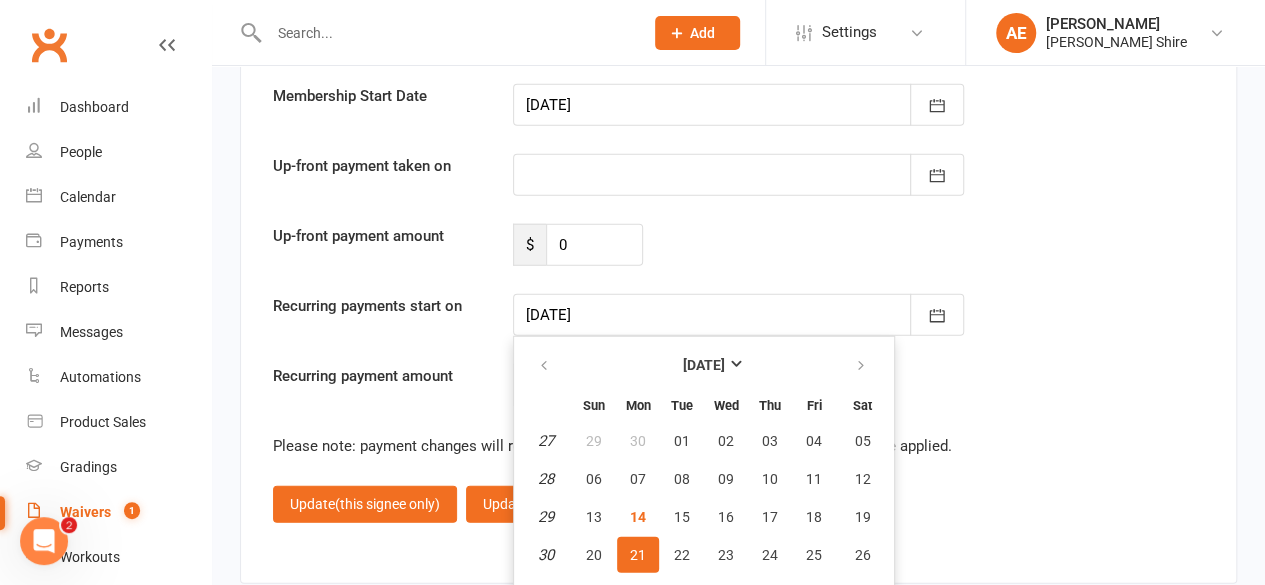 scroll, scrollTop: 2508, scrollLeft: 0, axis: vertical 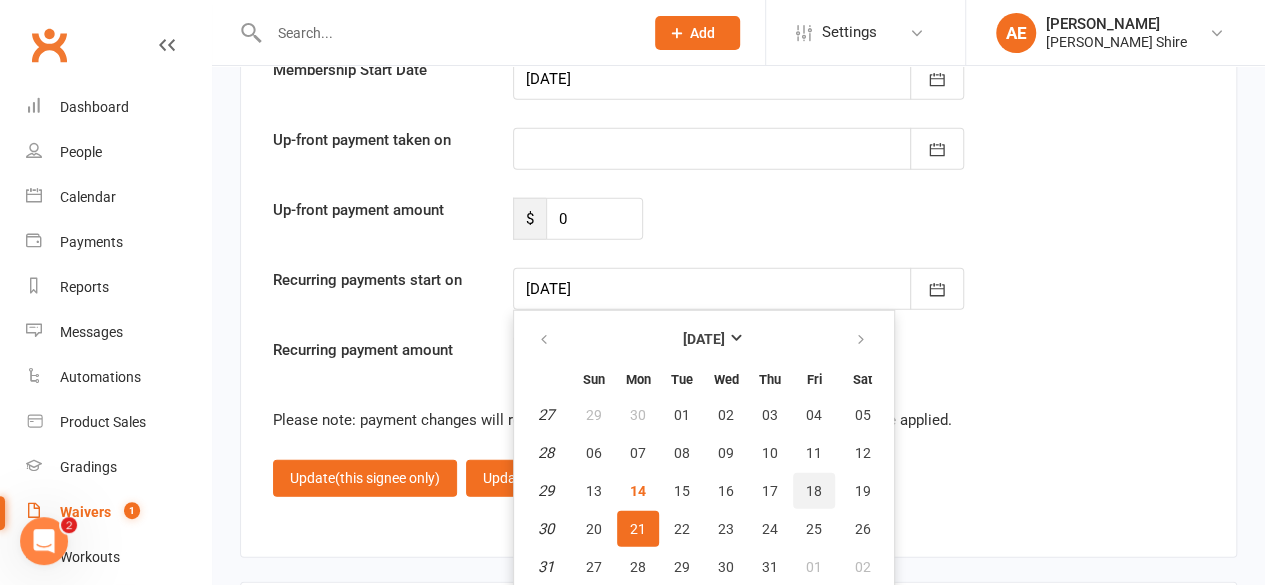 click on "18" at bounding box center [814, 491] 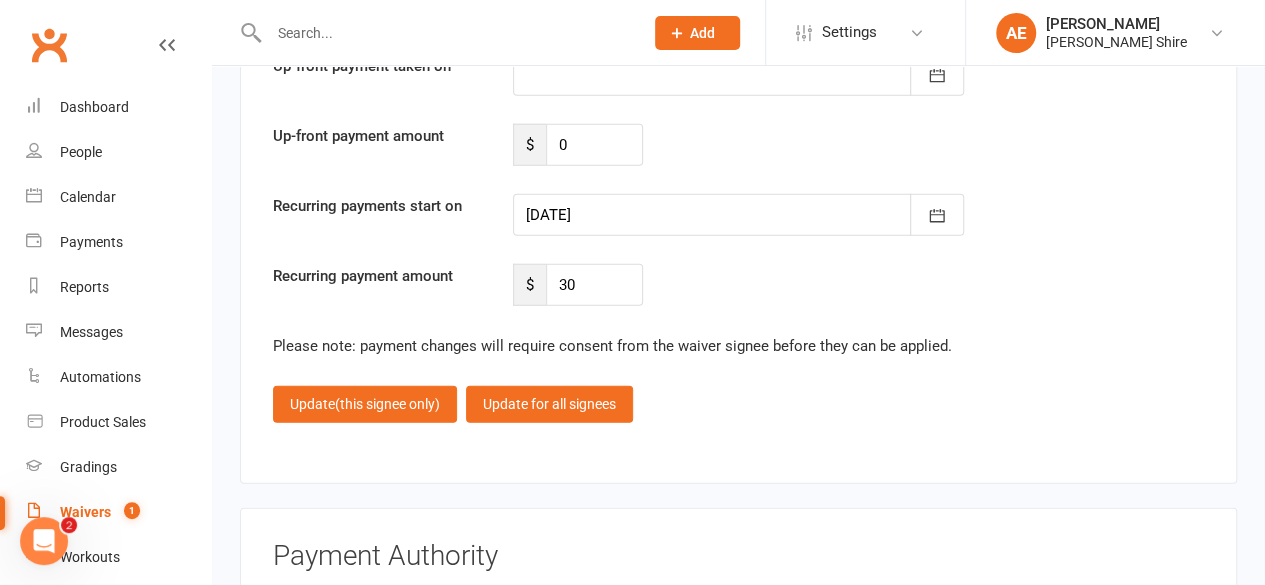 scroll, scrollTop: 2592, scrollLeft: 0, axis: vertical 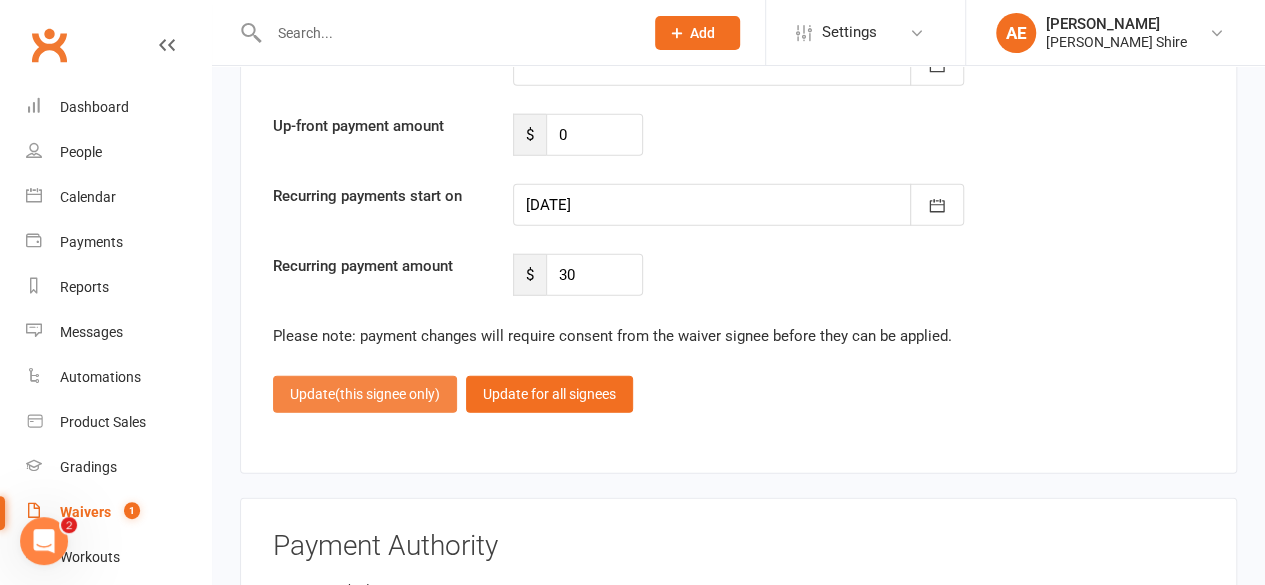 click on "(this signee only)" at bounding box center (387, 394) 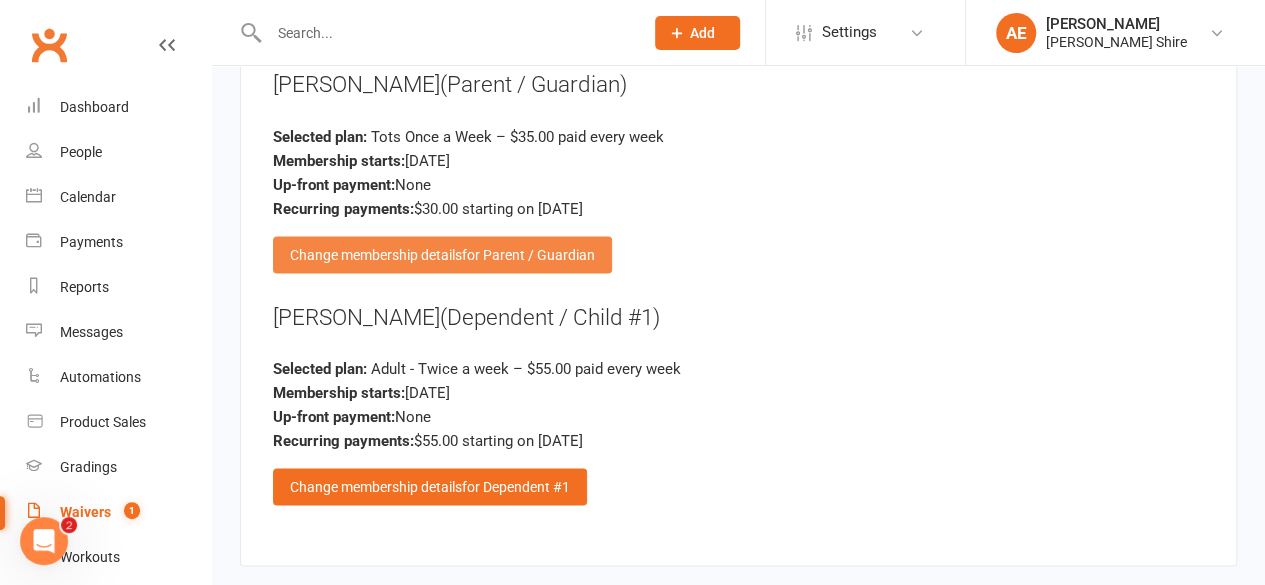 scroll, scrollTop: 1758, scrollLeft: 0, axis: vertical 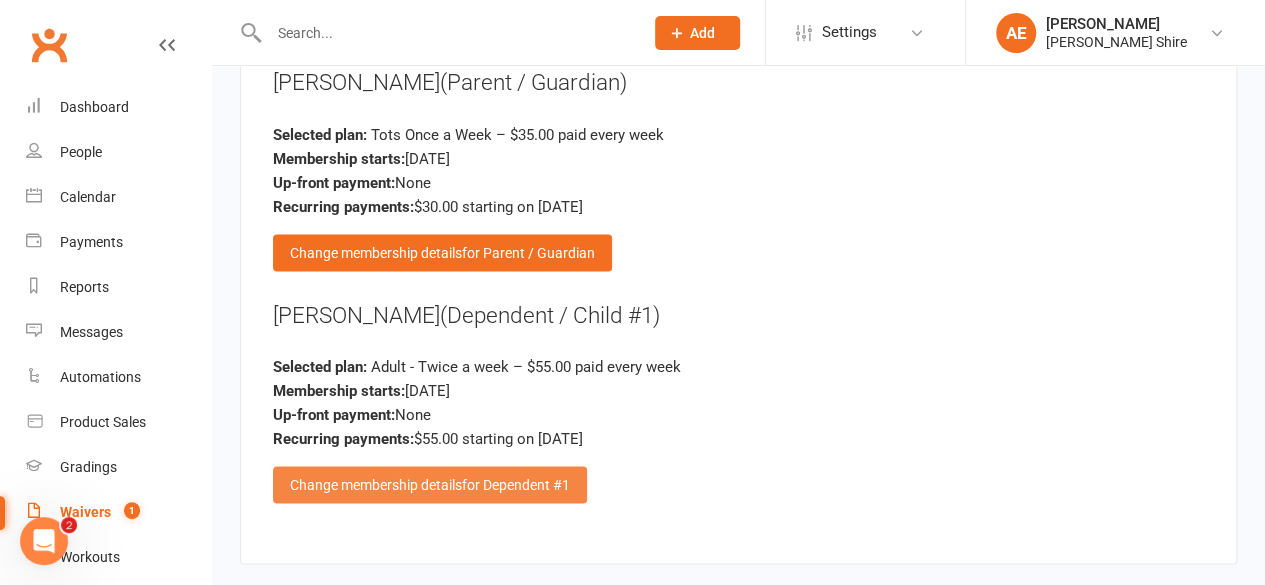 click on "Change membership details  for Dependent #1" at bounding box center [430, 484] 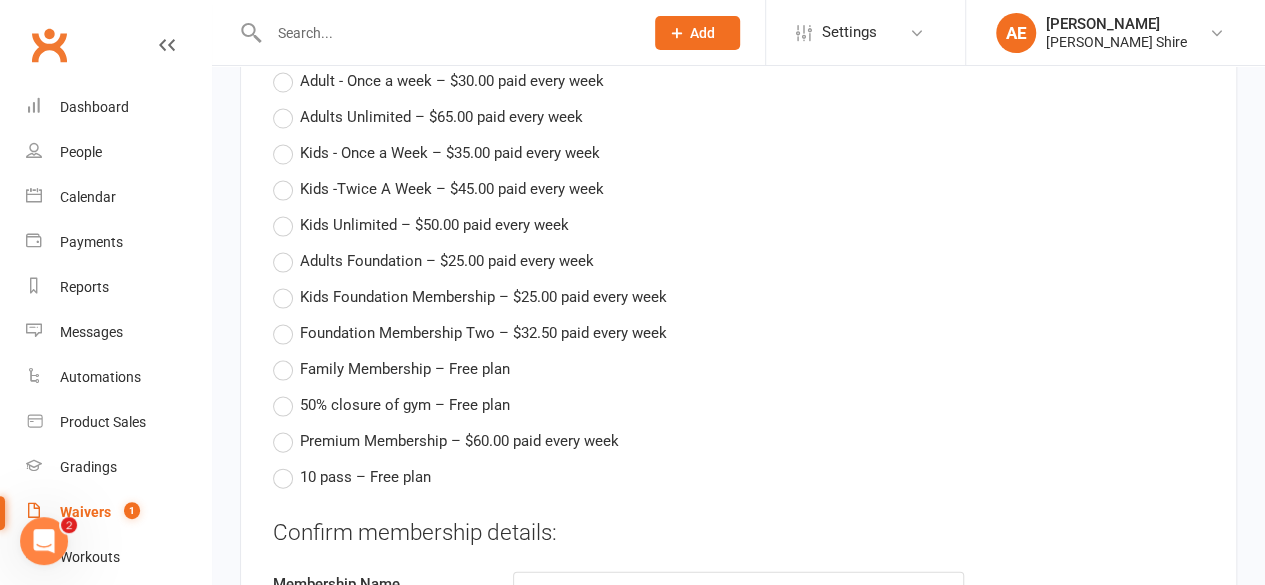 scroll, scrollTop: 1922, scrollLeft: 0, axis: vertical 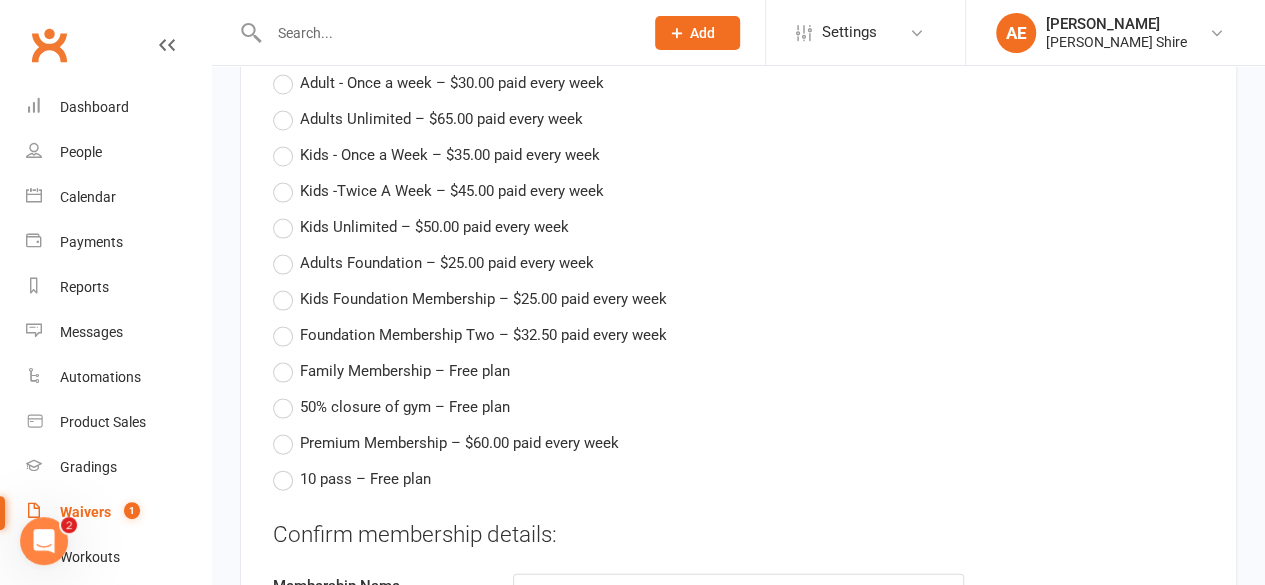 click on "Kids - Once a Week – $35.00 paid every week" at bounding box center [450, 153] 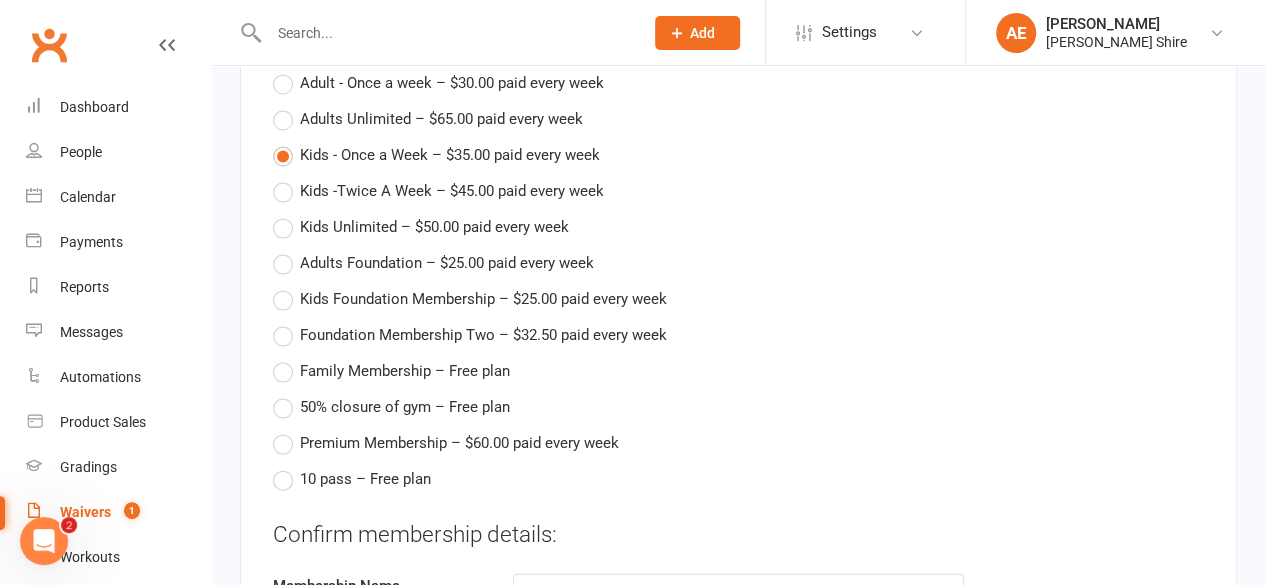 type on "Kids - Once a Week" 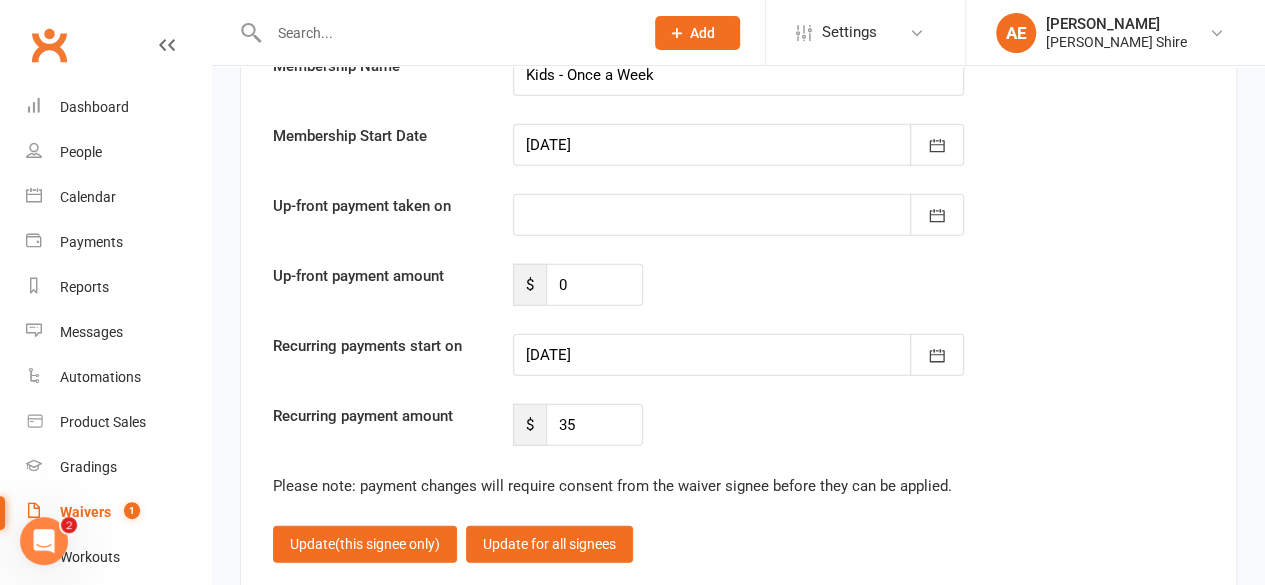 scroll, scrollTop: 2444, scrollLeft: 0, axis: vertical 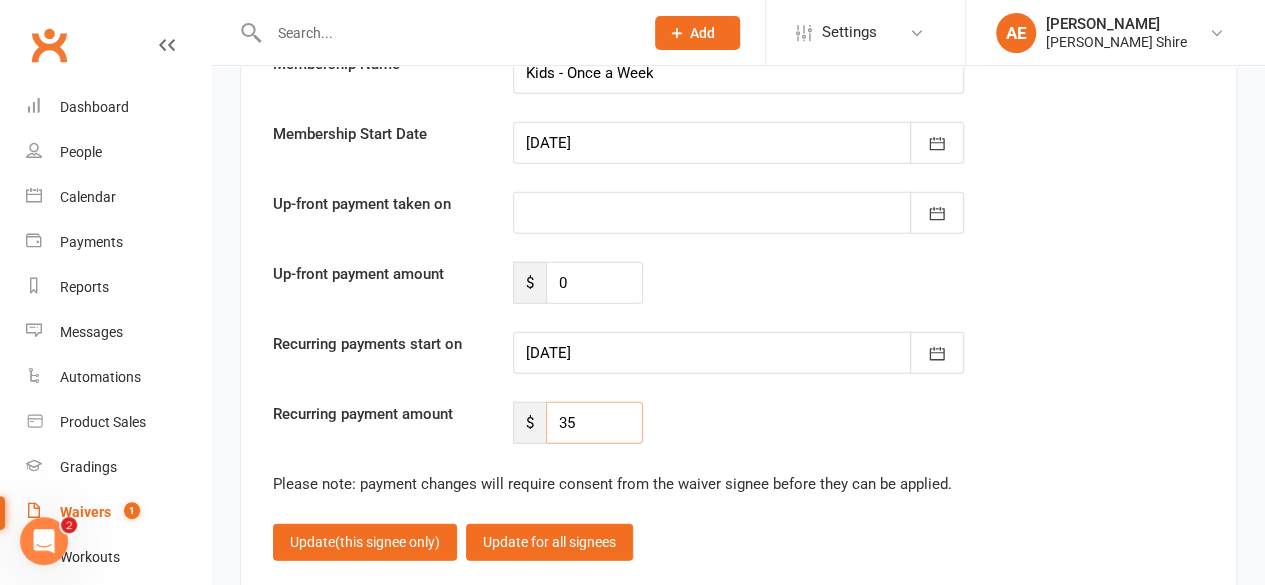 click on "35" at bounding box center (594, 423) 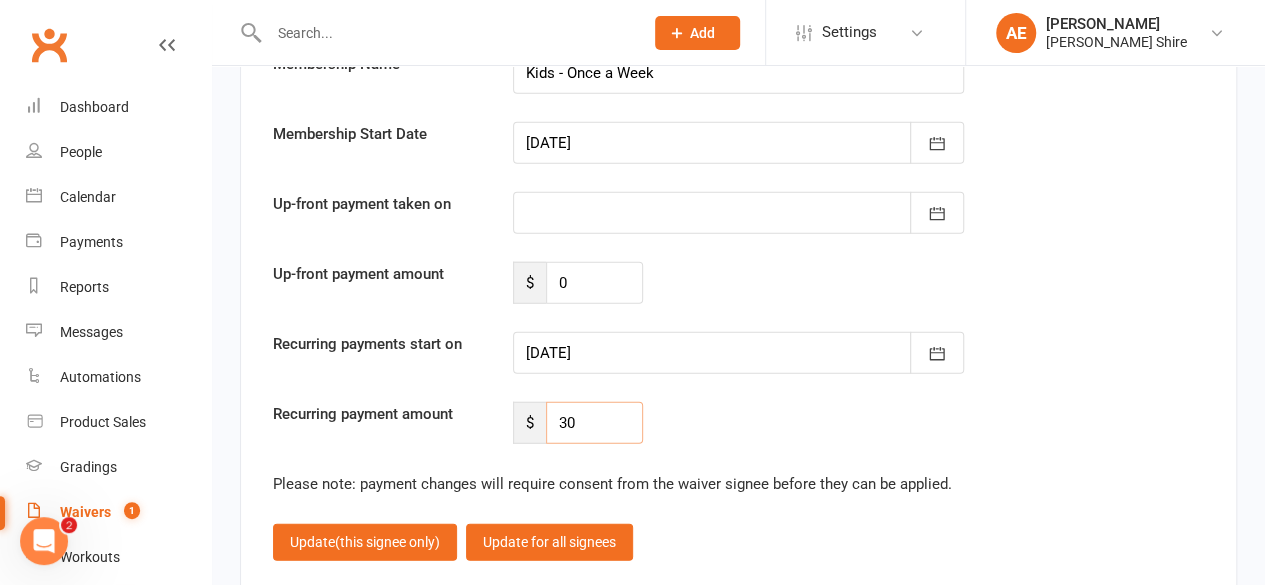 type on "30" 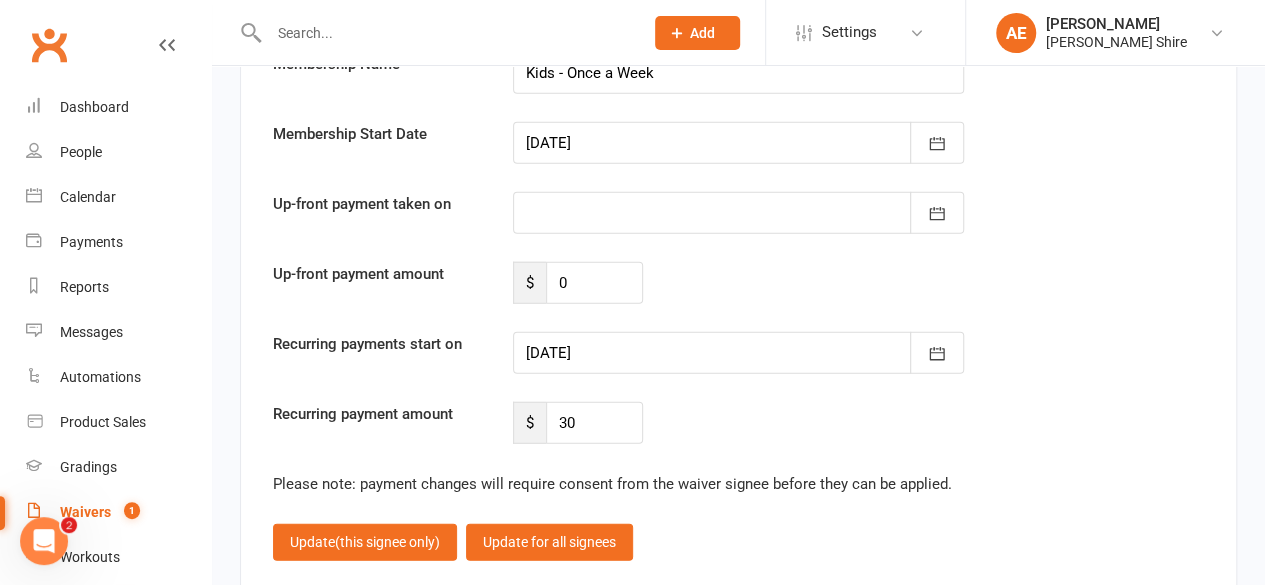 click at bounding box center [738, 353] 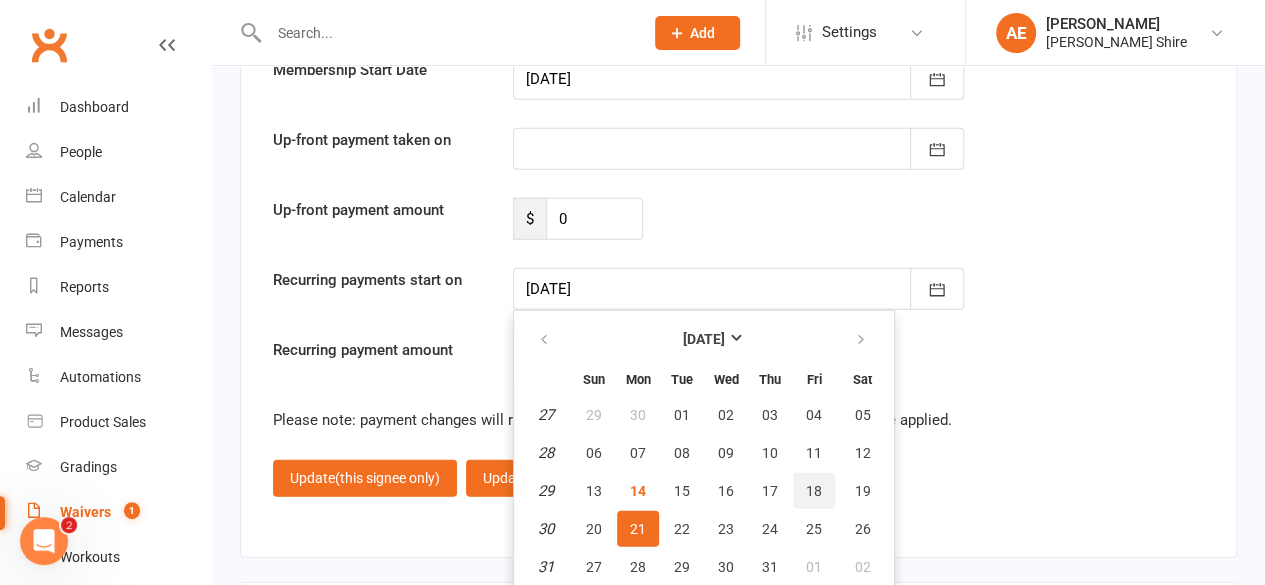 click on "18" at bounding box center (814, 491) 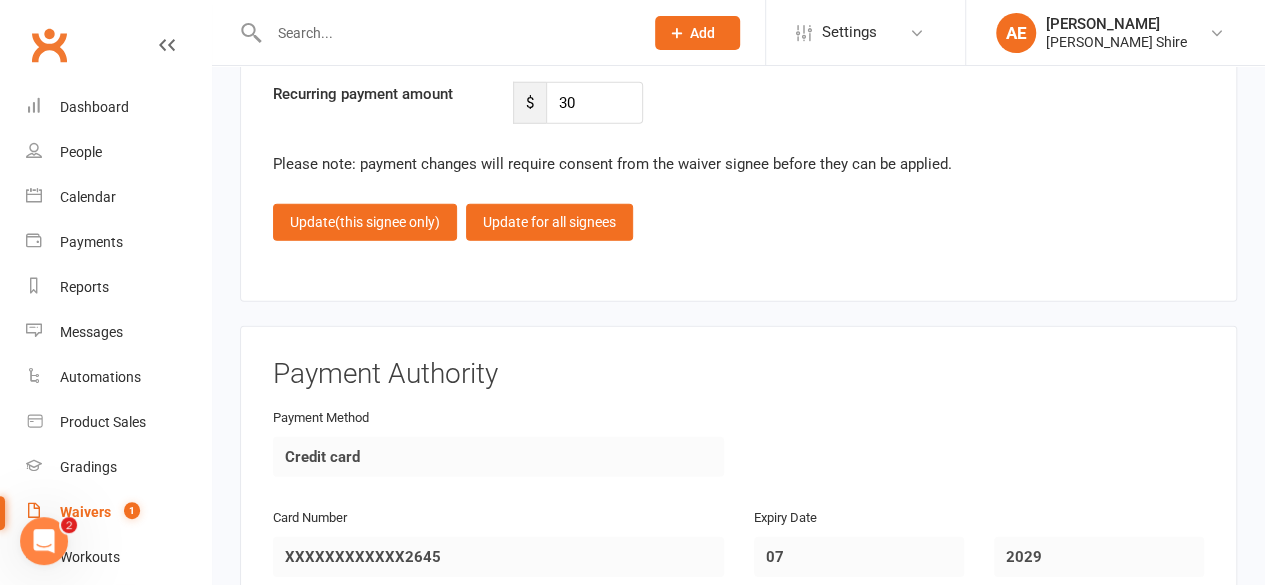 scroll, scrollTop: 2512, scrollLeft: 0, axis: vertical 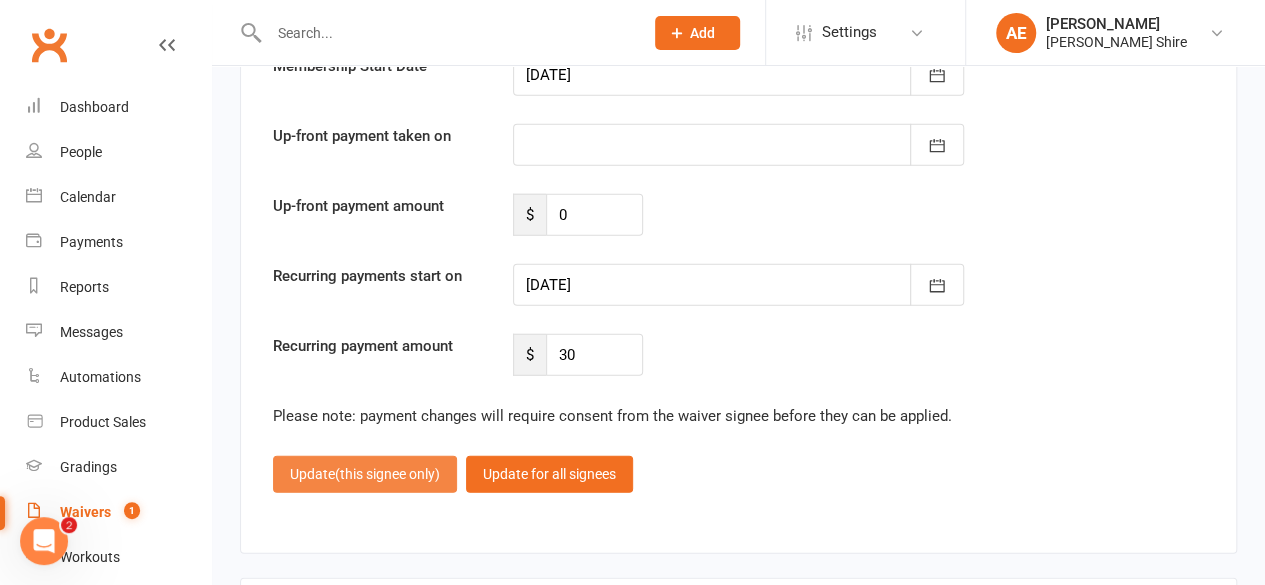 click on "(this signee only)" at bounding box center [387, 474] 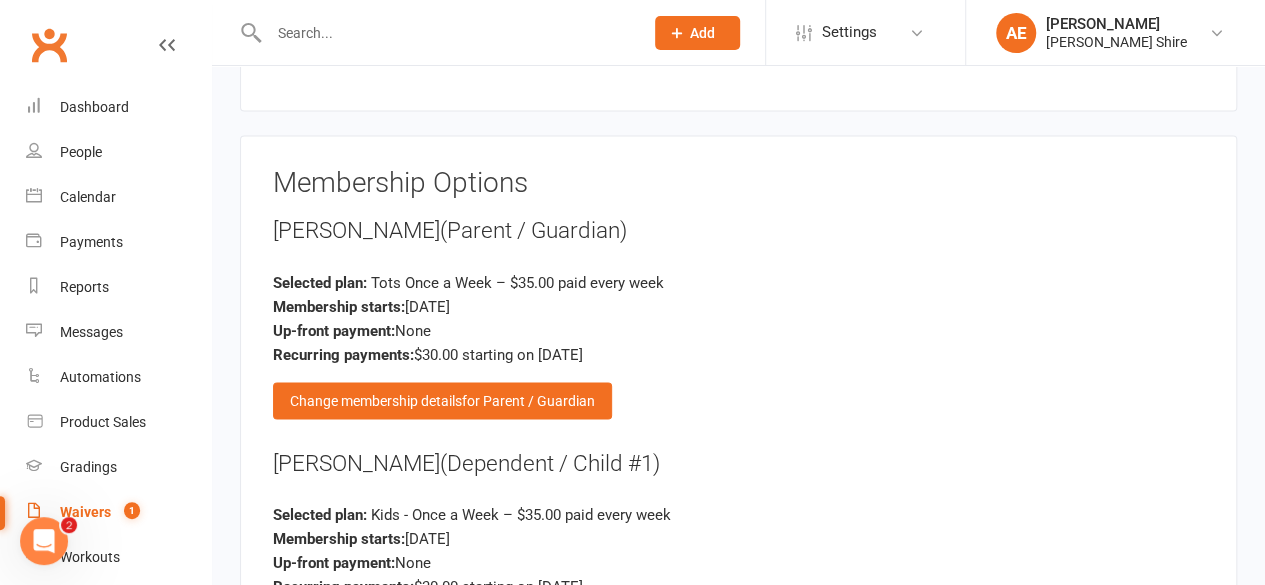 scroll, scrollTop: 1600, scrollLeft: 0, axis: vertical 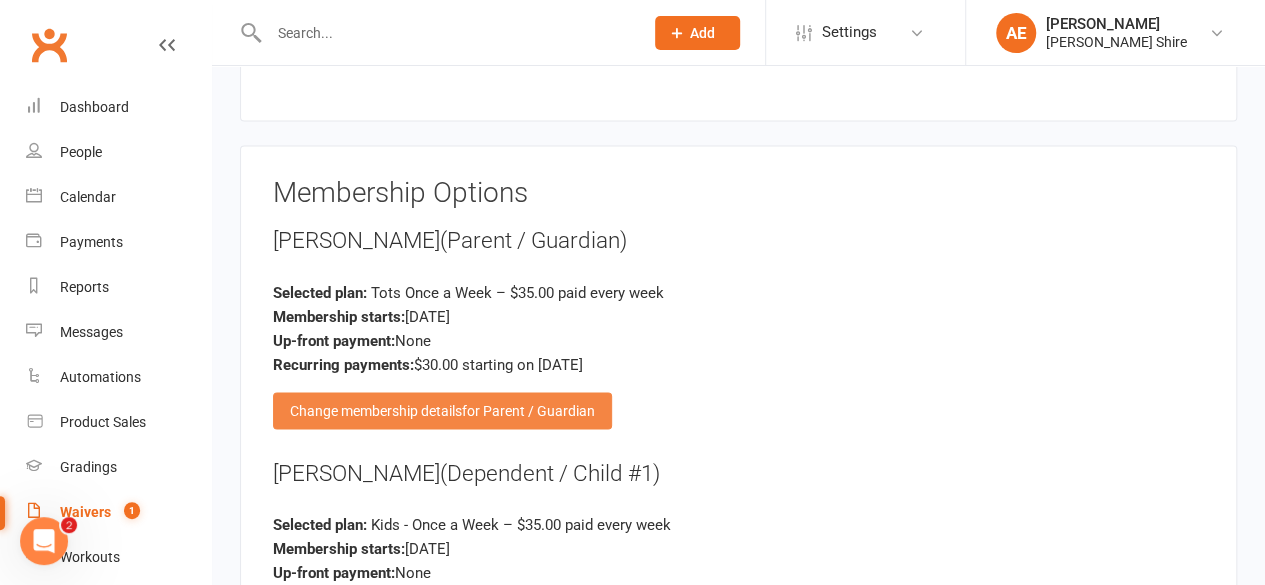click on "Change membership details  for Parent / Guardian" at bounding box center (442, 410) 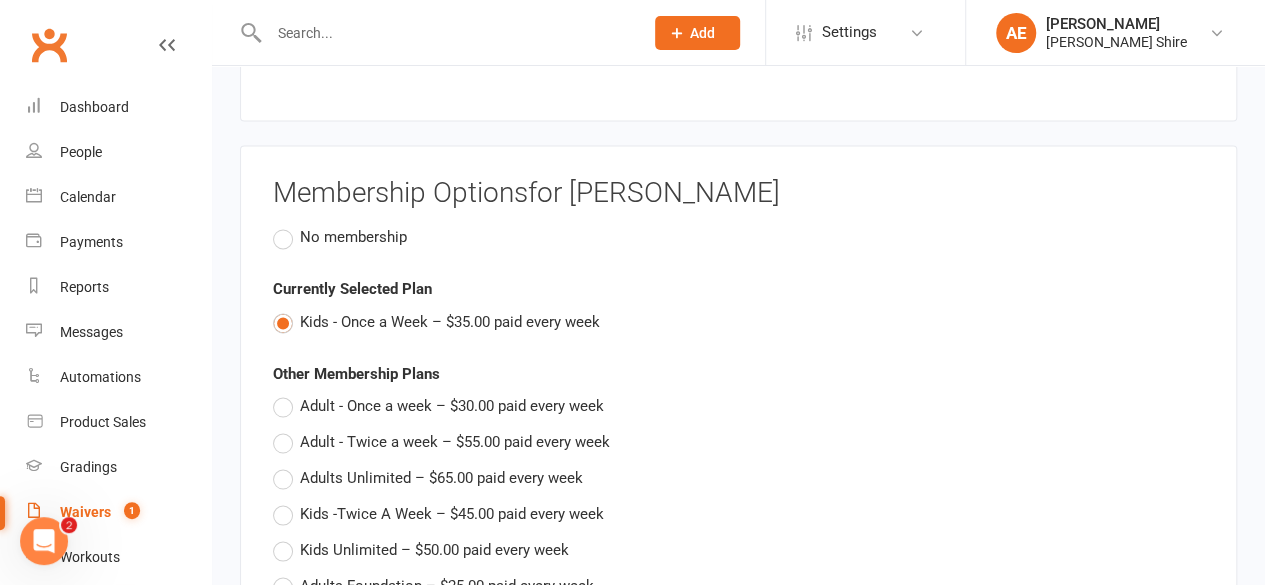click on "No membership" at bounding box center (340, 237) 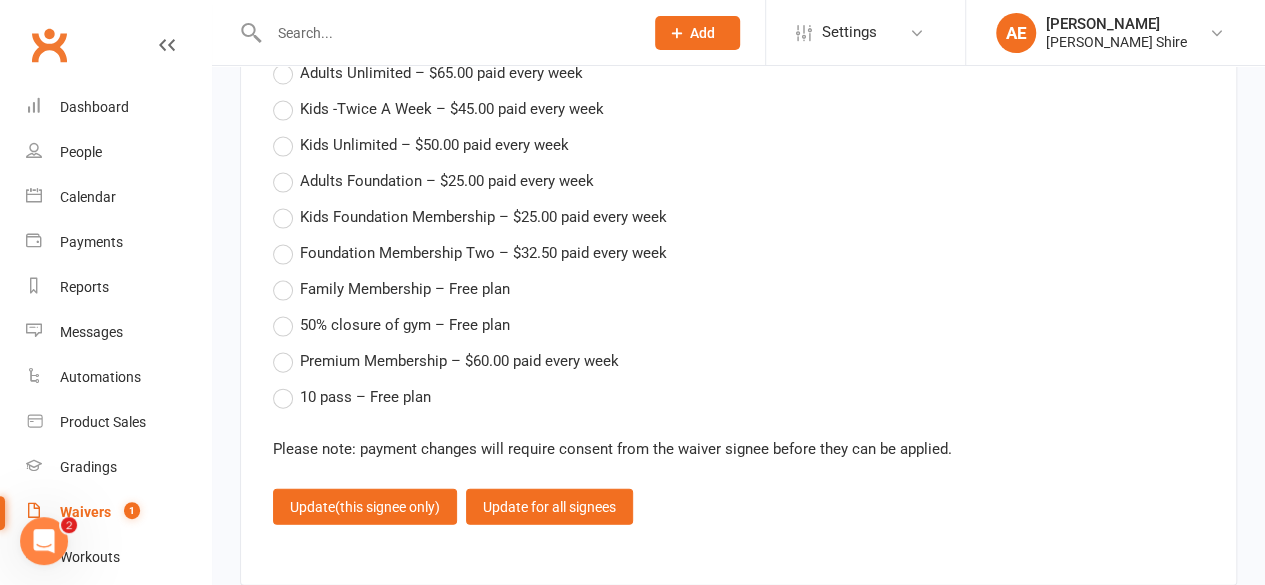 scroll, scrollTop: 2150, scrollLeft: 0, axis: vertical 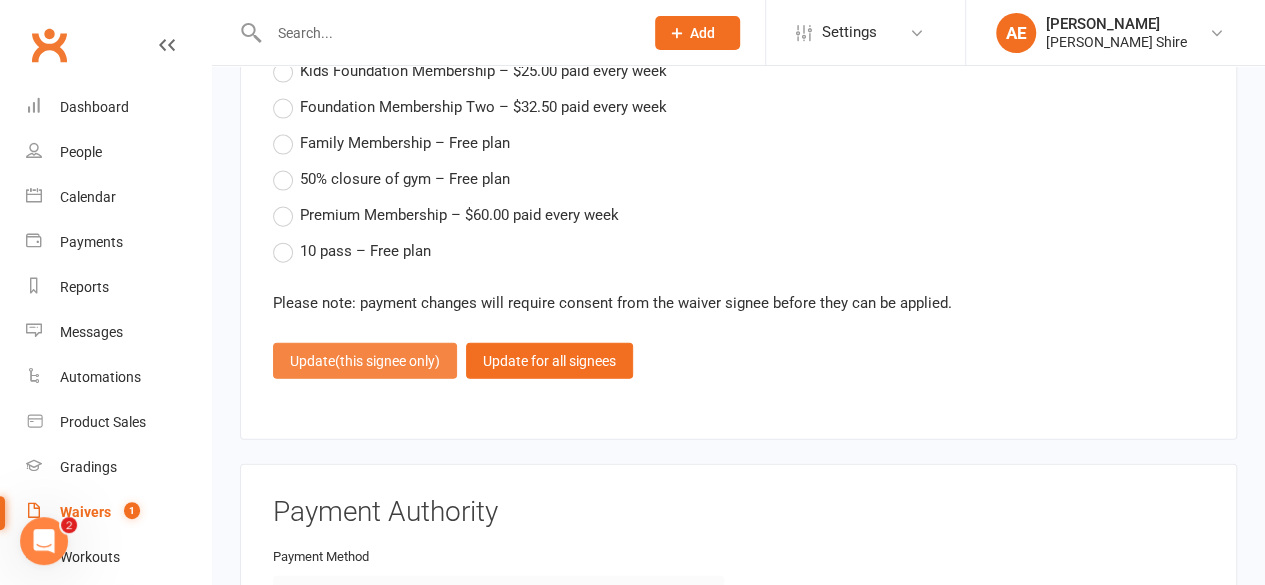 click on "(this signee only)" at bounding box center [387, 361] 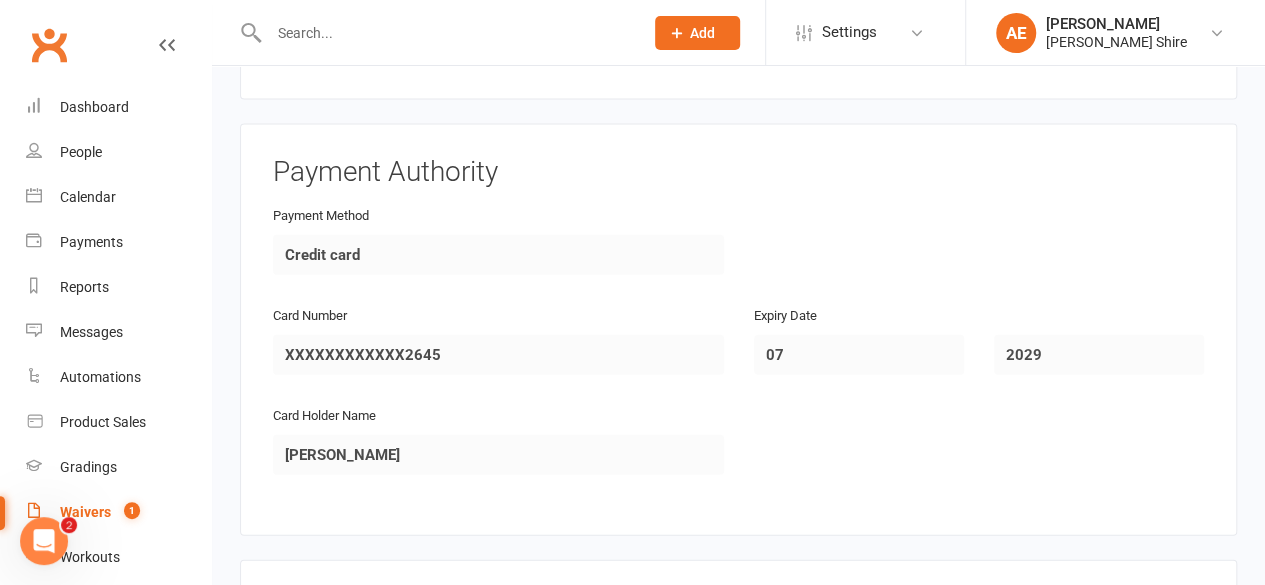 scroll, scrollTop: 1632, scrollLeft: 0, axis: vertical 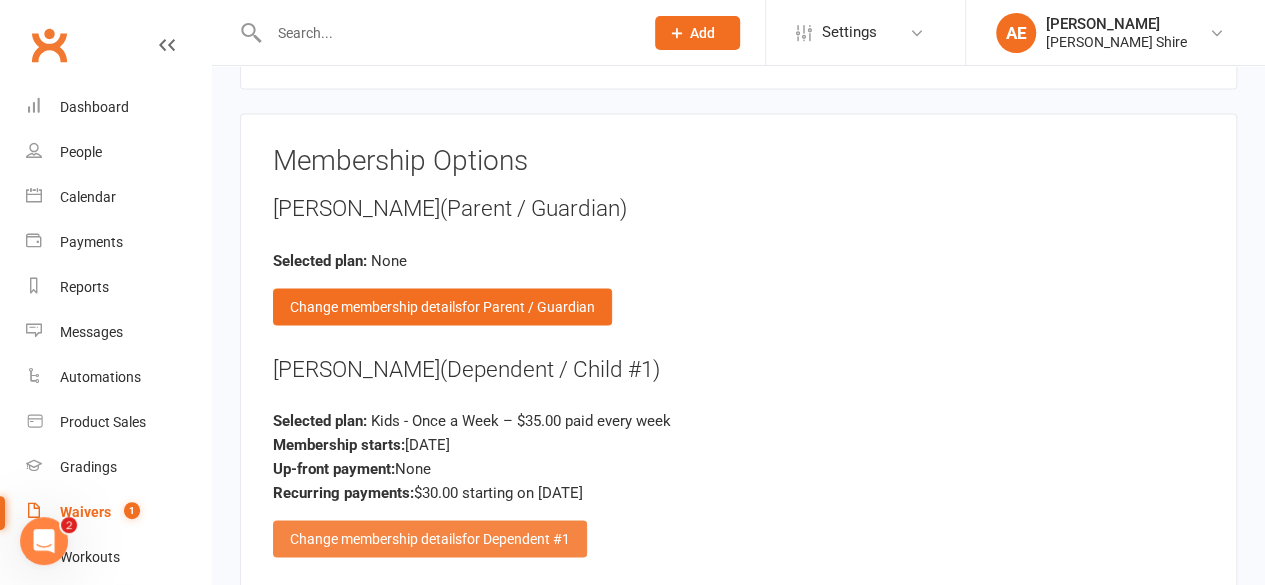 click on "Change membership details  for Dependent #1" at bounding box center (430, 538) 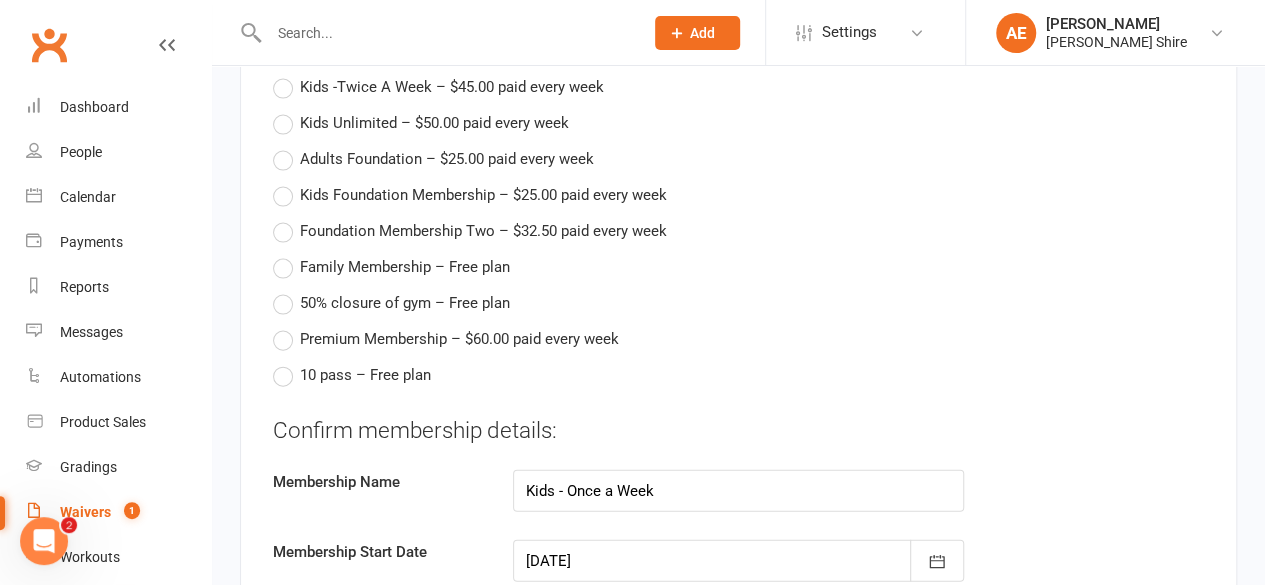 scroll, scrollTop: 2098, scrollLeft: 0, axis: vertical 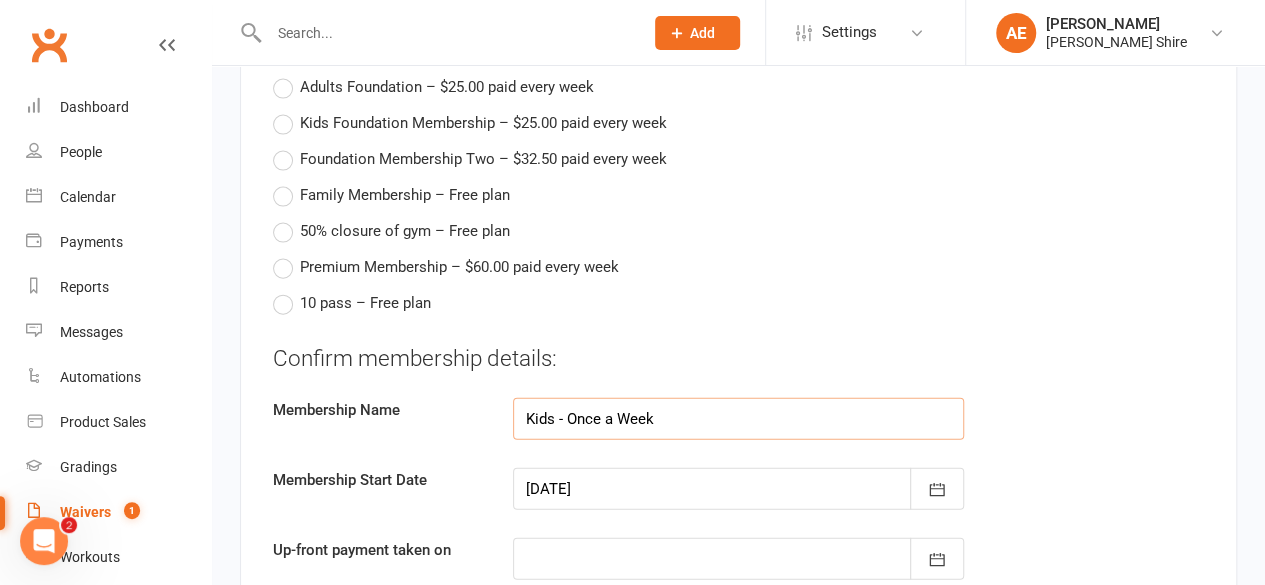 click on "Kids - Once a Week" at bounding box center (738, 419) 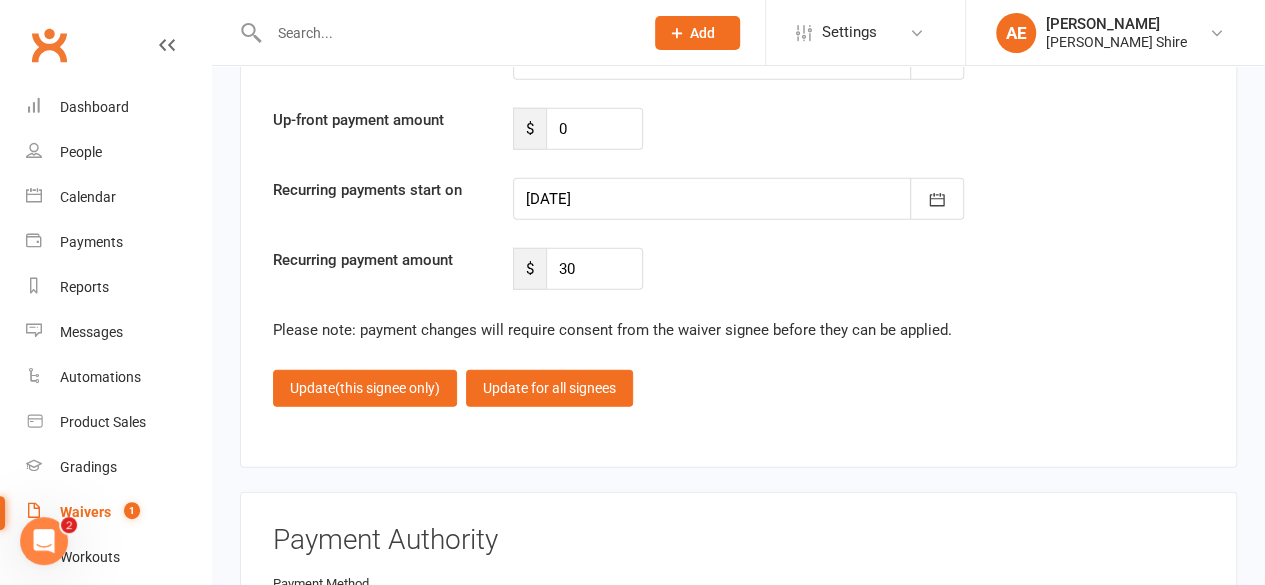 scroll, scrollTop: 2610, scrollLeft: 0, axis: vertical 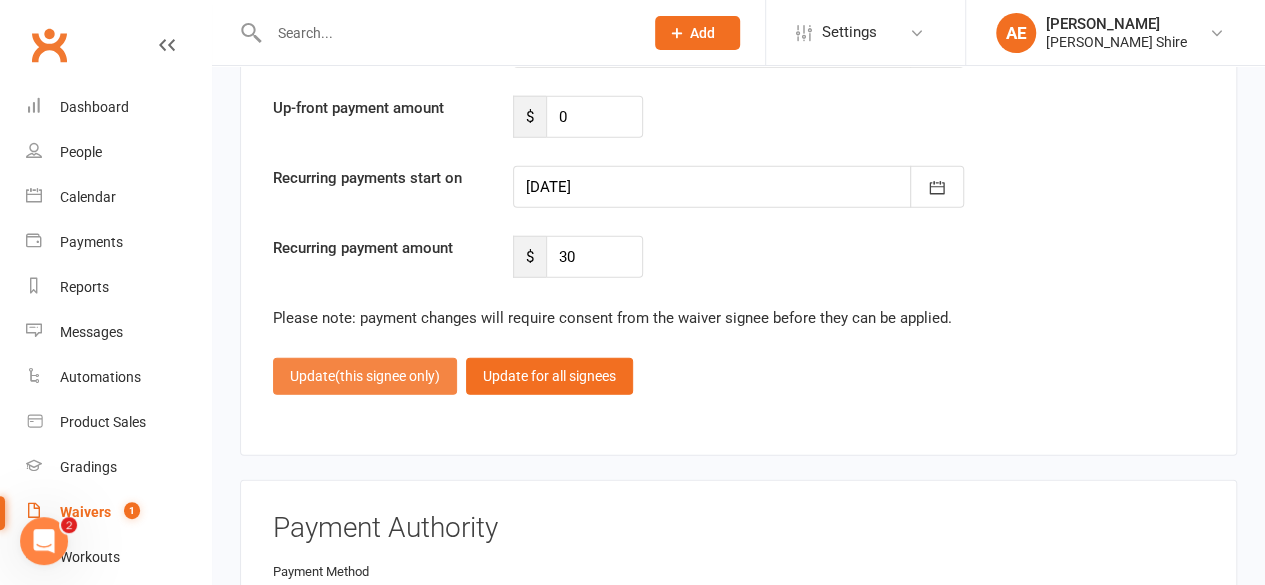 type on "Tots- Once a Week" 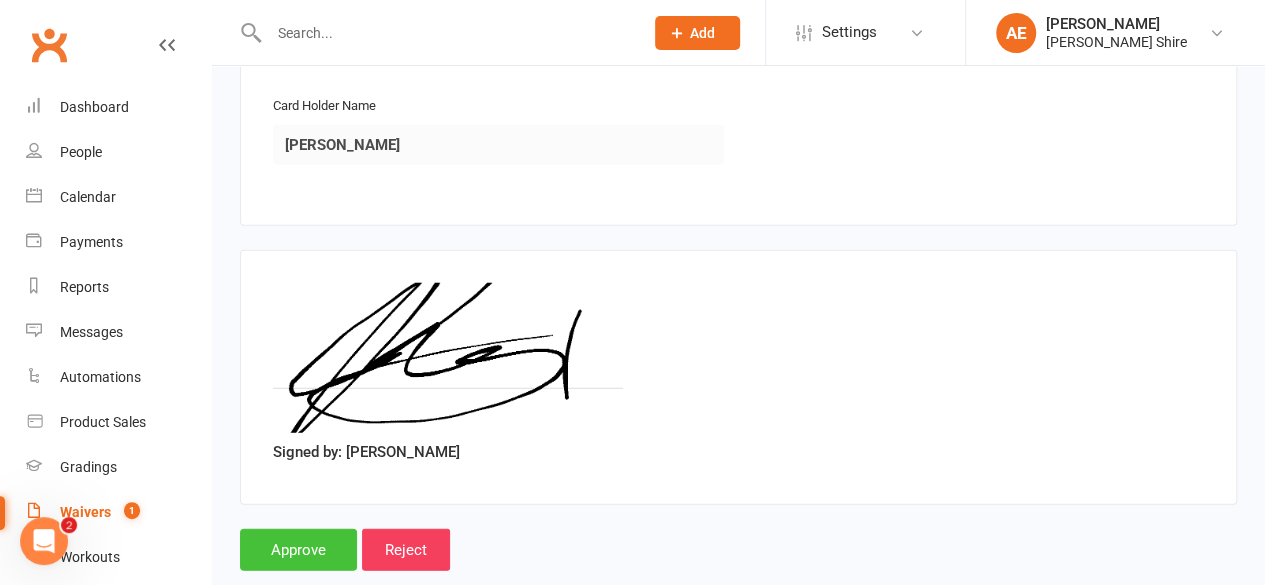 click on "Approve" at bounding box center [298, 550] 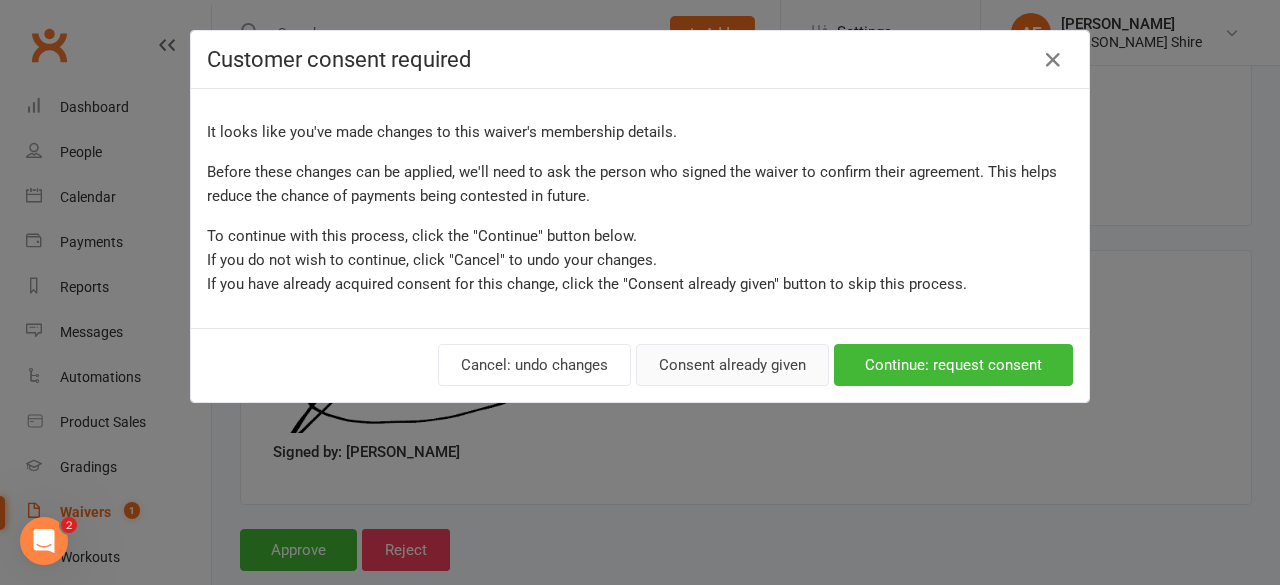 click on "Consent already given" at bounding box center (732, 365) 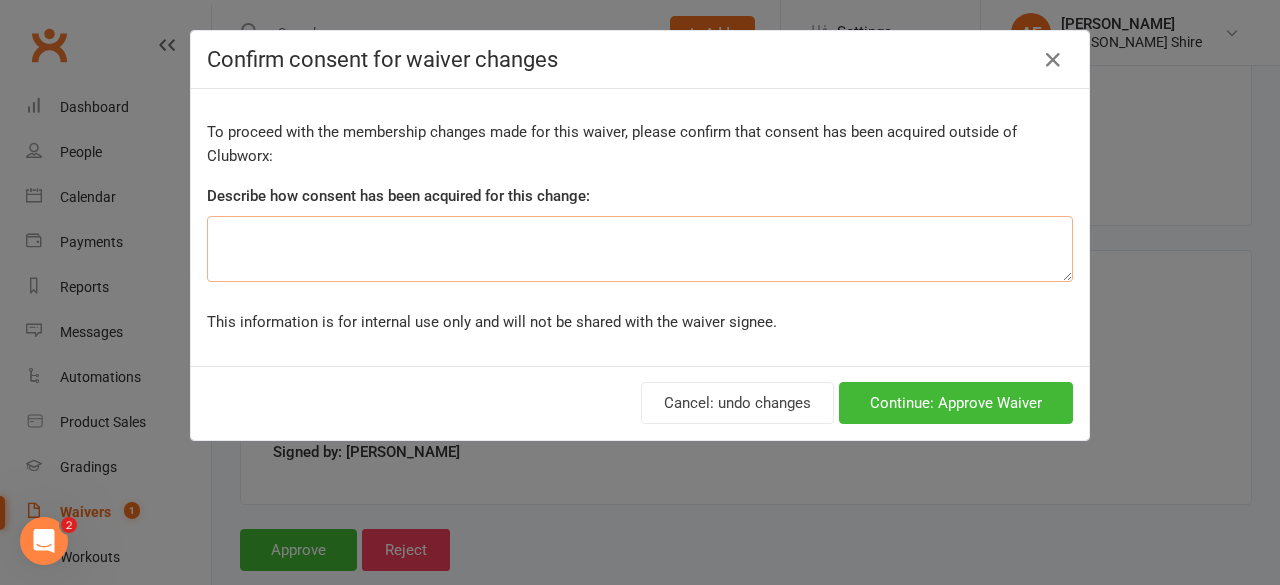 click at bounding box center [640, 249] 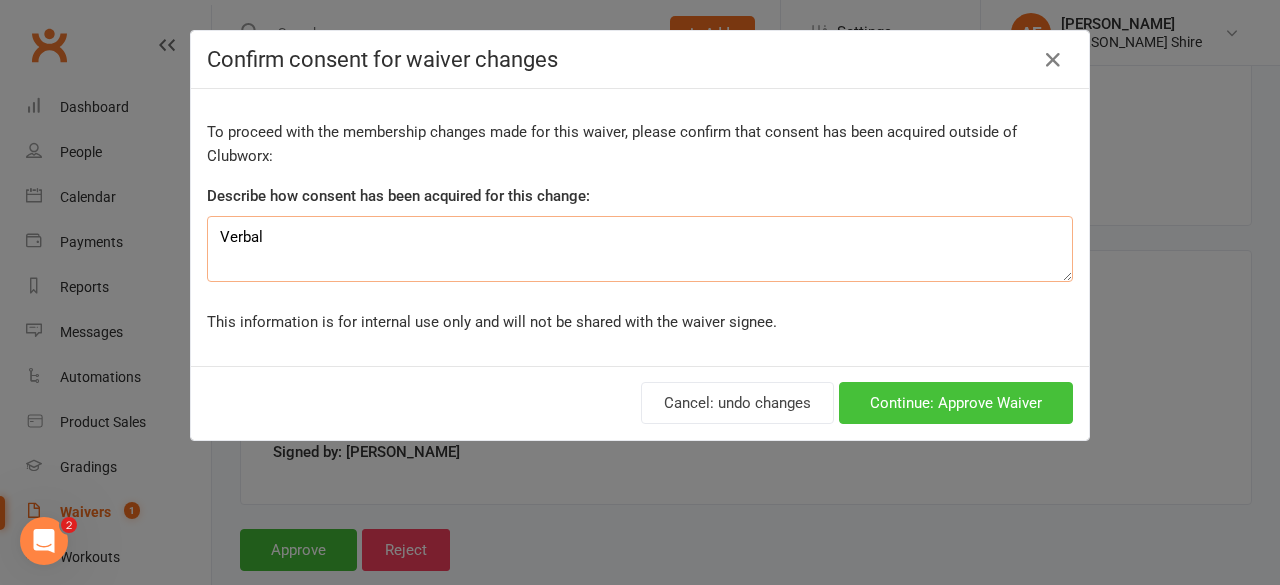 type on "Verbal" 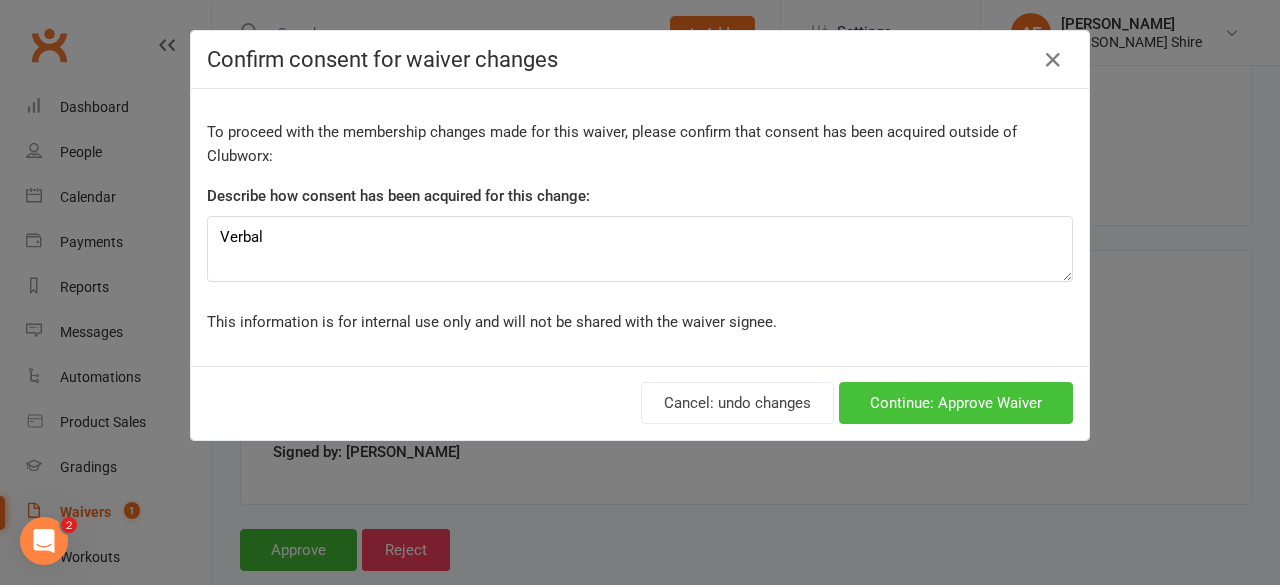 click on "Continue: Approve Waiver" at bounding box center [956, 403] 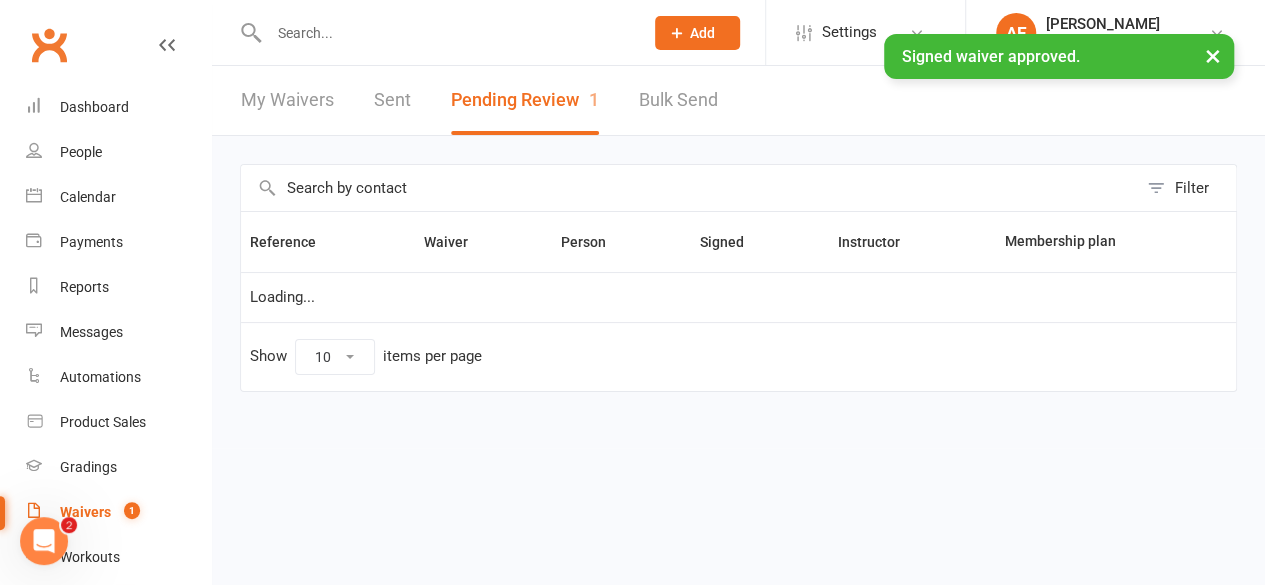 select on "100" 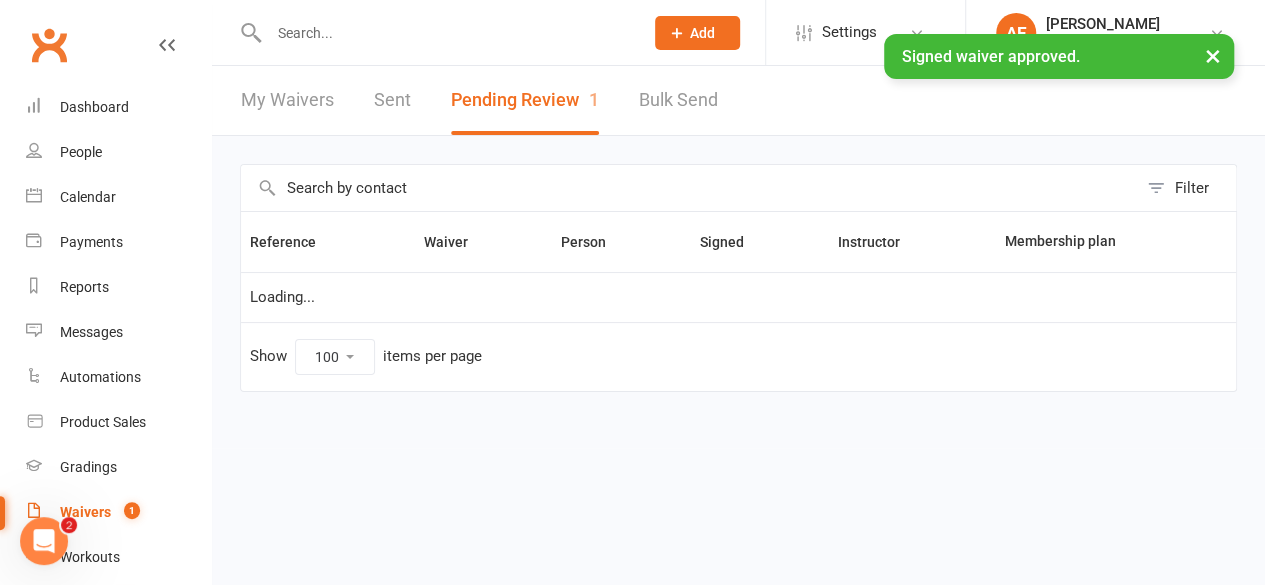 scroll, scrollTop: 0, scrollLeft: 0, axis: both 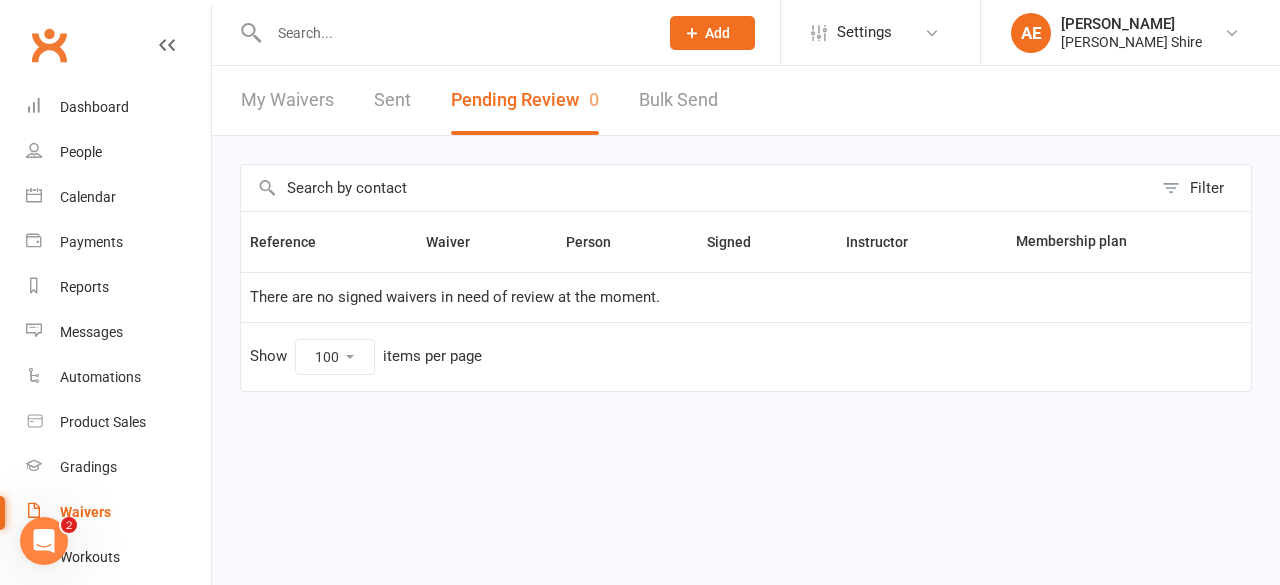 click at bounding box center [453, 33] 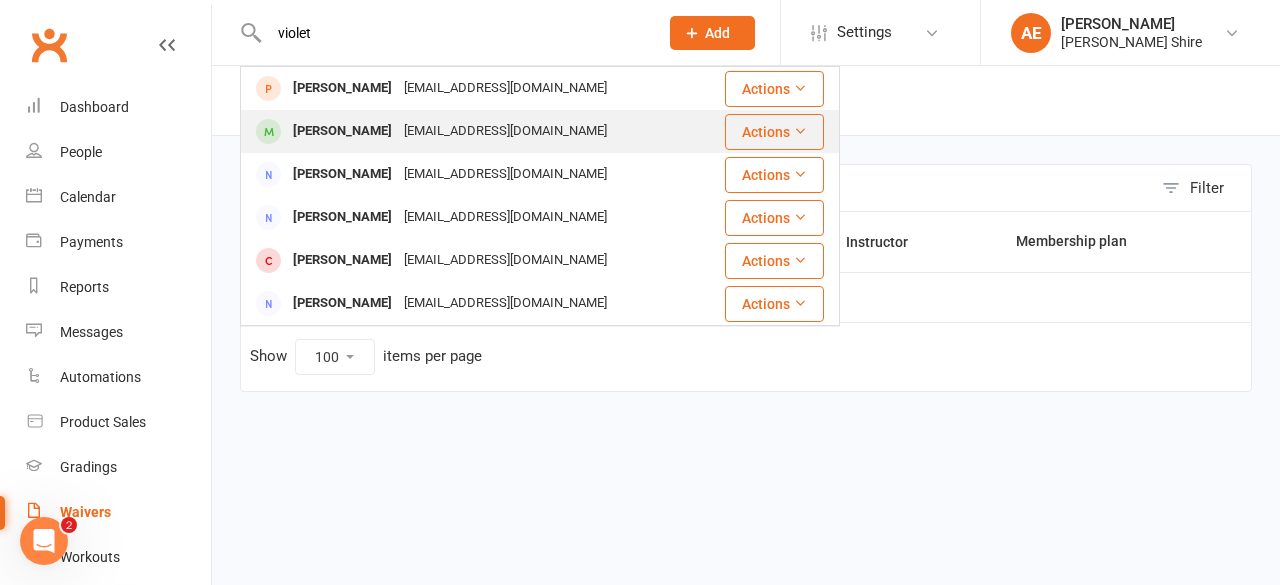 type on "violet" 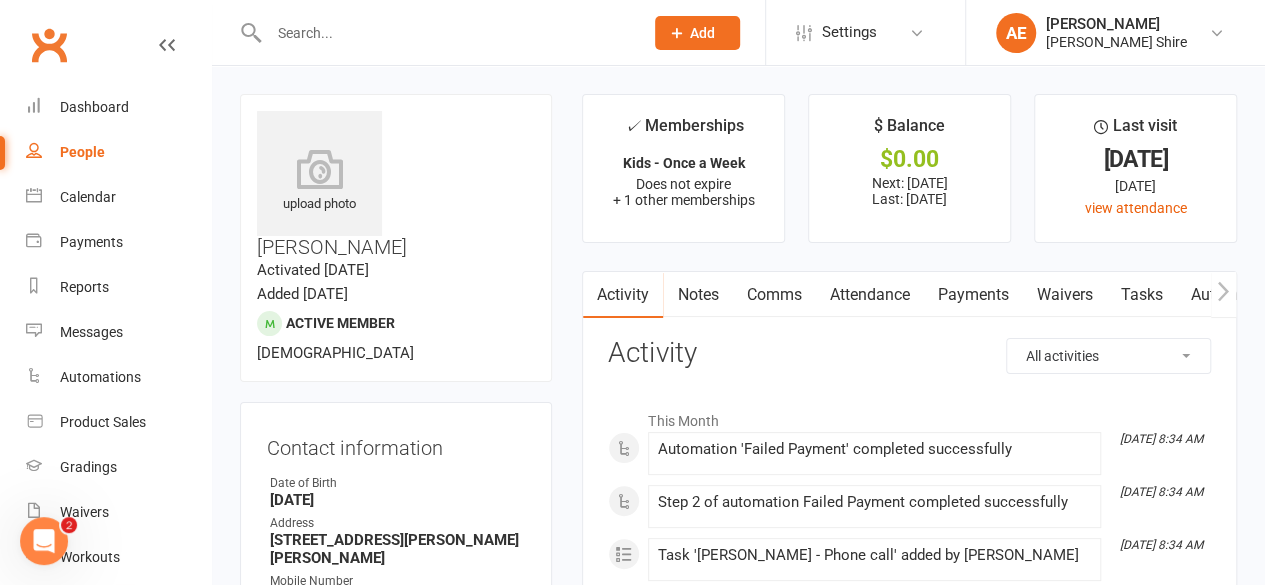 click on "Payments" at bounding box center (972, 295) 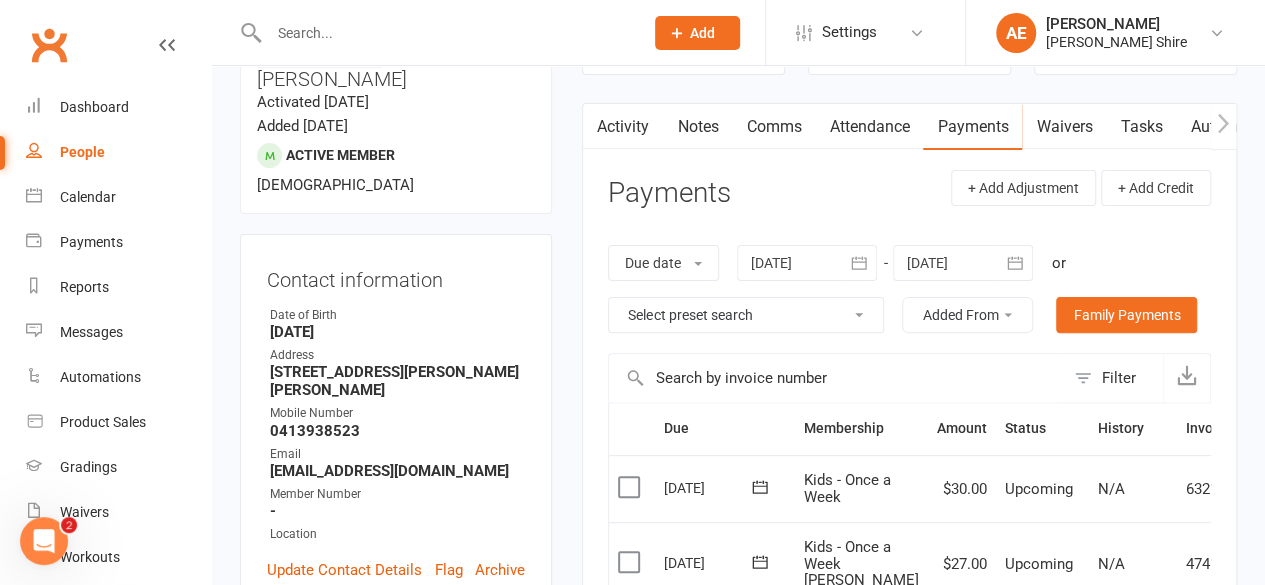 scroll, scrollTop: 247, scrollLeft: 0, axis: vertical 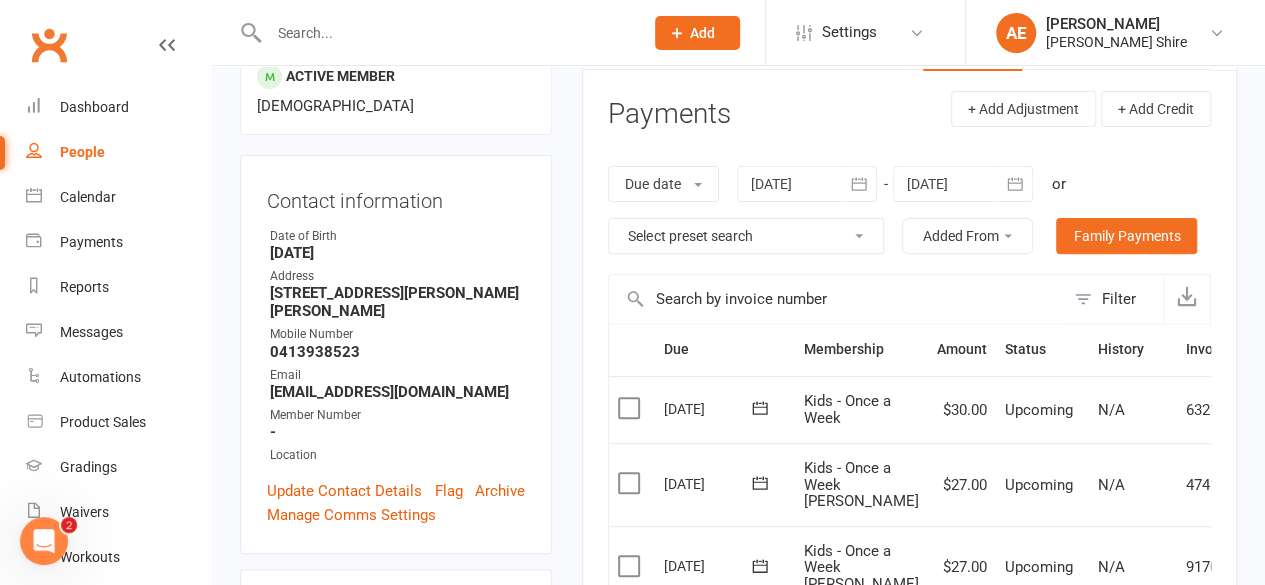 click on "Select preset search All failures All skipped payments All pending payments Successful payments (last 14 days)  Successful payments (last 30 days) Successful payments (last 90 days)" at bounding box center (746, 236) 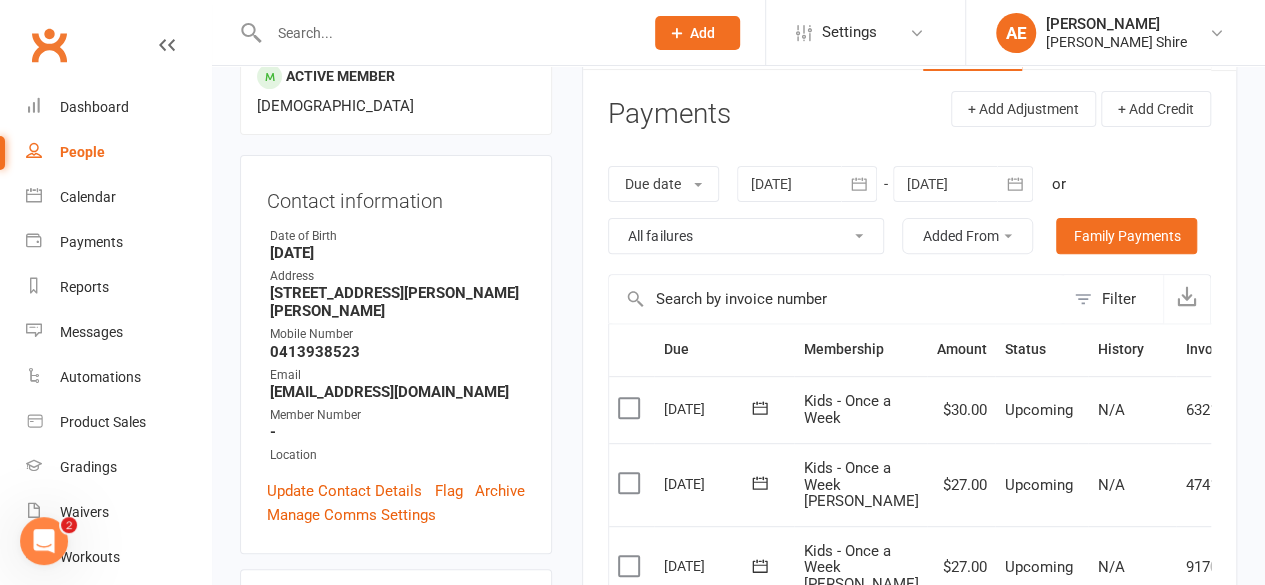 click on "Select preset search All failures All skipped payments All pending payments Successful payments (last 14 days)  Successful payments (last 30 days) Successful payments (last 90 days)" at bounding box center [746, 236] 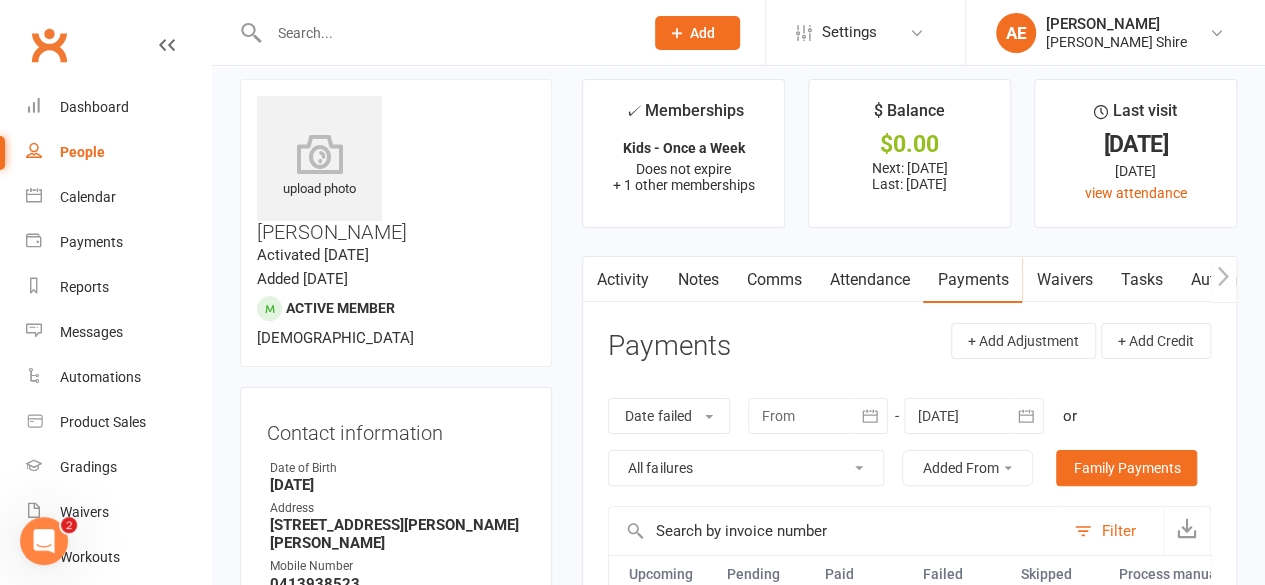 scroll, scrollTop: 14, scrollLeft: 0, axis: vertical 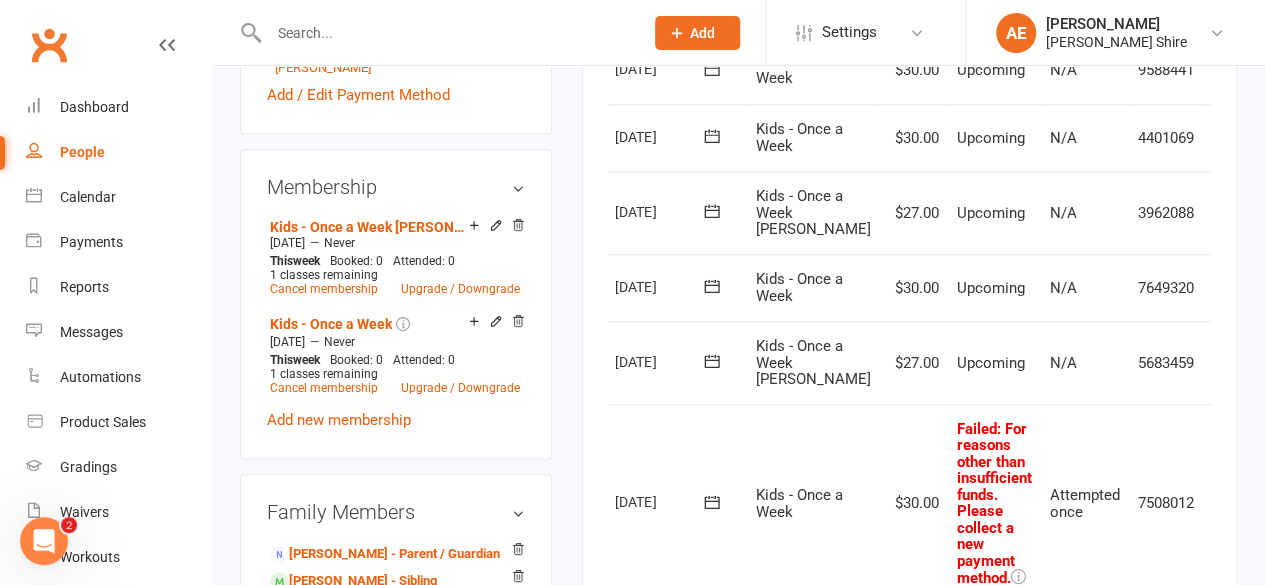 click at bounding box center (1224, 288) 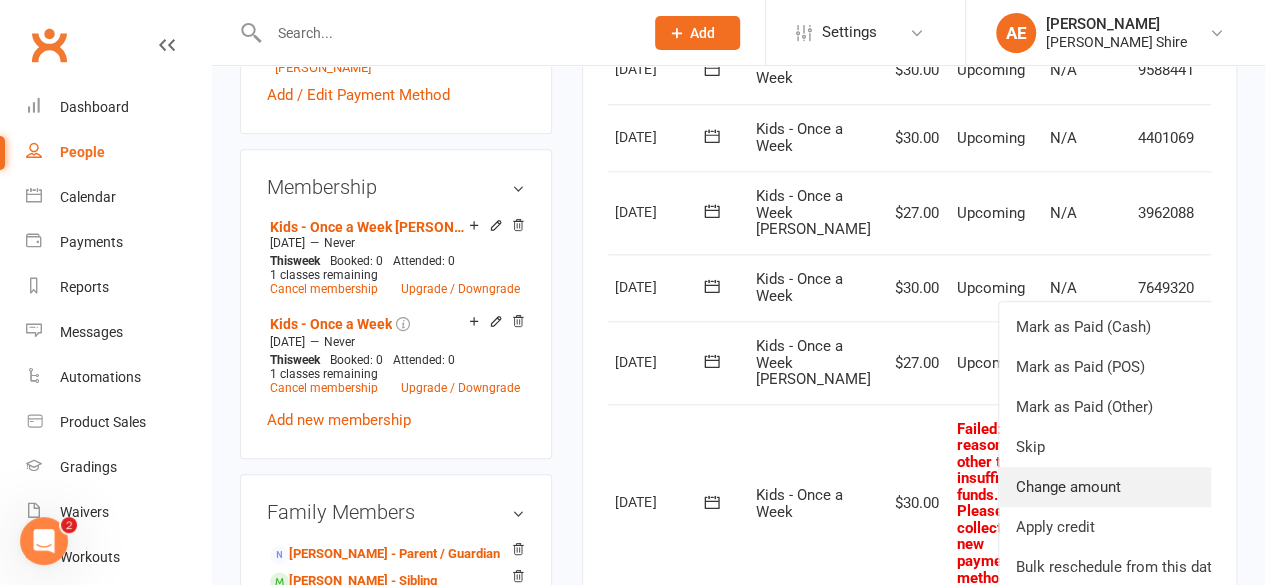 click on "Change amount" at bounding box center (1117, 487) 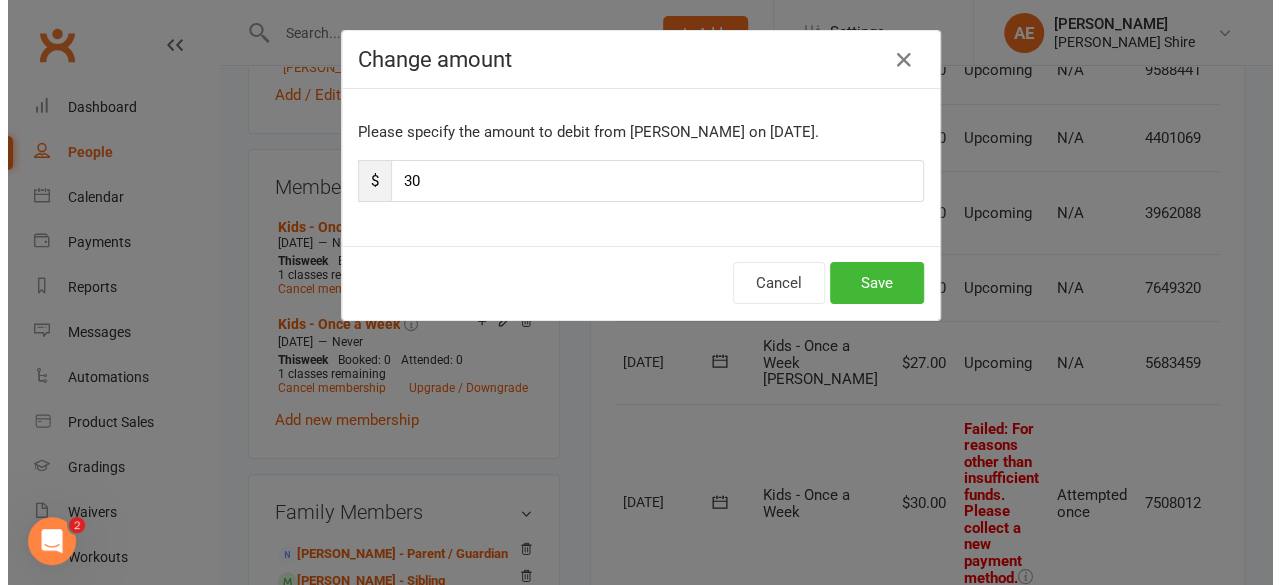 scroll, scrollTop: 864, scrollLeft: 0, axis: vertical 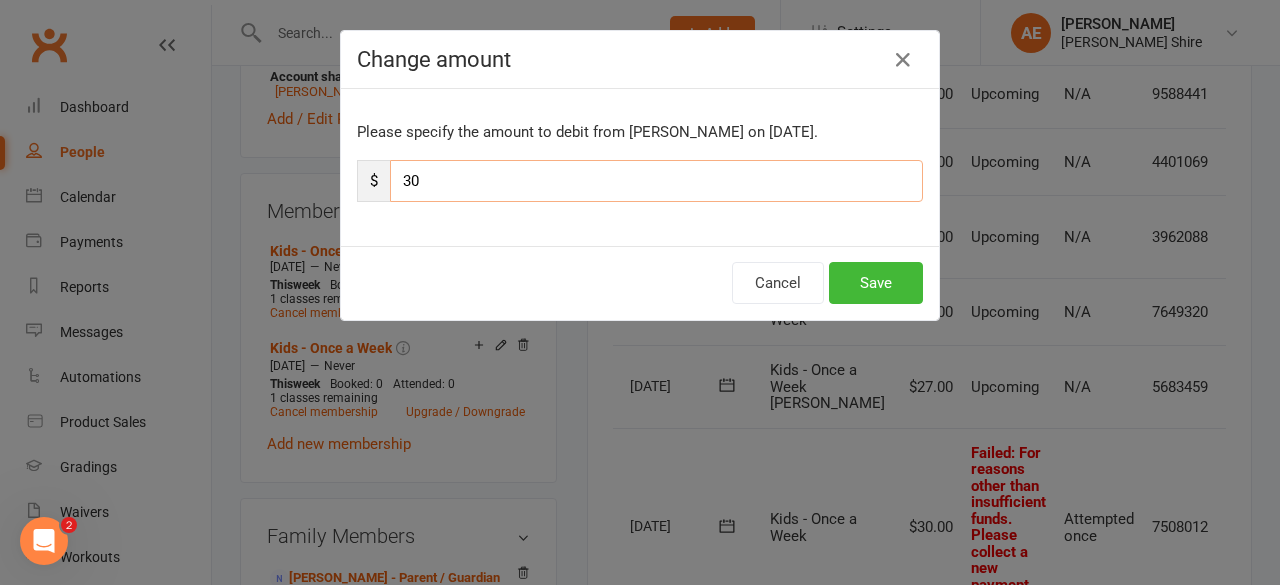 click on "30" at bounding box center (656, 181) 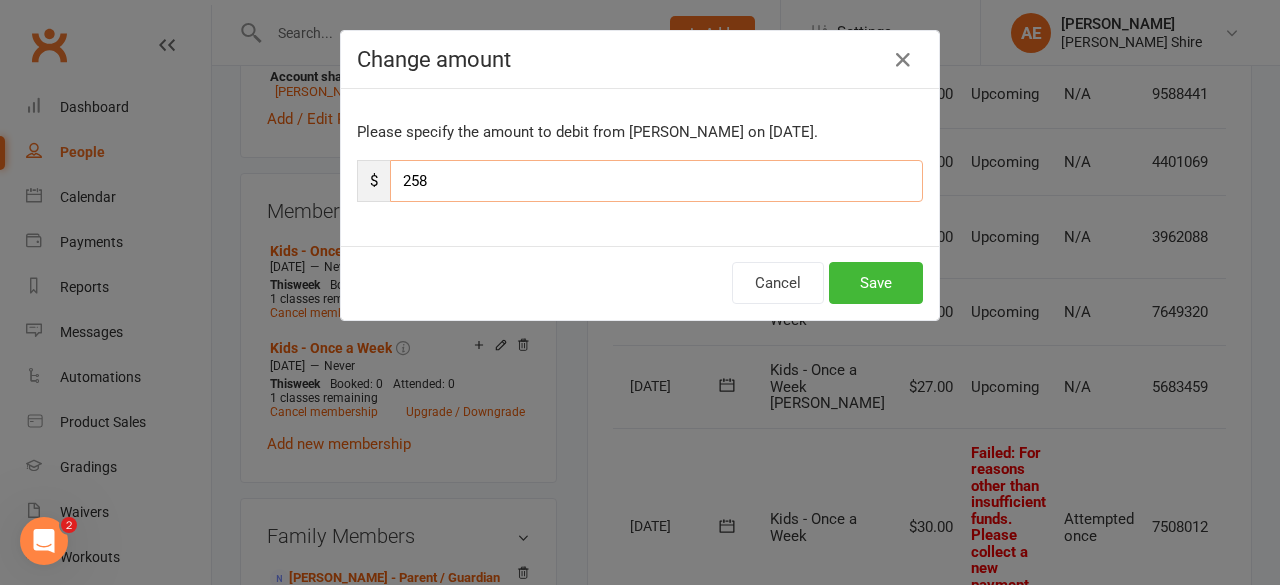 type on "258" 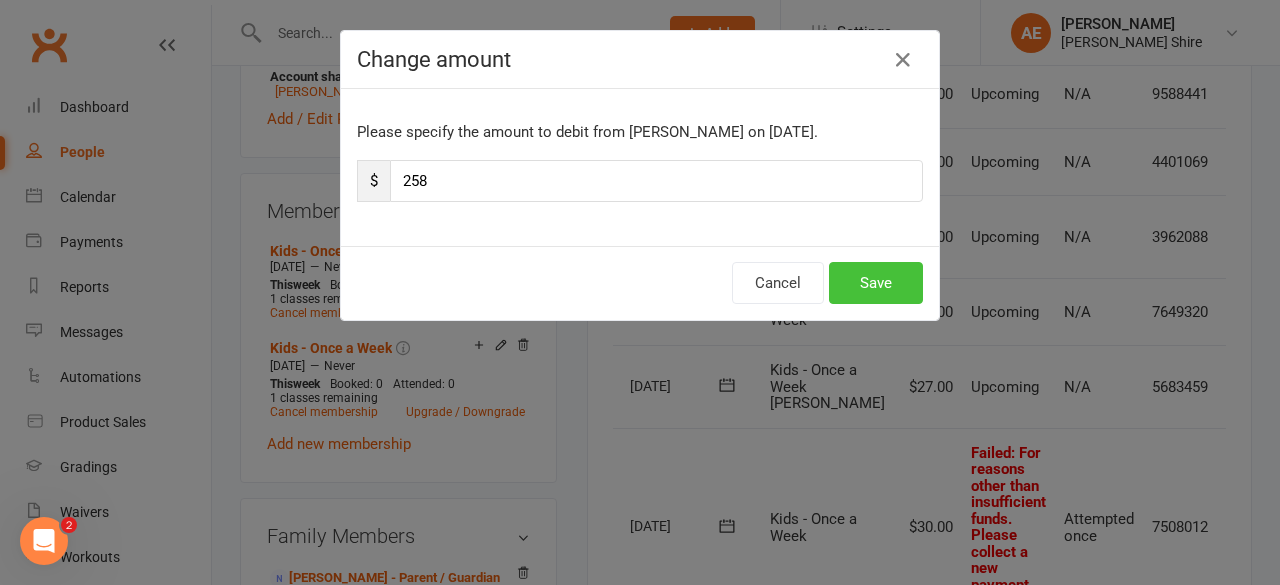 click on "Save" at bounding box center [876, 283] 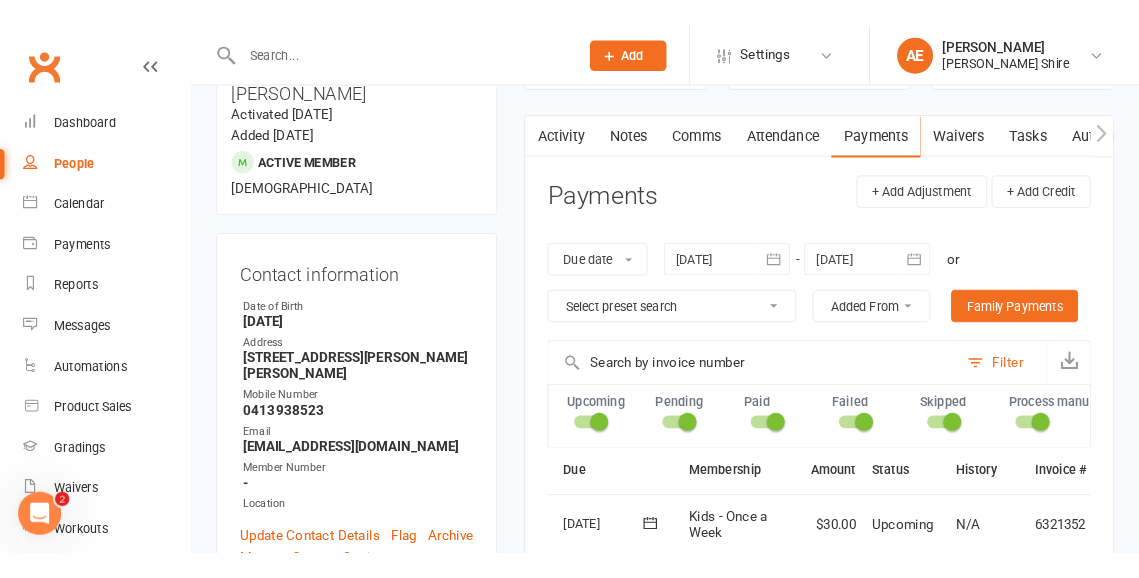 scroll, scrollTop: 0, scrollLeft: 0, axis: both 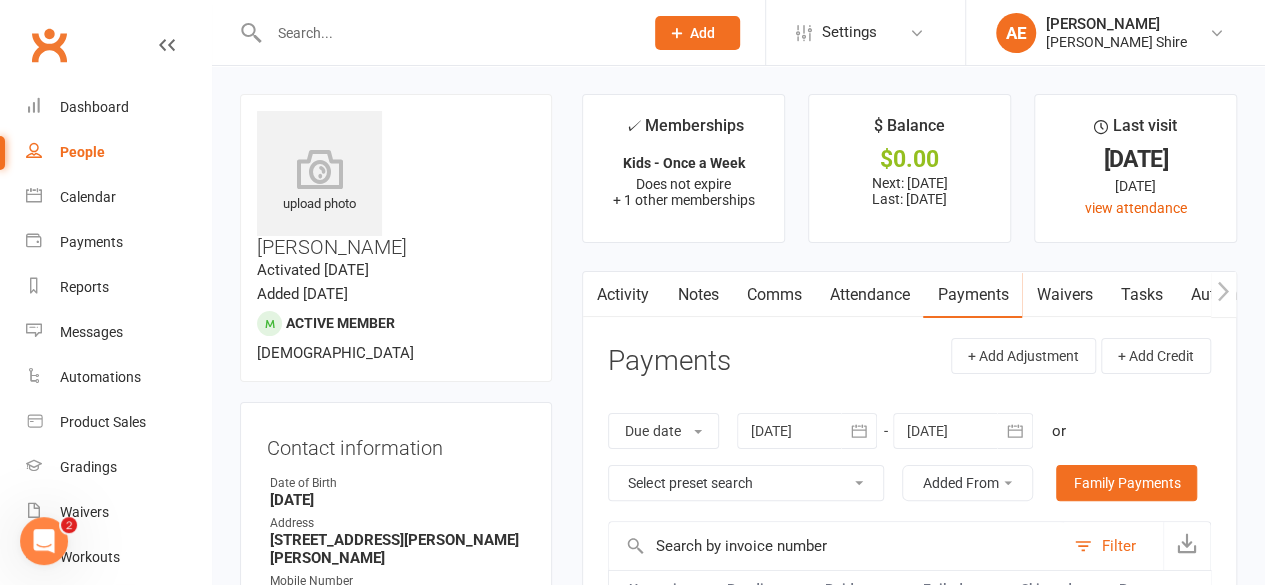 click on "Select preset search All failures All skipped payments All pending payments Successful payments (last 14 days)  Successful payments (last 30 days) Successful payments (last 90 days)" at bounding box center [746, 483] 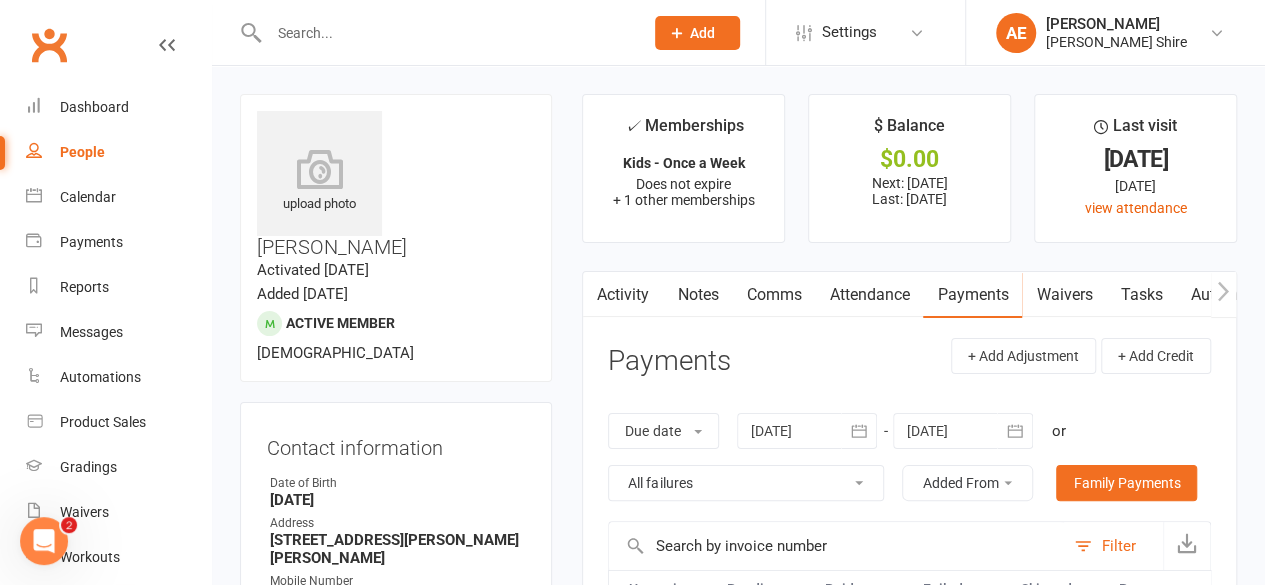 click on "Select preset search All failures All skipped payments All pending payments Successful payments (last 14 days)  Successful payments (last 30 days) Successful payments (last 90 days)" at bounding box center (746, 483) 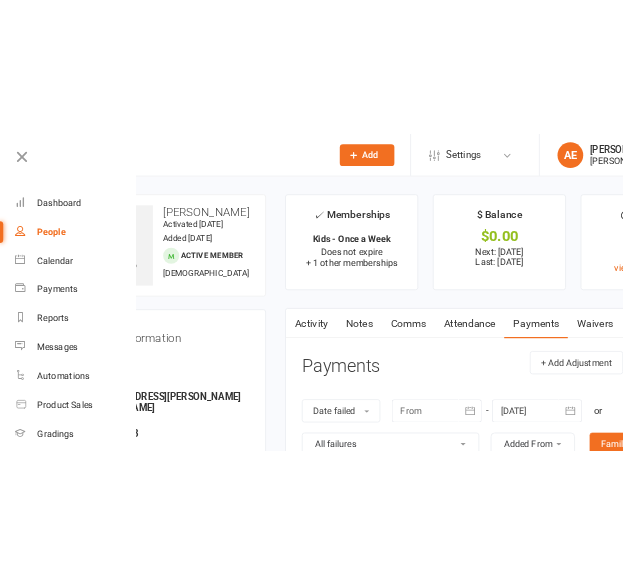 scroll, scrollTop: 0, scrollLeft: 0, axis: both 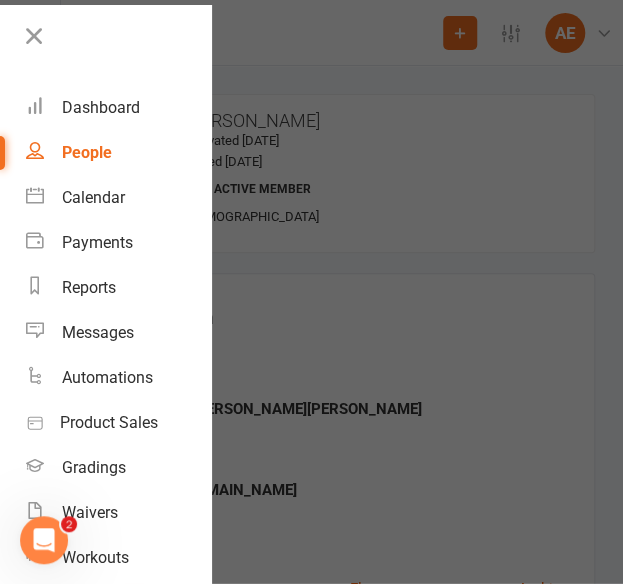 click at bounding box center [311, 292] 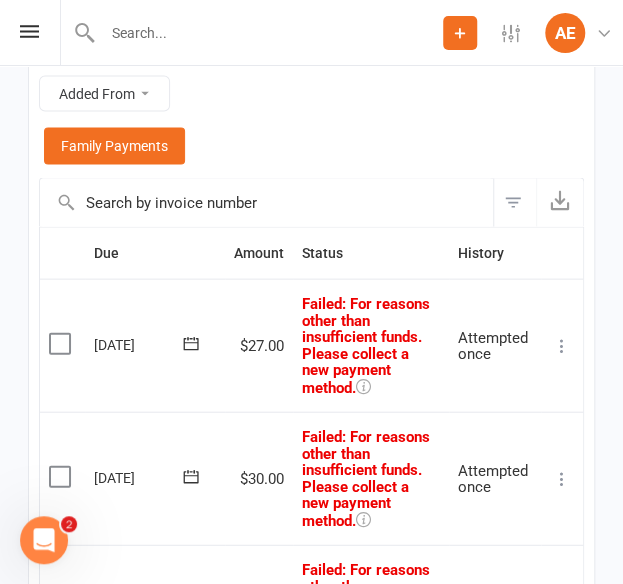scroll, scrollTop: 2751, scrollLeft: 0, axis: vertical 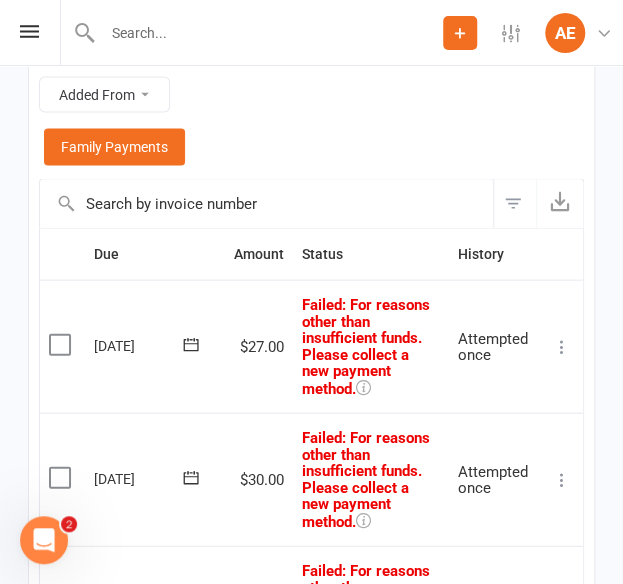click at bounding box center (62, 344) 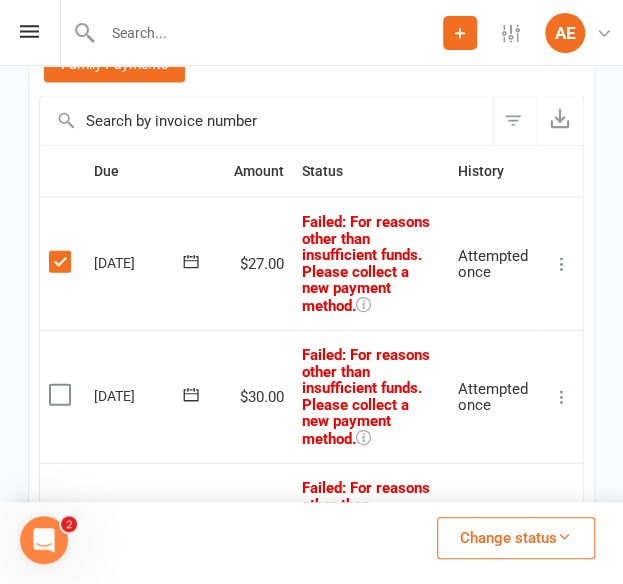 scroll, scrollTop: 2835, scrollLeft: 0, axis: vertical 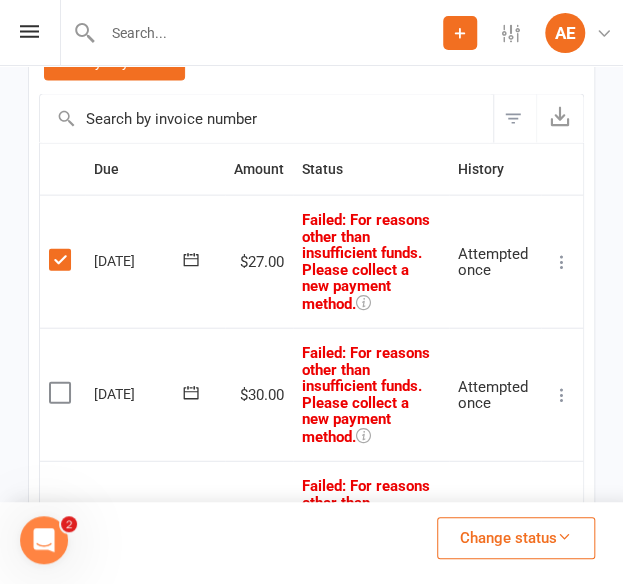 click at bounding box center (62, 393) 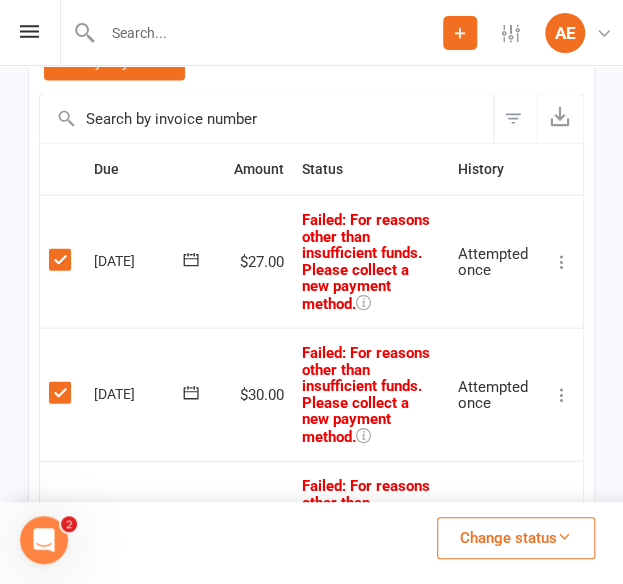 scroll, scrollTop: 2953, scrollLeft: 0, axis: vertical 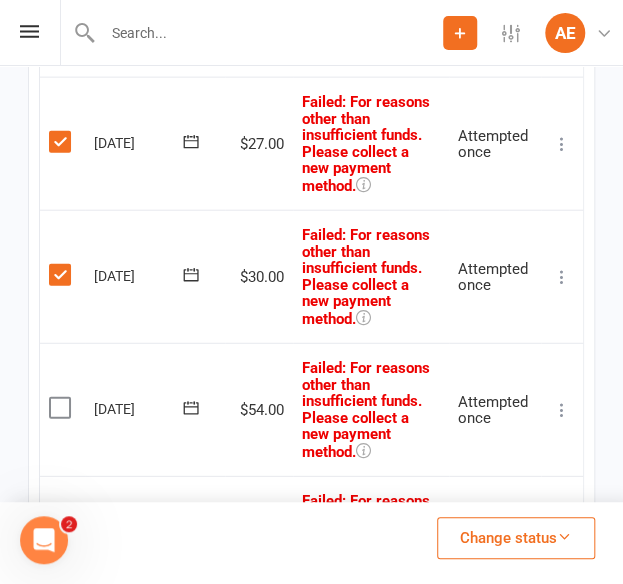 click at bounding box center (62, 408) 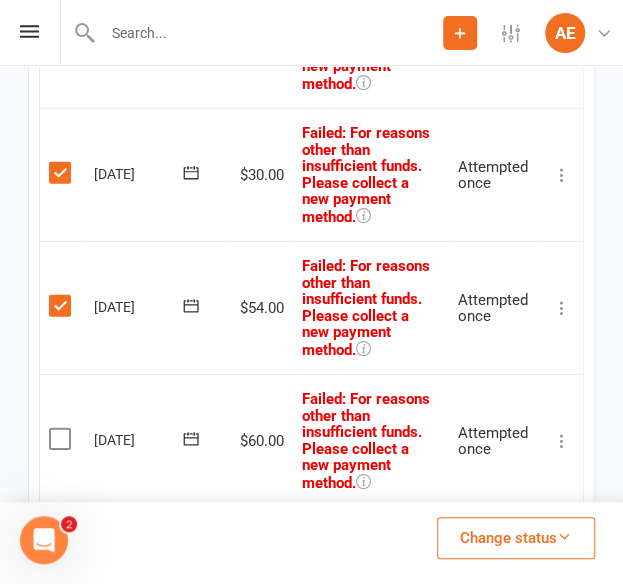 scroll, scrollTop: 3057, scrollLeft: 0, axis: vertical 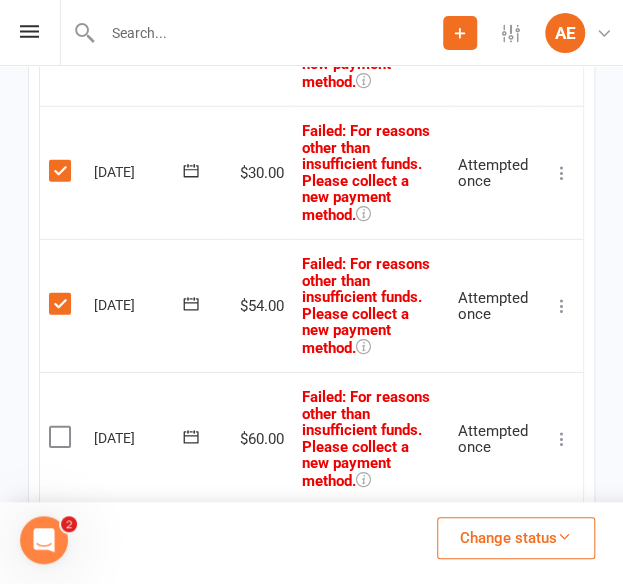 click at bounding box center [62, 437] 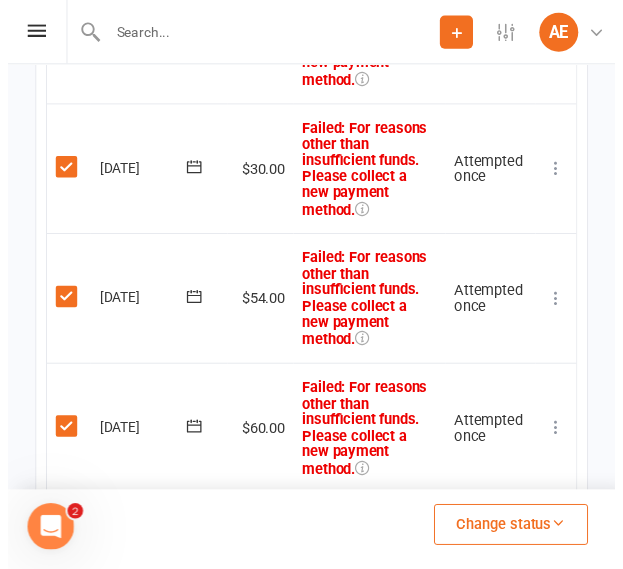 scroll, scrollTop: 3205, scrollLeft: 0, axis: vertical 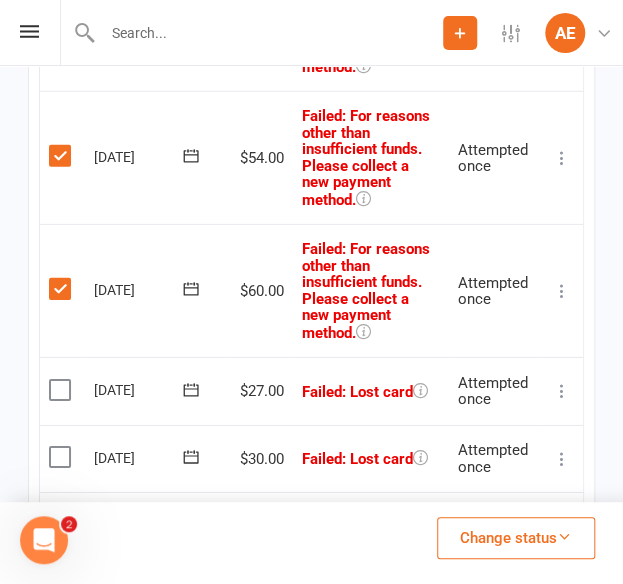 click at bounding box center (62, 390) 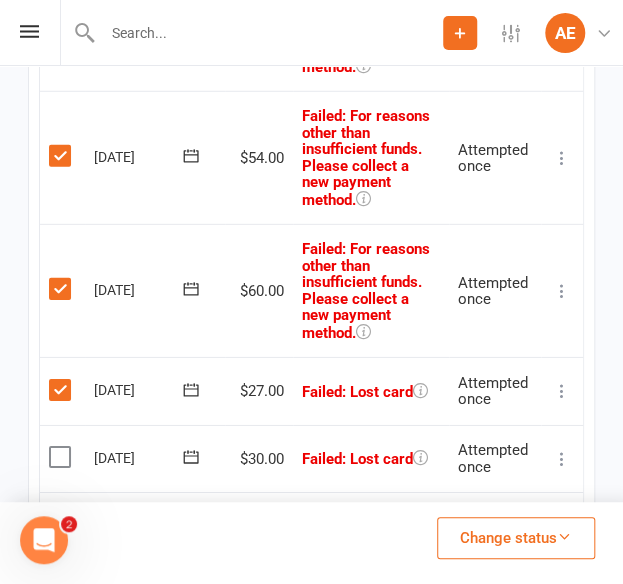 click at bounding box center [62, 457] 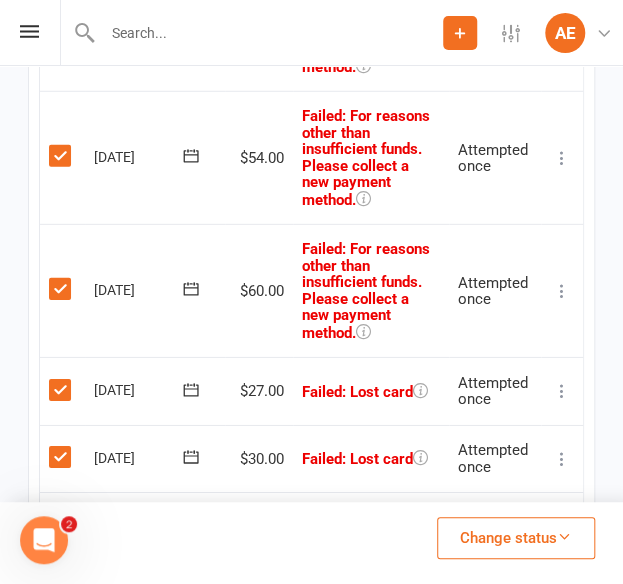 click on "Change status" at bounding box center [516, 538] 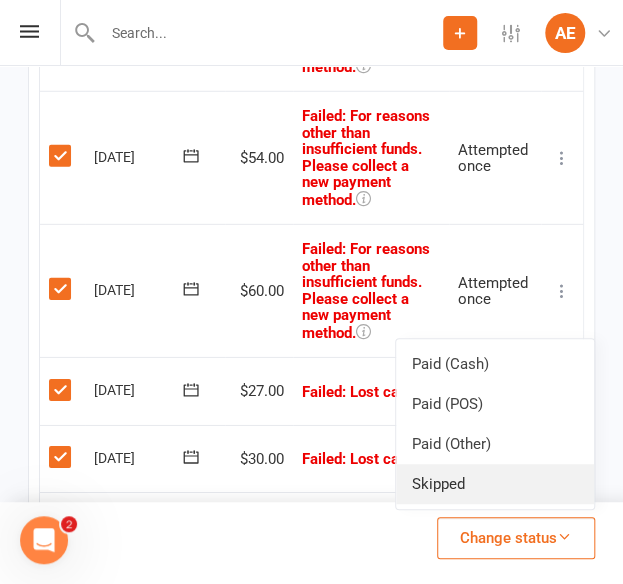 click on "Skipped" at bounding box center (495, 484) 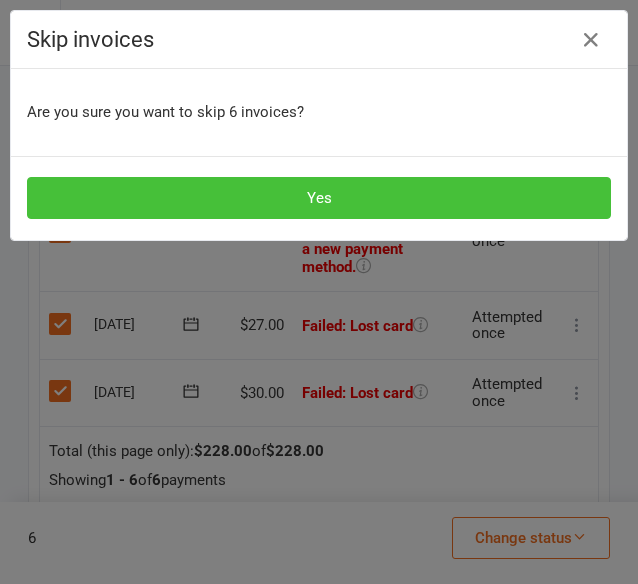 click on "Yes" at bounding box center (319, 198) 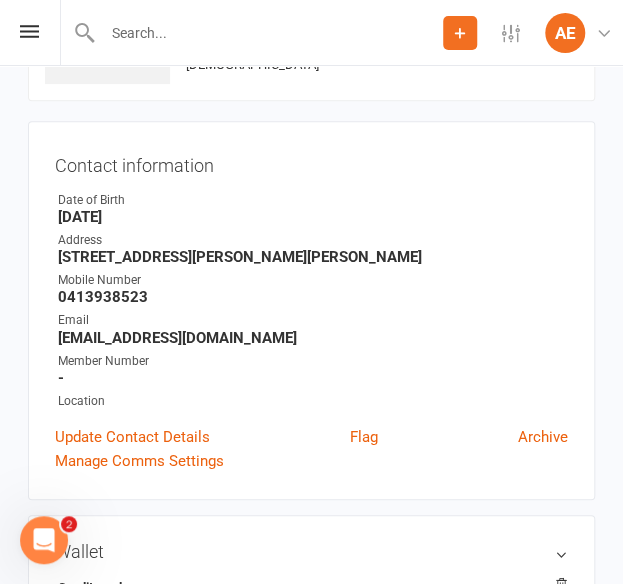 scroll, scrollTop: 124, scrollLeft: 0, axis: vertical 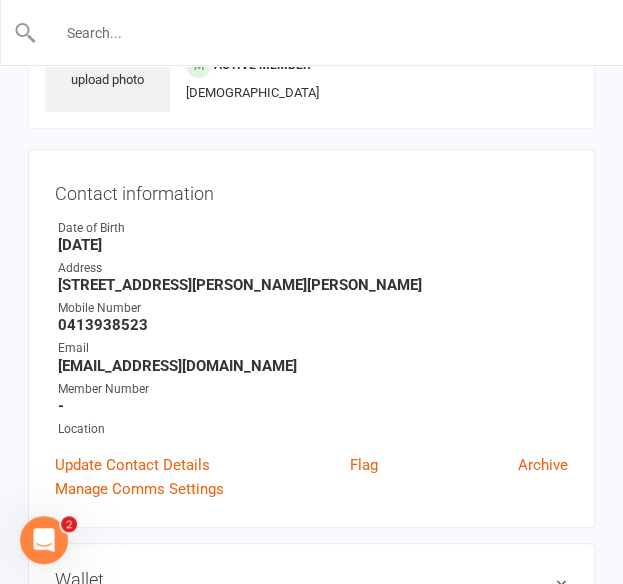 click at bounding box center [312, 33] 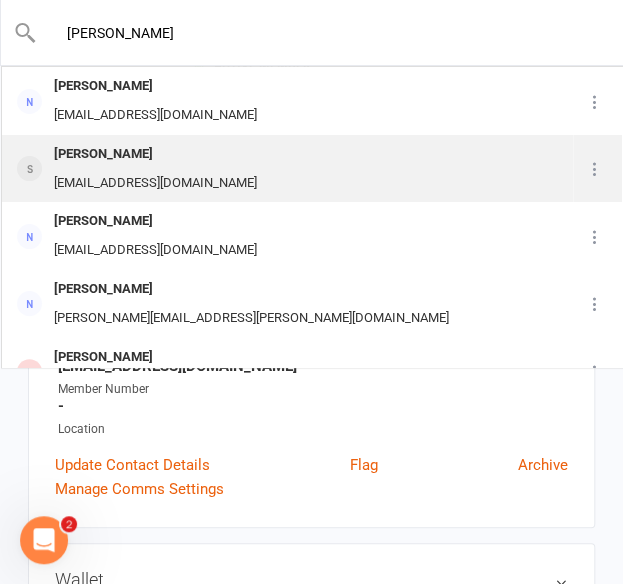 scroll, scrollTop: 0, scrollLeft: 0, axis: both 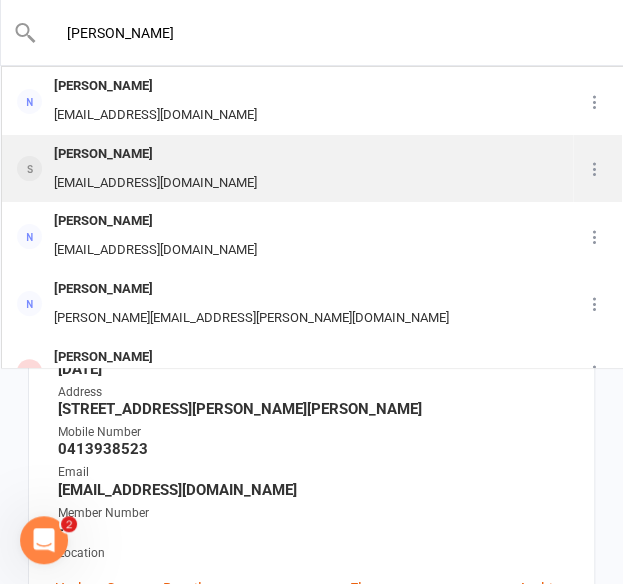 type on "alexey" 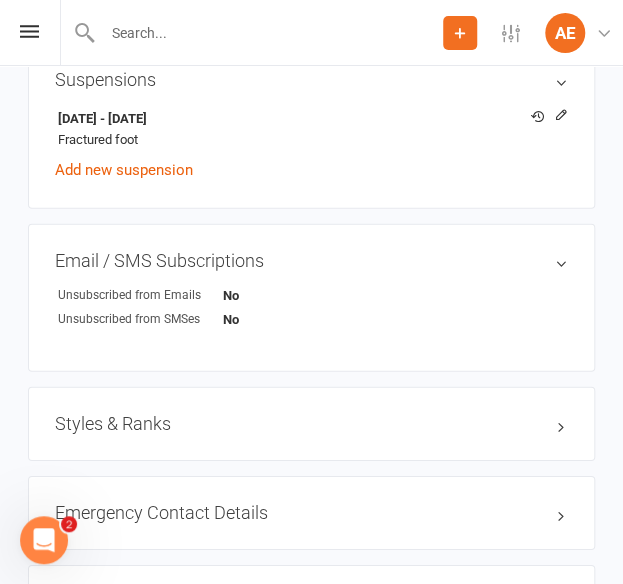 scroll, scrollTop: 1202, scrollLeft: 0, axis: vertical 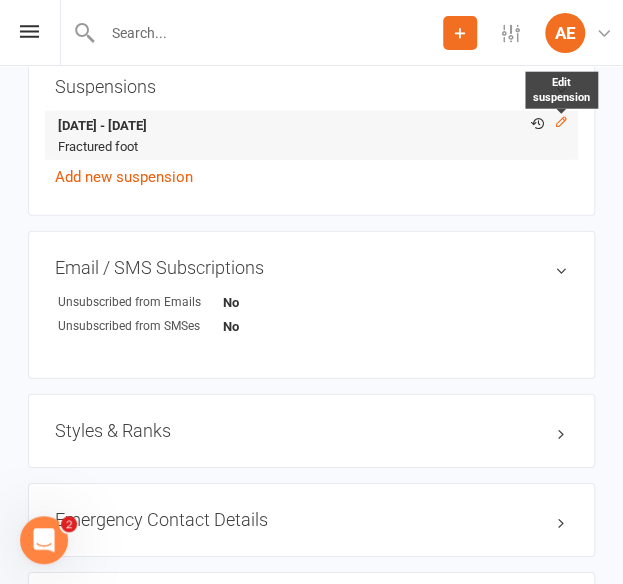 click 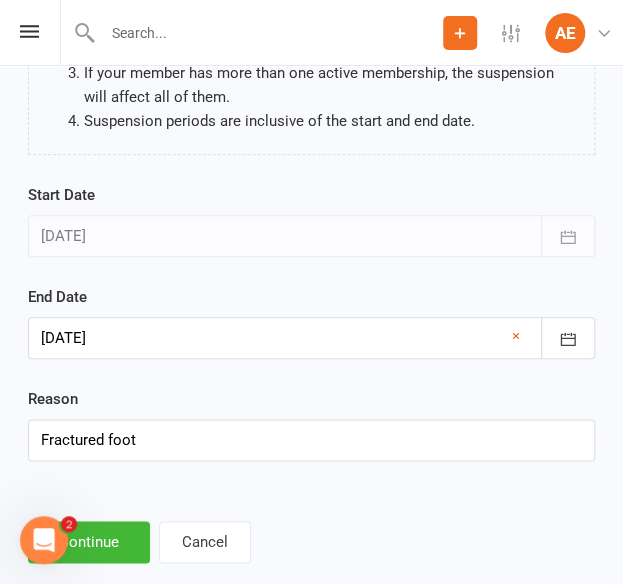 scroll, scrollTop: 339, scrollLeft: 0, axis: vertical 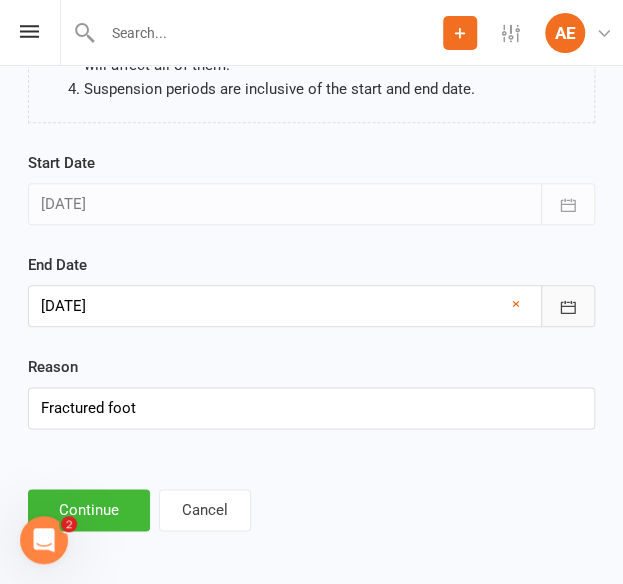 click at bounding box center [568, 306] 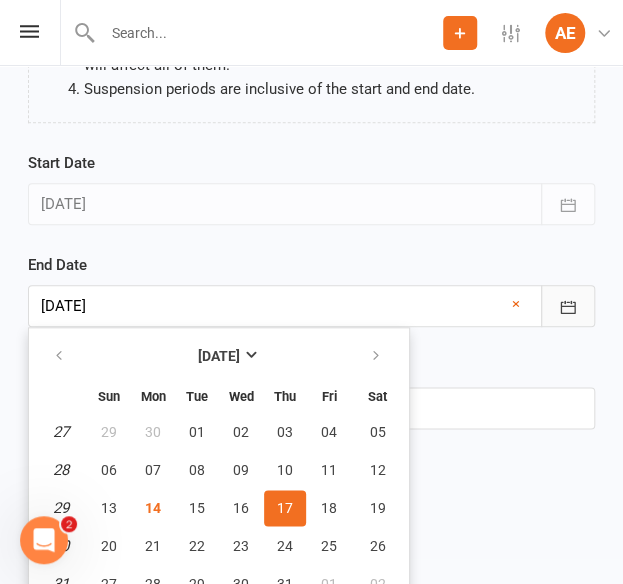 scroll, scrollTop: 395, scrollLeft: 0, axis: vertical 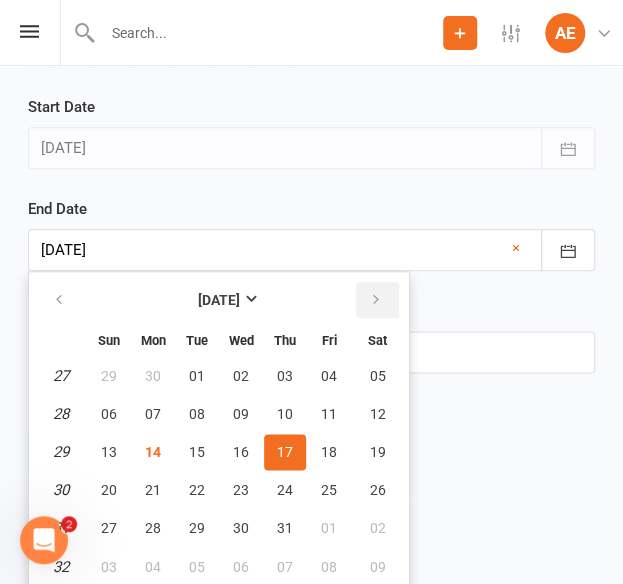 click at bounding box center [376, 300] 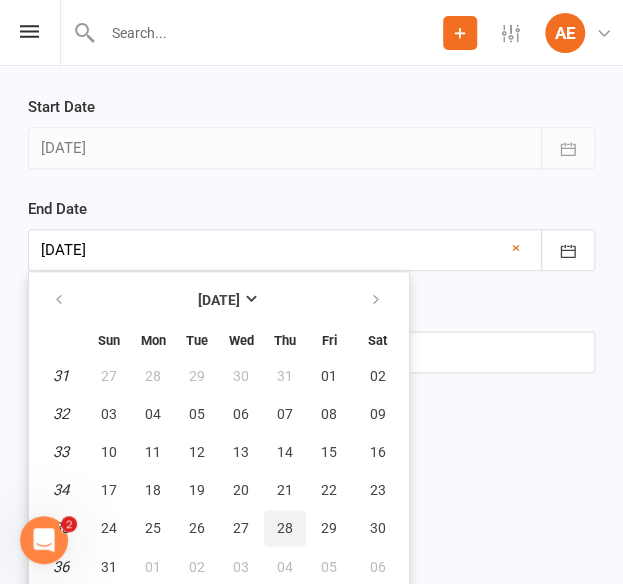 click on "28" at bounding box center [285, 528] 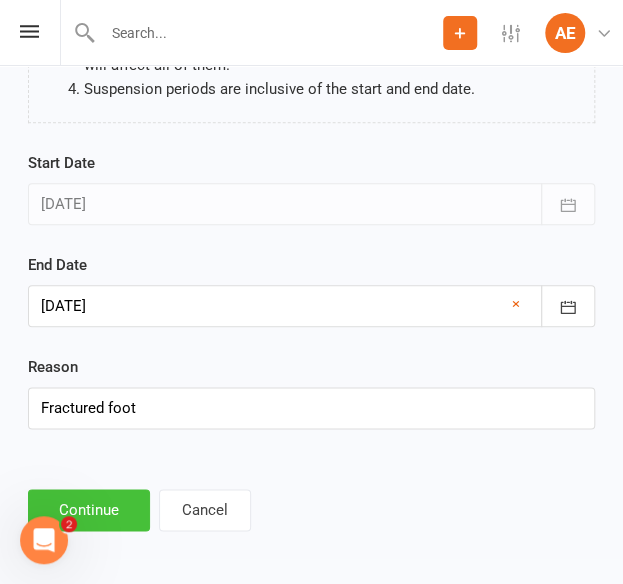 click on "Continue" at bounding box center [89, 510] 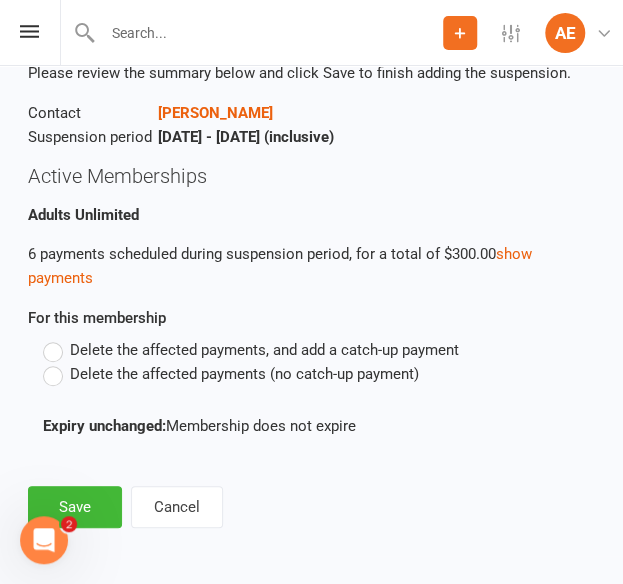 scroll, scrollTop: 151, scrollLeft: 0, axis: vertical 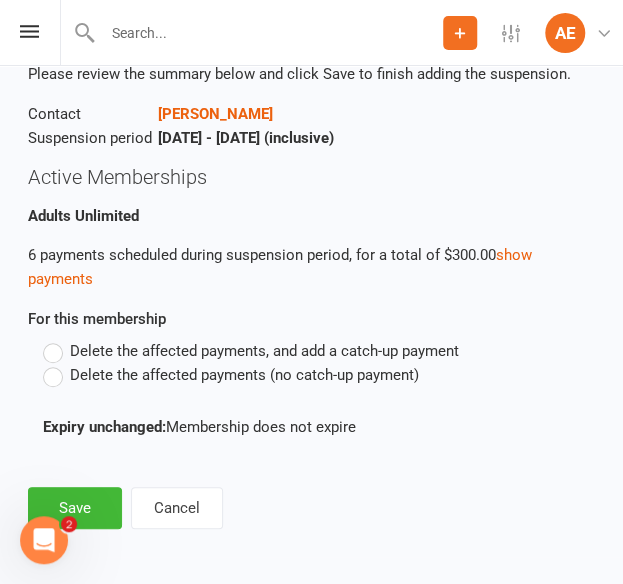 click on "Delete the affected payments (no catch-up payment)" at bounding box center [244, 373] 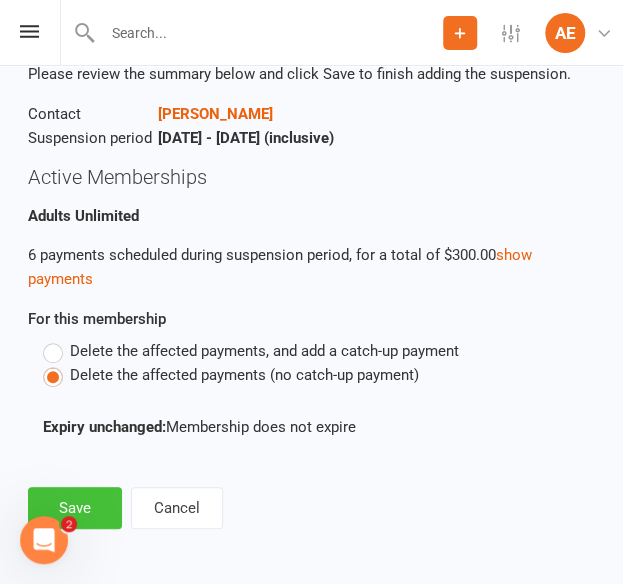click on "Save" at bounding box center [75, 508] 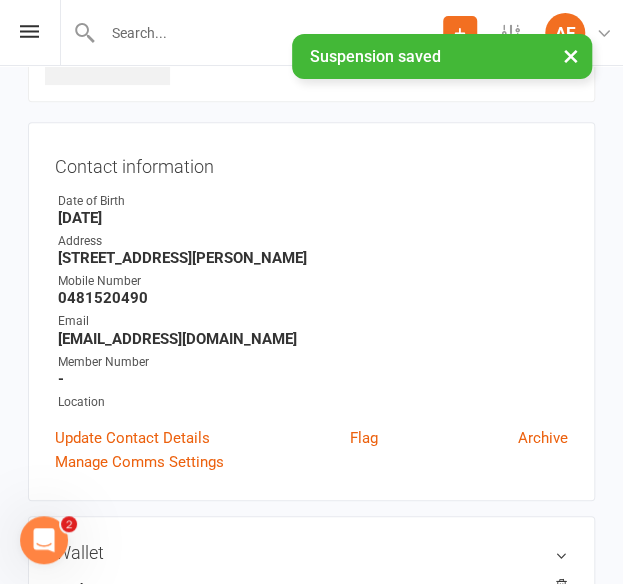 scroll, scrollTop: 0, scrollLeft: 0, axis: both 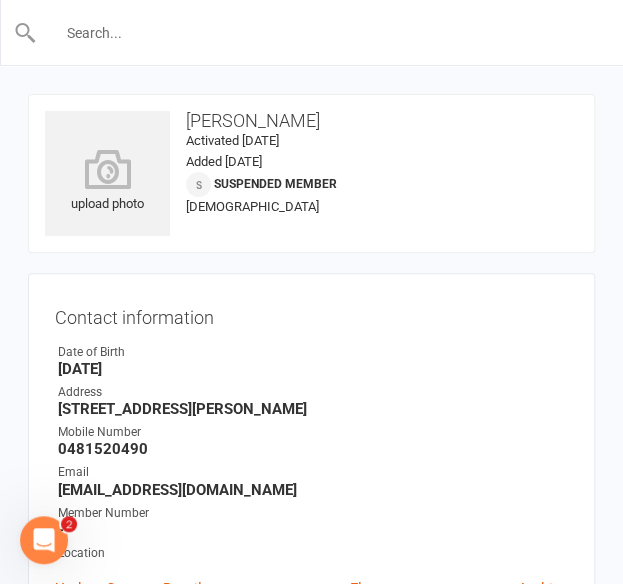 click at bounding box center (312, 33) 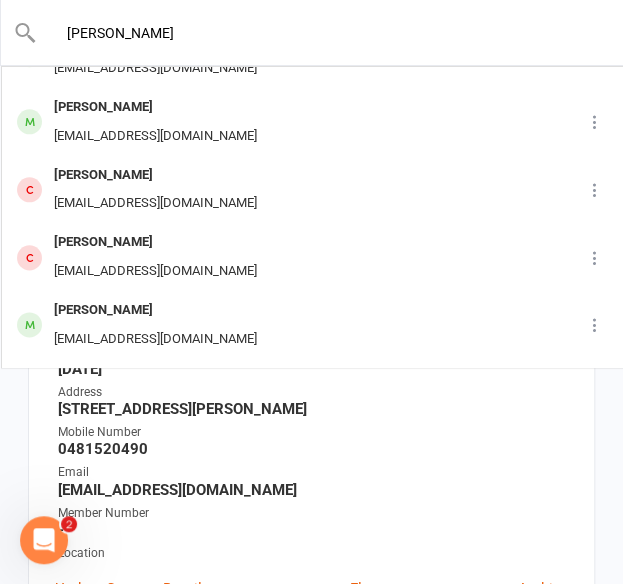 scroll, scrollTop: 538, scrollLeft: 0, axis: vertical 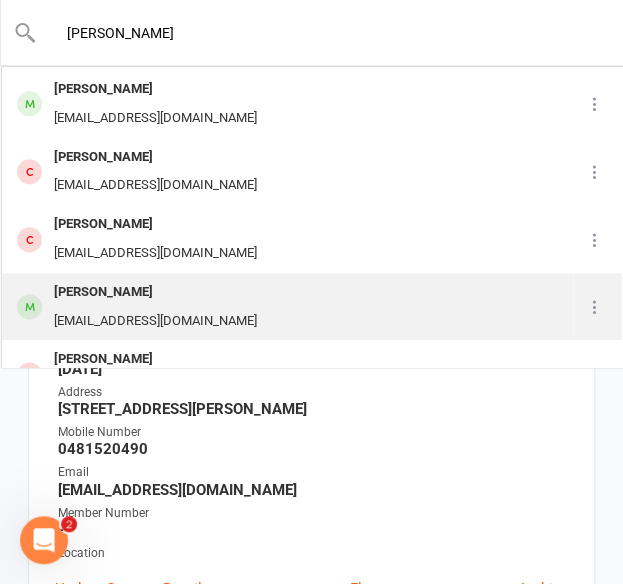 type on "adam" 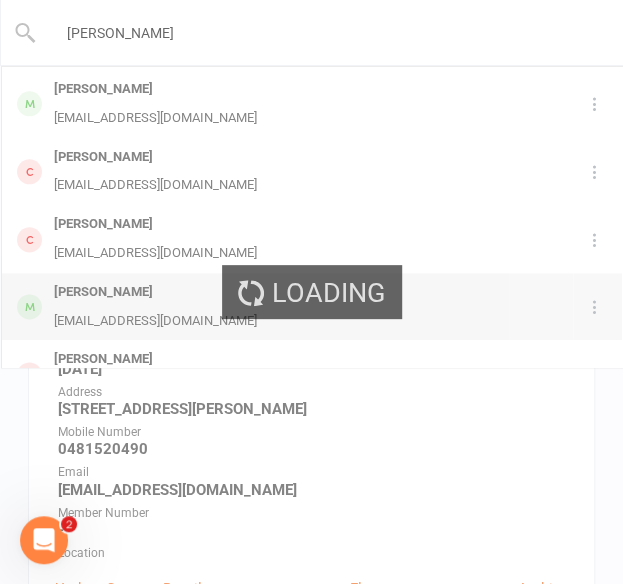 type 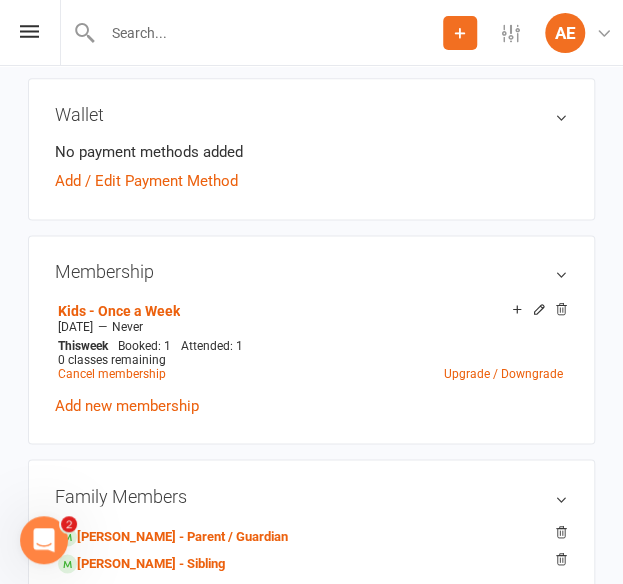 scroll, scrollTop: 645, scrollLeft: 0, axis: vertical 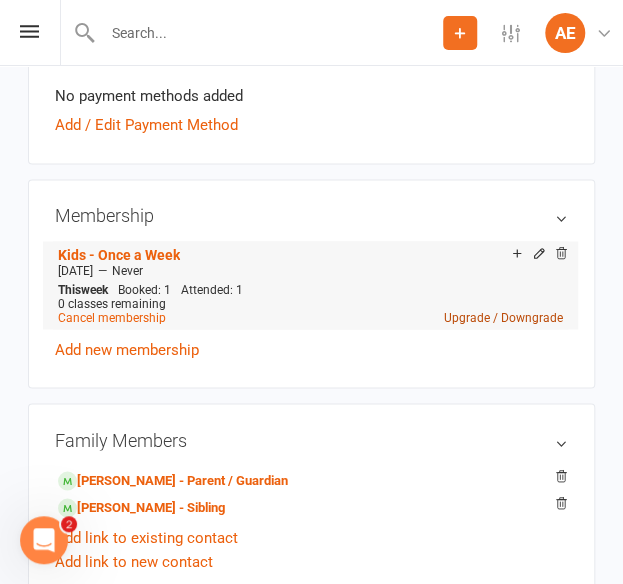 click on "Upgrade / Downgrade" at bounding box center [503, 317] 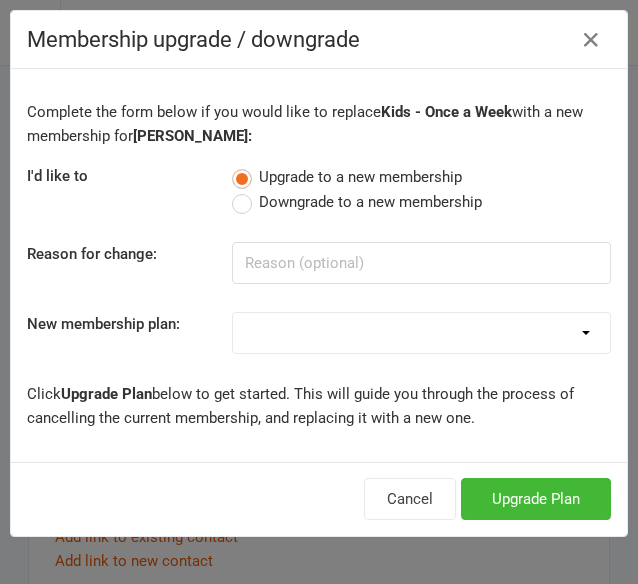click on "Adult - Once a week Adult - Twice a week Adults Unlimited Kids - Once a Week Kids -Twice A Week Kids Unlimited Adults Foundation Kids Foundation Membership Foundation Membership Two Family Membership 50% closure of gym Premium Membership 10 pass" at bounding box center (421, 333) 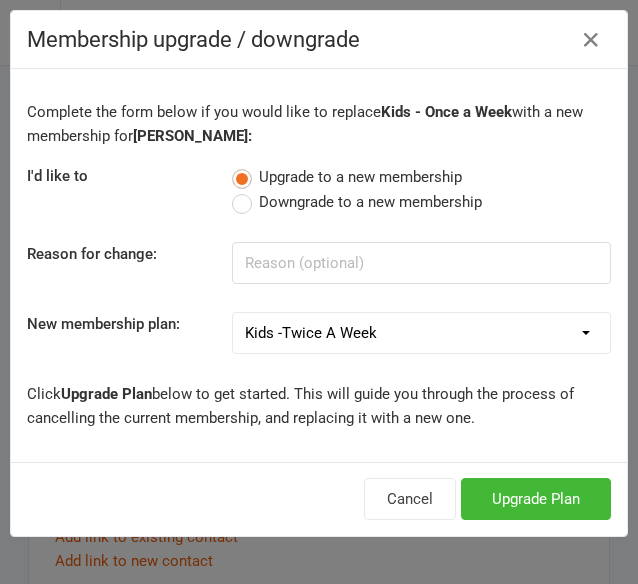 click on "Adult - Once a week Adult - Twice a week Adults Unlimited Kids - Once a Week Kids -Twice A Week Kids Unlimited Adults Foundation Kids Foundation Membership Foundation Membership Two Family Membership 50% closure of gym Premium Membership 10 pass" at bounding box center (421, 333) 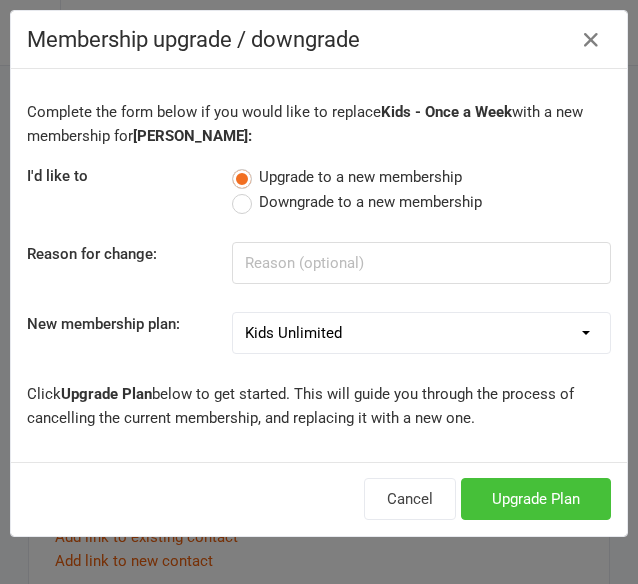 click on "Upgrade Plan" at bounding box center (536, 499) 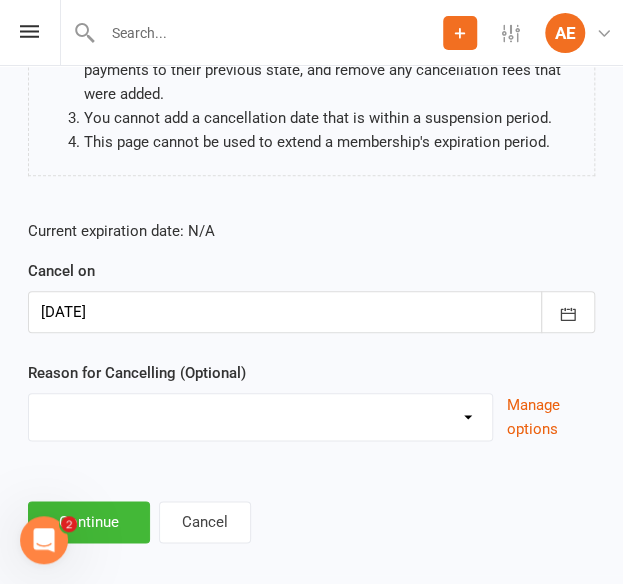 scroll, scrollTop: 322, scrollLeft: 0, axis: vertical 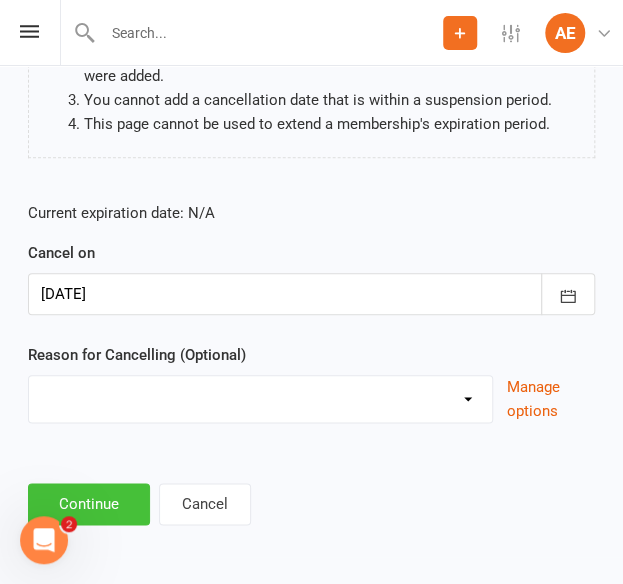 click on "Continue" at bounding box center (89, 504) 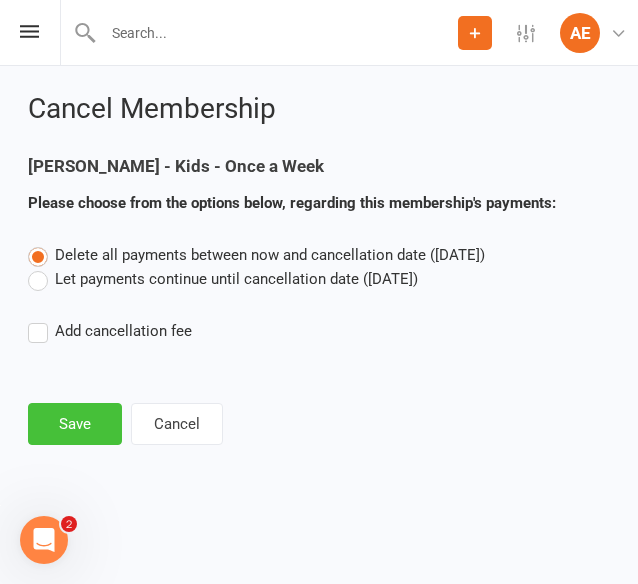 click on "Save" at bounding box center [75, 424] 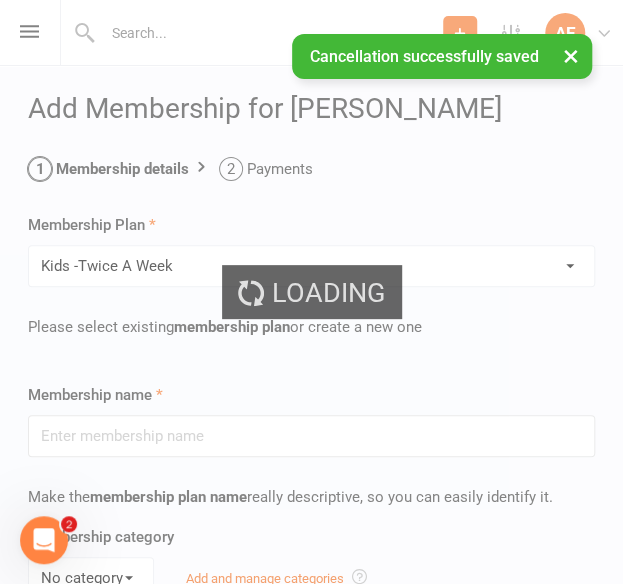 type on "Kids -Twice A Week" 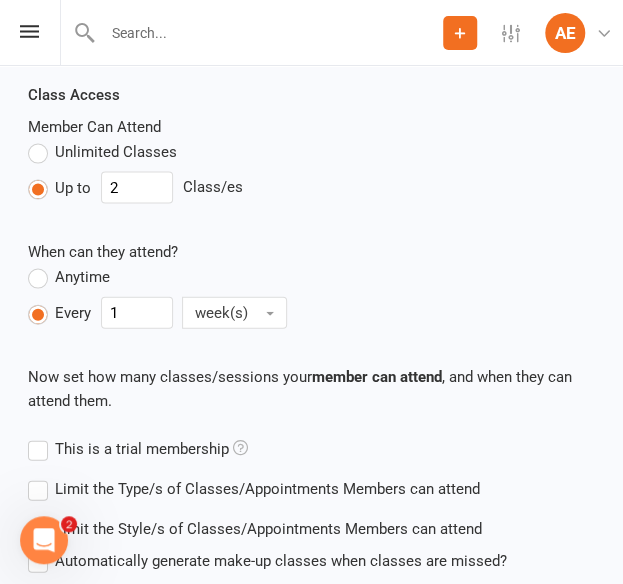 scroll, scrollTop: 1080, scrollLeft: 0, axis: vertical 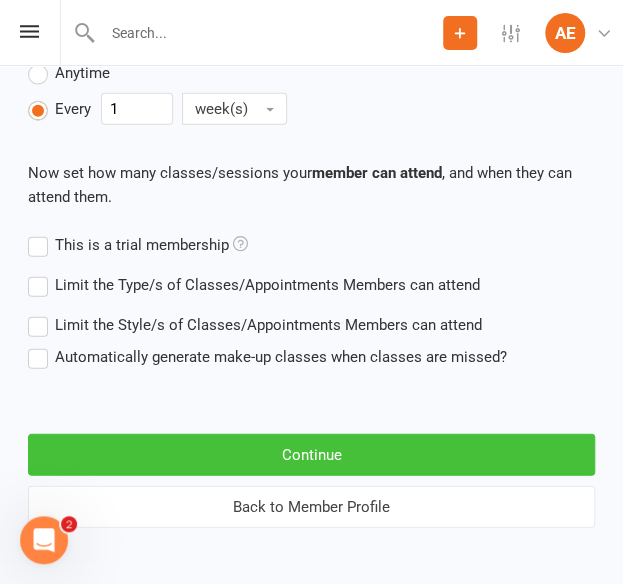 click on "Continue" at bounding box center (311, 455) 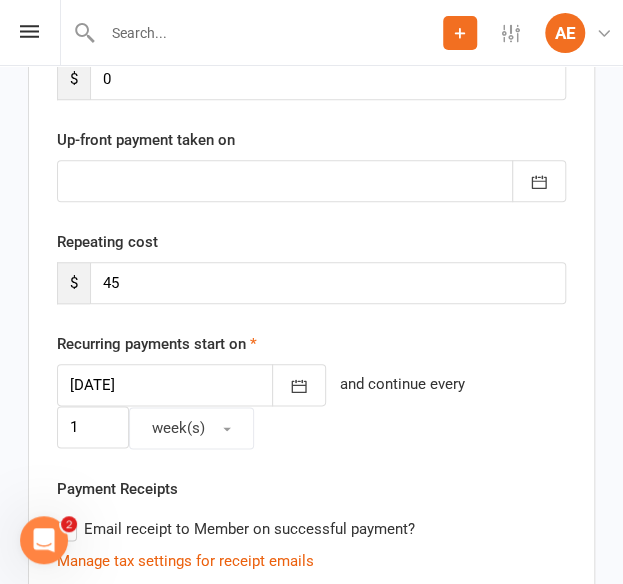 scroll, scrollTop: 300, scrollLeft: 0, axis: vertical 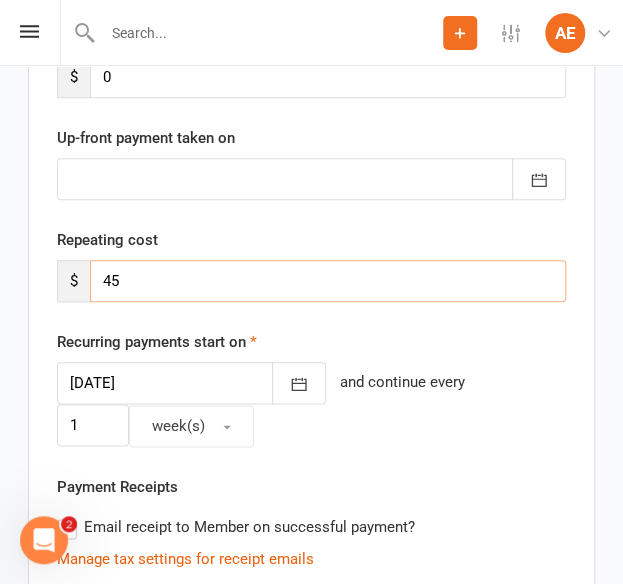 click on "45" at bounding box center [328, 281] 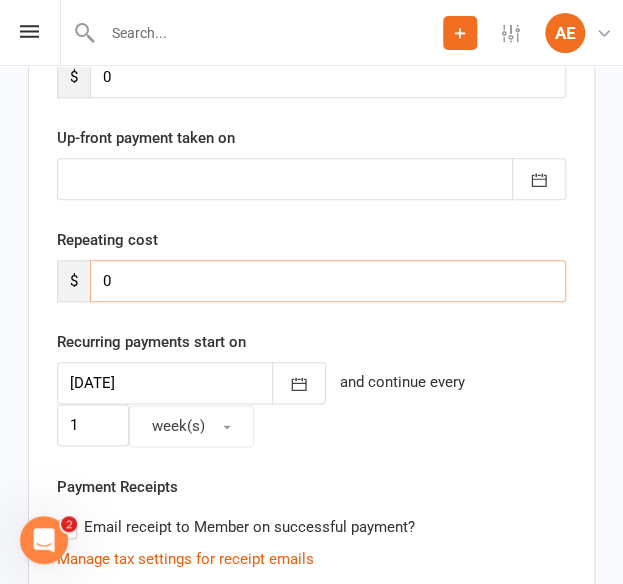 type on "0" 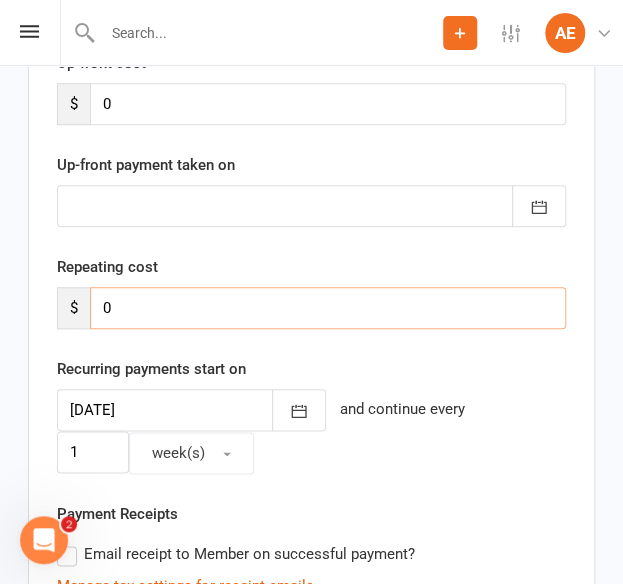 scroll, scrollTop: 280, scrollLeft: 0, axis: vertical 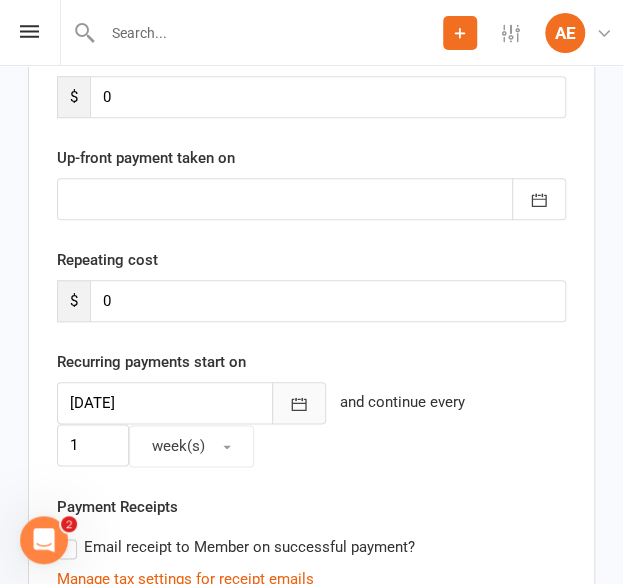 click 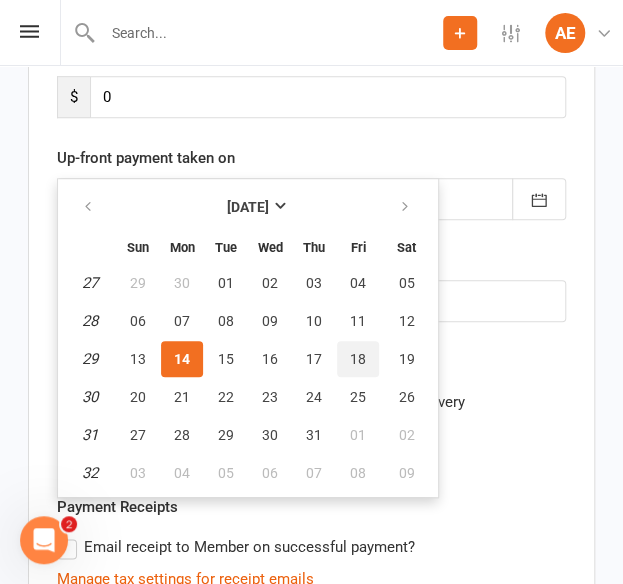 click on "18" at bounding box center (358, 359) 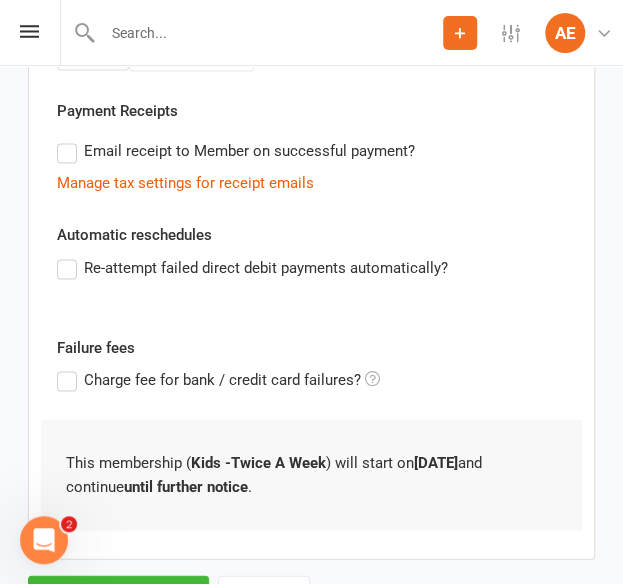 scroll, scrollTop: 764, scrollLeft: 0, axis: vertical 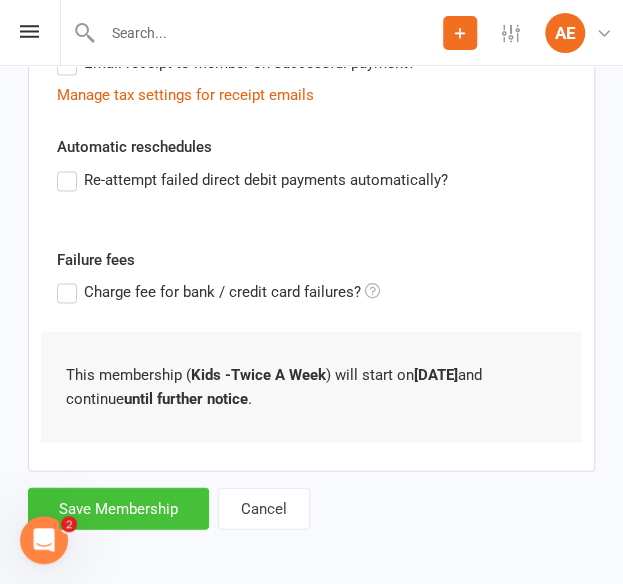 click on "Save Membership" at bounding box center [118, 508] 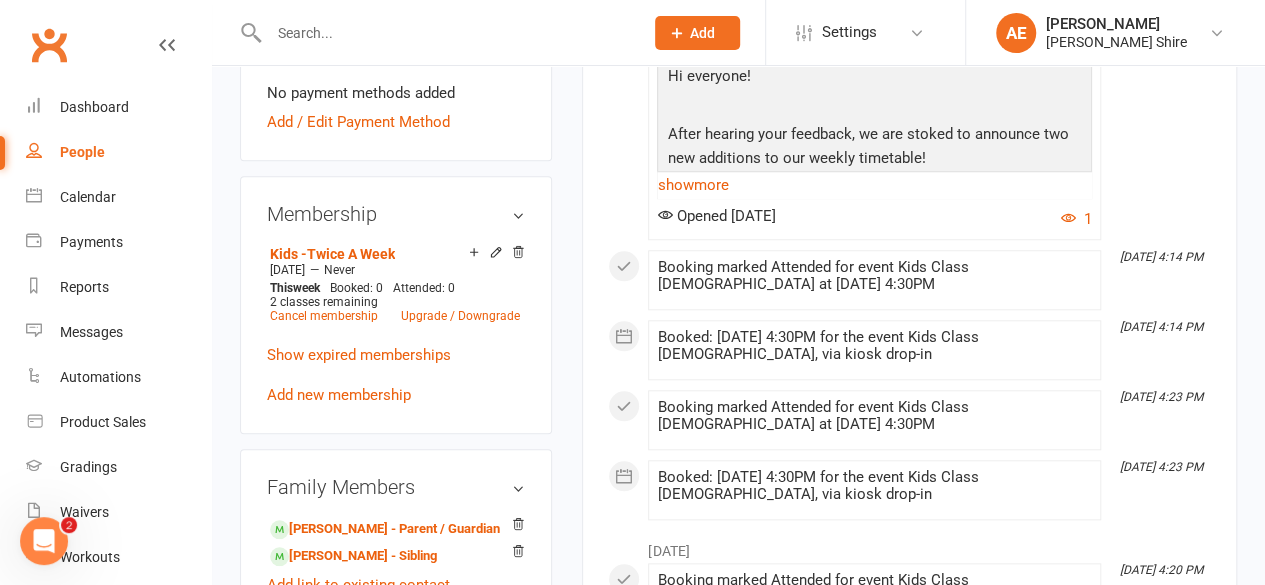 scroll, scrollTop: 782, scrollLeft: 0, axis: vertical 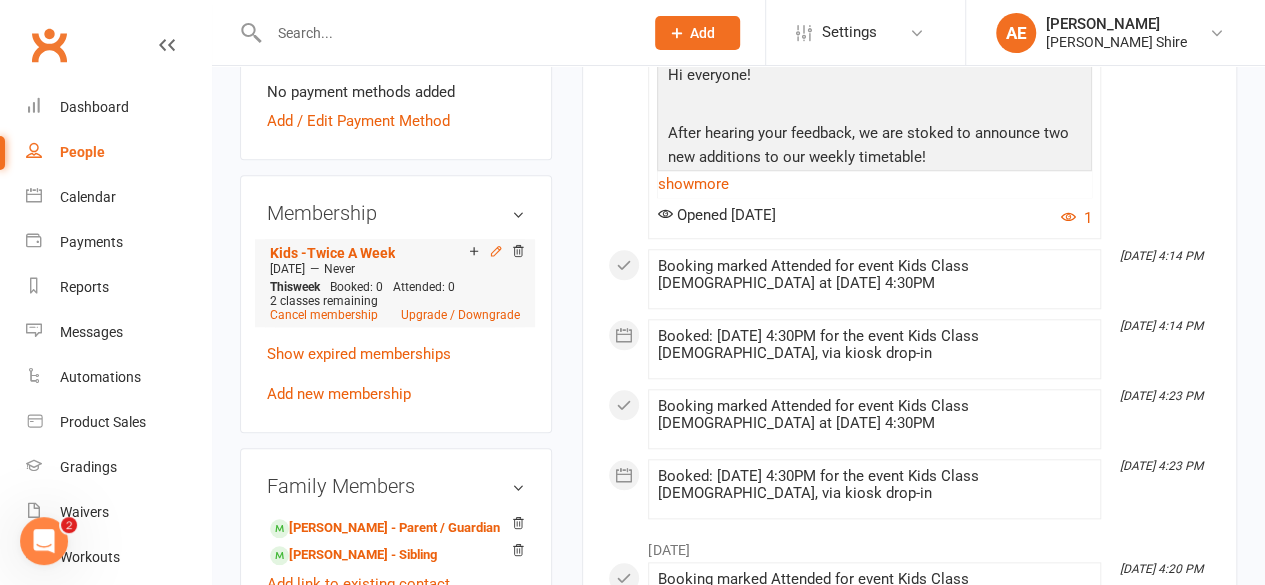 click 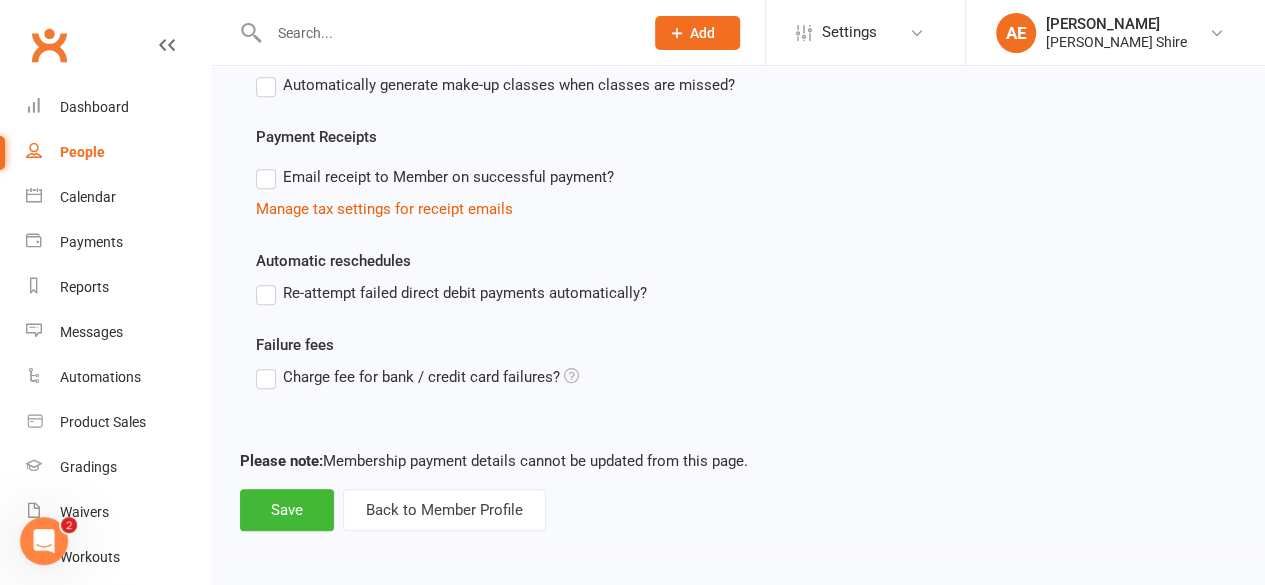 scroll, scrollTop: 837, scrollLeft: 0, axis: vertical 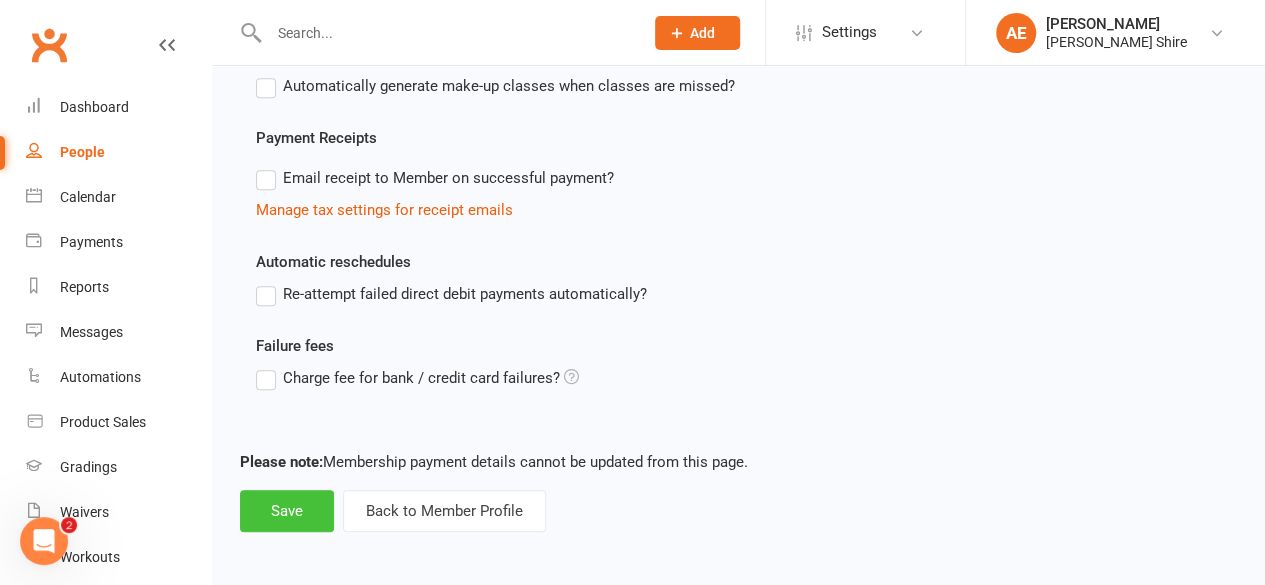 click on "Save" at bounding box center [287, 511] 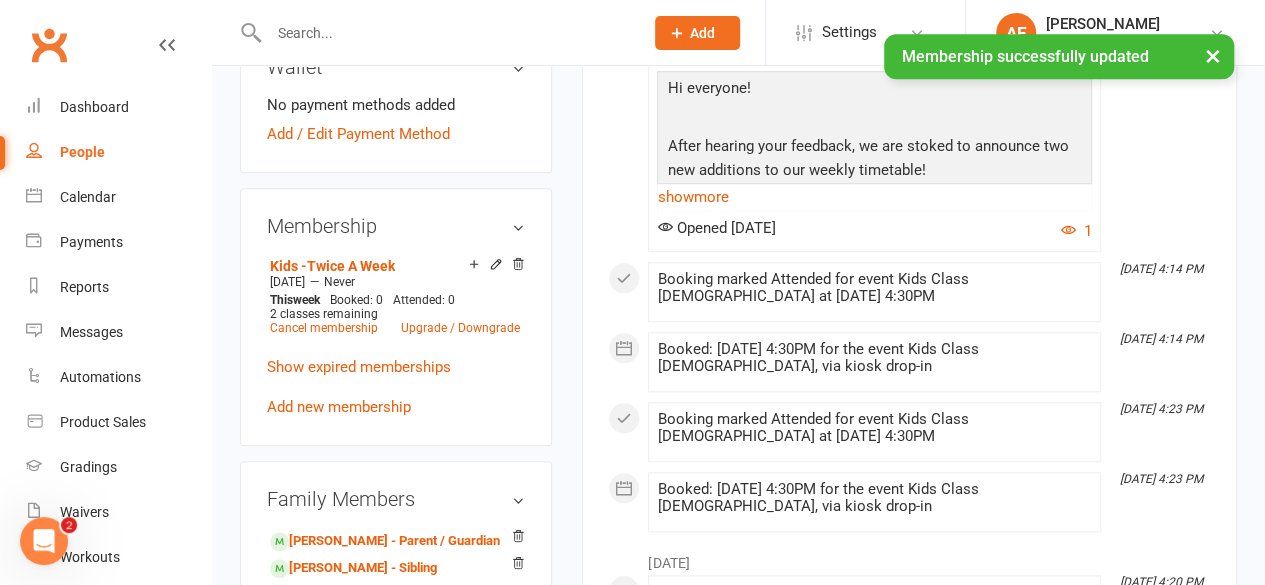 scroll, scrollTop: 768, scrollLeft: 0, axis: vertical 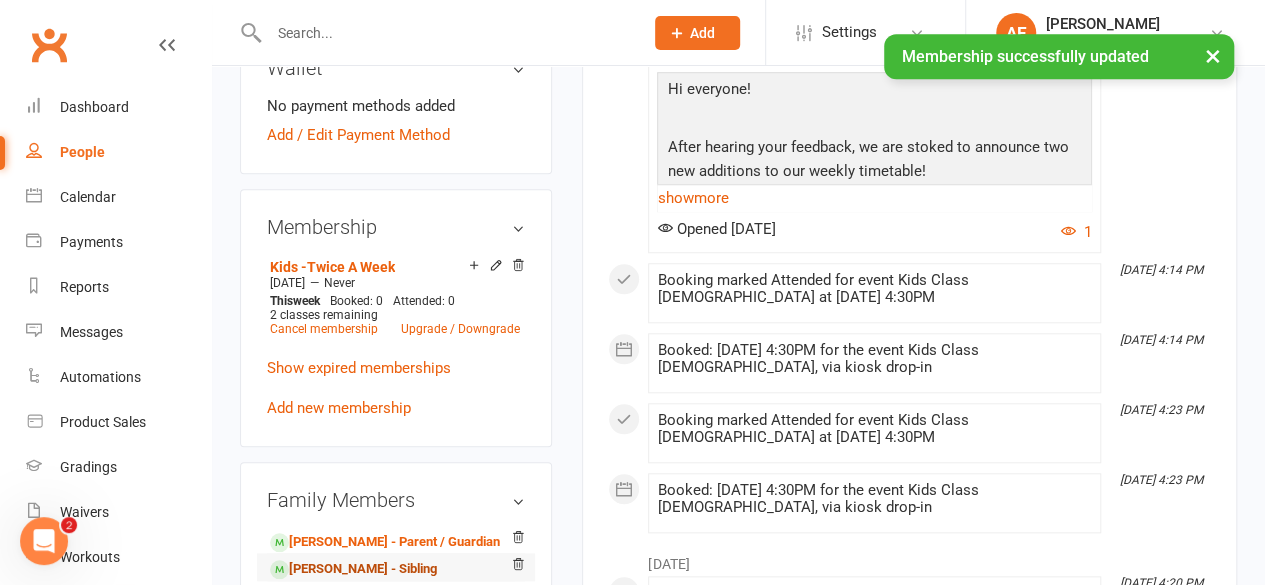 click on "Indianah Gill - Sibling" at bounding box center (353, 569) 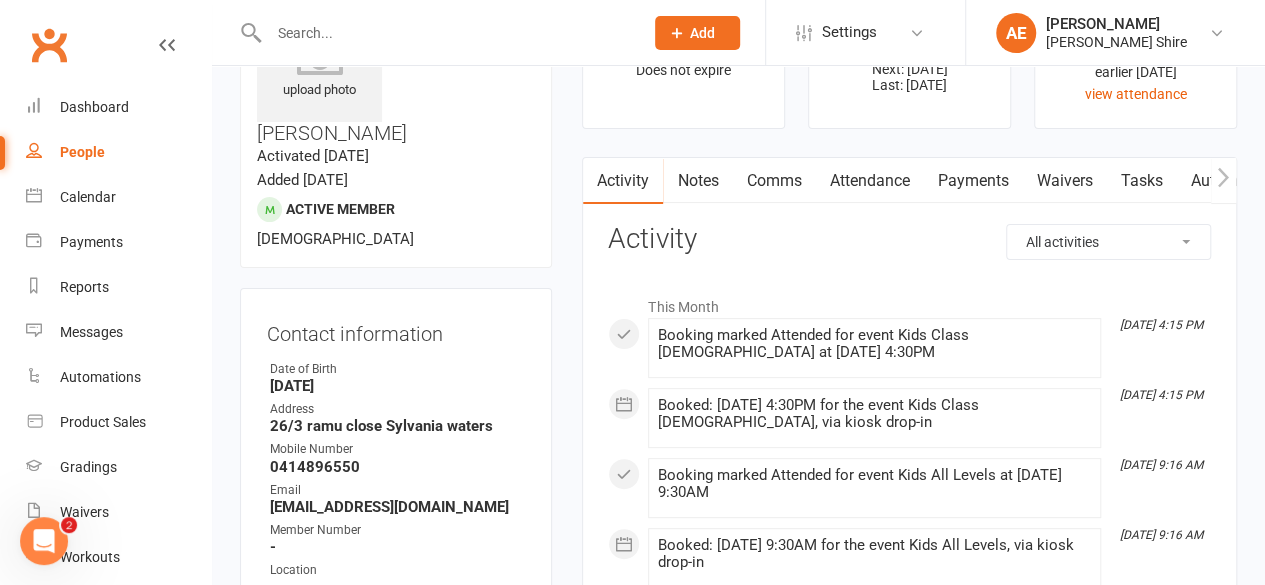 scroll, scrollTop: 102, scrollLeft: 0, axis: vertical 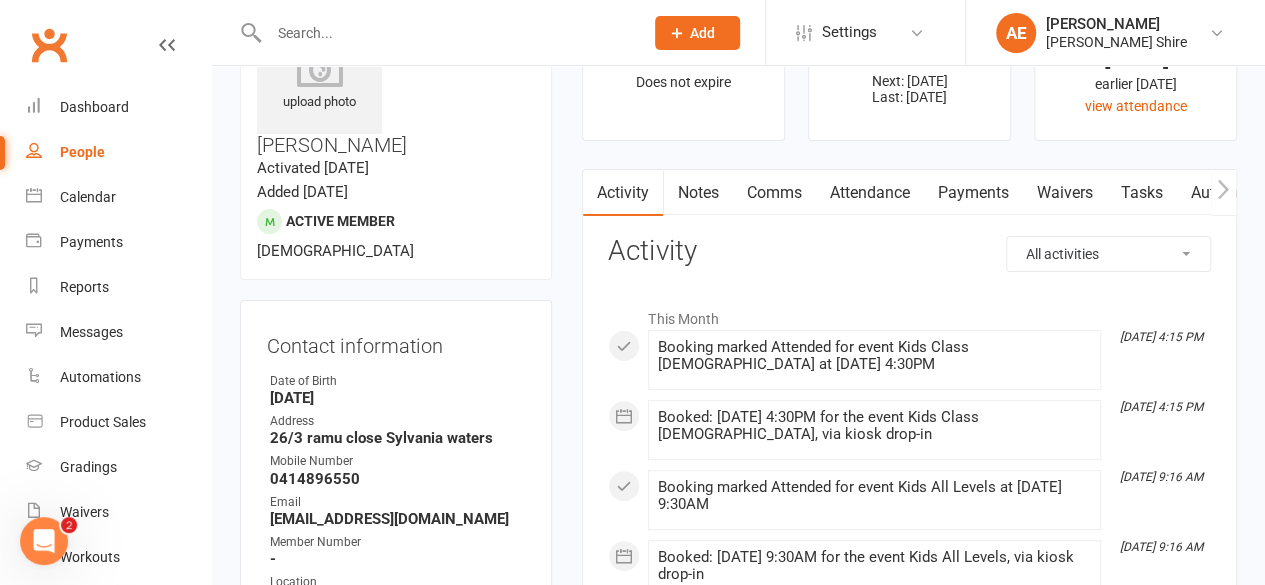 click on "Payments" at bounding box center (972, 193) 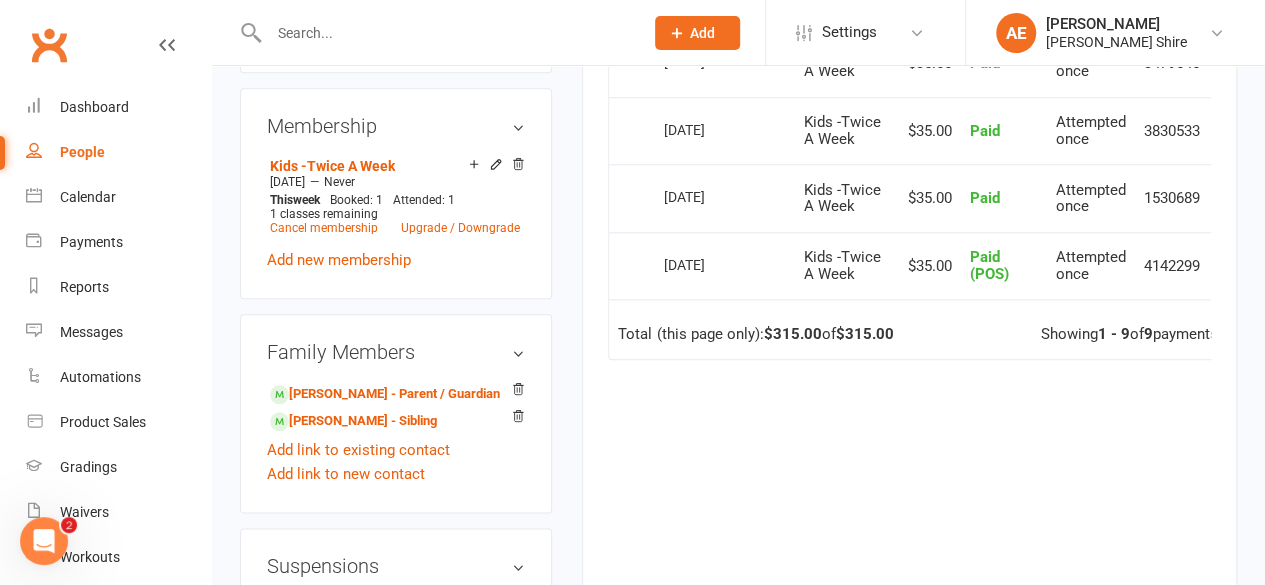 scroll, scrollTop: 934, scrollLeft: 0, axis: vertical 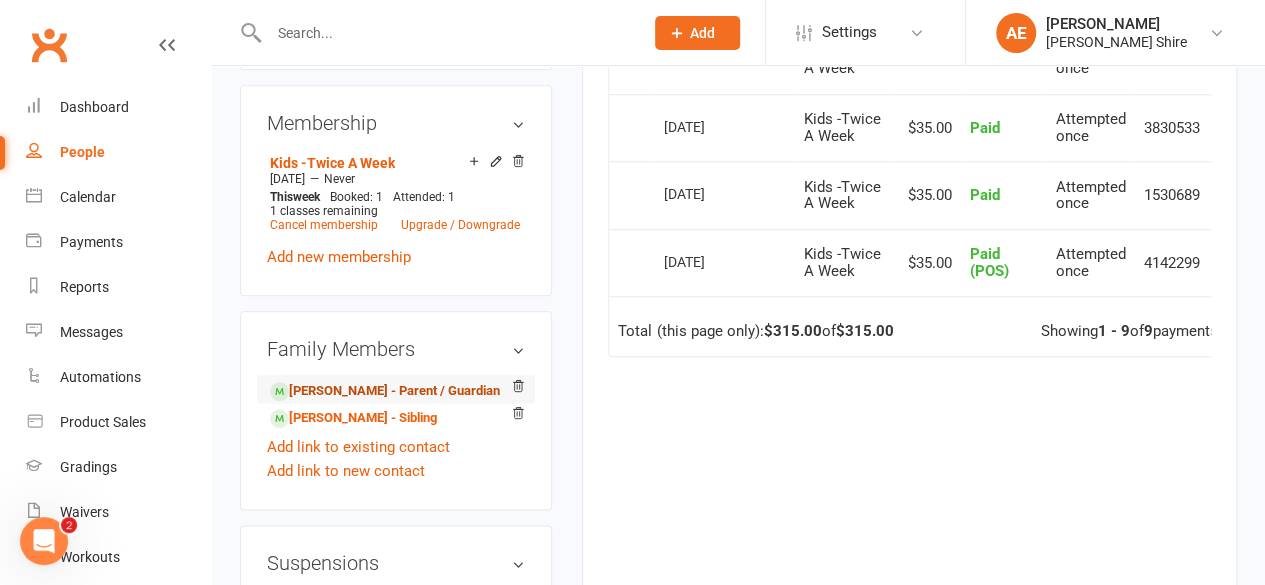 click on "Andrew Gill - Parent / Guardian" at bounding box center [385, 391] 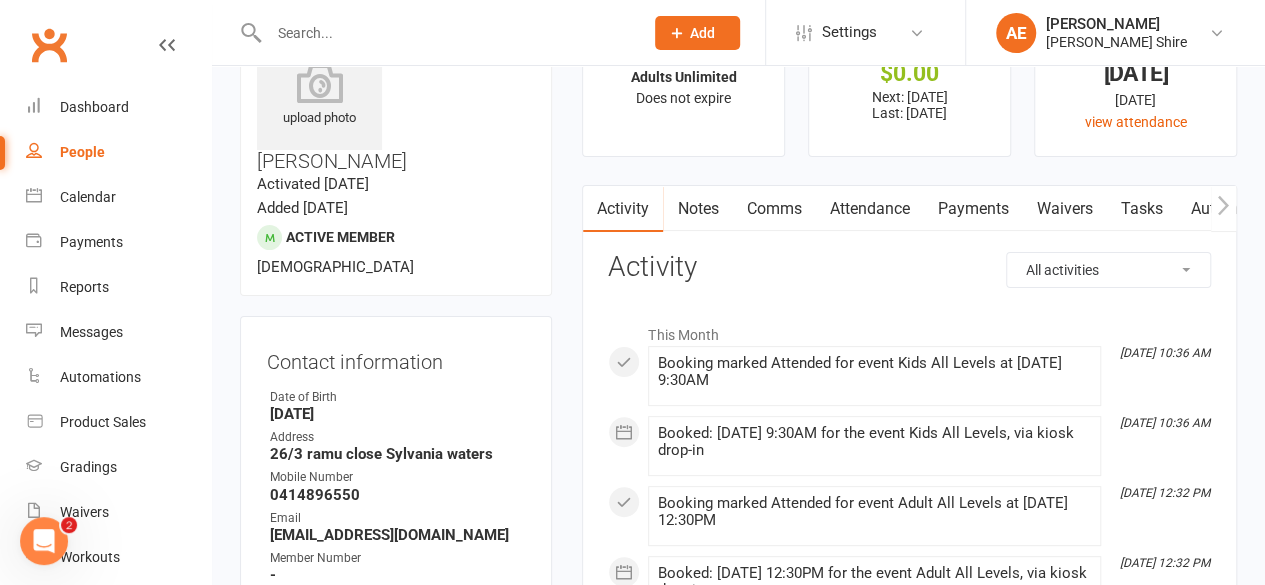 scroll, scrollTop: 85, scrollLeft: 0, axis: vertical 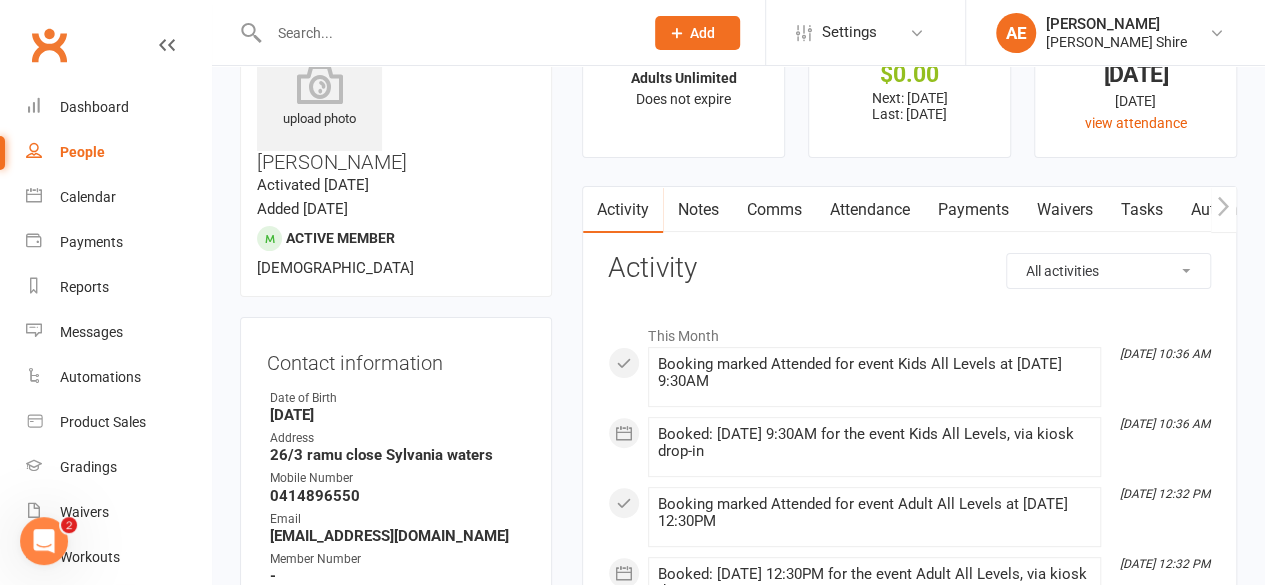click on "Payments" at bounding box center [972, 210] 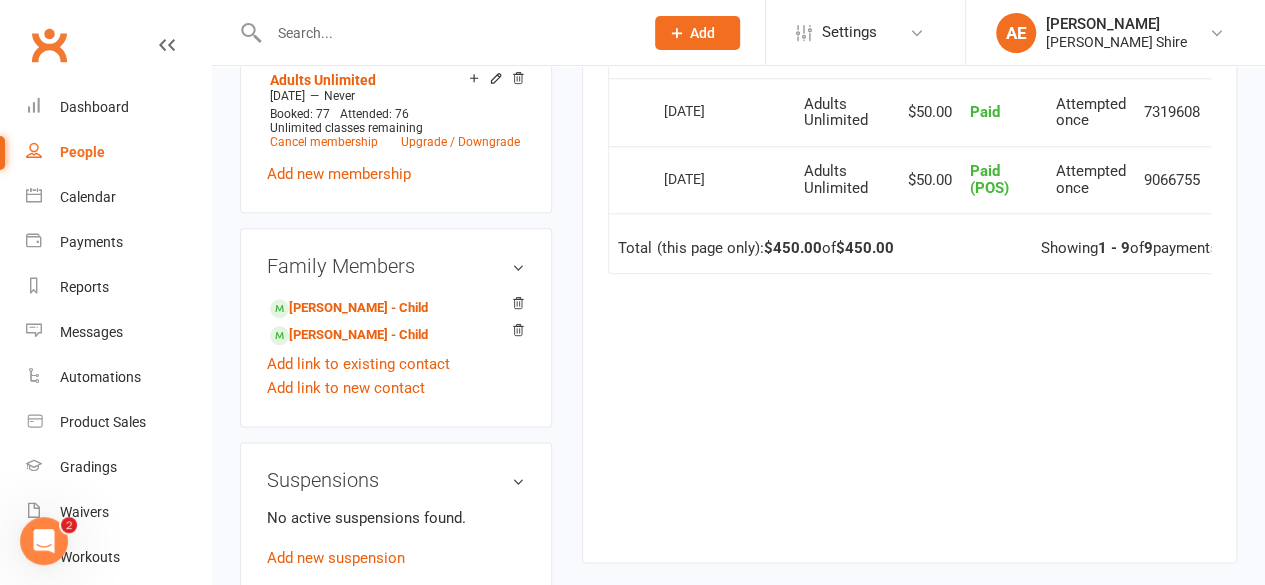 scroll, scrollTop: 1020, scrollLeft: 0, axis: vertical 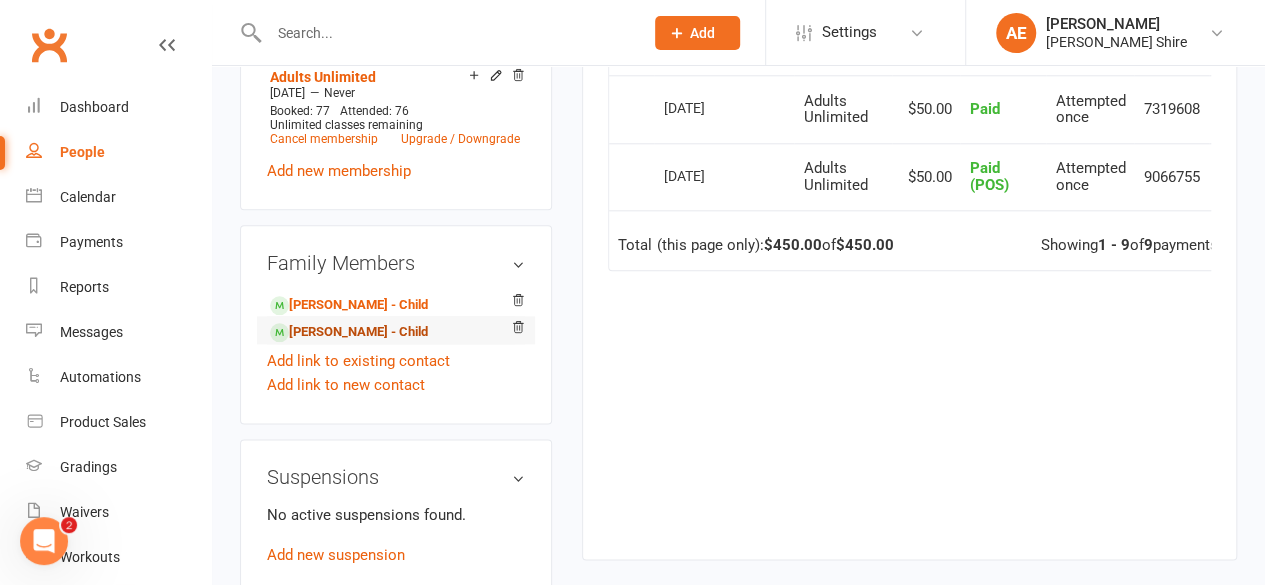 click on "Adam Gill - Child" at bounding box center [349, 332] 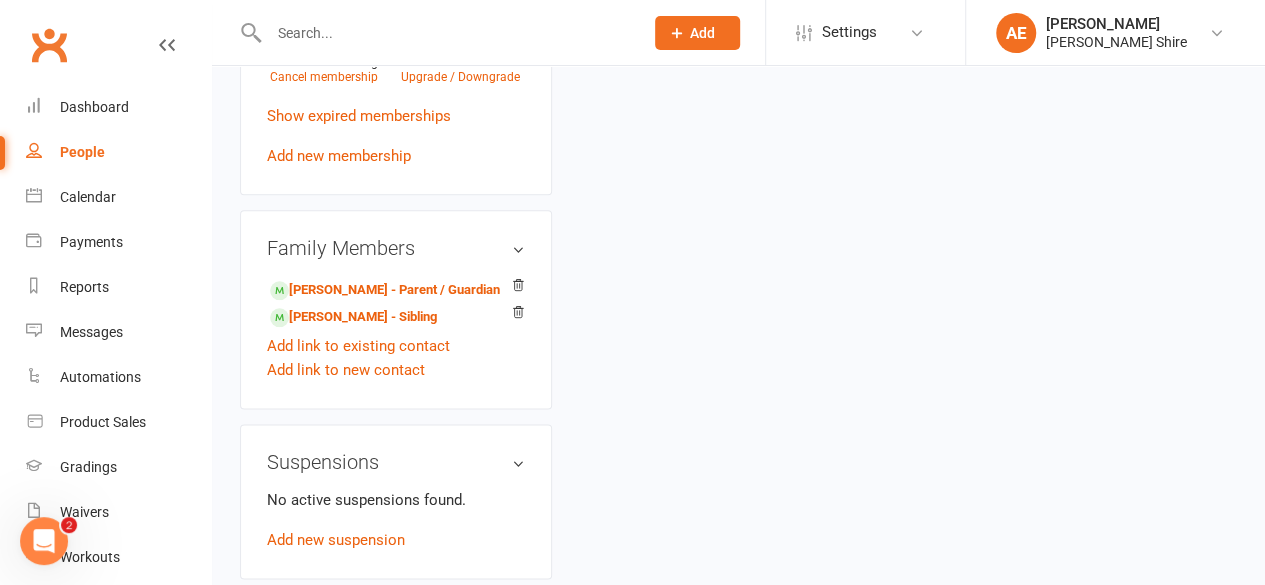 scroll, scrollTop: 0, scrollLeft: 0, axis: both 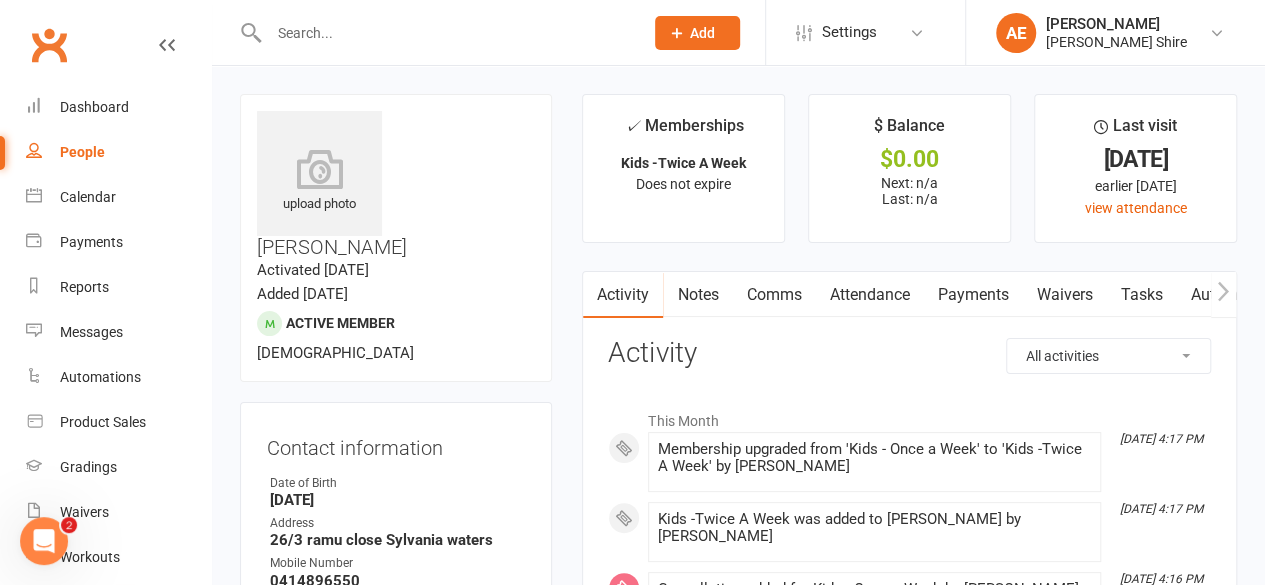 click on "Payments" at bounding box center [972, 295] 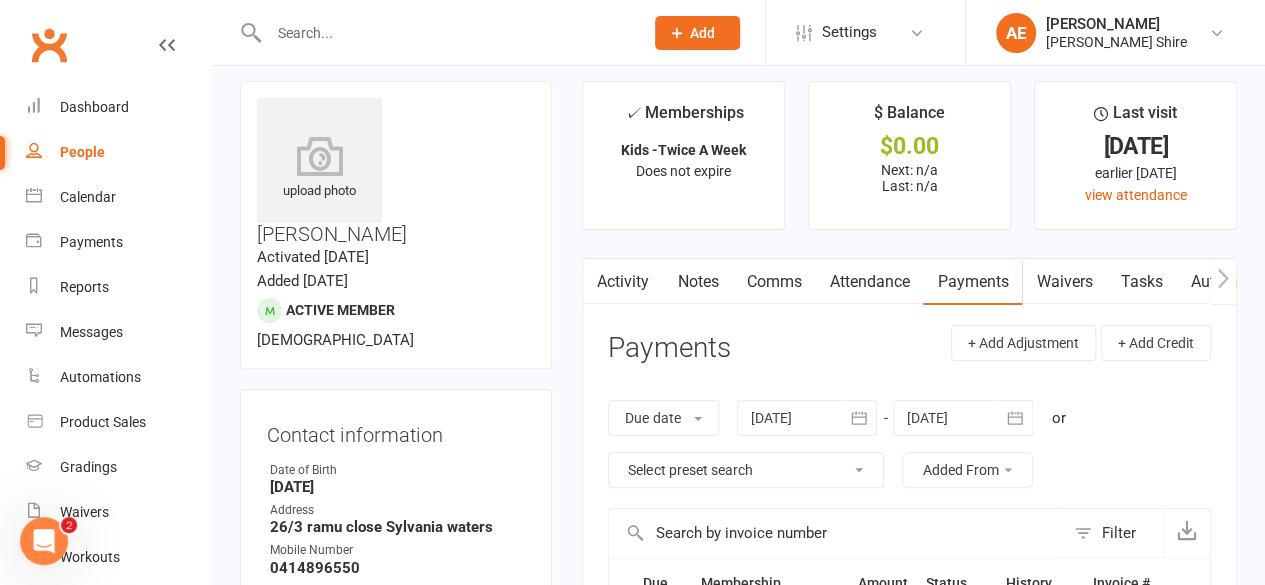 scroll, scrollTop: 8, scrollLeft: 0, axis: vertical 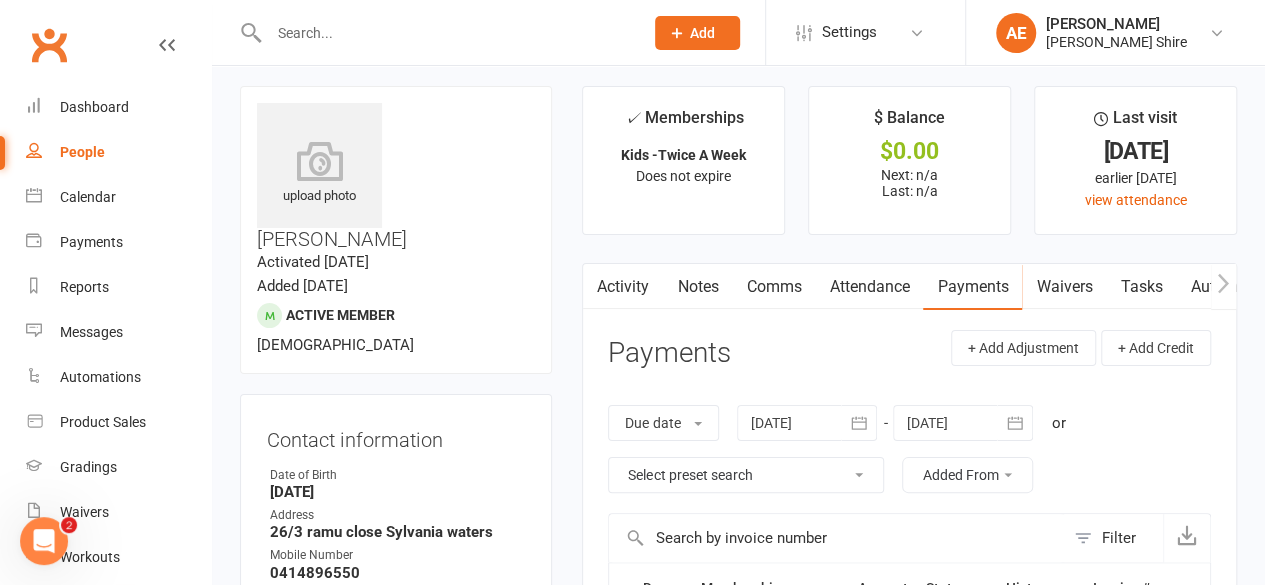 click on "Attendance" at bounding box center [869, 287] 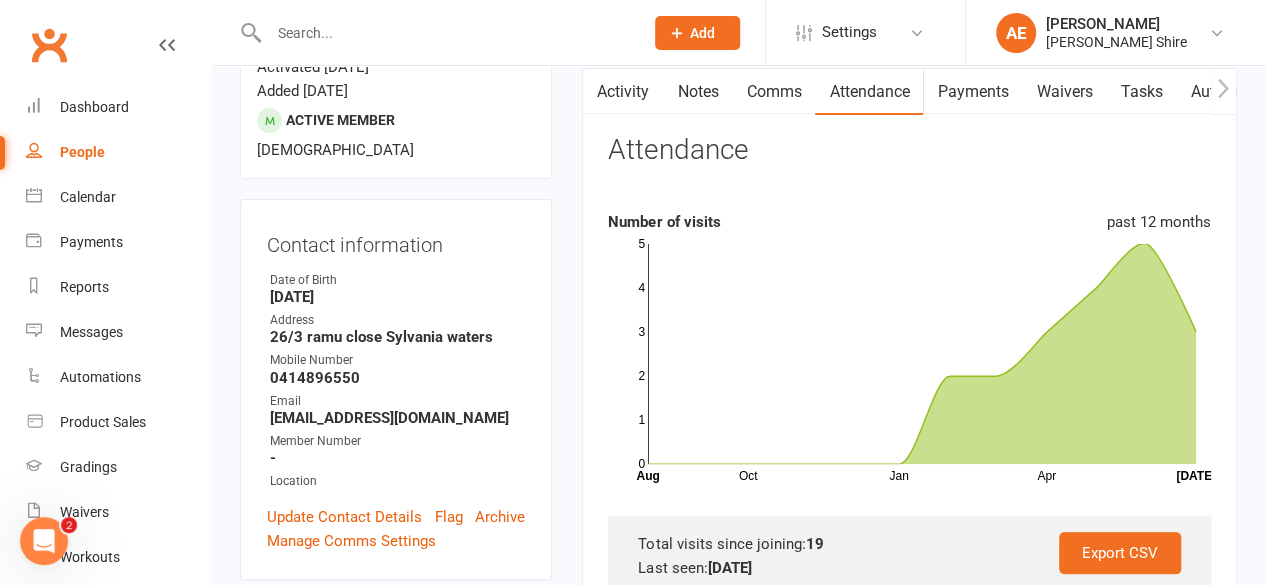 scroll, scrollTop: 51, scrollLeft: 0, axis: vertical 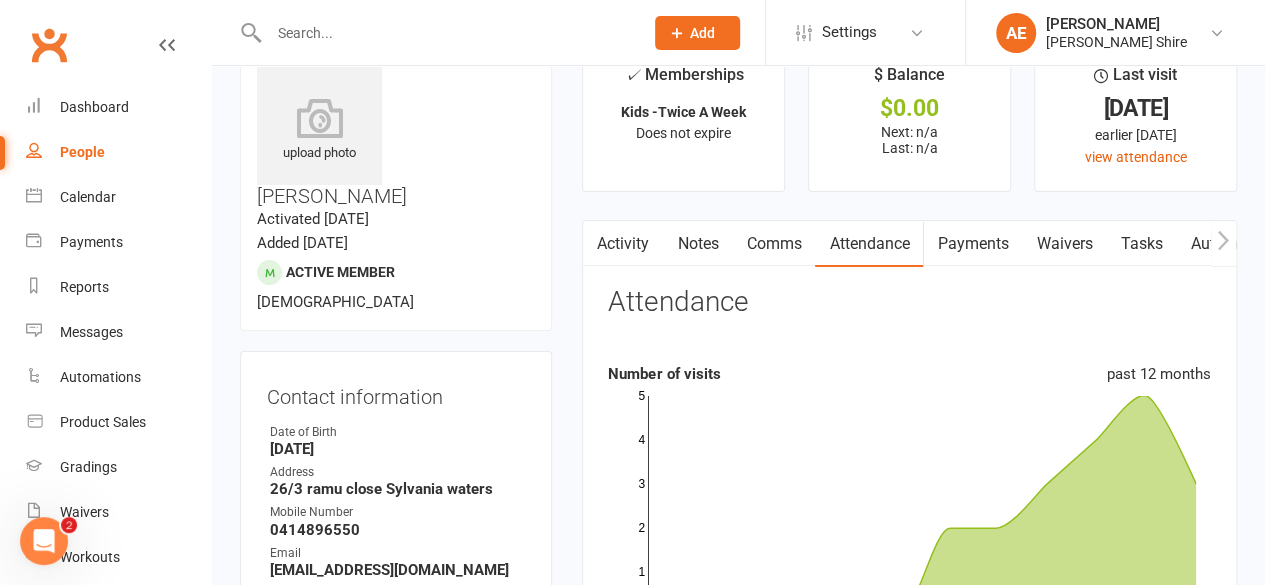 click on "Notes" at bounding box center (697, 244) 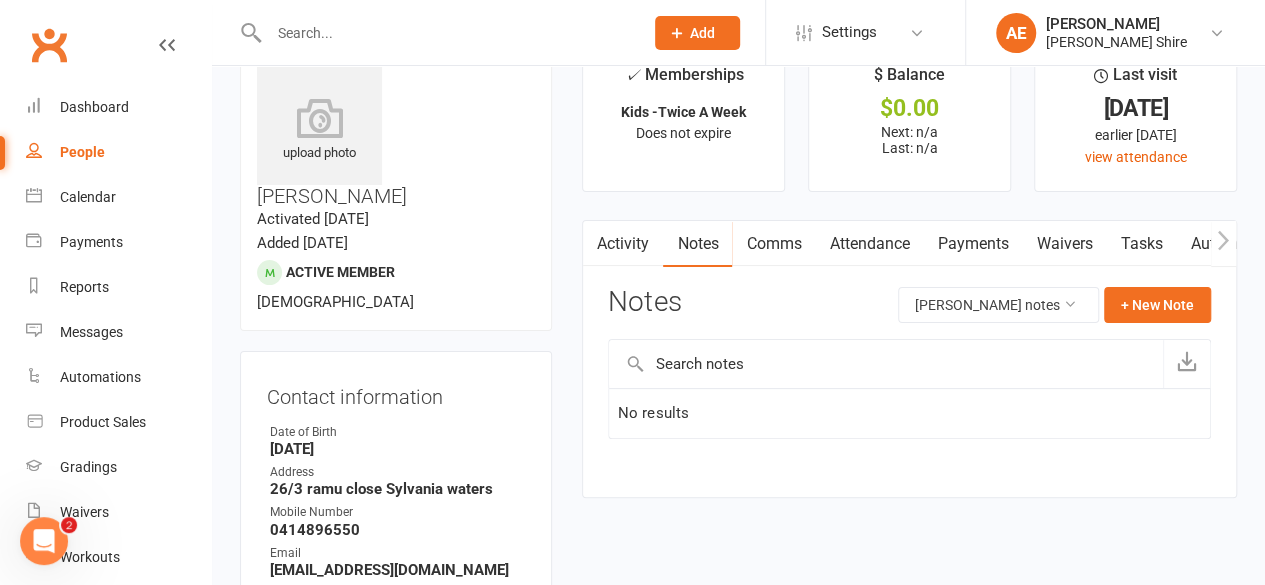 click on "Activity" at bounding box center (623, 244) 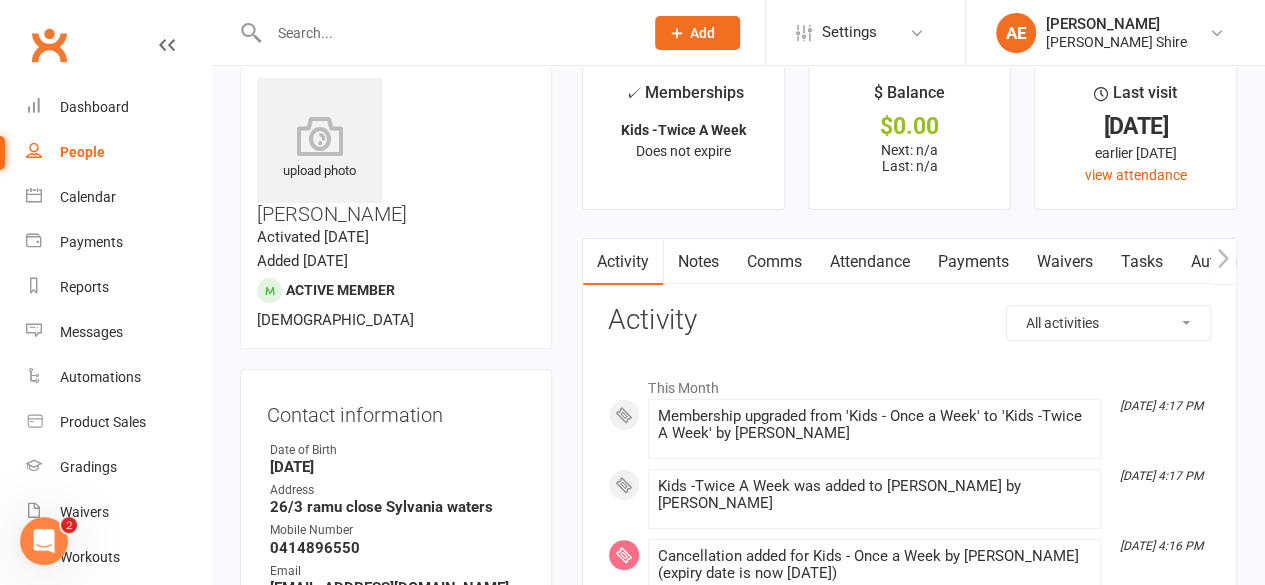 scroll, scrollTop: 0, scrollLeft: 0, axis: both 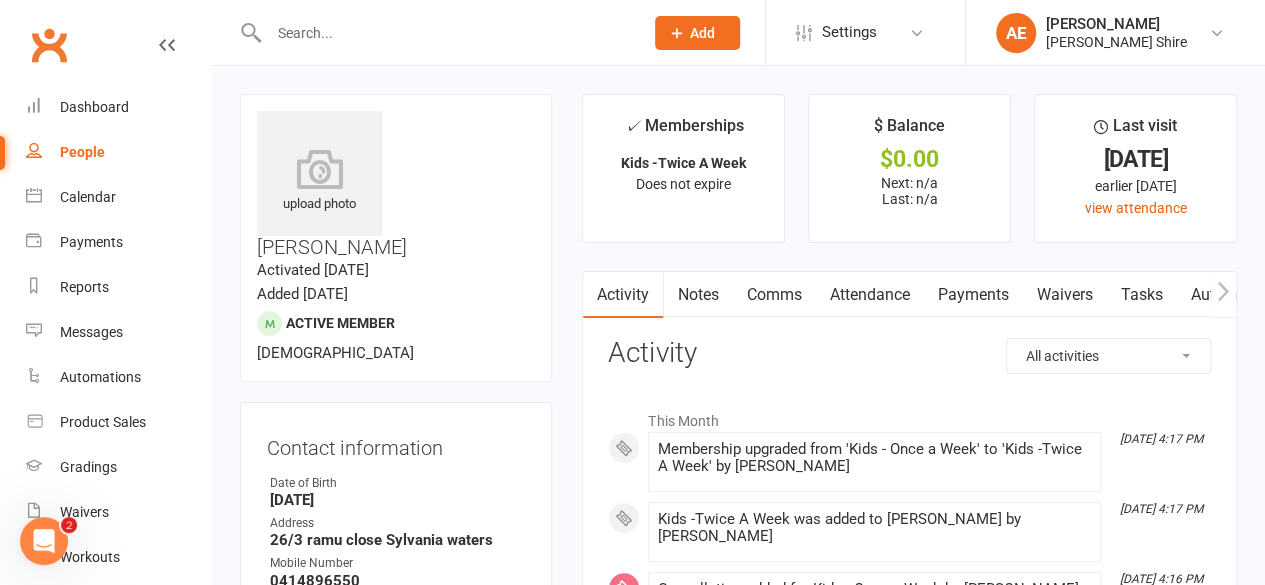 click at bounding box center (446, 33) 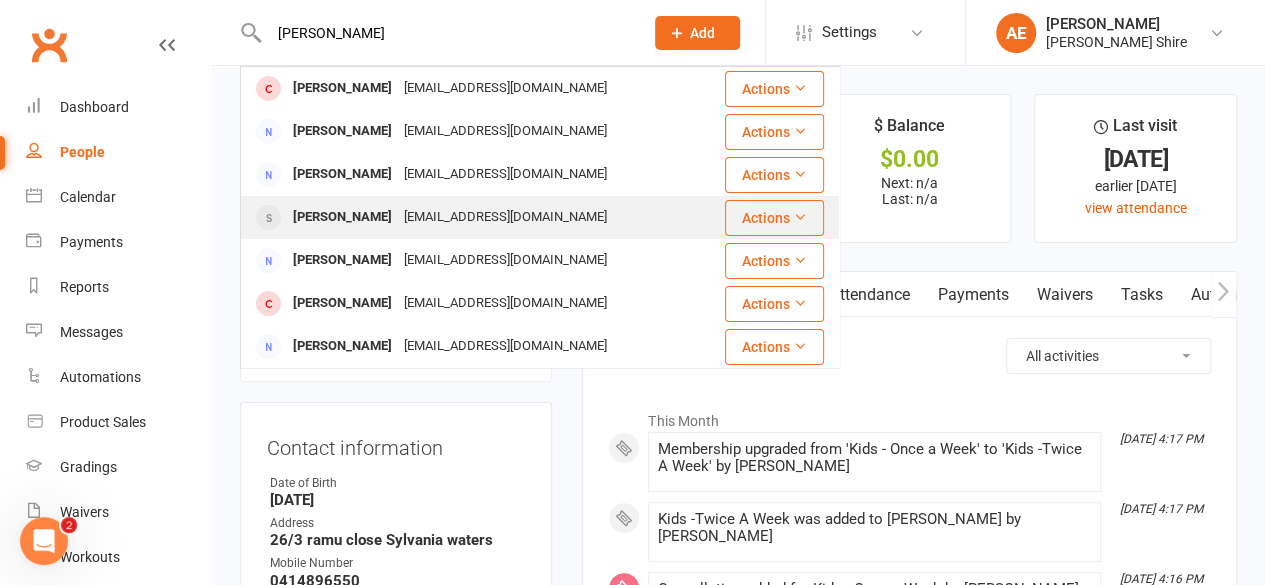 type on "natasha" 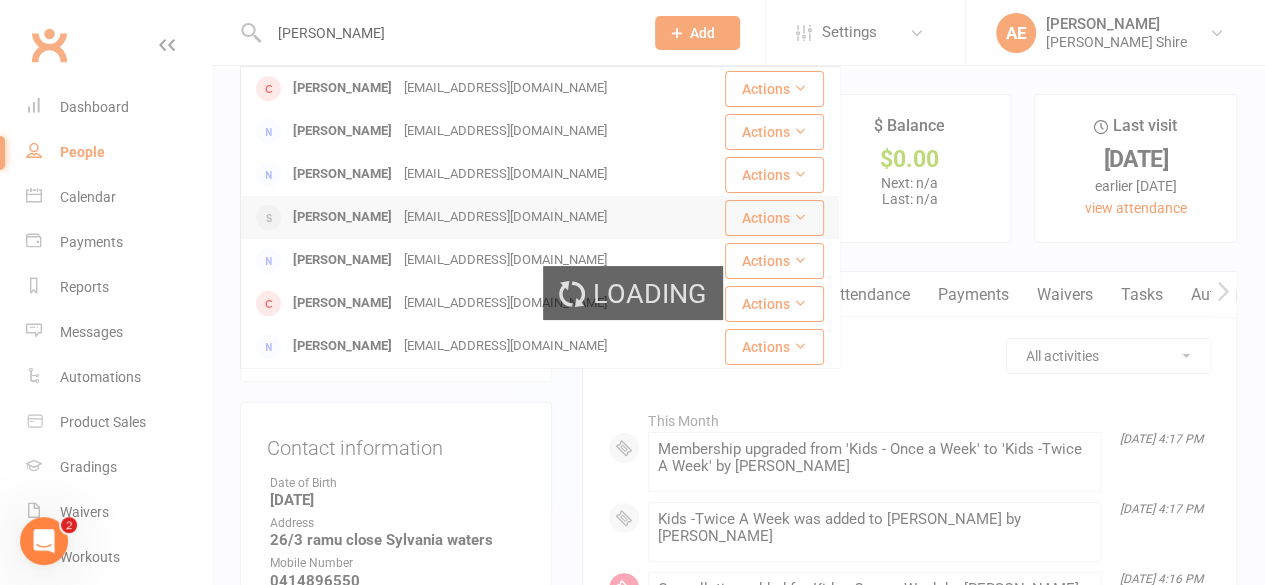 type 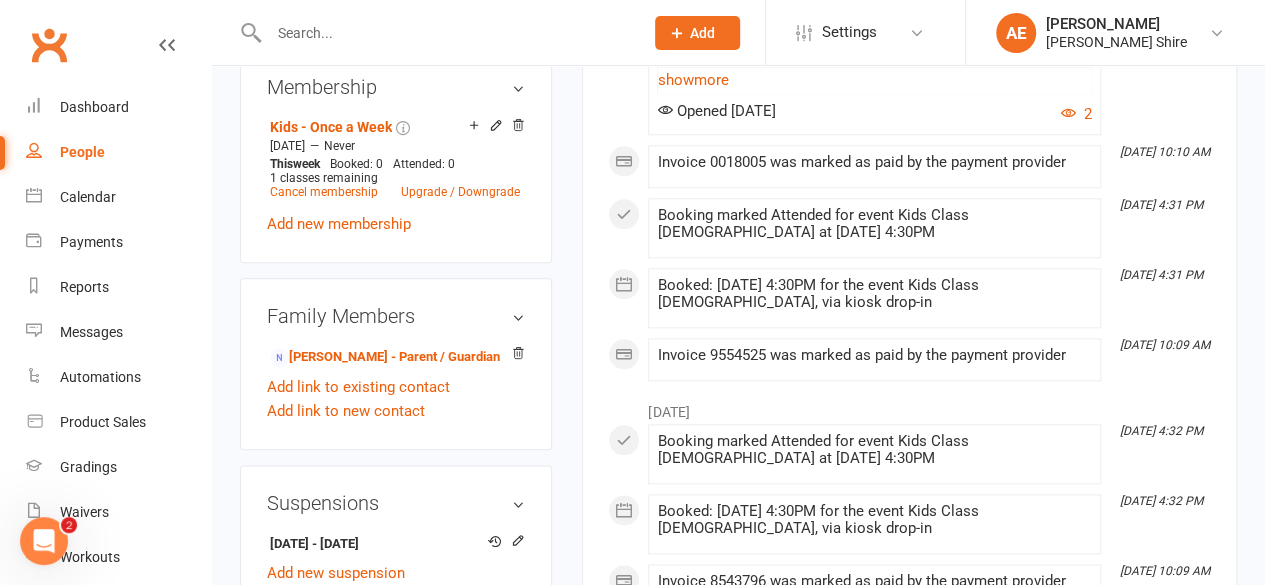 scroll, scrollTop: 1186, scrollLeft: 0, axis: vertical 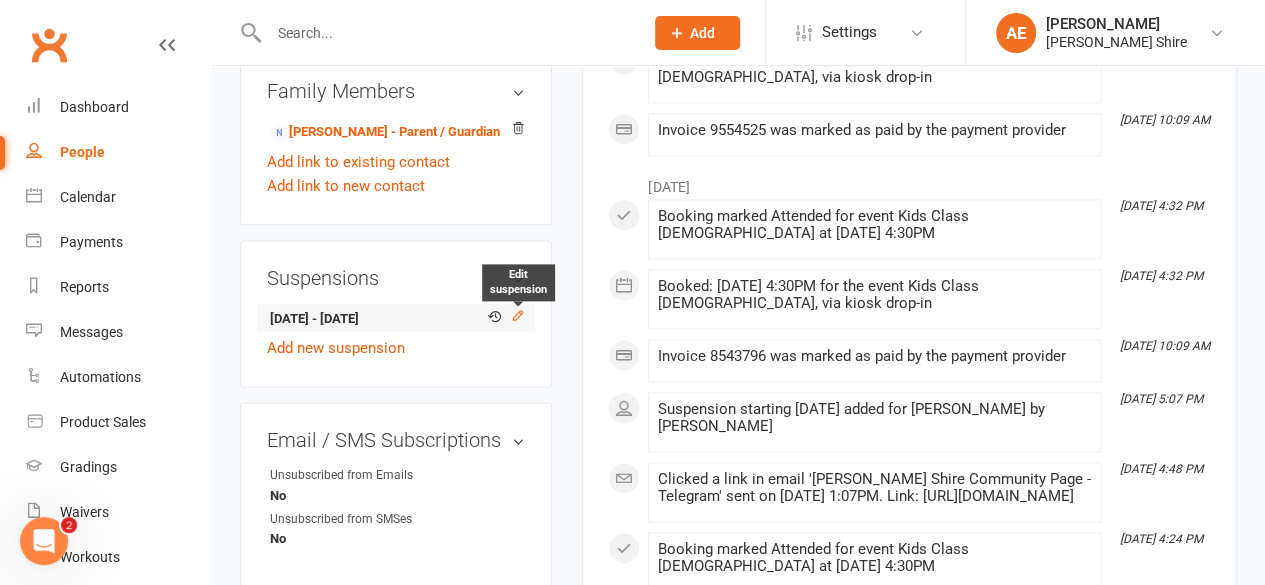 click 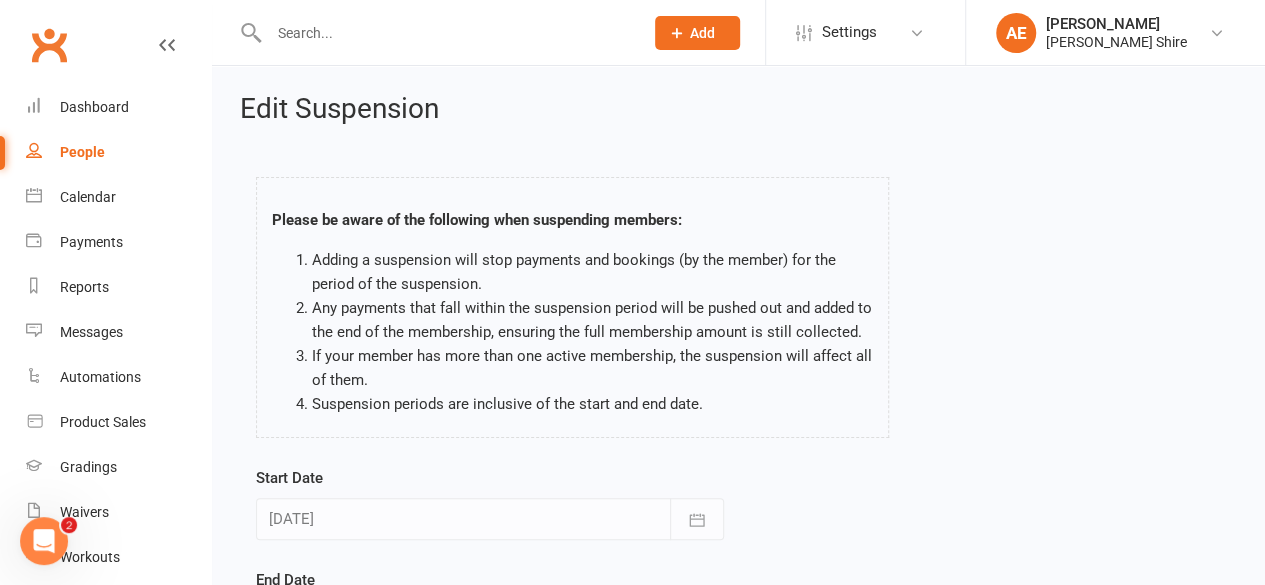 scroll, scrollTop: 314, scrollLeft: 0, axis: vertical 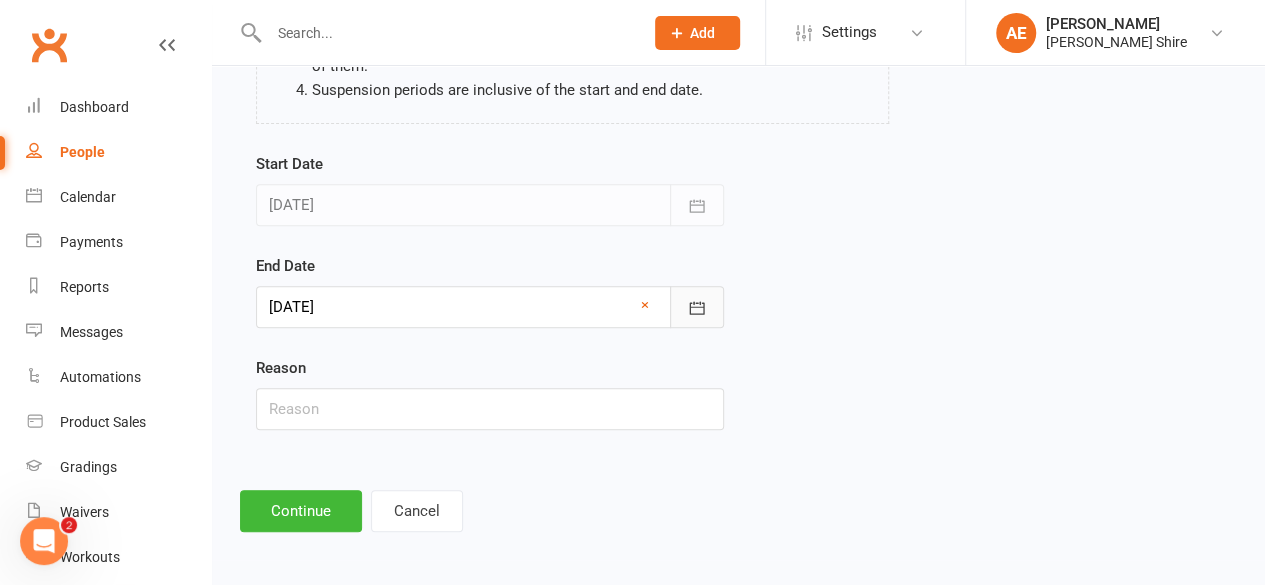 click 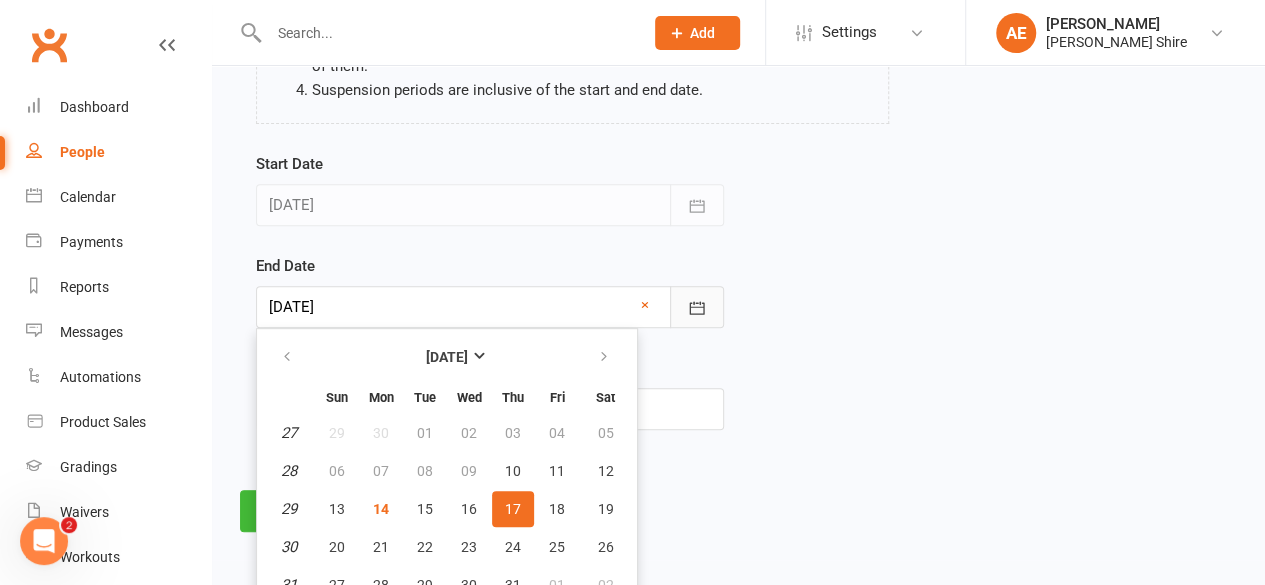 scroll, scrollTop: 370, scrollLeft: 0, axis: vertical 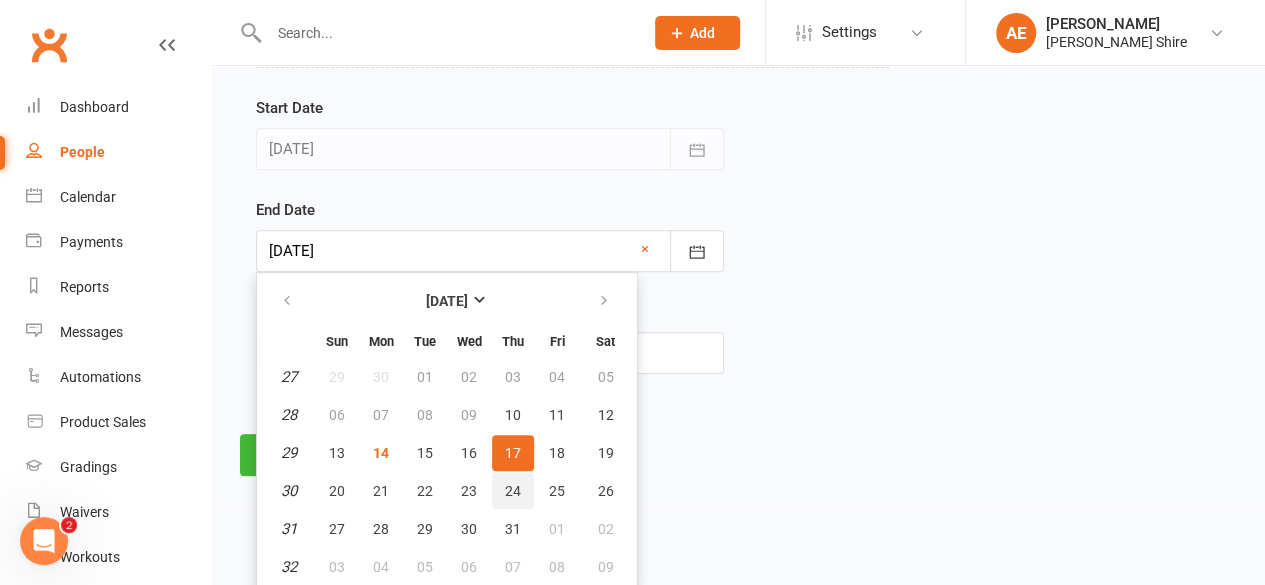 click on "24" at bounding box center [513, 491] 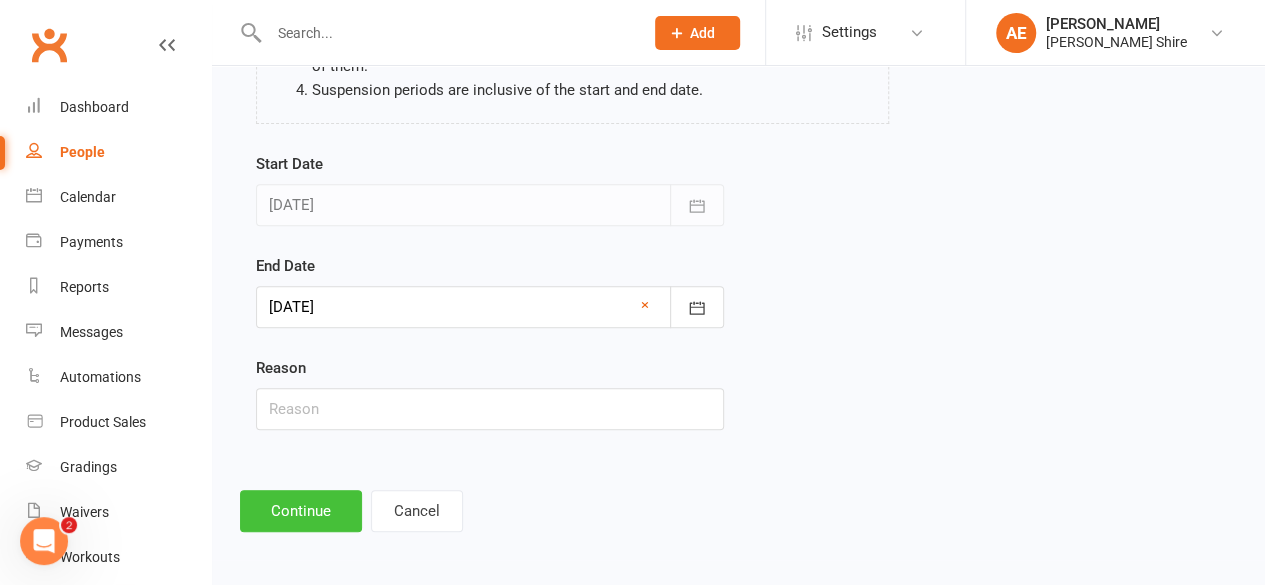 click on "Continue" at bounding box center (301, 511) 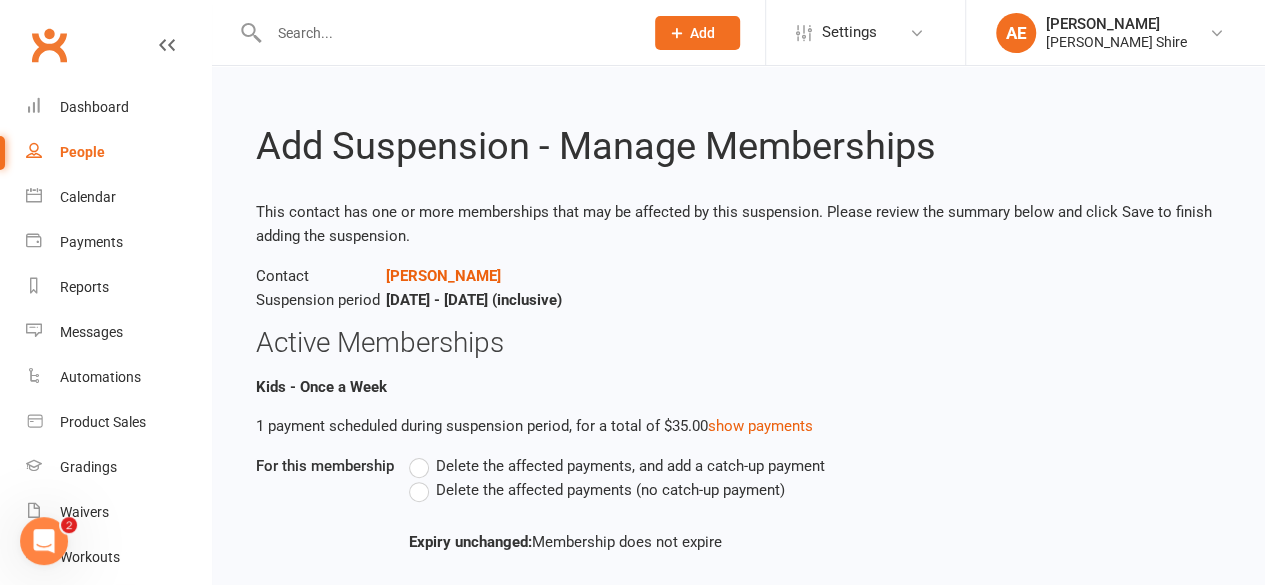 scroll, scrollTop: 114, scrollLeft: 0, axis: vertical 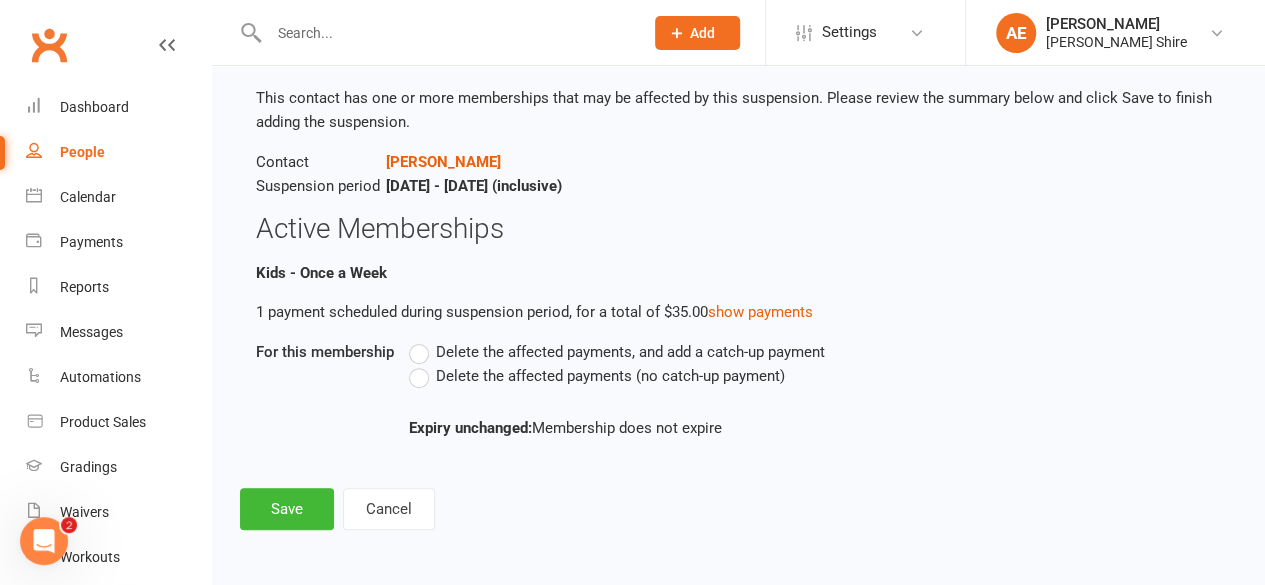 click on "Delete the affected payments (no catch-up payment)" at bounding box center [597, 376] 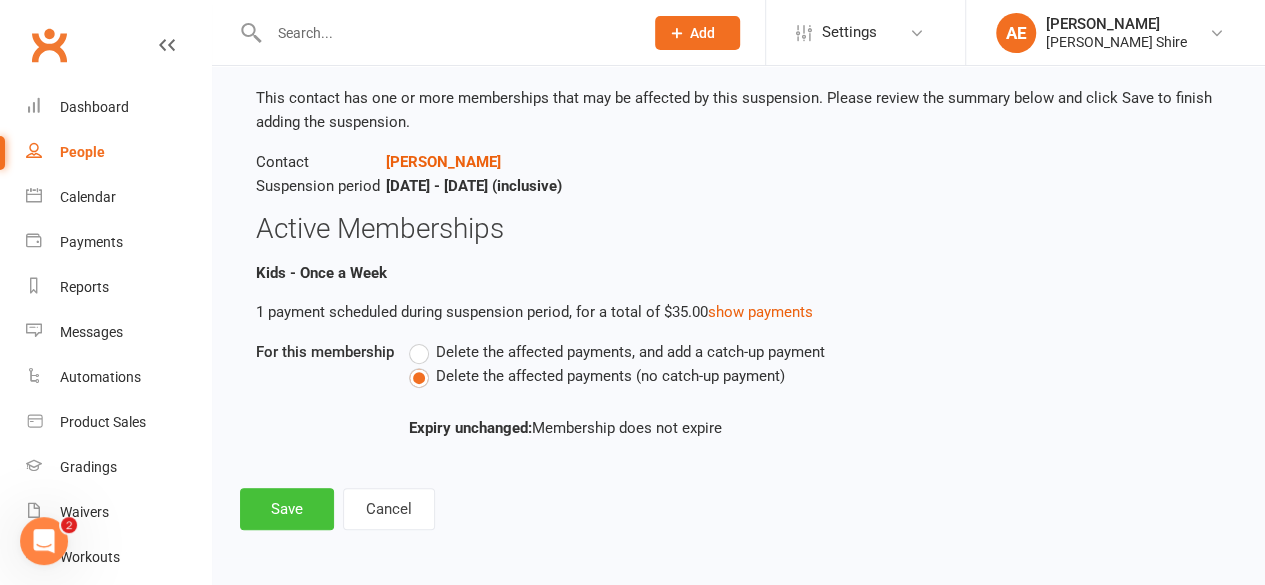 click on "Save" at bounding box center (287, 509) 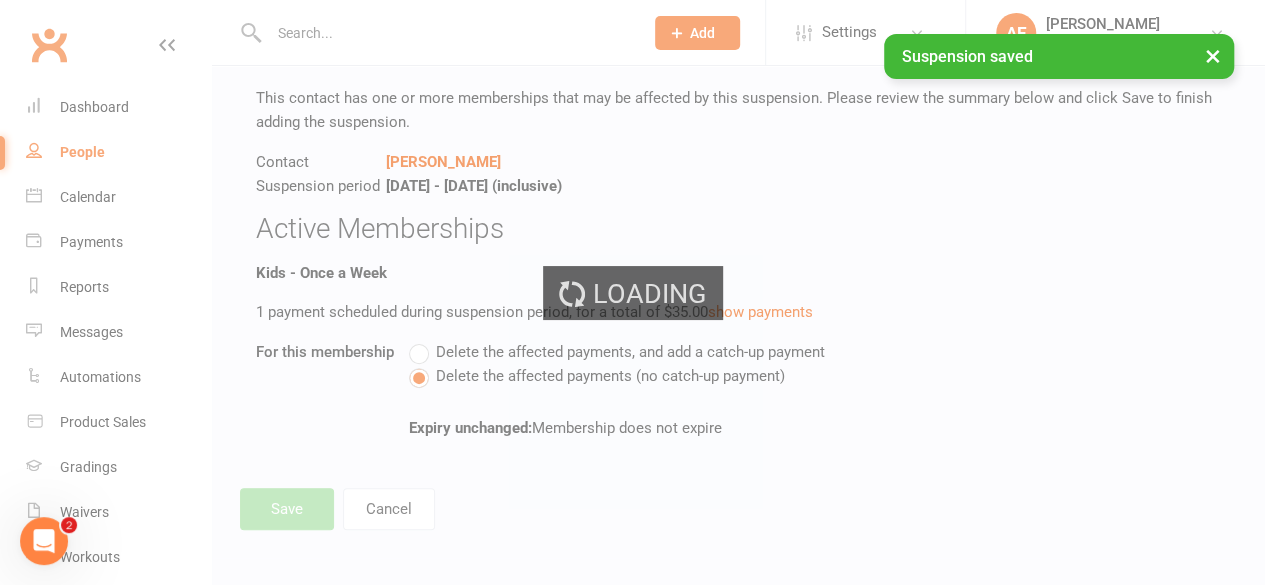scroll, scrollTop: 0, scrollLeft: 0, axis: both 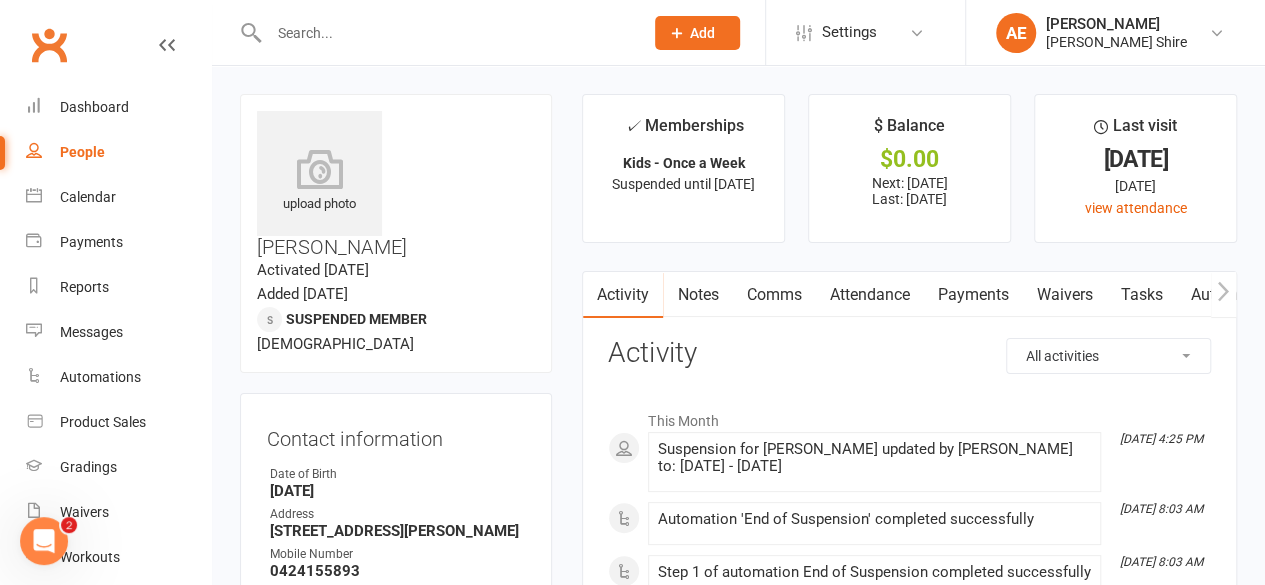 click at bounding box center [446, 33] 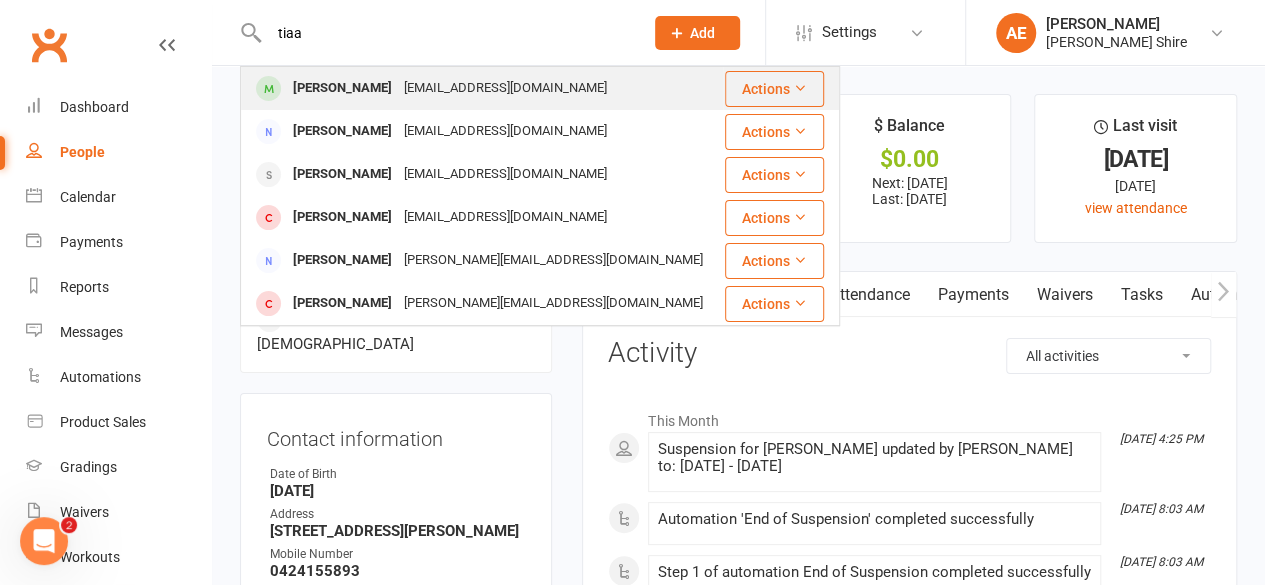 type on "tiaa" 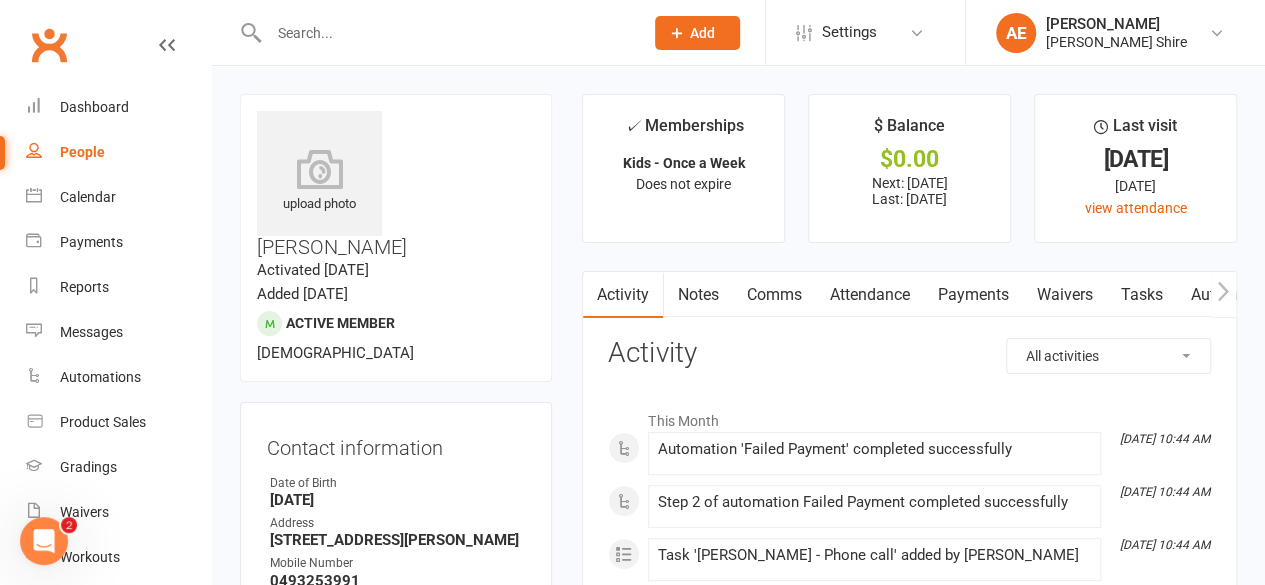 click on "Payments" at bounding box center [972, 295] 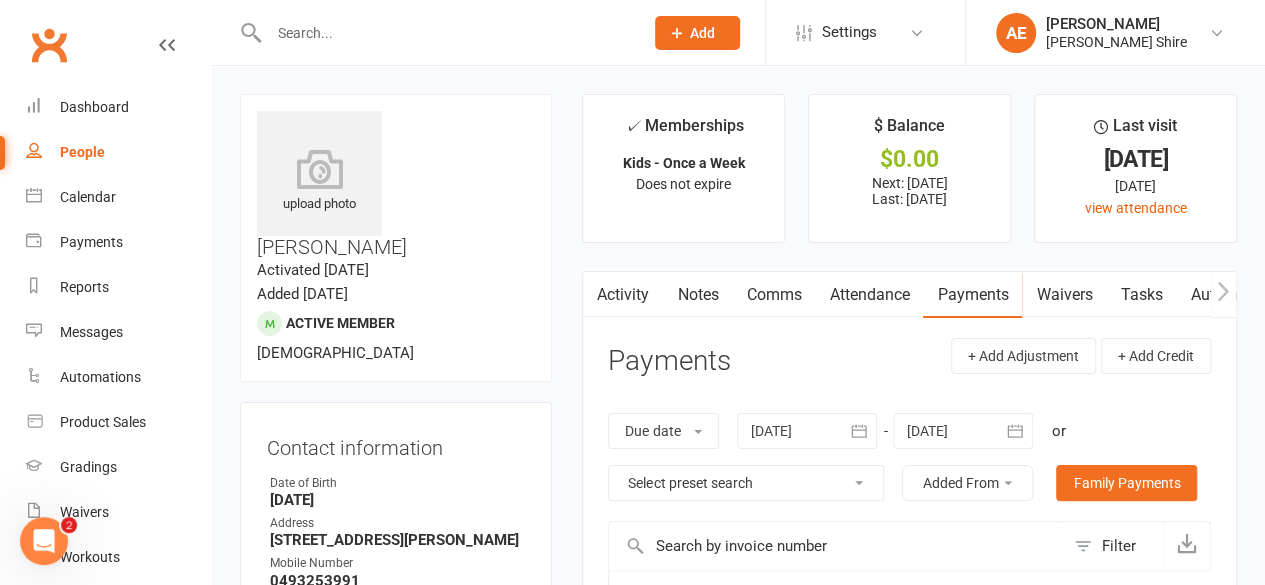 click on "Select preset search All failures All skipped payments All pending payments Successful payments (last 14 days)  Successful payments (last 30 days) Successful payments (last 90 days)" at bounding box center [746, 483] 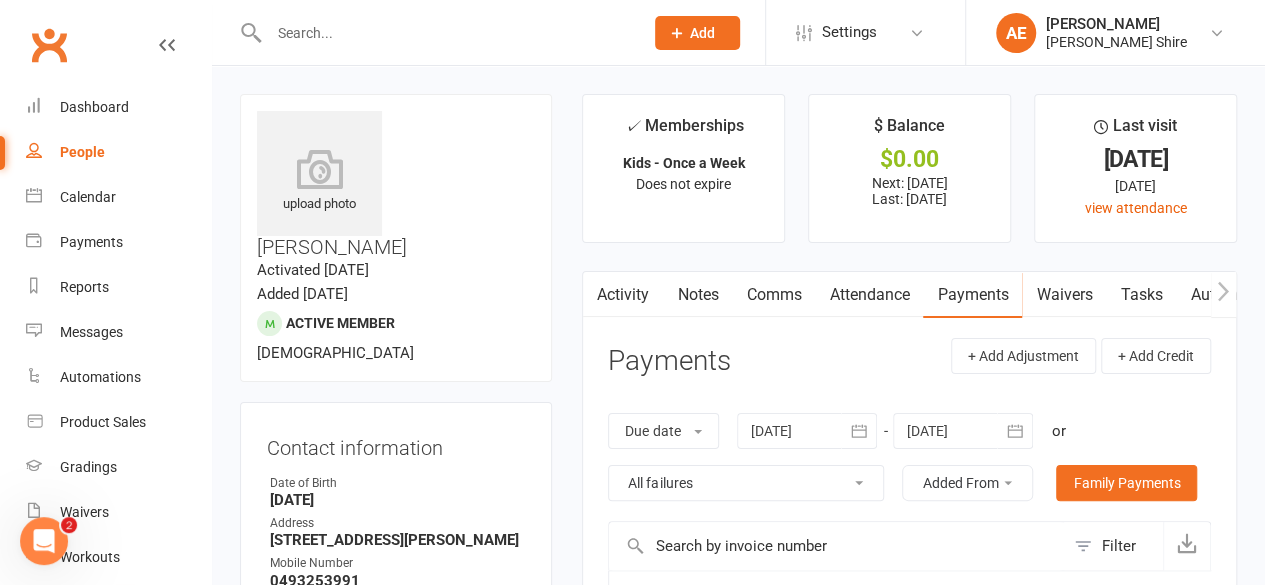 click on "Select preset search All failures All skipped payments All pending payments Successful payments (last 14 days)  Successful payments (last 30 days) Successful payments (last 90 days)" at bounding box center (746, 483) 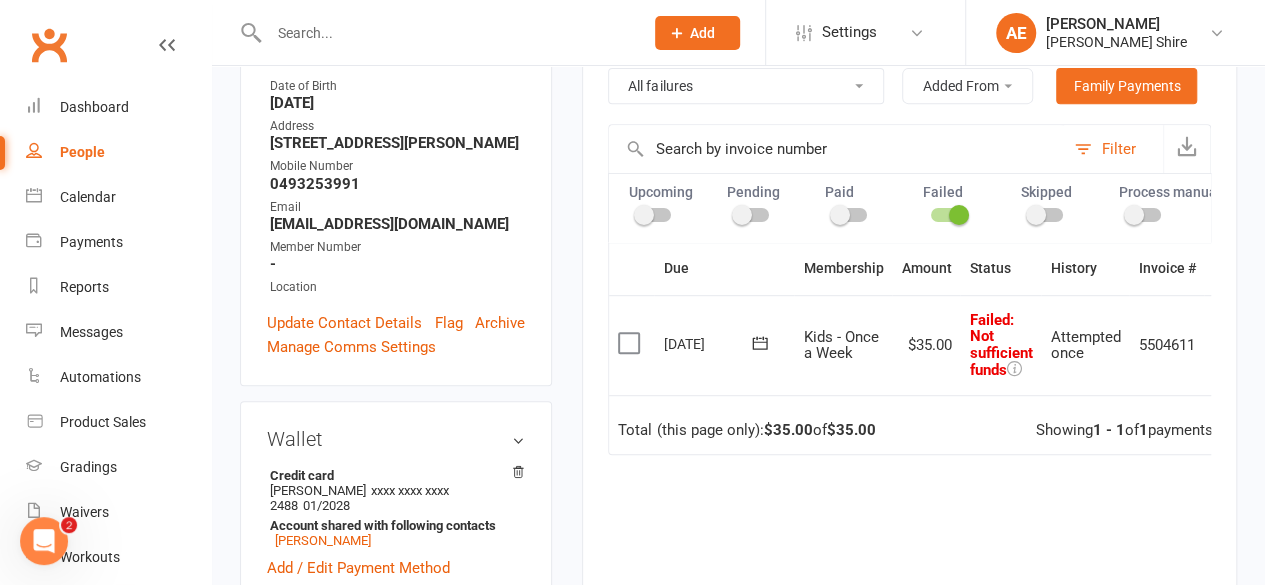 scroll, scrollTop: 398, scrollLeft: 0, axis: vertical 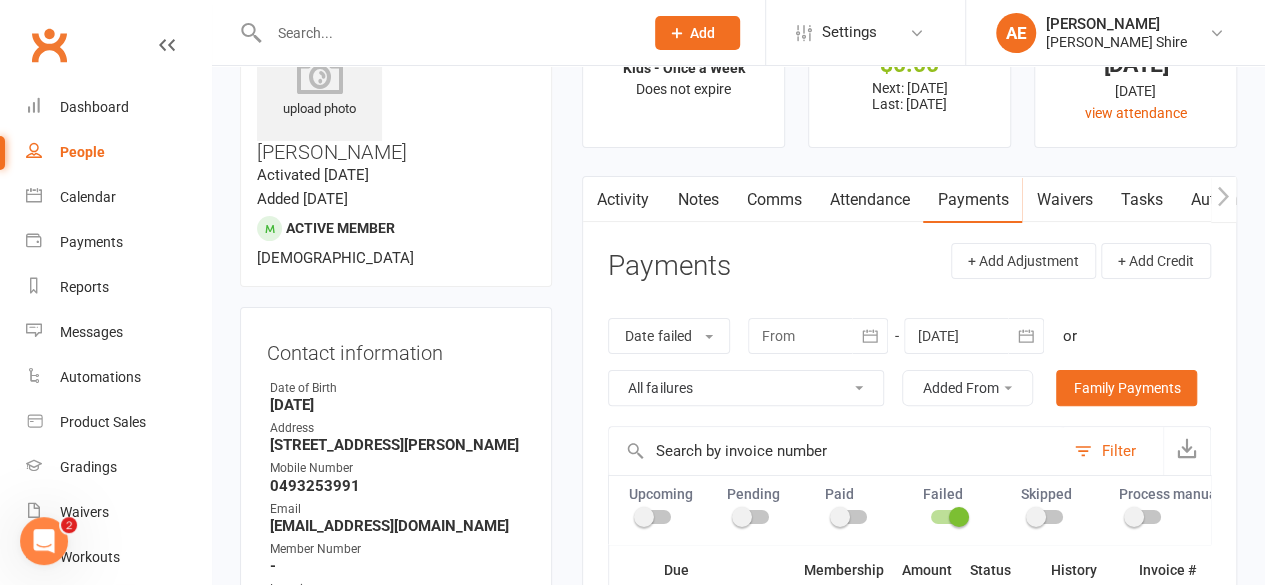 click on "Payments" at bounding box center (972, 200) 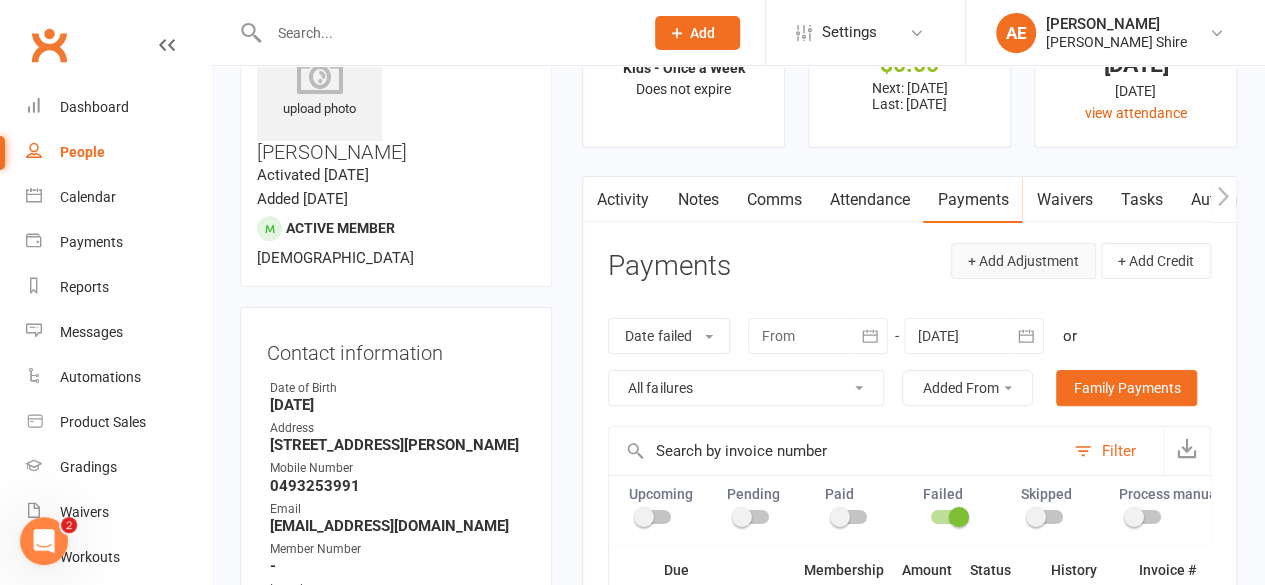 click on "+ Add Adjustment" at bounding box center (1023, 261) 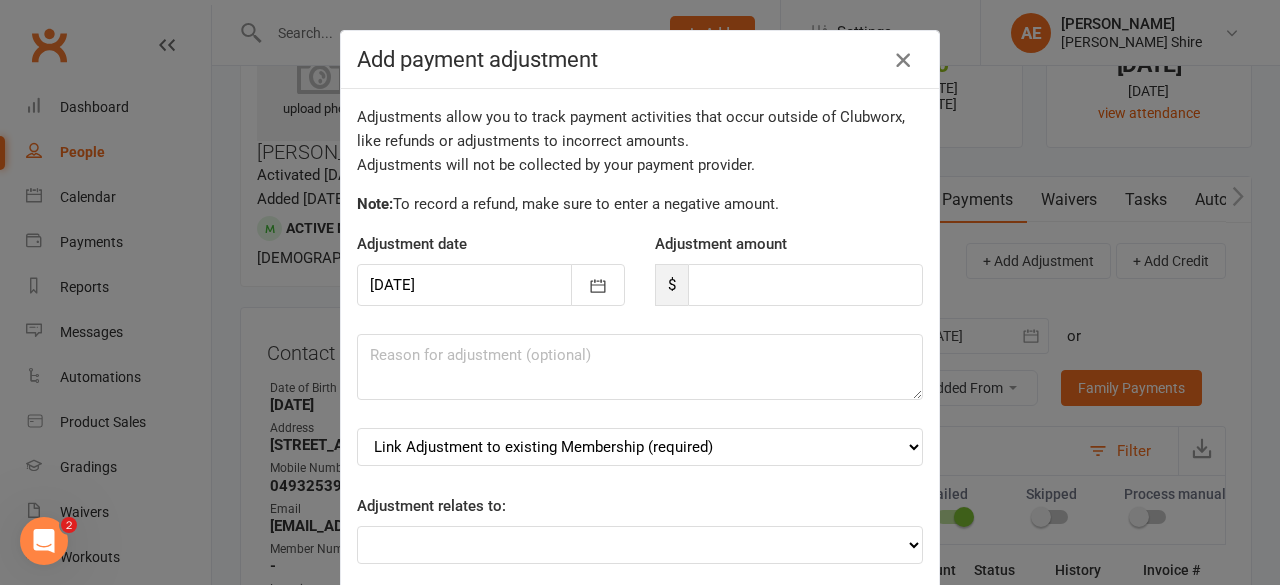 click at bounding box center (903, 60) 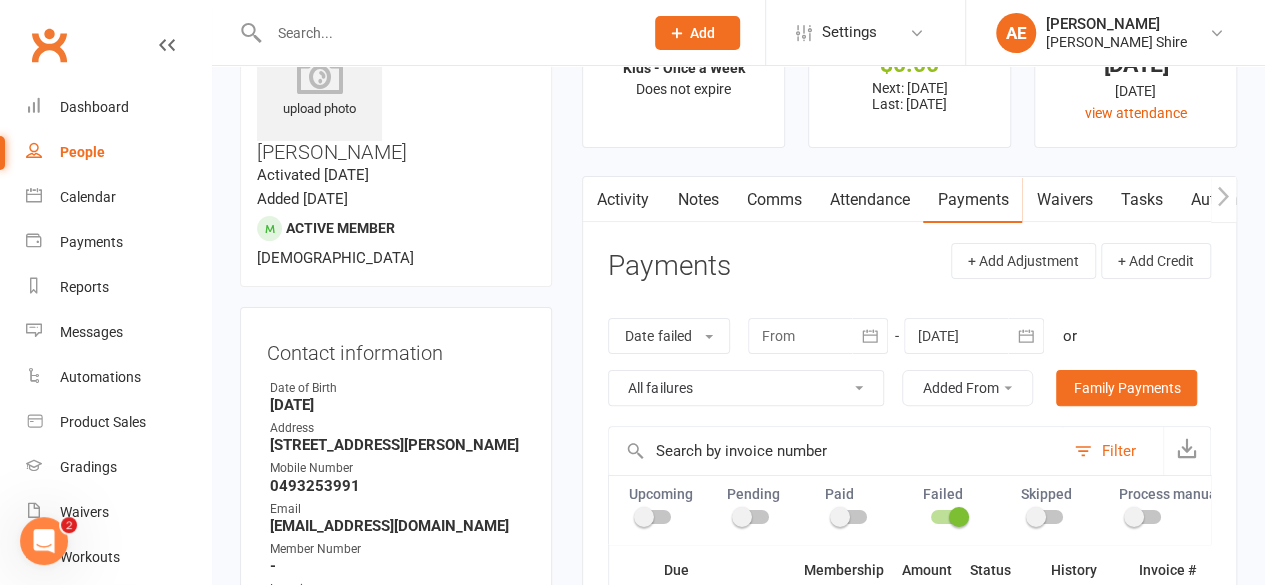 click on "Activity" at bounding box center [623, 200] 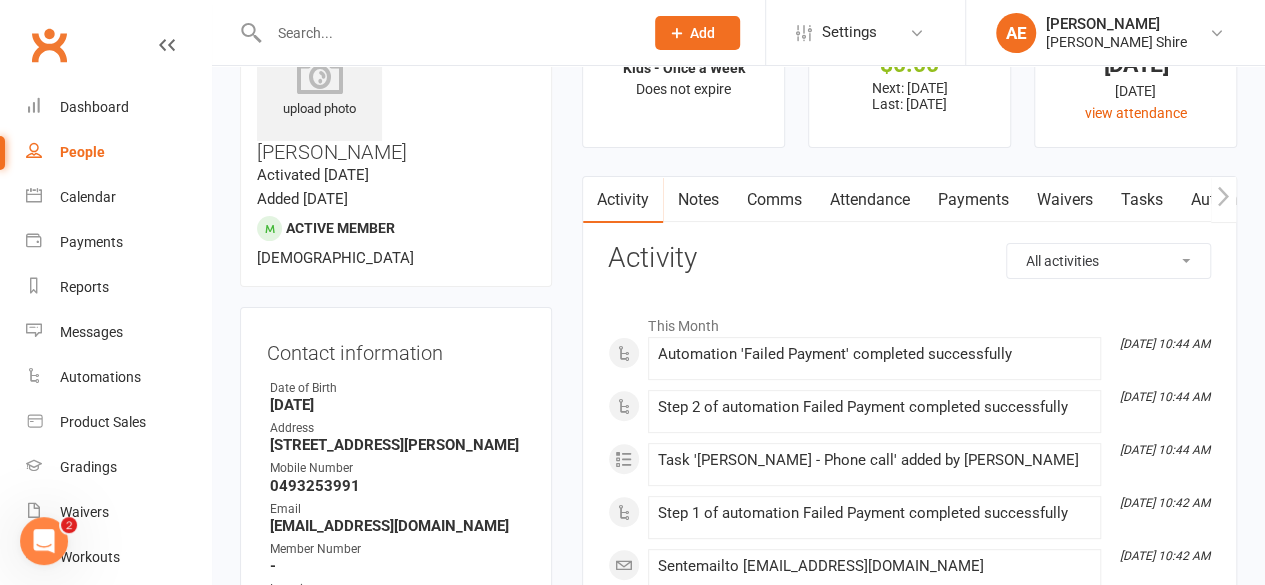 click on "Payments" at bounding box center [972, 200] 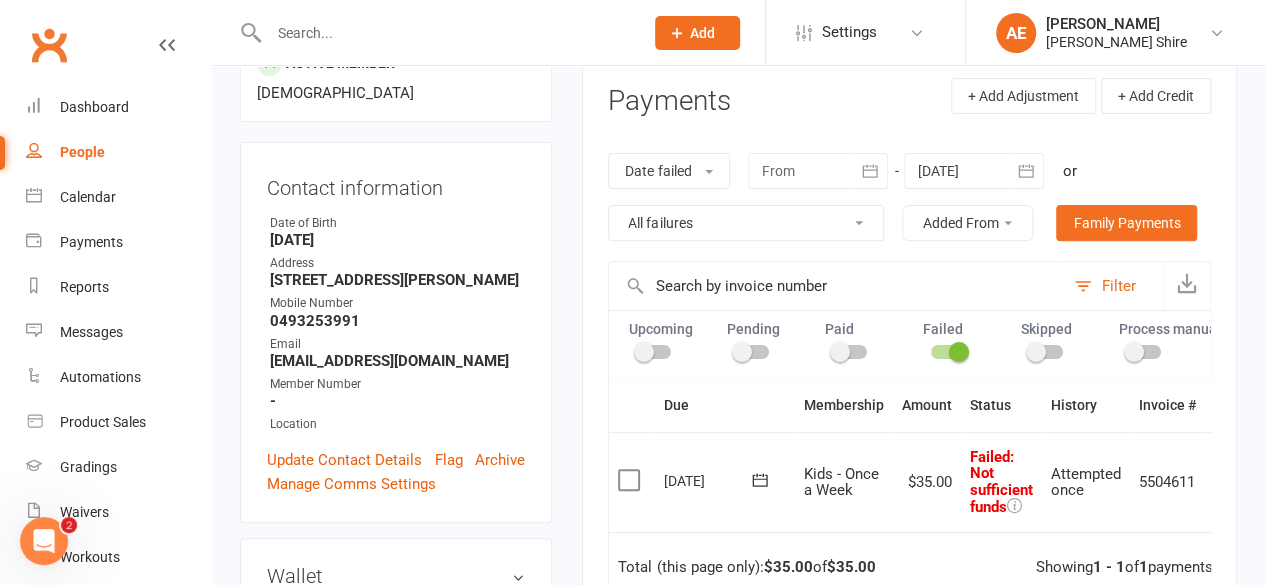 scroll, scrollTop: 266, scrollLeft: 0, axis: vertical 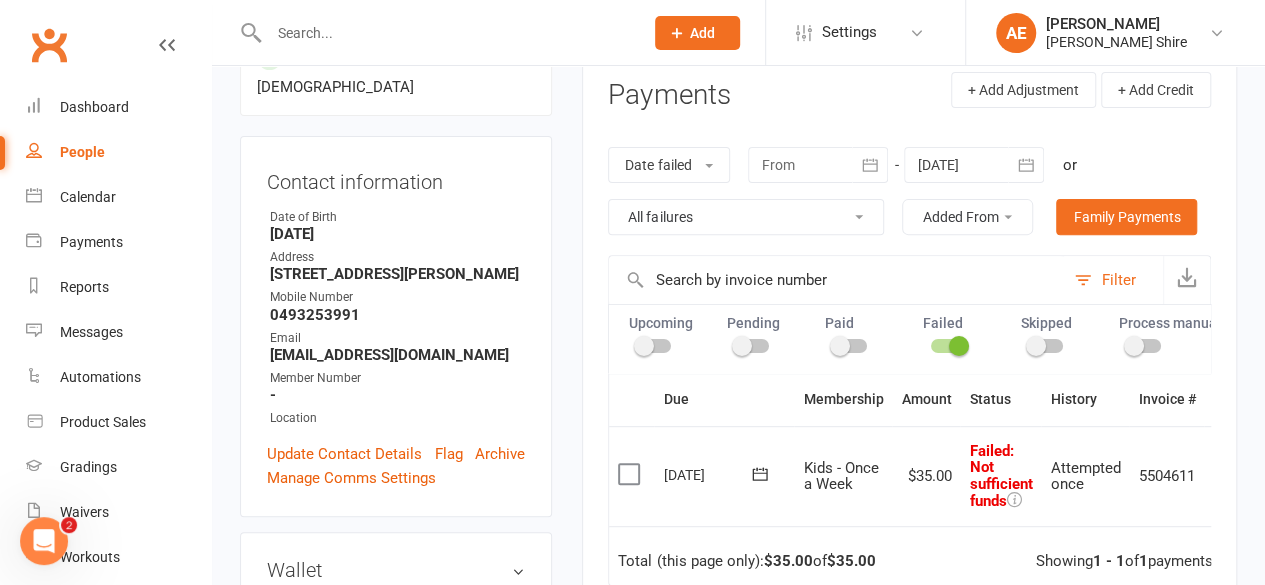 click at bounding box center (959, 346) 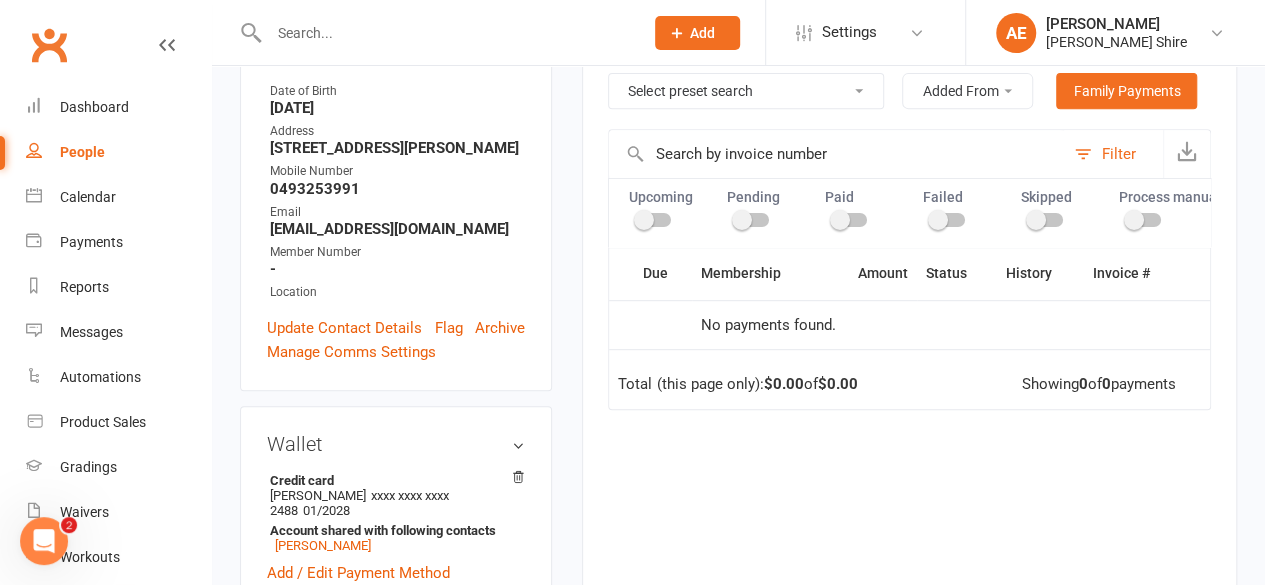 scroll, scrollTop: 391, scrollLeft: 0, axis: vertical 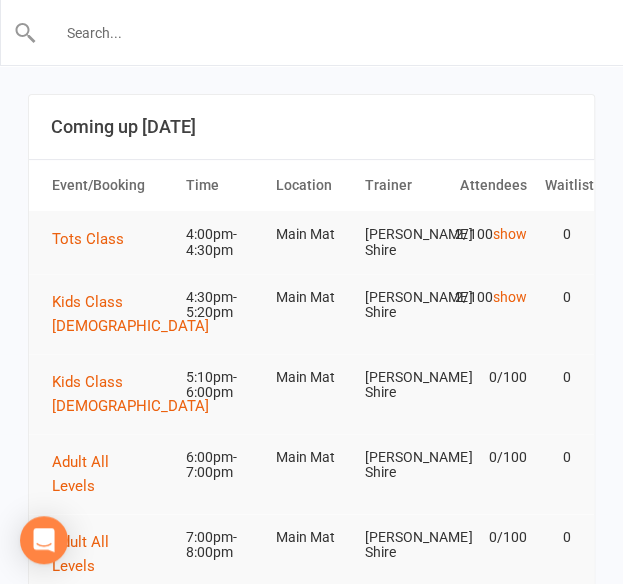 click at bounding box center [312, 33] 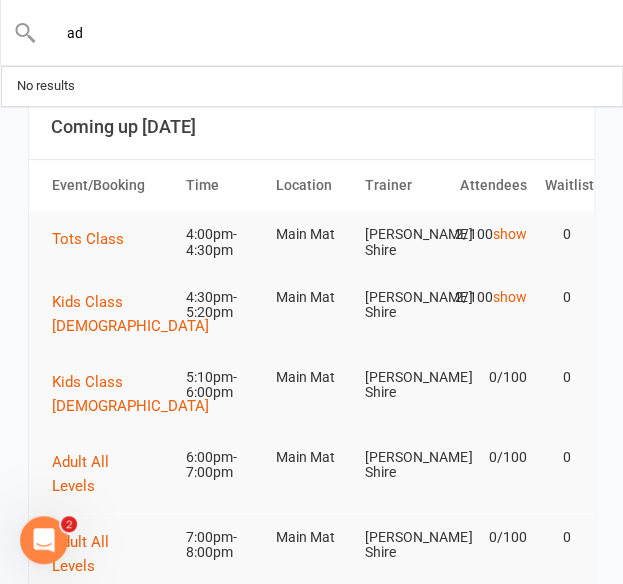 scroll, scrollTop: 0, scrollLeft: 0, axis: both 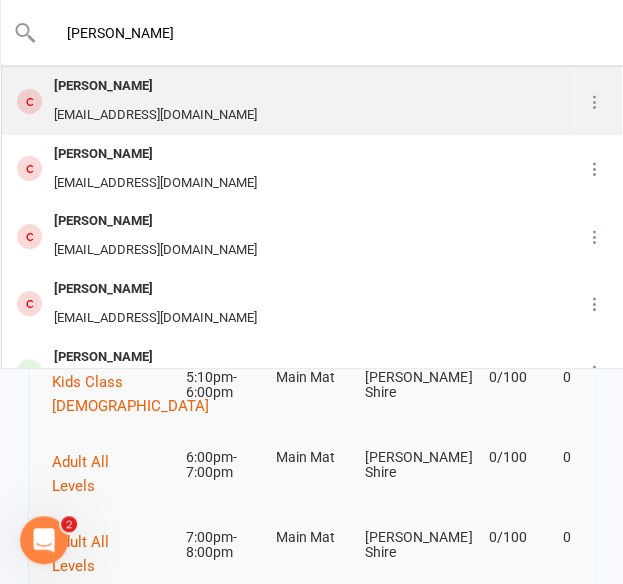 type on "adam gill" 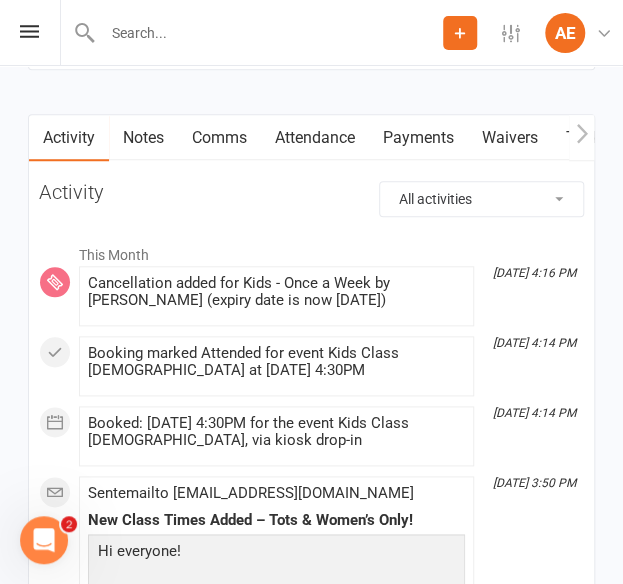 scroll, scrollTop: 2209, scrollLeft: 0, axis: vertical 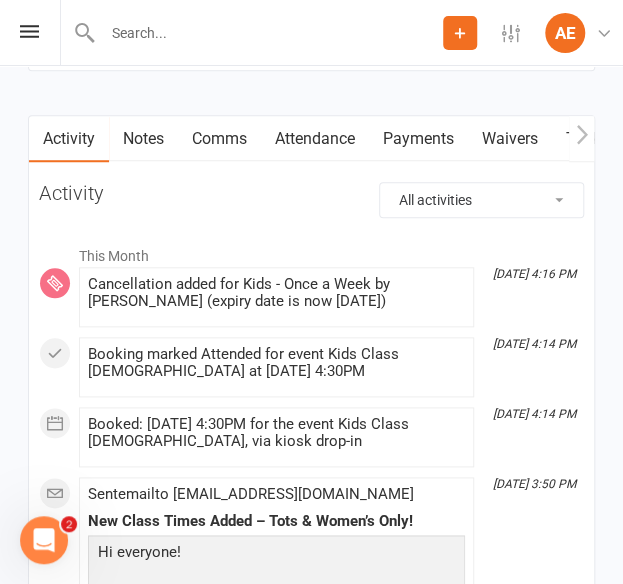 click on "Payments" at bounding box center [418, 139] 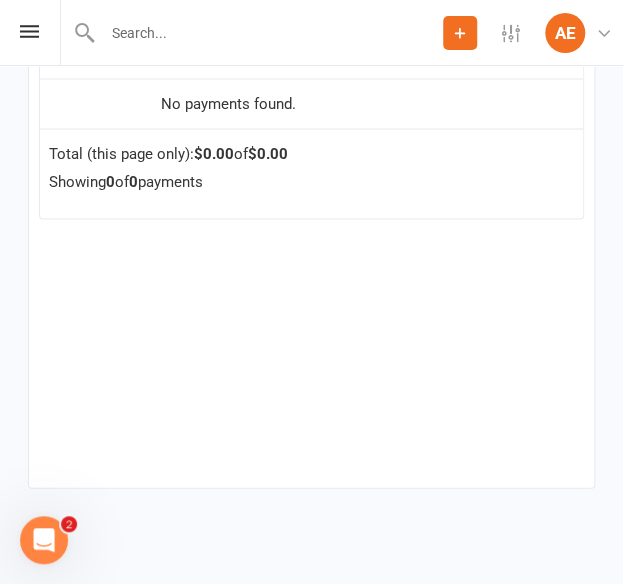 scroll, scrollTop: 2445, scrollLeft: 0, axis: vertical 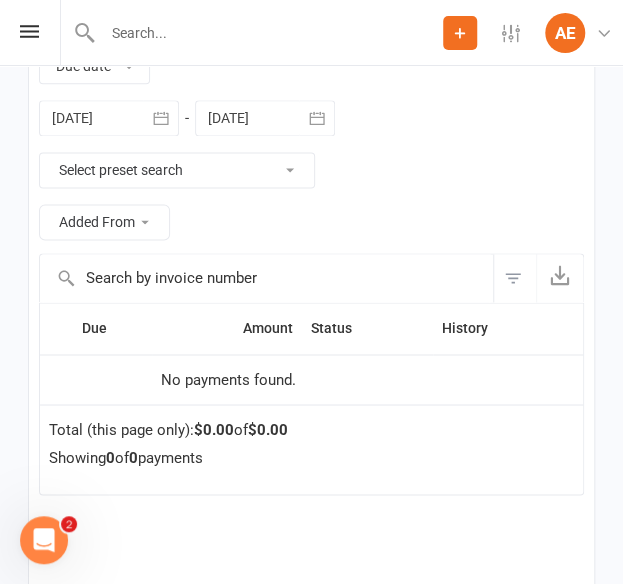 click at bounding box center (161, 118) 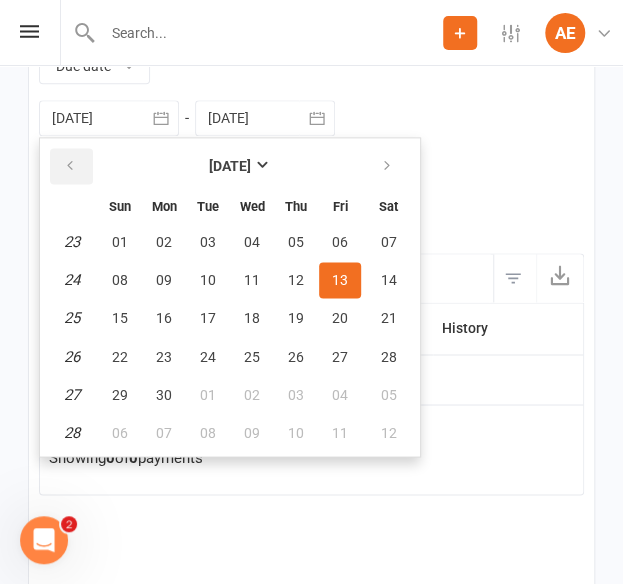 click at bounding box center [70, 166] 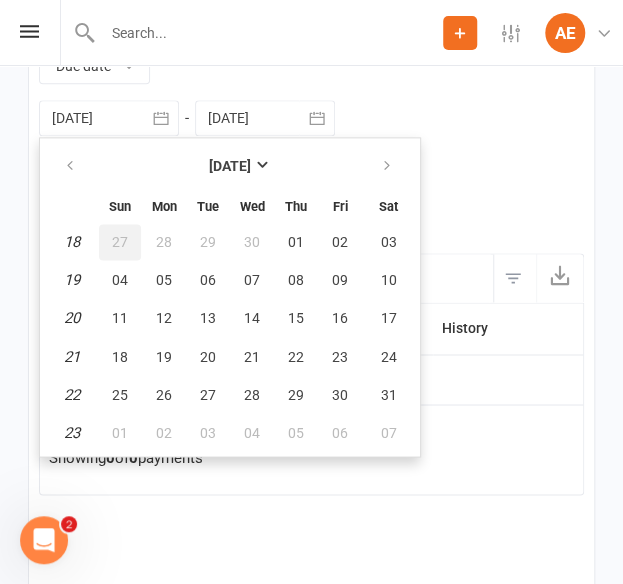 click on "27" at bounding box center (120, 242) 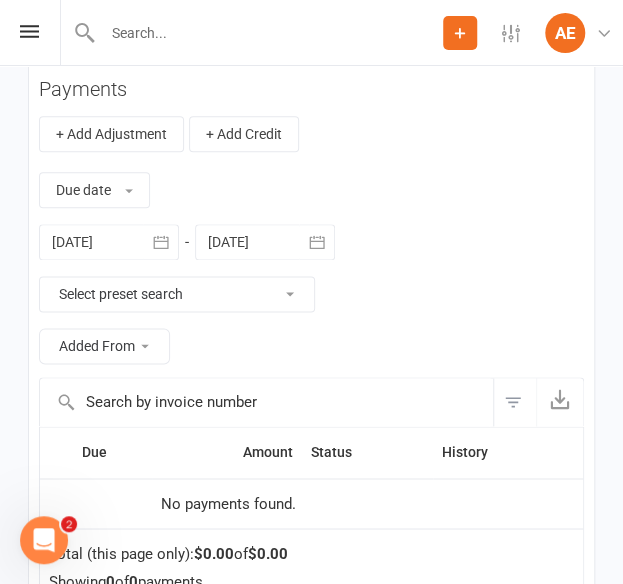 scroll, scrollTop: 2309, scrollLeft: 0, axis: vertical 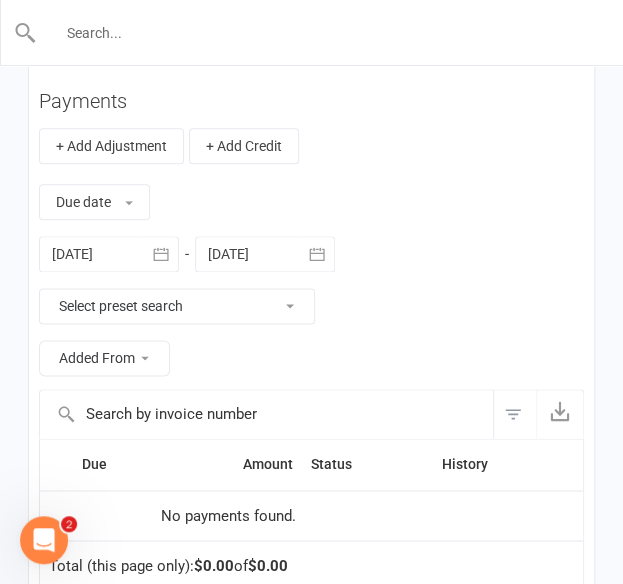 click at bounding box center (312, 33) 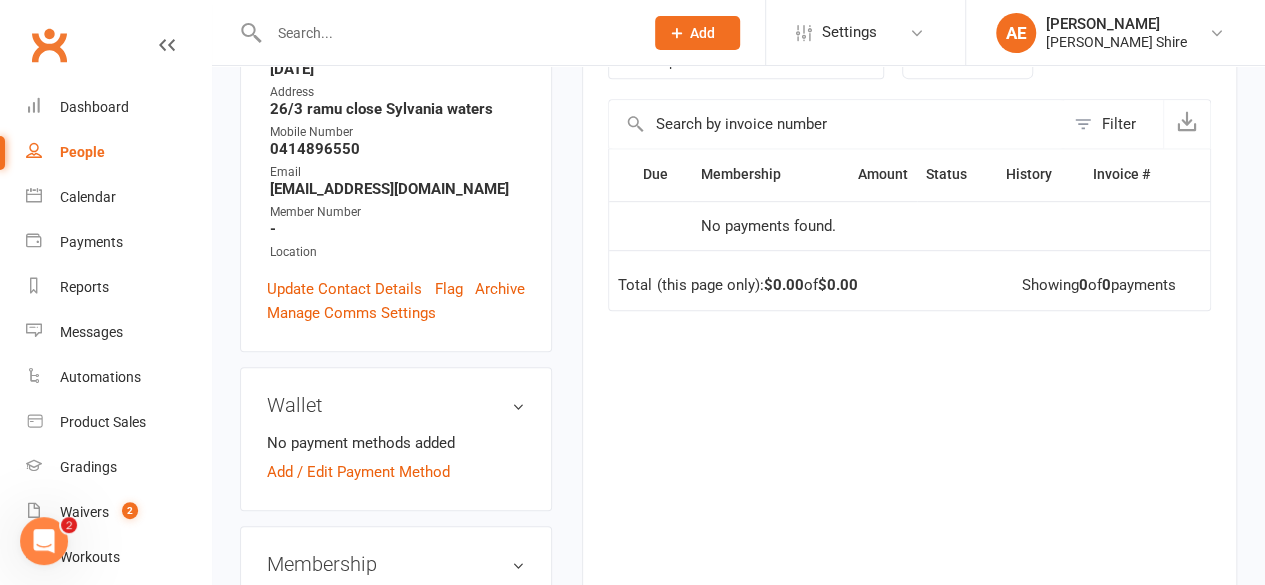 scroll, scrollTop: 0, scrollLeft: 0, axis: both 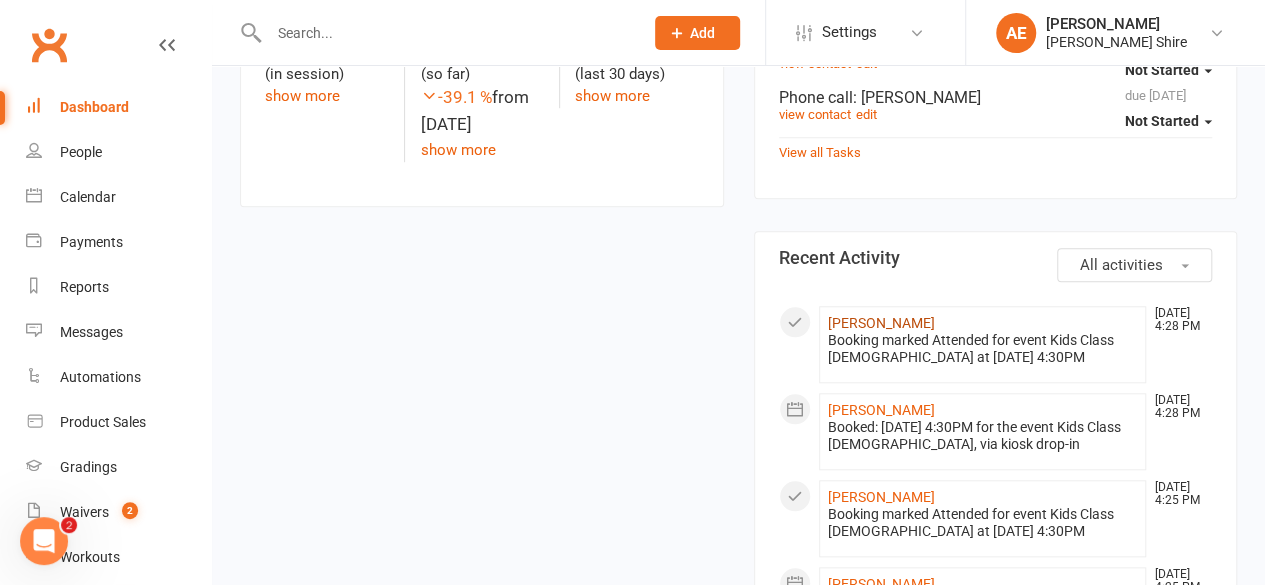 click on "Lucas Gomez Santa" 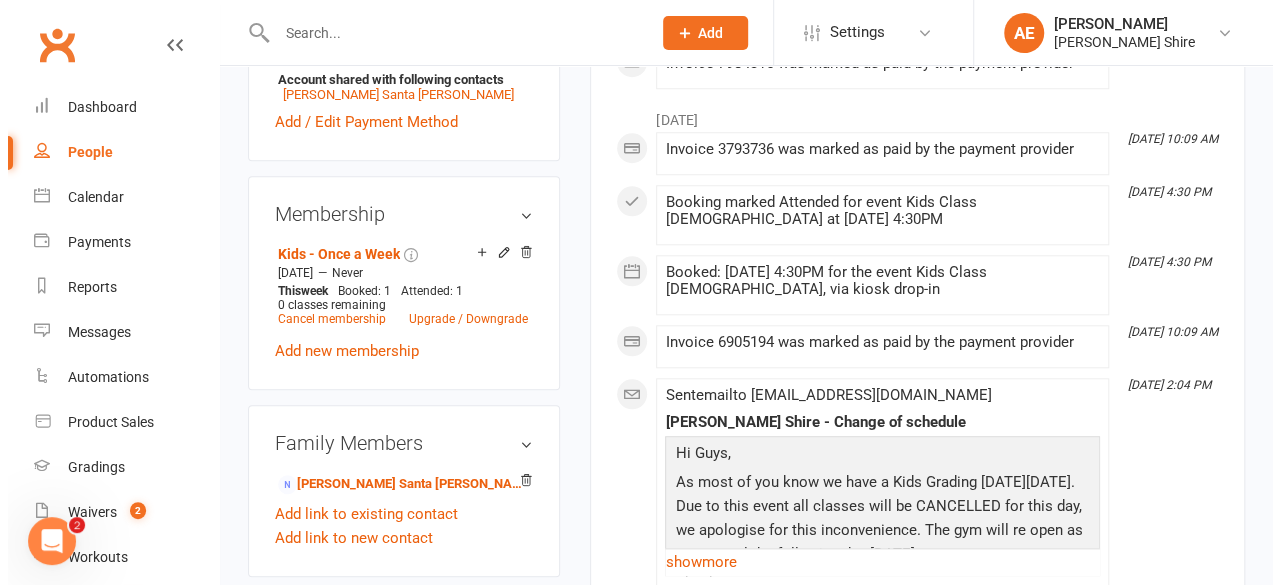scroll, scrollTop: 831, scrollLeft: 0, axis: vertical 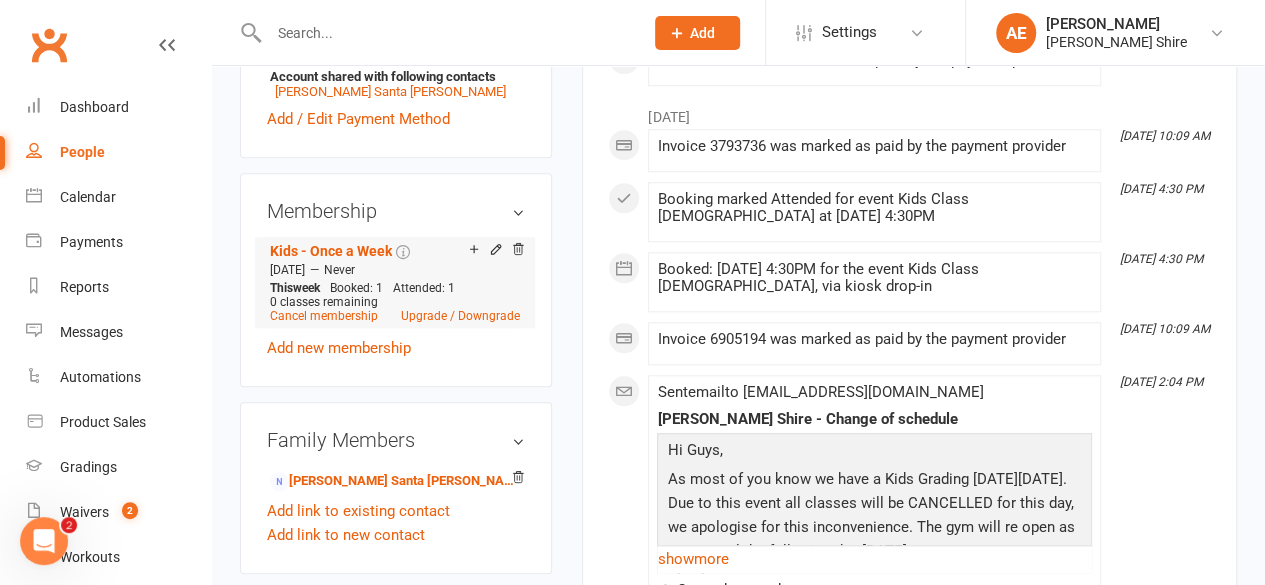 click on "Add make-up class
Kids - Once a Week Feb 24 2025 — Never This  week Booked: 1 Attended: 1 0 classes remaining    Cancel membership Upgrade / Downgrade" at bounding box center [395, 282] 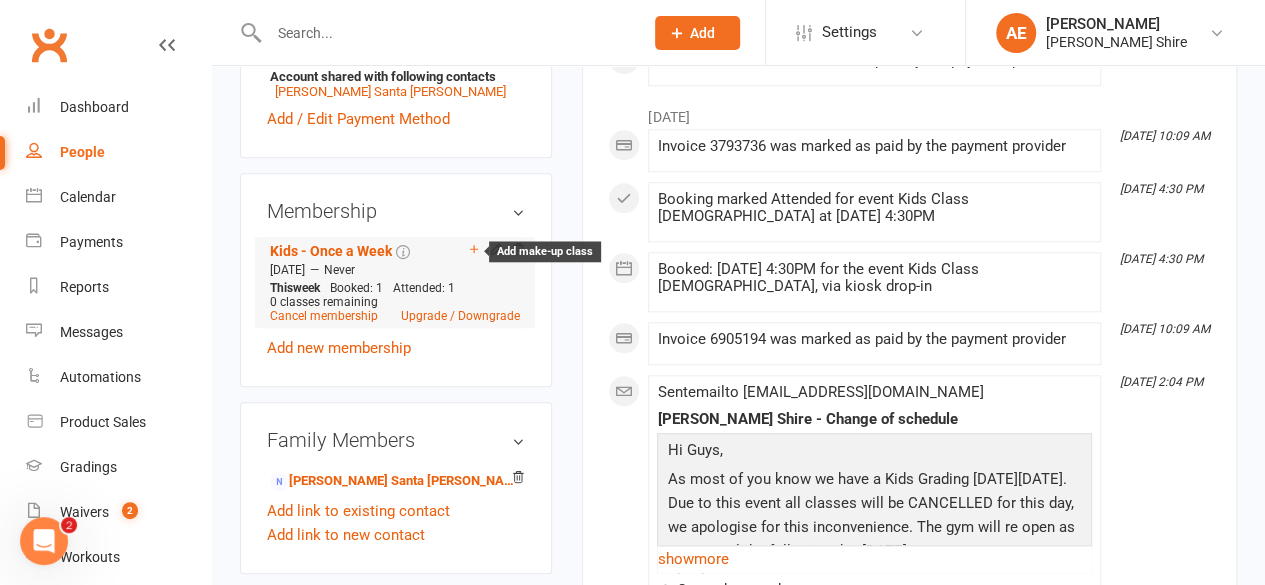 click 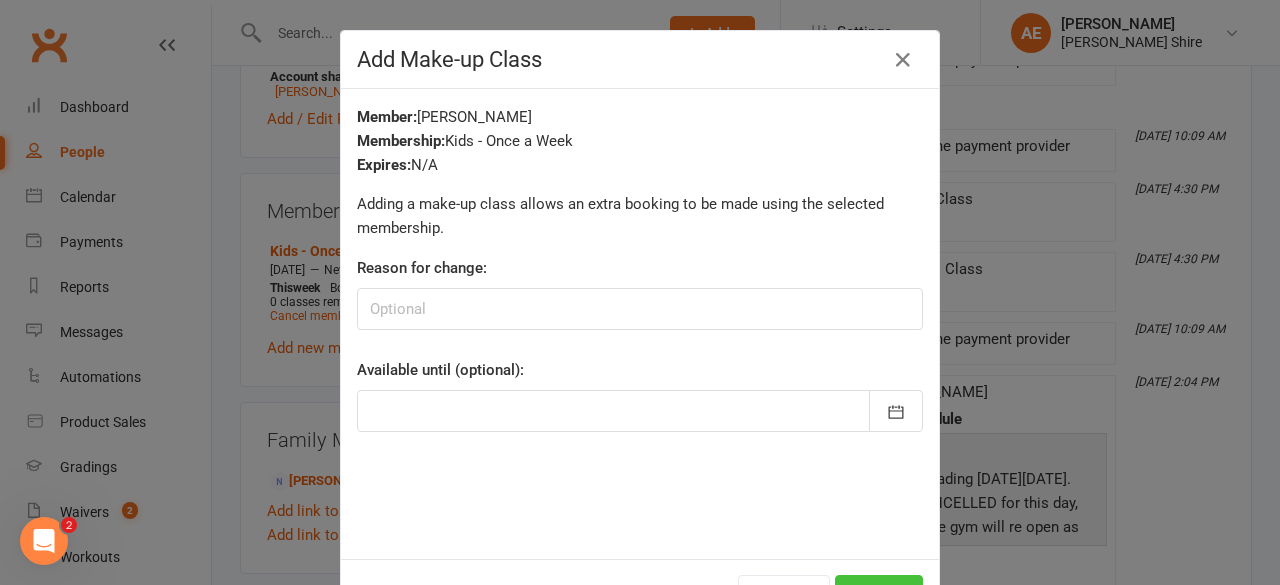 click on "Add" at bounding box center [879, 596] 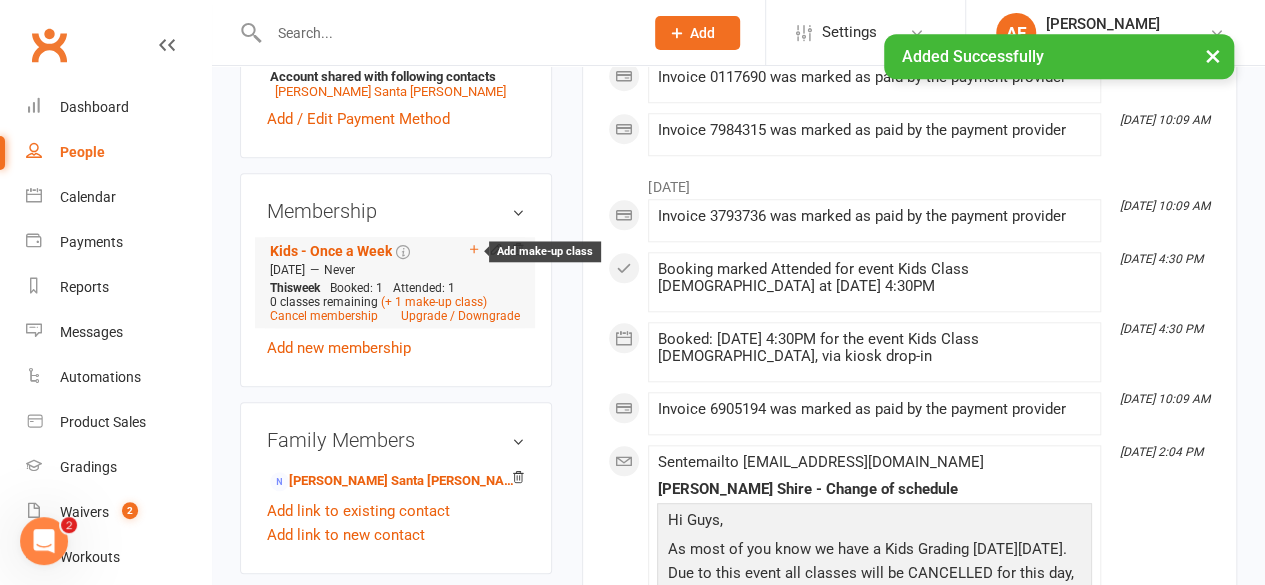 click 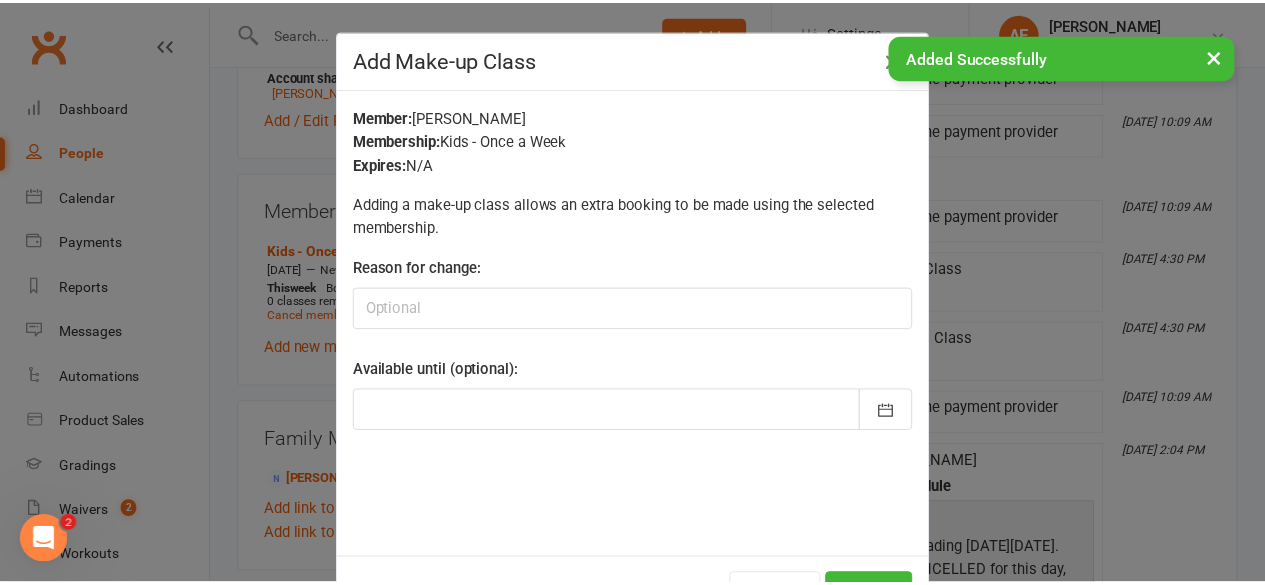 scroll, scrollTop: 76, scrollLeft: 0, axis: vertical 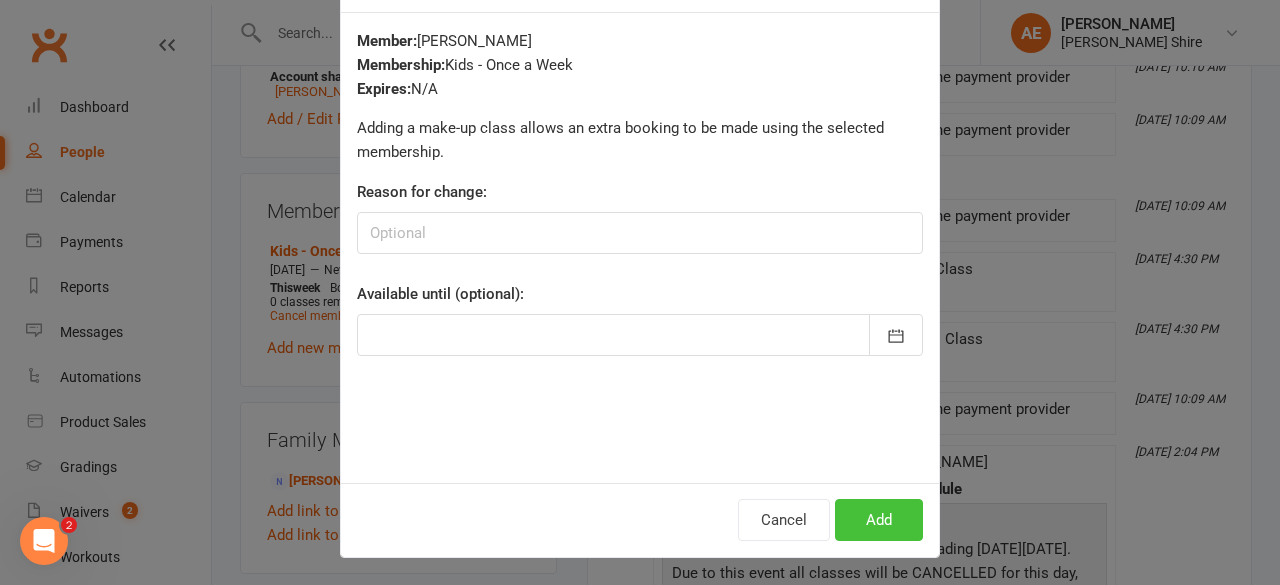 click on "Add" at bounding box center (879, 520) 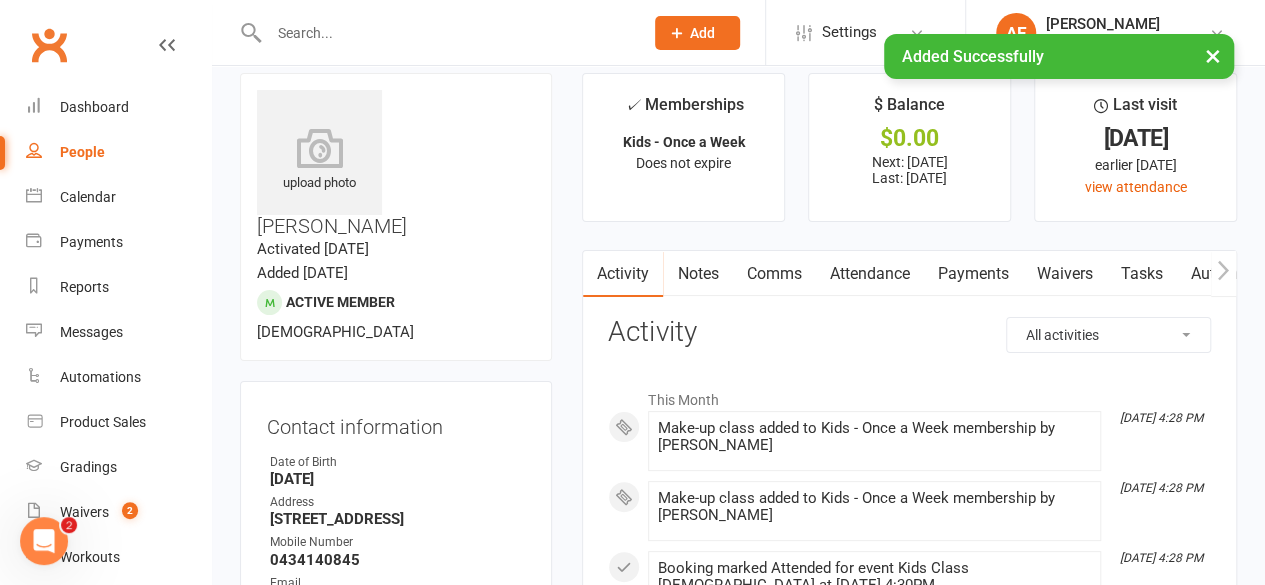 scroll, scrollTop: 0, scrollLeft: 0, axis: both 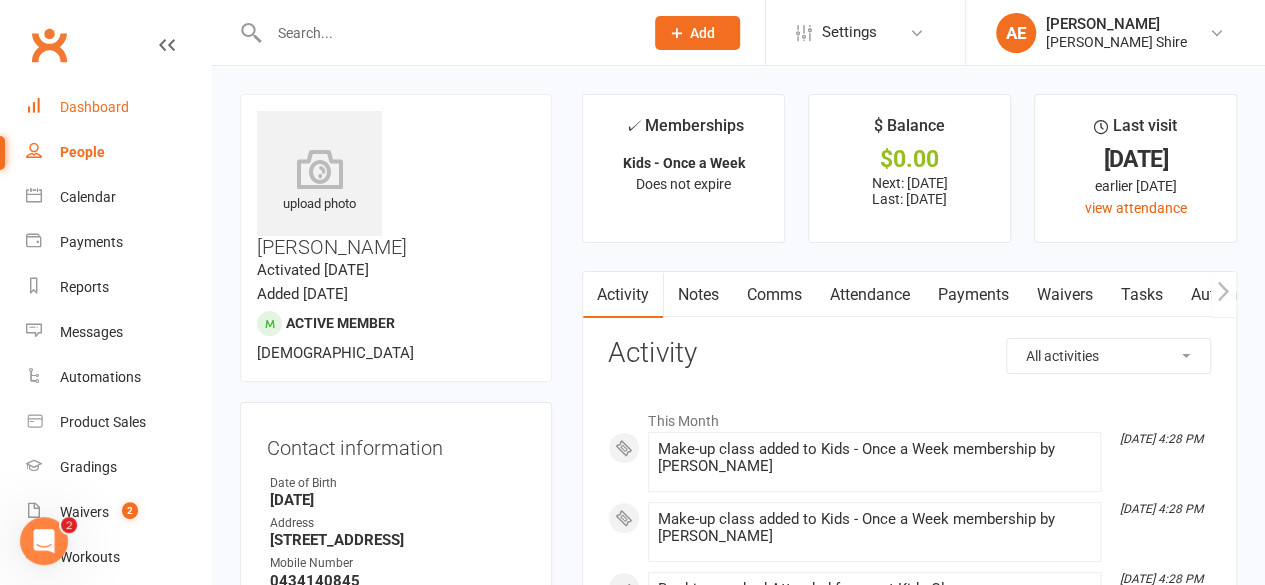 click on "Dashboard" at bounding box center (118, 107) 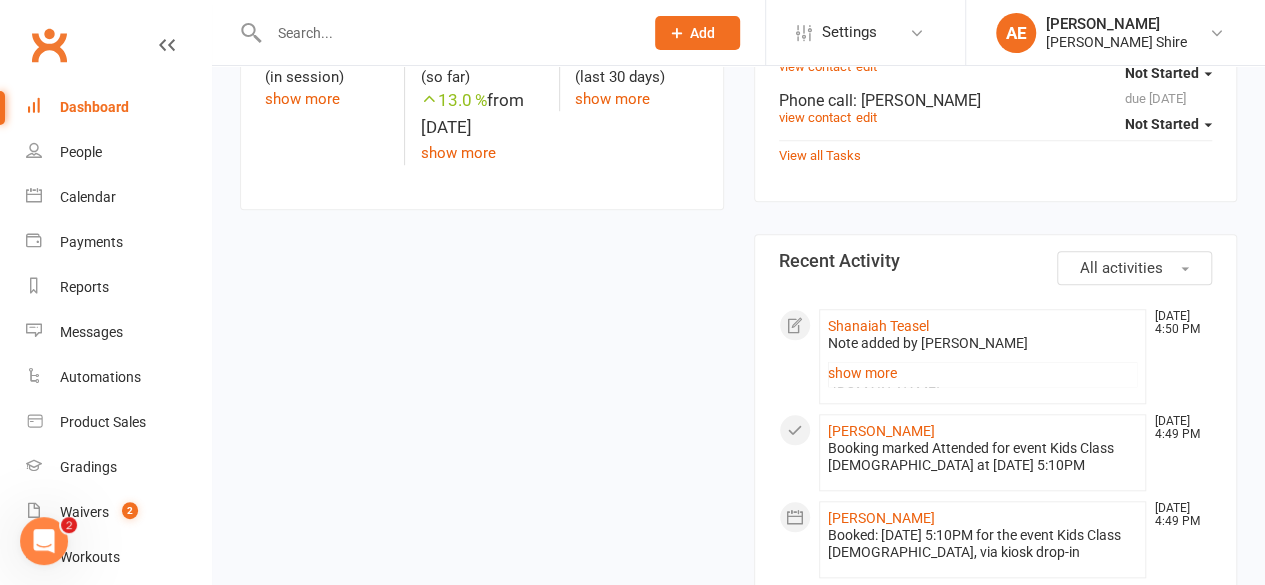 scroll, scrollTop: 781, scrollLeft: 0, axis: vertical 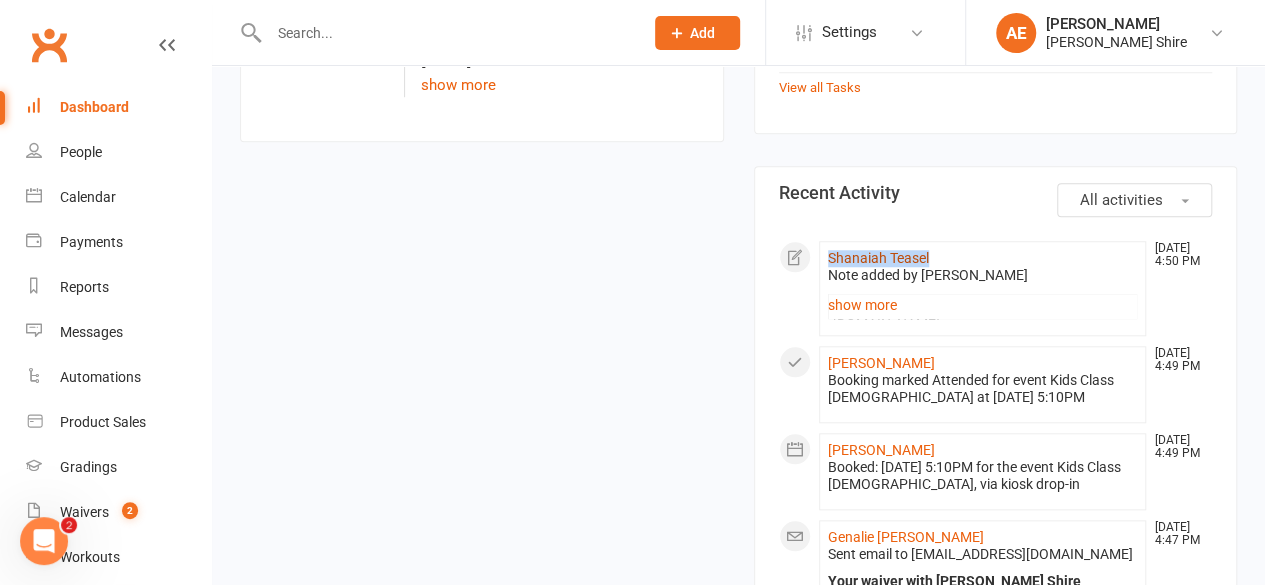 drag, startPoint x: 942, startPoint y: 226, endPoint x: 830, endPoint y: 228, distance: 112.01785 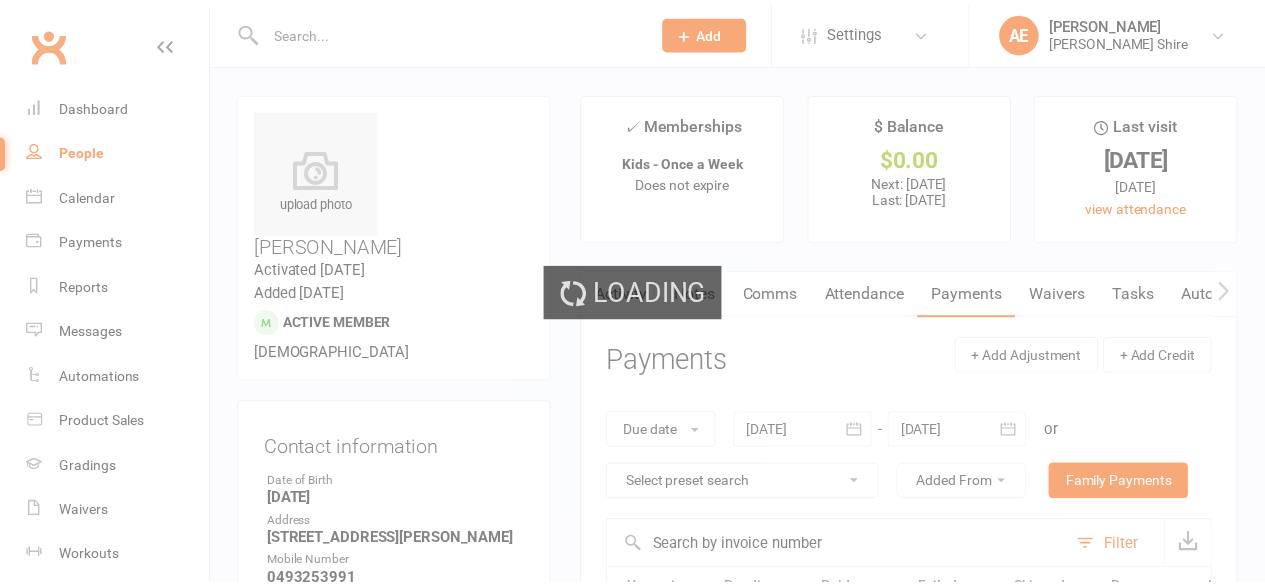 scroll, scrollTop: 415, scrollLeft: 0, axis: vertical 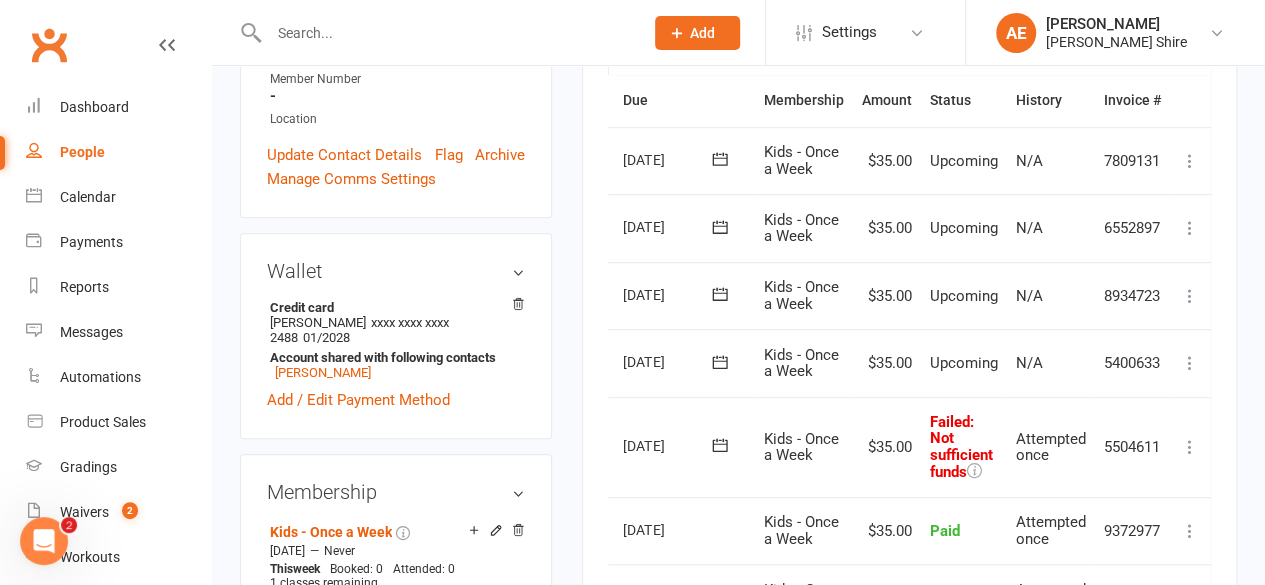 click at bounding box center (1190, 363) 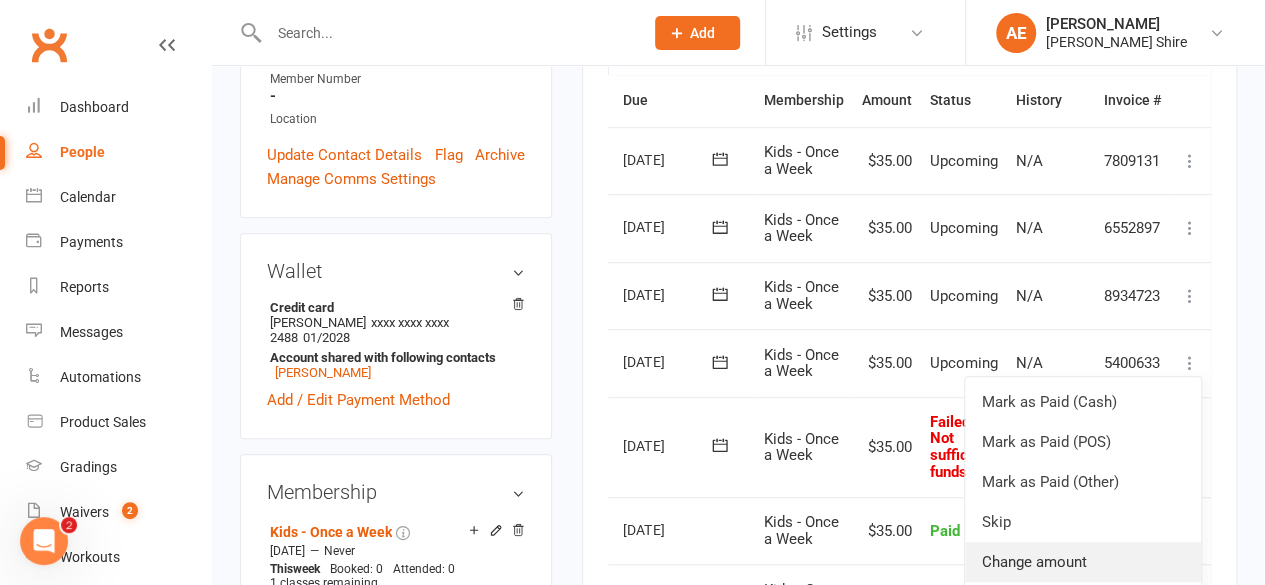 click on "Change amount" at bounding box center [1083, 562] 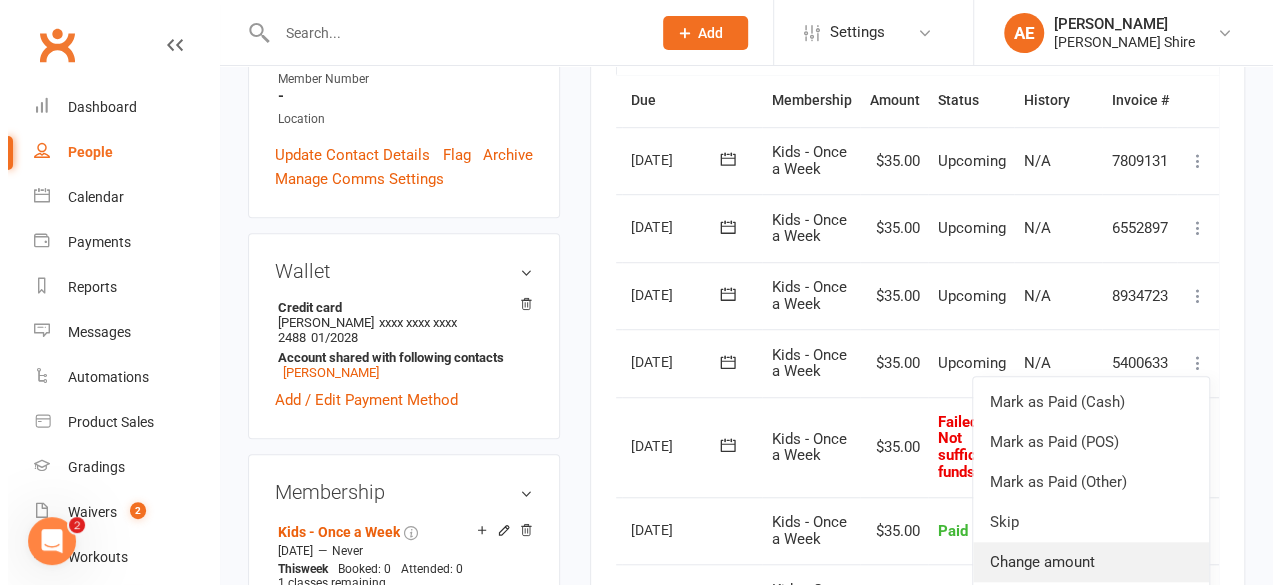 scroll, scrollTop: 541, scrollLeft: 0, axis: vertical 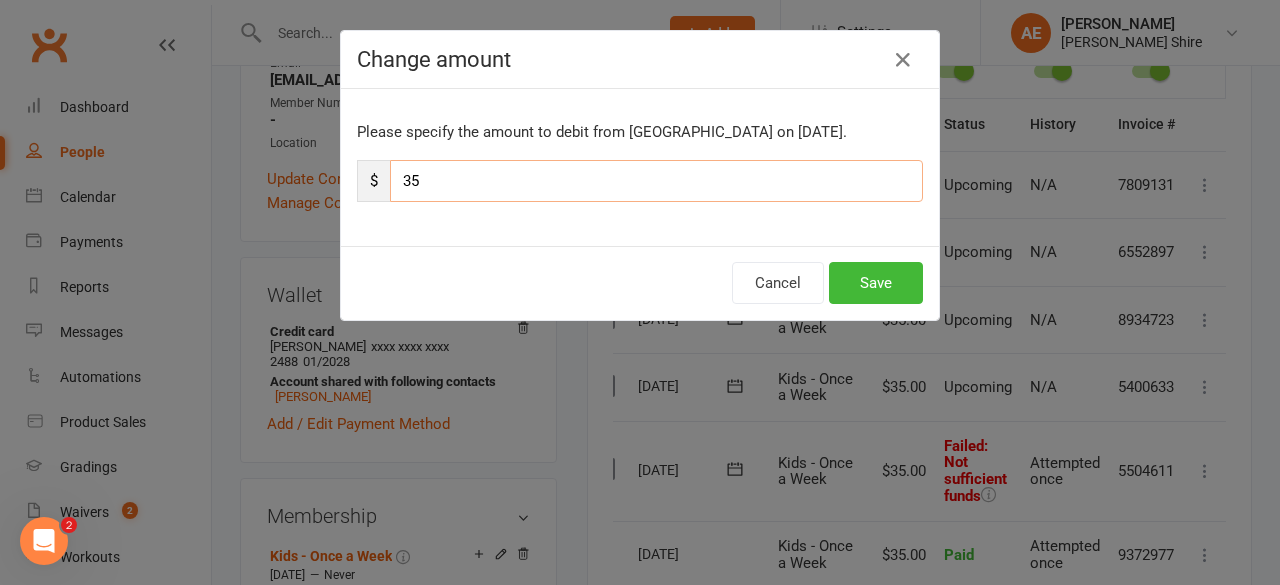 click on "35" at bounding box center (656, 181) 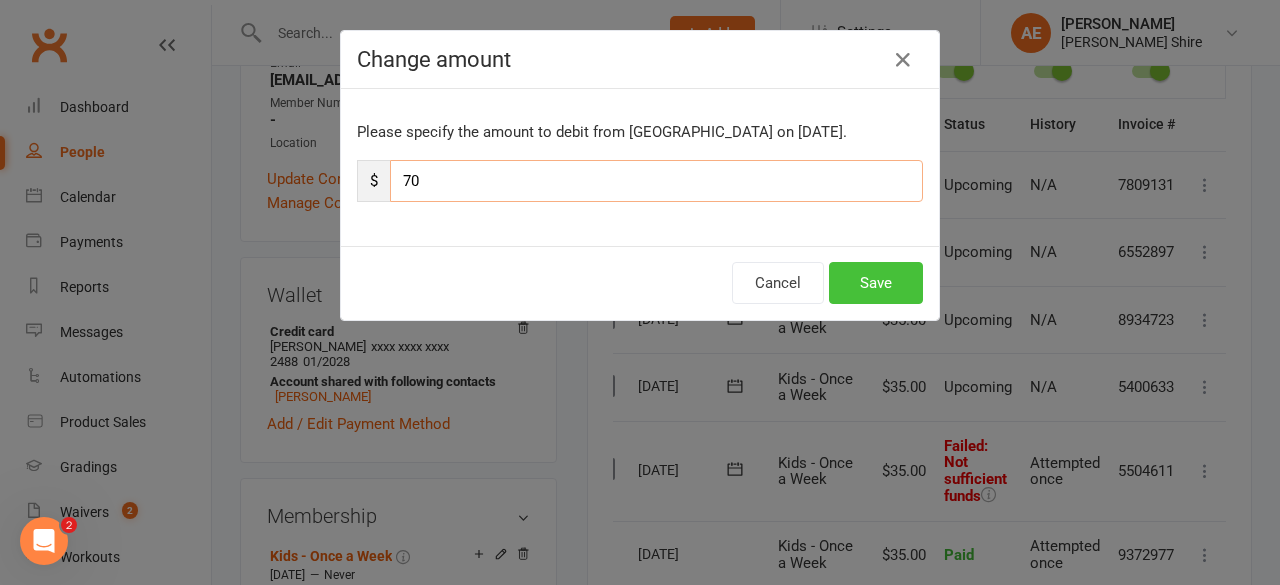 type on "70" 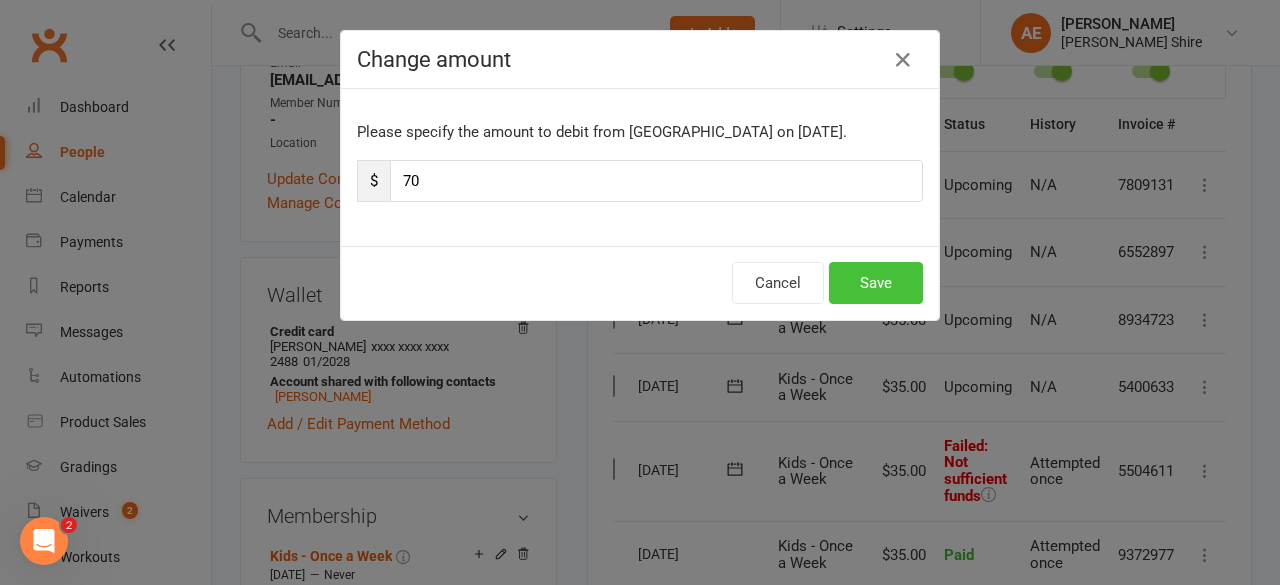 click on "Save" at bounding box center [876, 283] 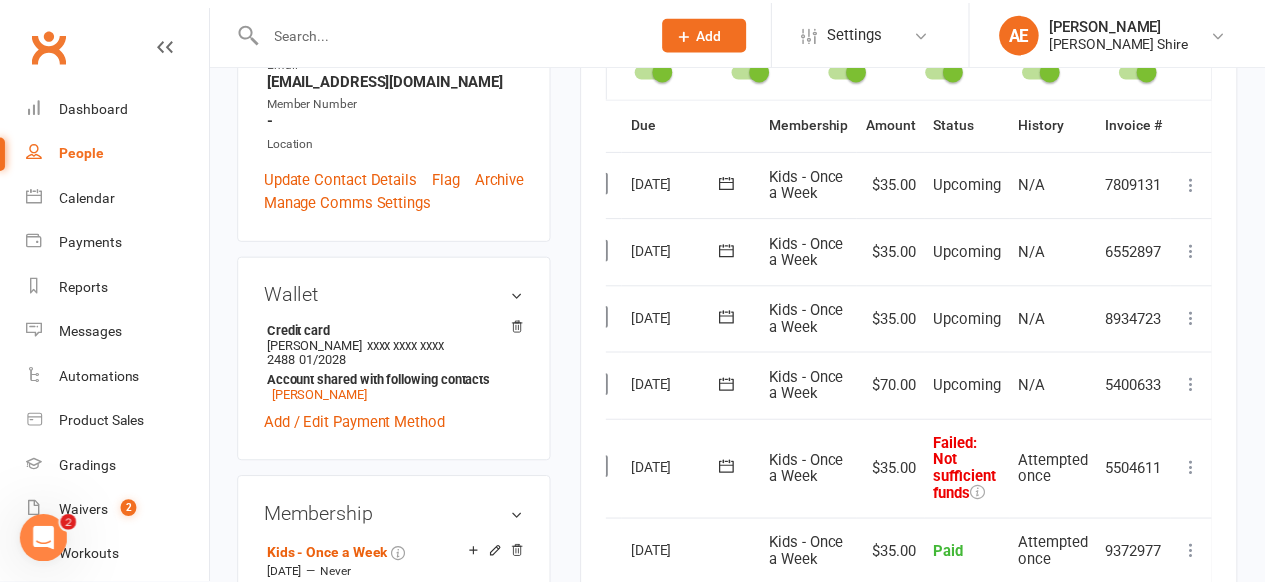 scroll, scrollTop: 565, scrollLeft: 0, axis: vertical 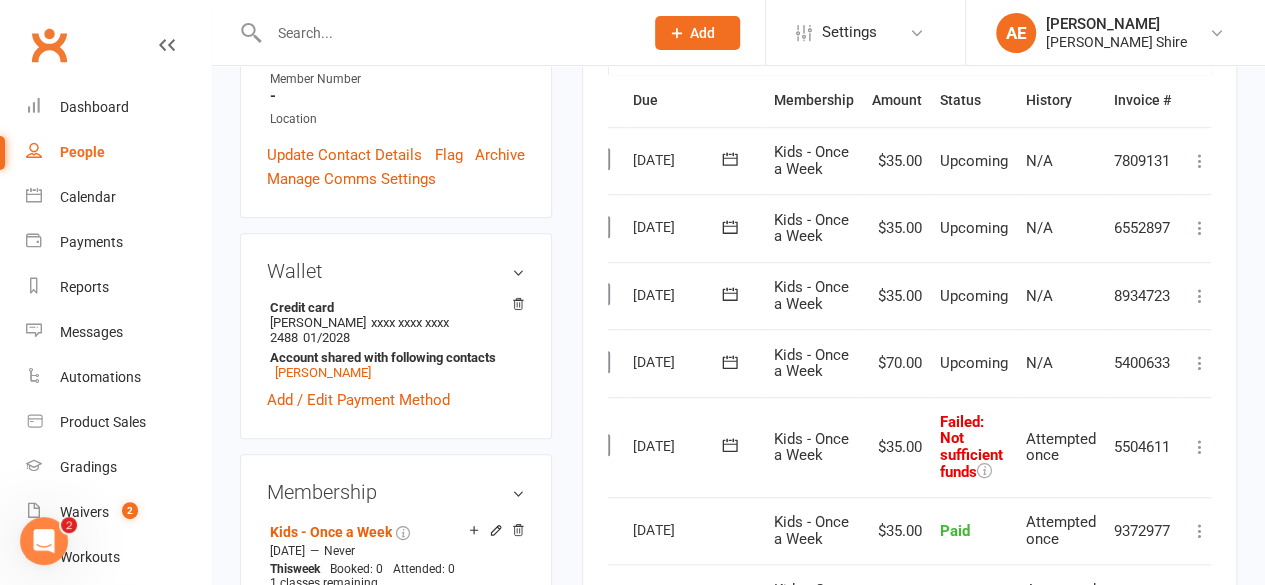 click at bounding box center (1200, 447) 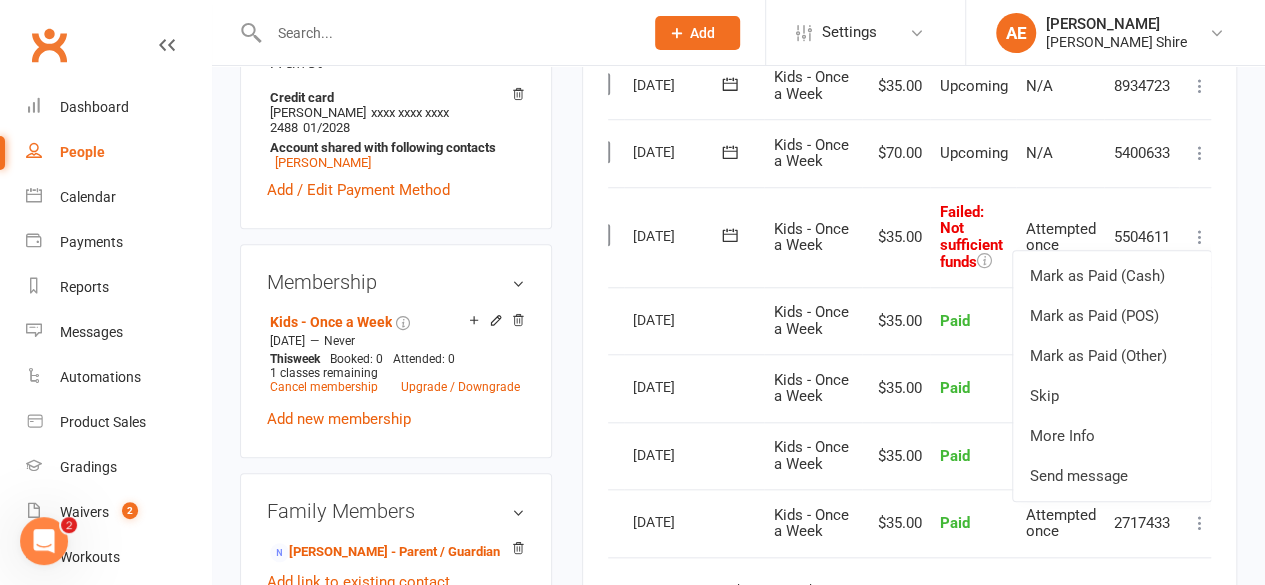 scroll, scrollTop: 779, scrollLeft: 0, axis: vertical 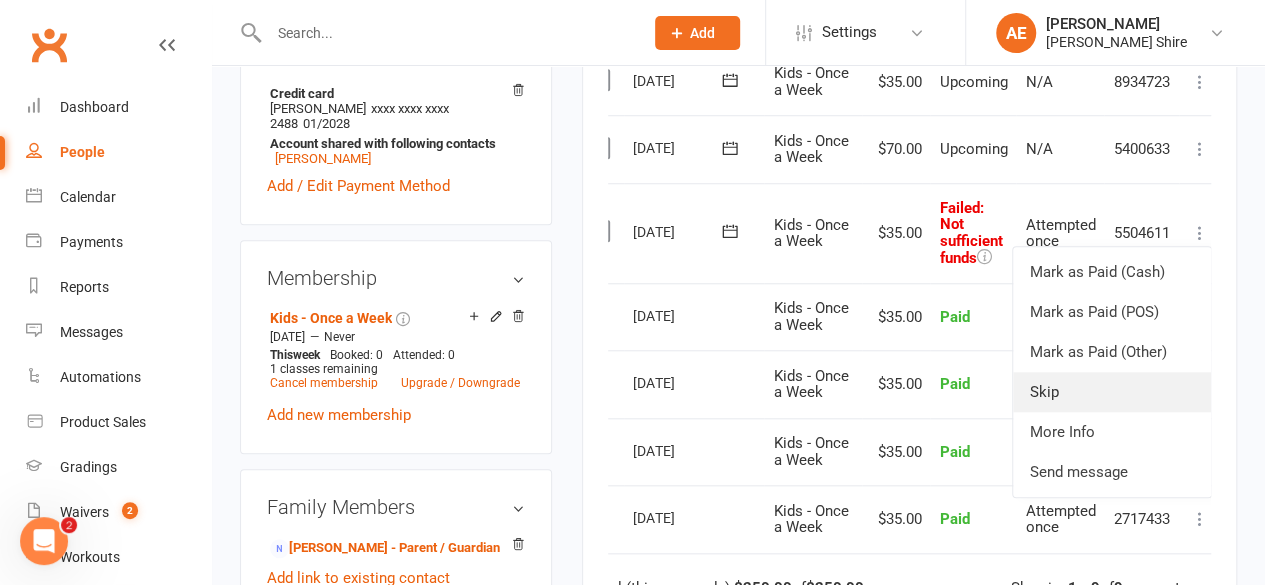 click on "Skip" at bounding box center [1112, 392] 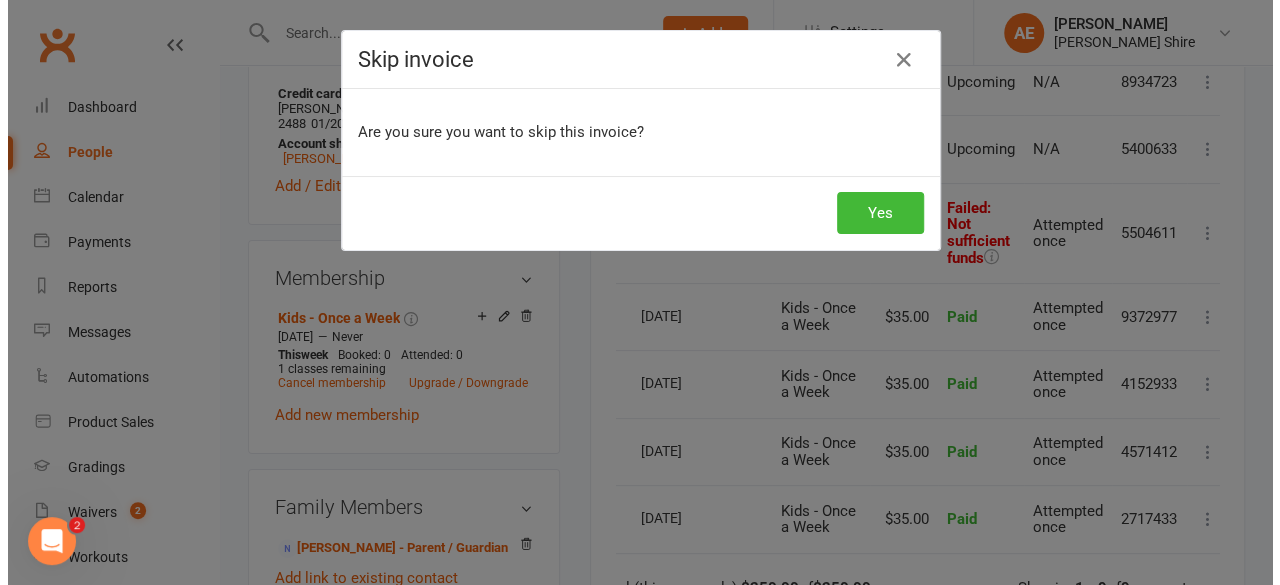 scroll, scrollTop: 755, scrollLeft: 0, axis: vertical 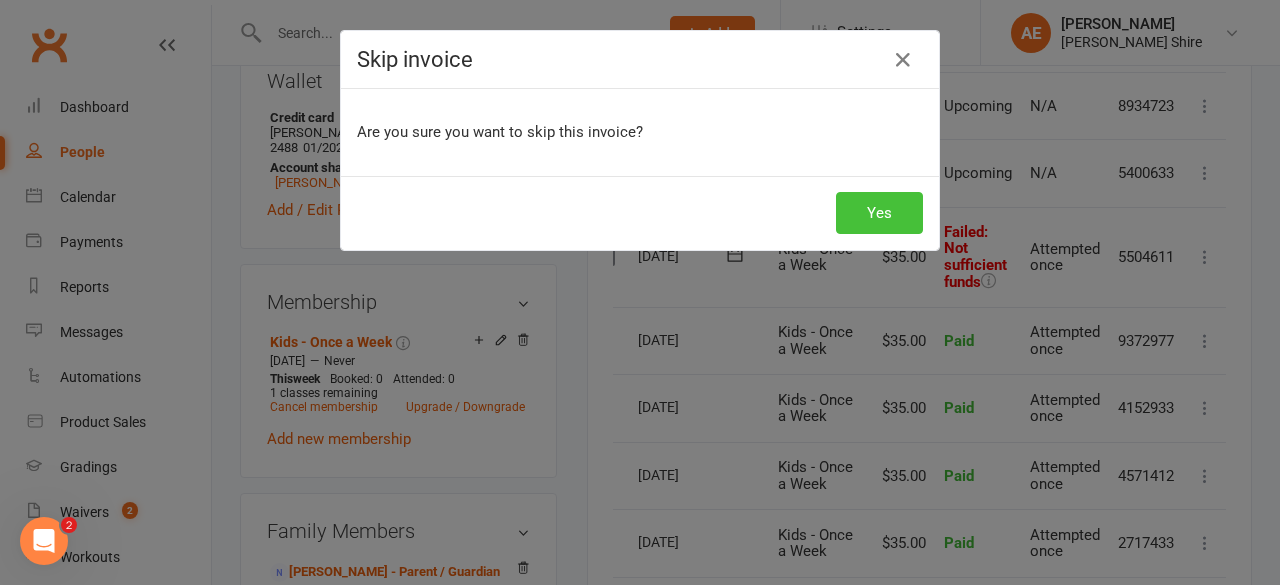 click on "Yes" at bounding box center [879, 213] 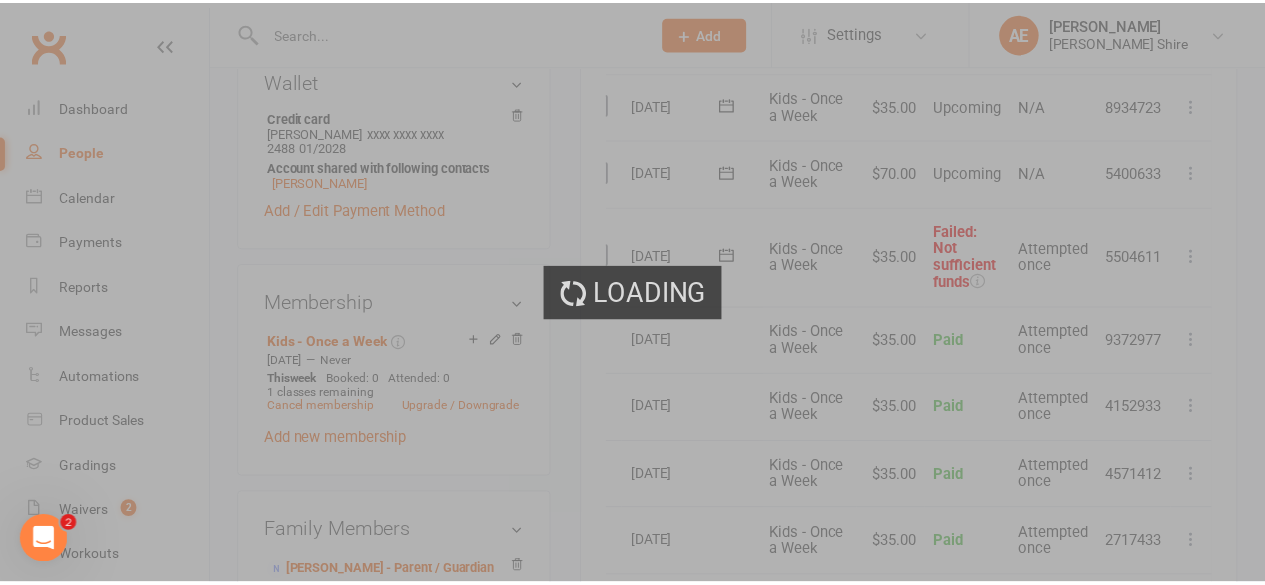 scroll, scrollTop: 779, scrollLeft: 0, axis: vertical 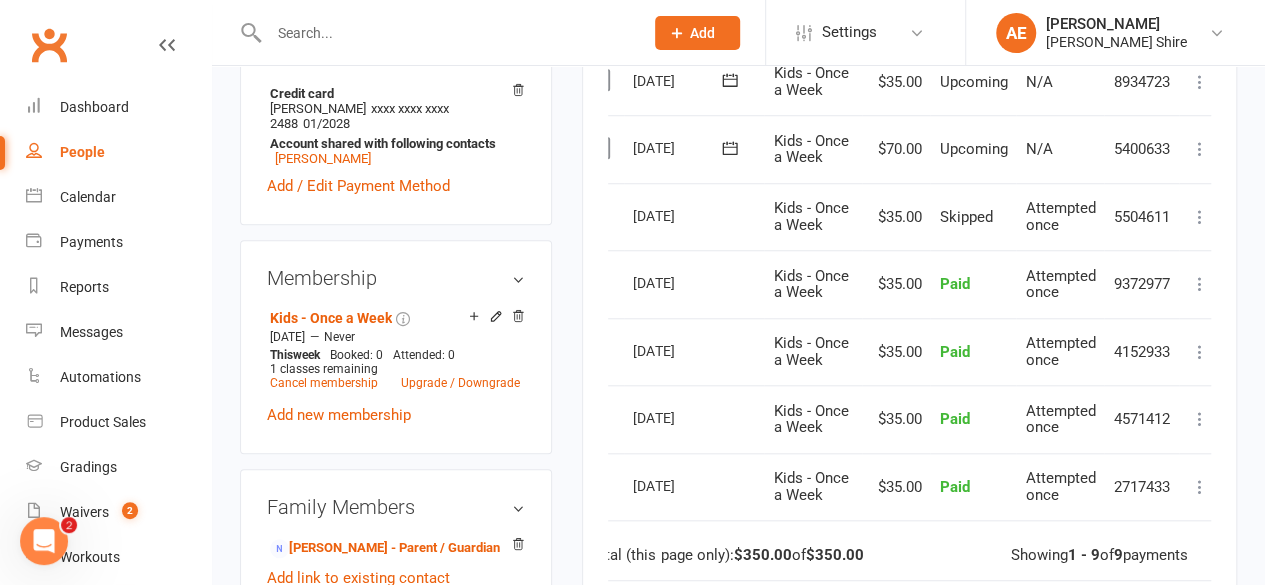 click at bounding box center (446, 33) 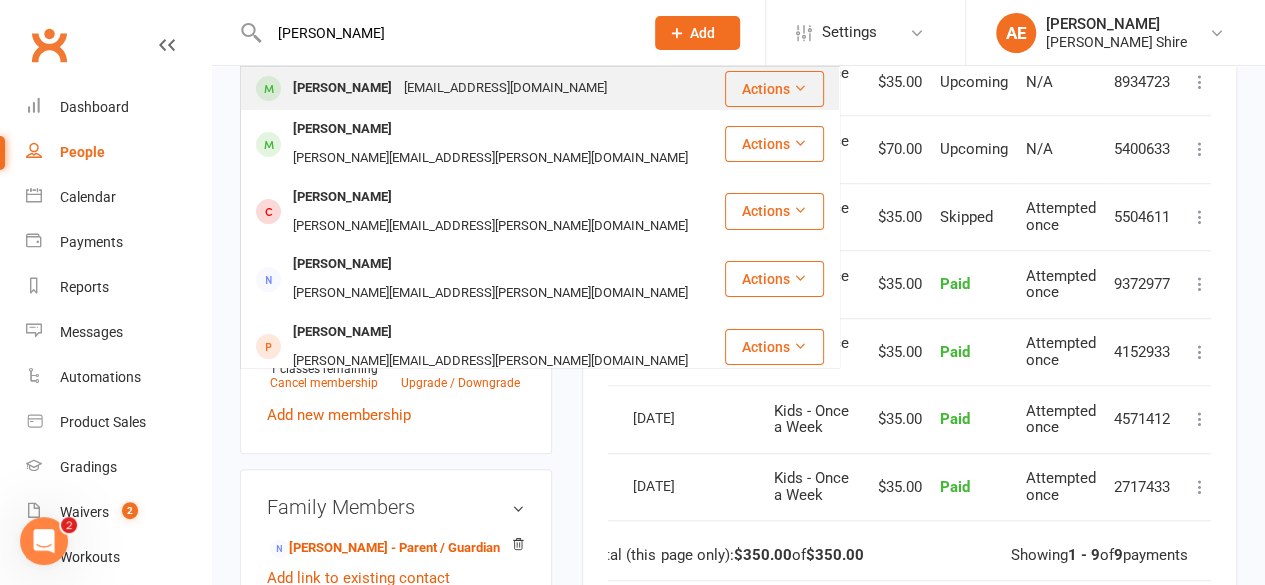 type on "[PERSON_NAME]" 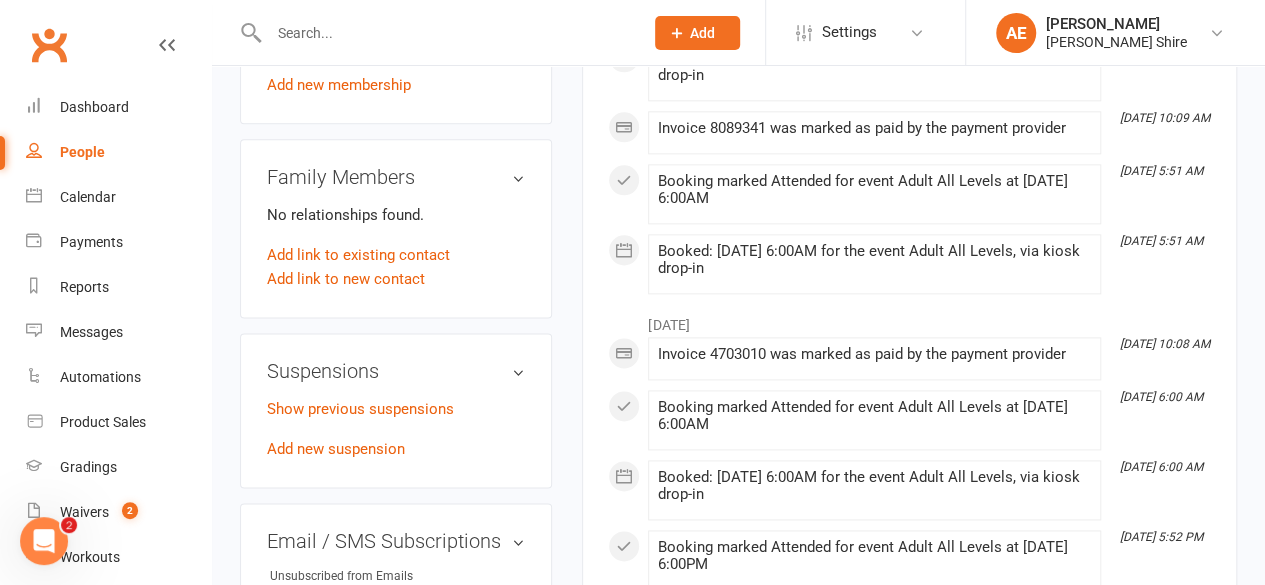 scroll, scrollTop: 1160, scrollLeft: 0, axis: vertical 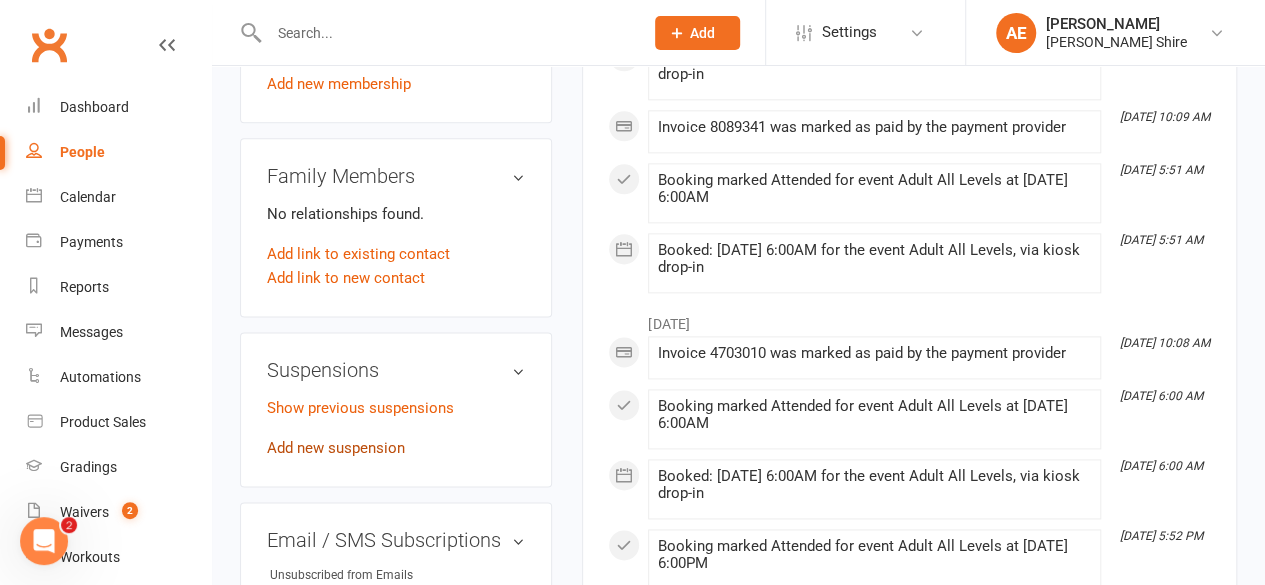 click on "Add new suspension" at bounding box center (336, 448) 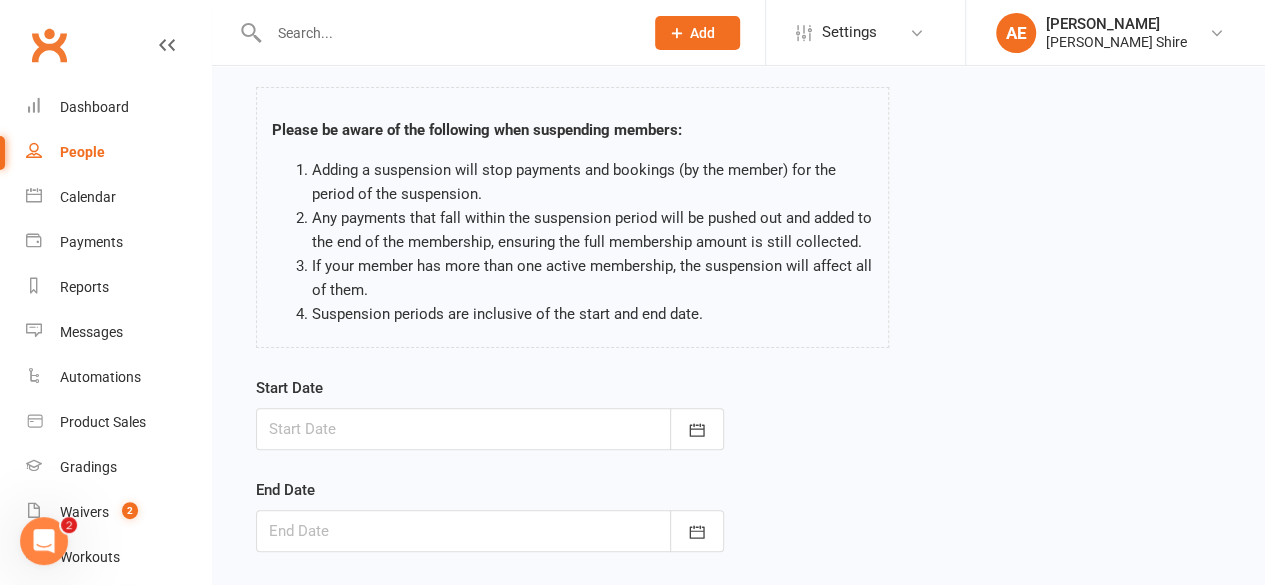scroll, scrollTop: 92, scrollLeft: 0, axis: vertical 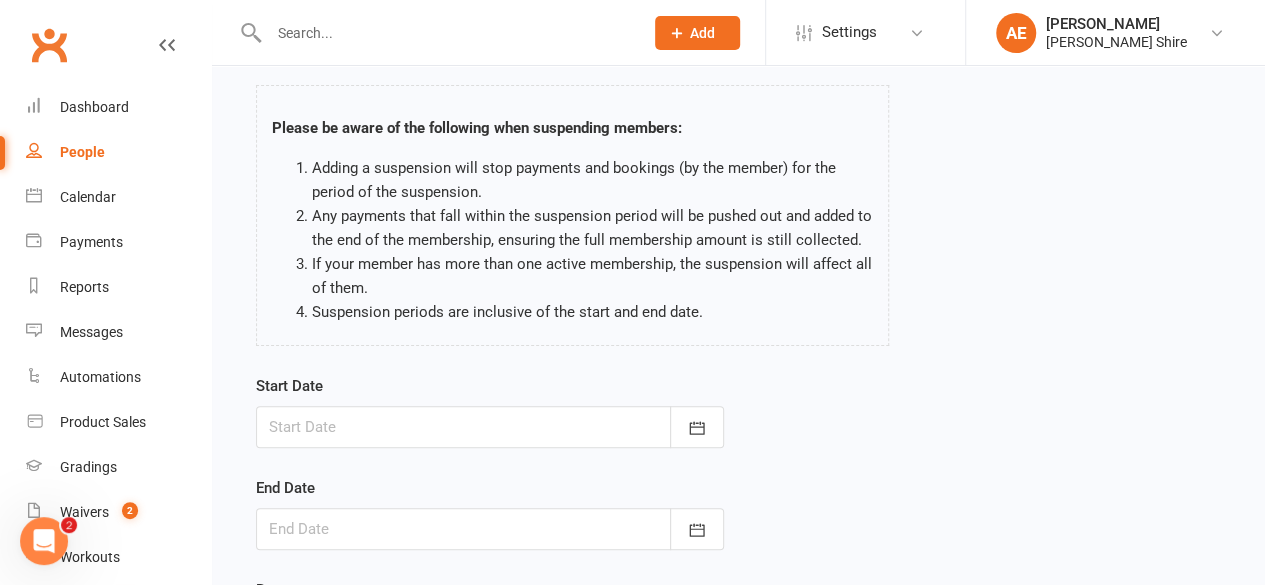 click at bounding box center (490, 427) 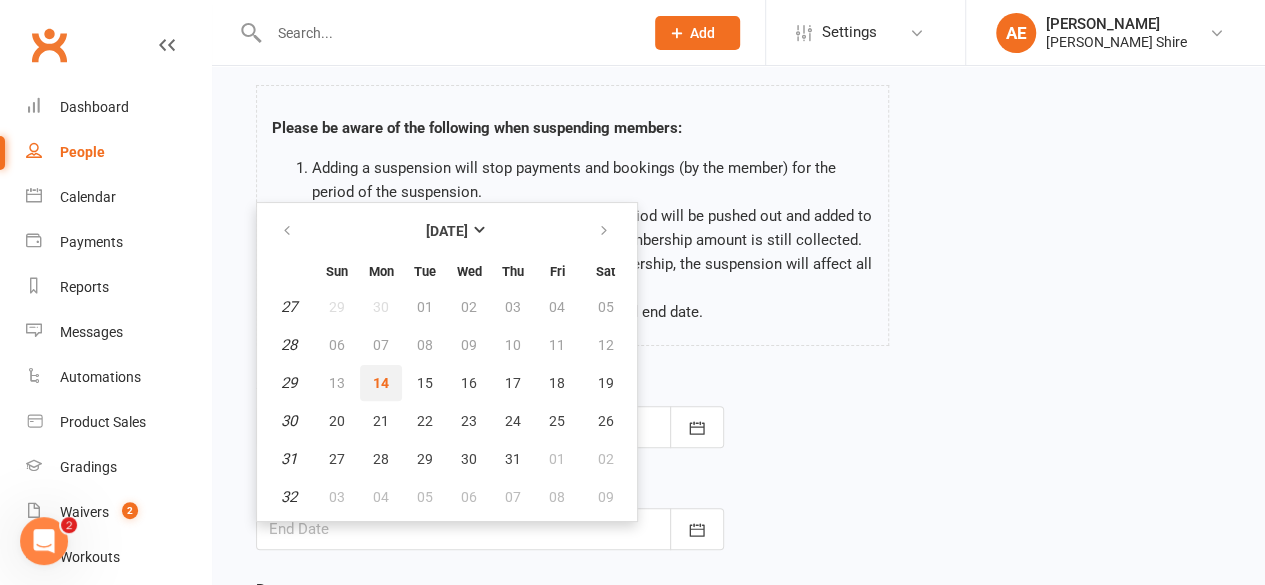 click on "14" at bounding box center (381, 383) 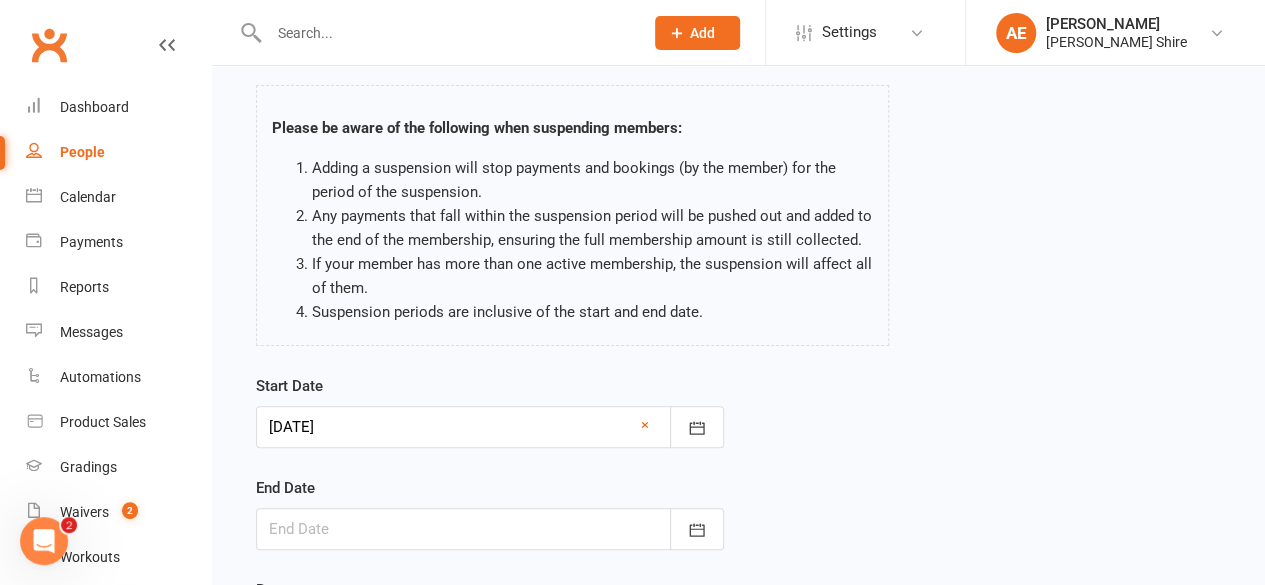 scroll, scrollTop: 314, scrollLeft: 0, axis: vertical 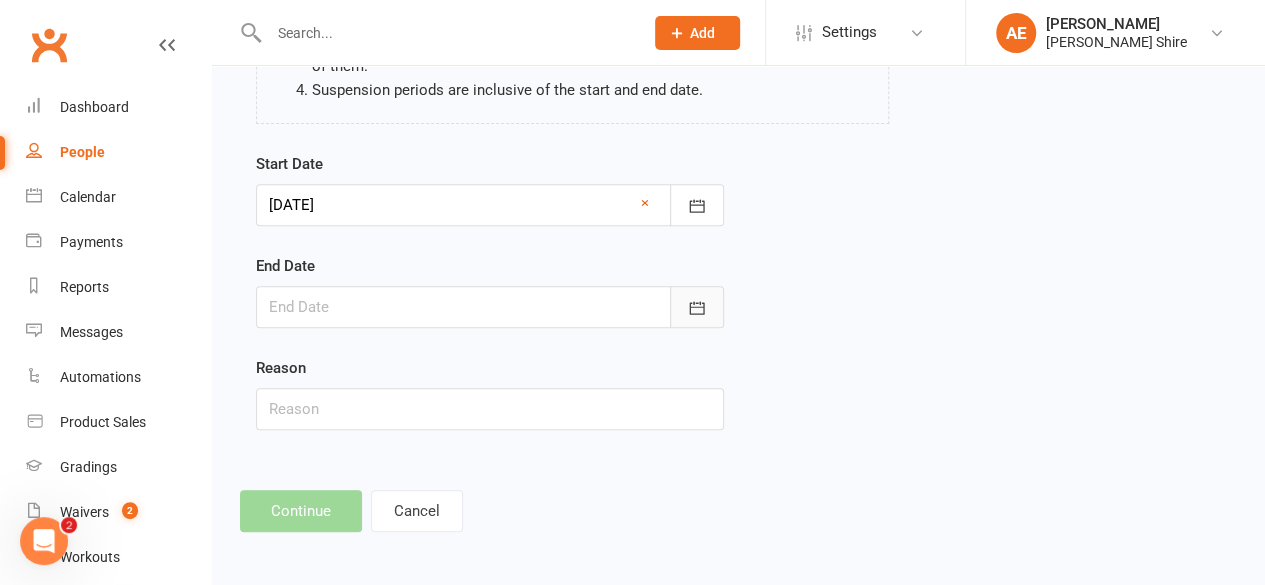 click at bounding box center (697, 307) 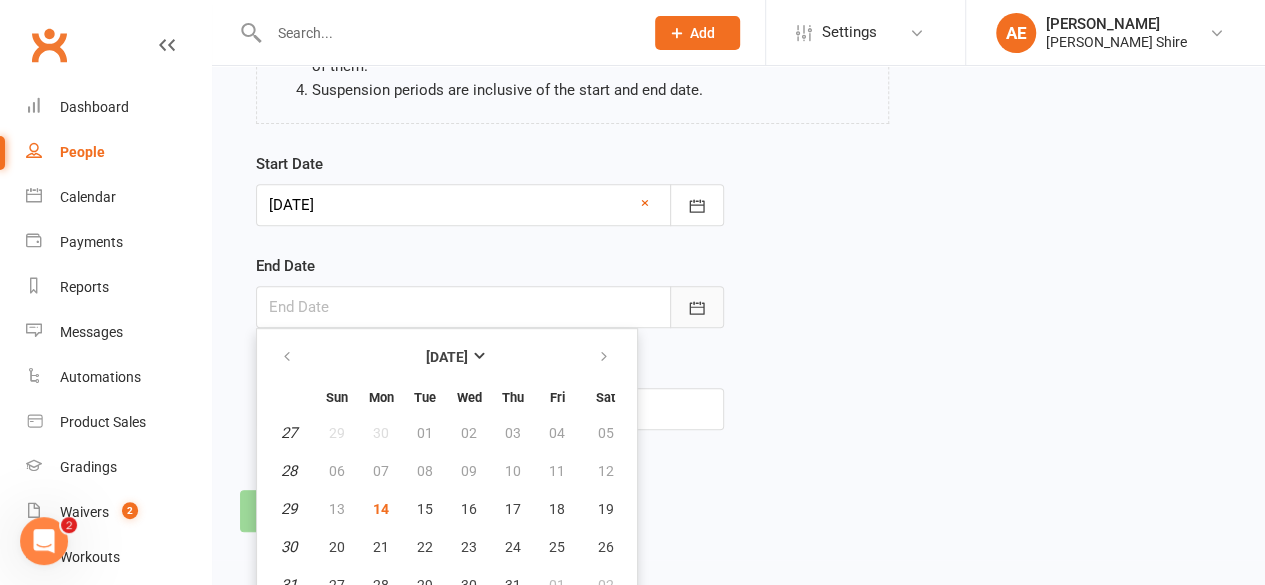 scroll, scrollTop: 370, scrollLeft: 0, axis: vertical 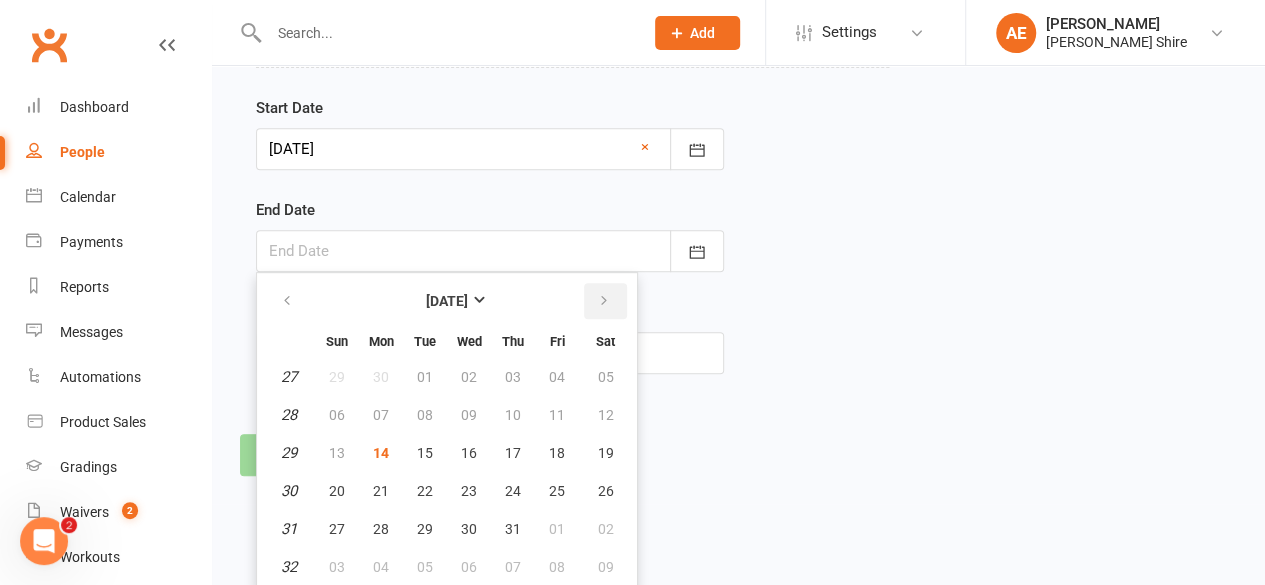 click at bounding box center [604, 301] 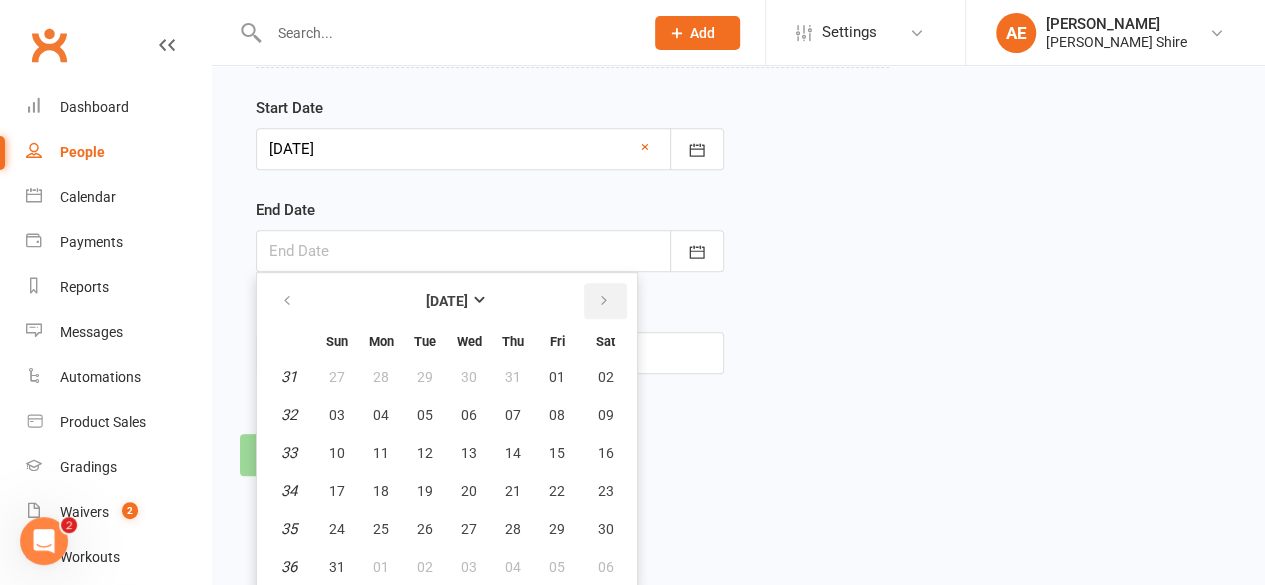 click at bounding box center [604, 301] 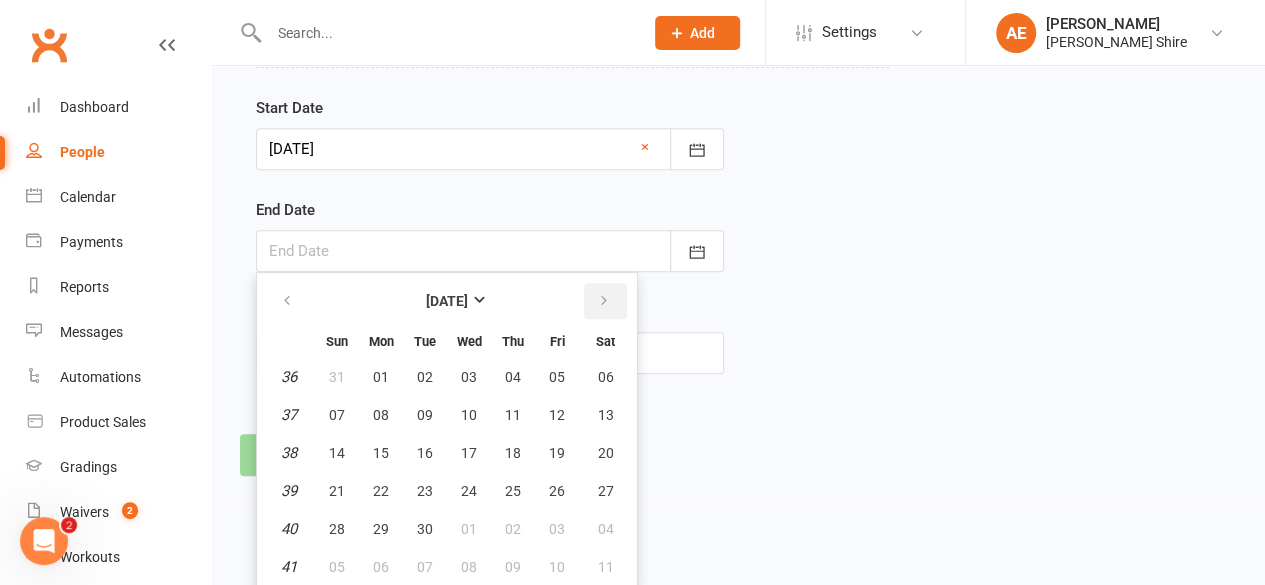 click at bounding box center [604, 301] 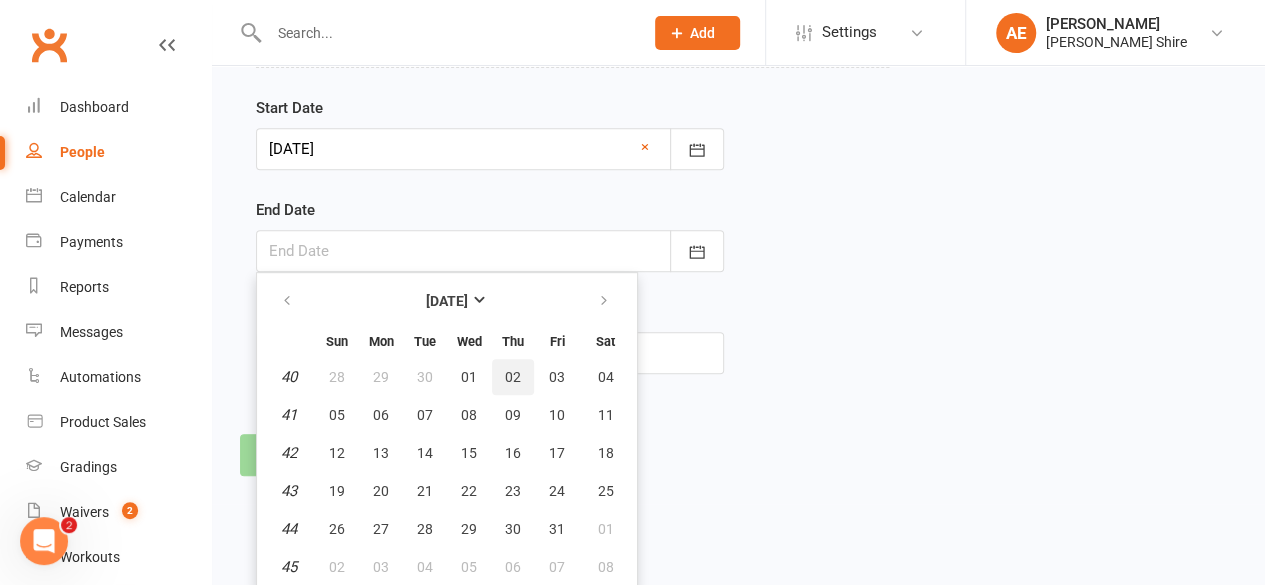 click on "02" at bounding box center [513, 377] 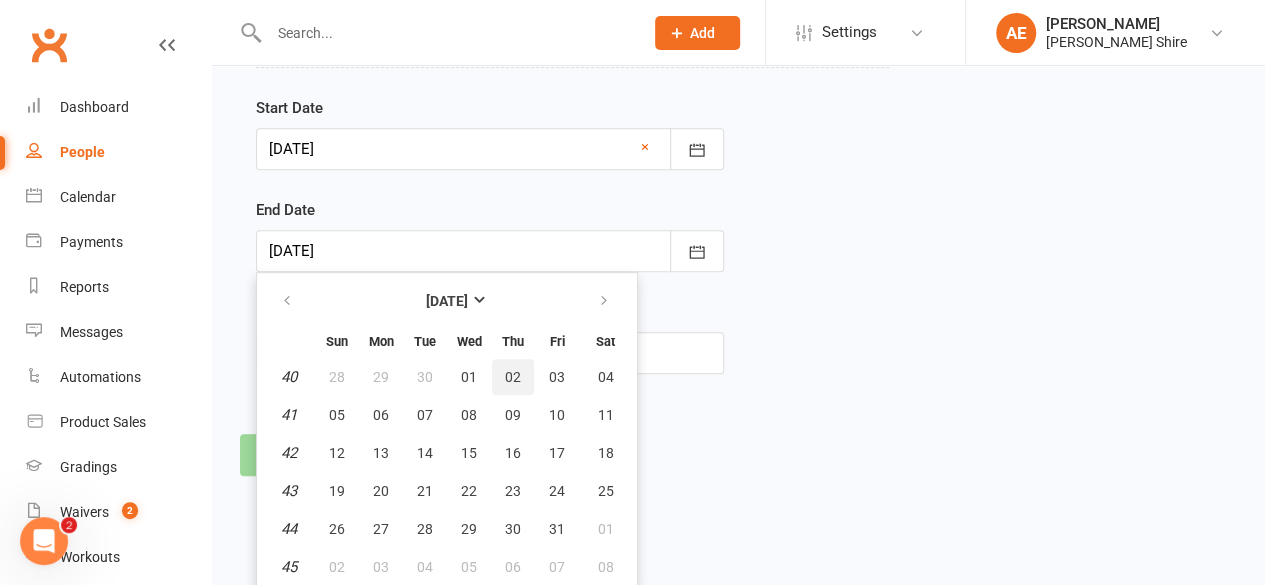 scroll, scrollTop: 314, scrollLeft: 0, axis: vertical 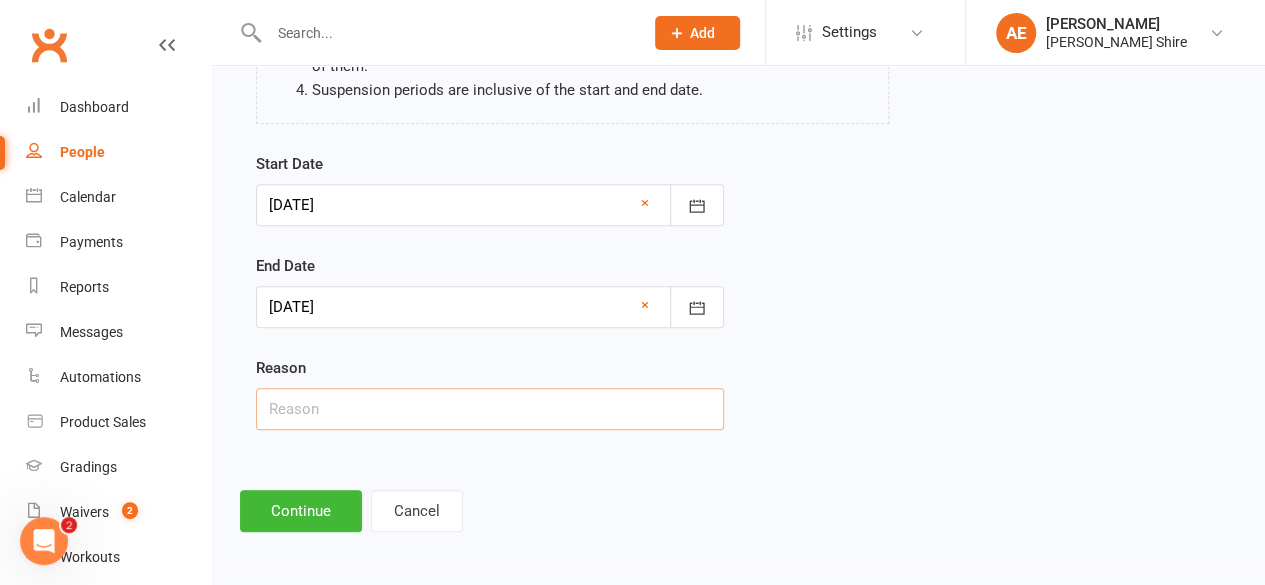 click at bounding box center (490, 409) 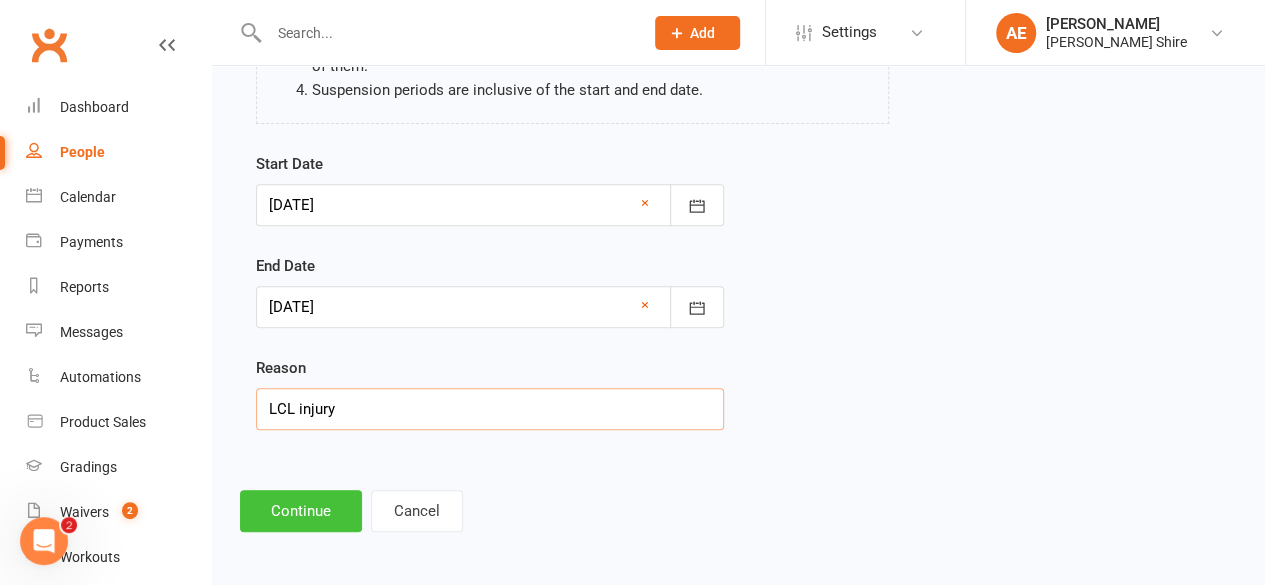 type on "LCL injury" 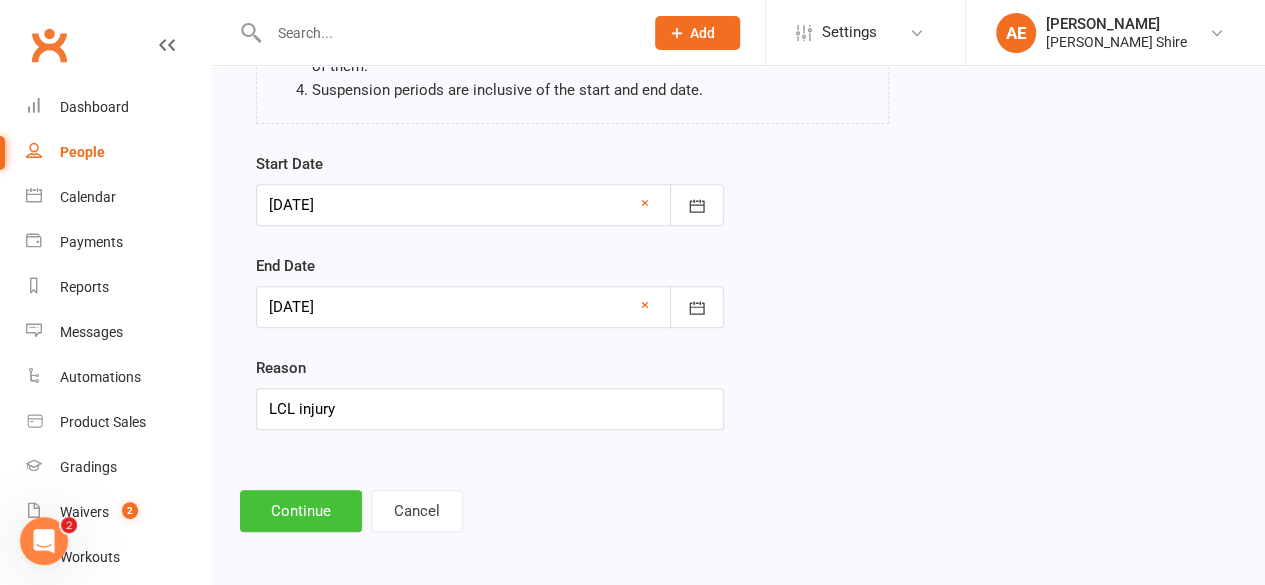 click on "Continue" at bounding box center (301, 511) 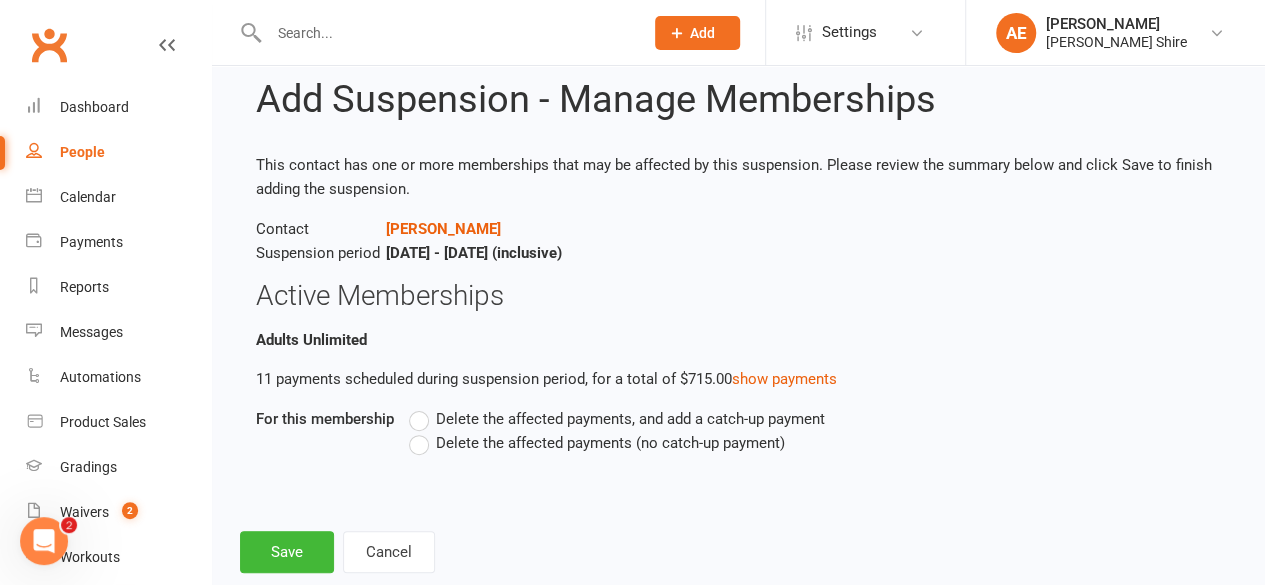 scroll, scrollTop: 90, scrollLeft: 0, axis: vertical 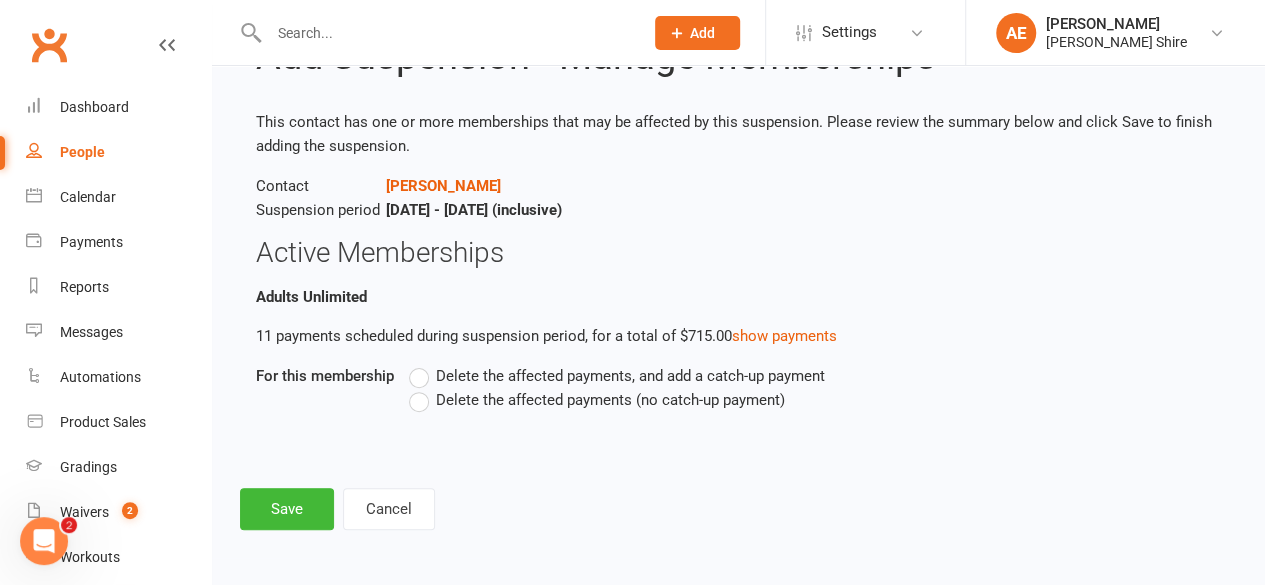 click on "Delete the affected payments (no catch-up payment)" at bounding box center (610, 398) 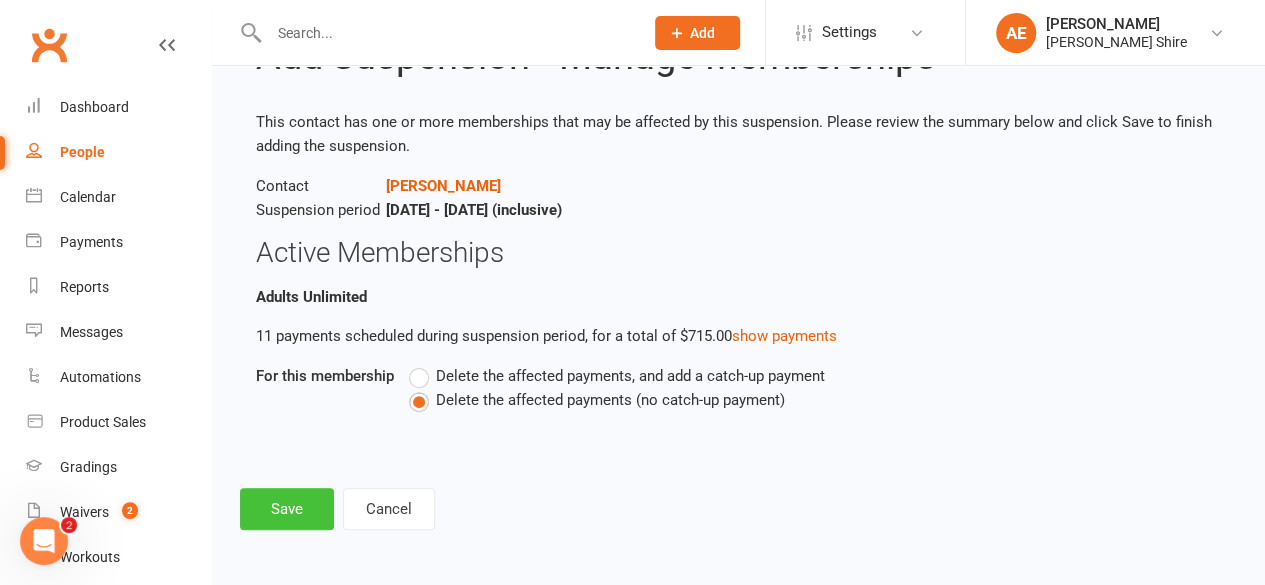 click on "Save" at bounding box center [287, 509] 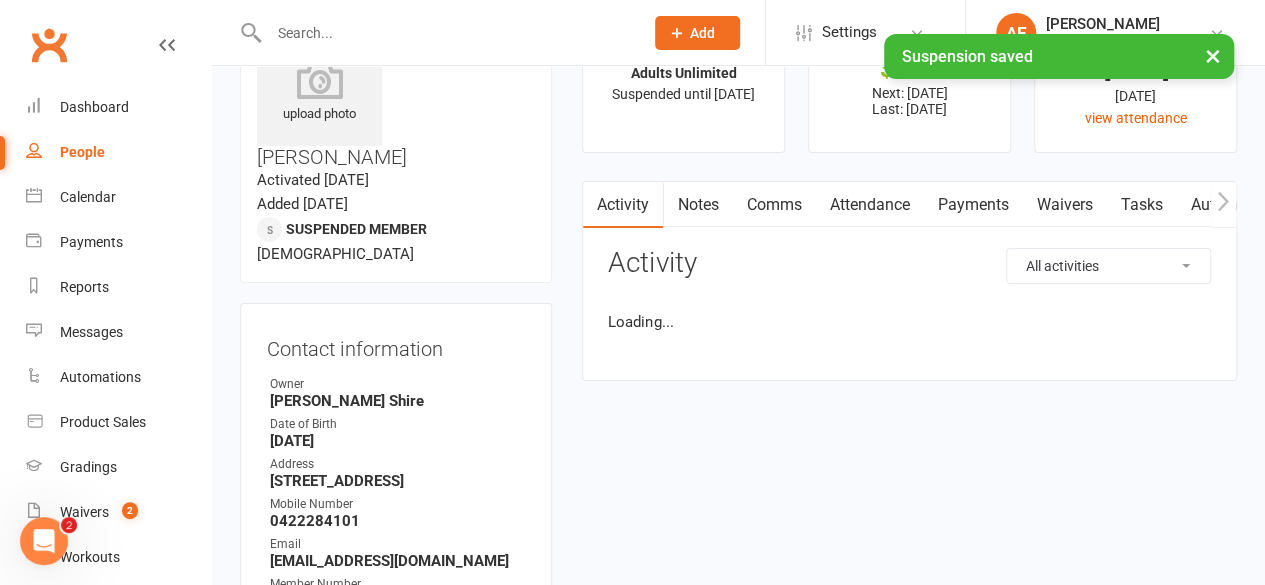 scroll, scrollTop: 0, scrollLeft: 0, axis: both 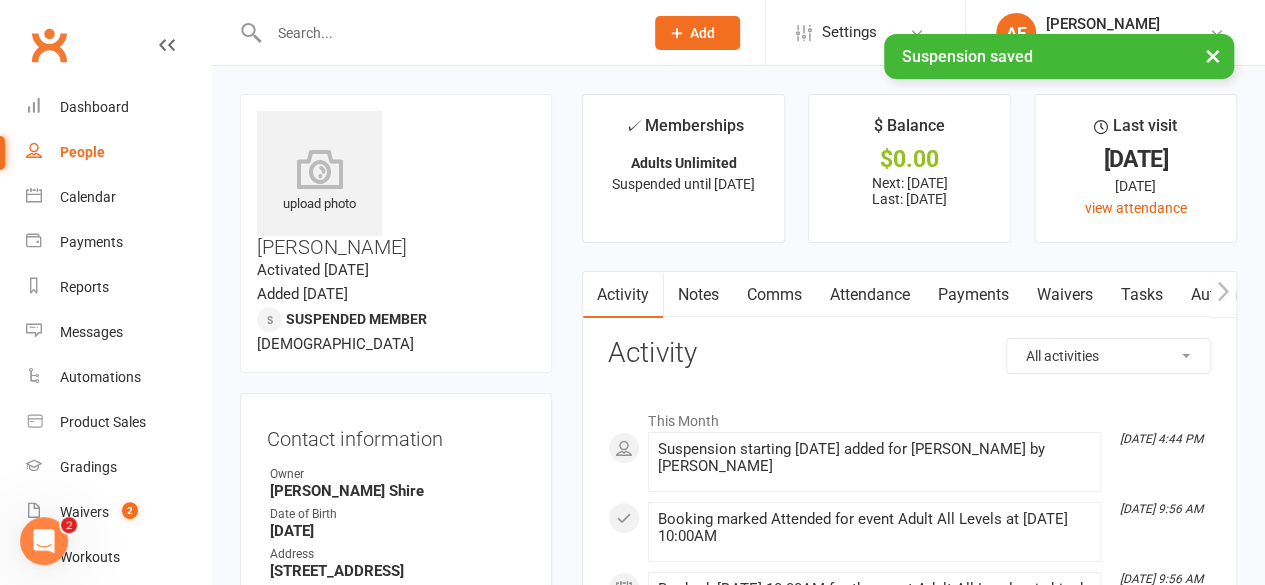click on "× Suspension saved" at bounding box center [619, 34] 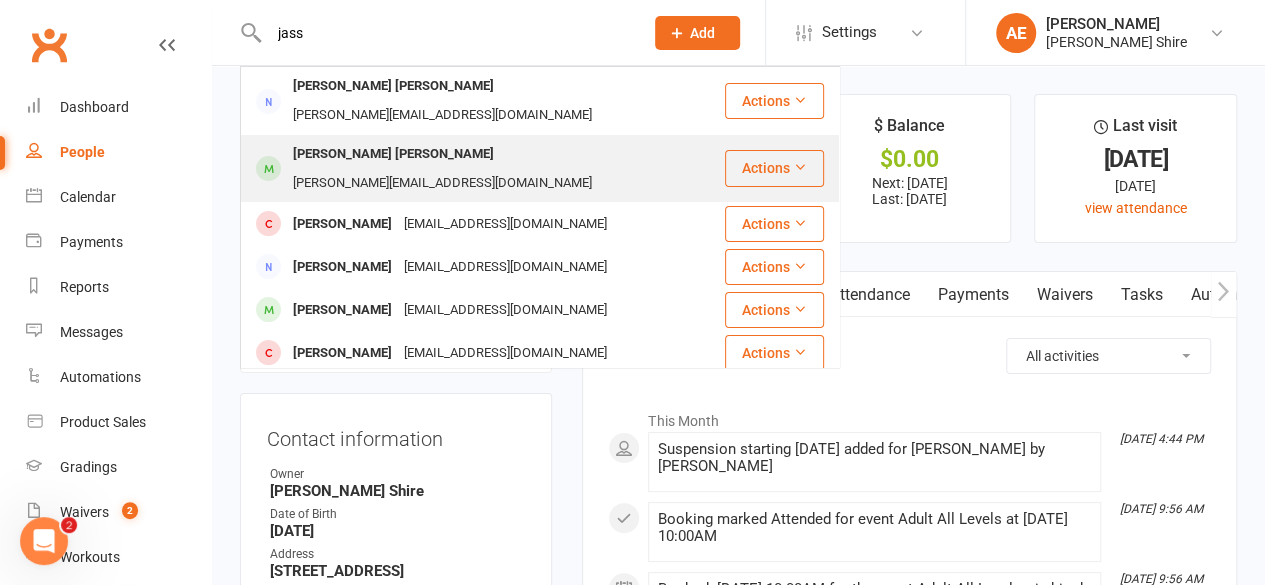 type on "jass" 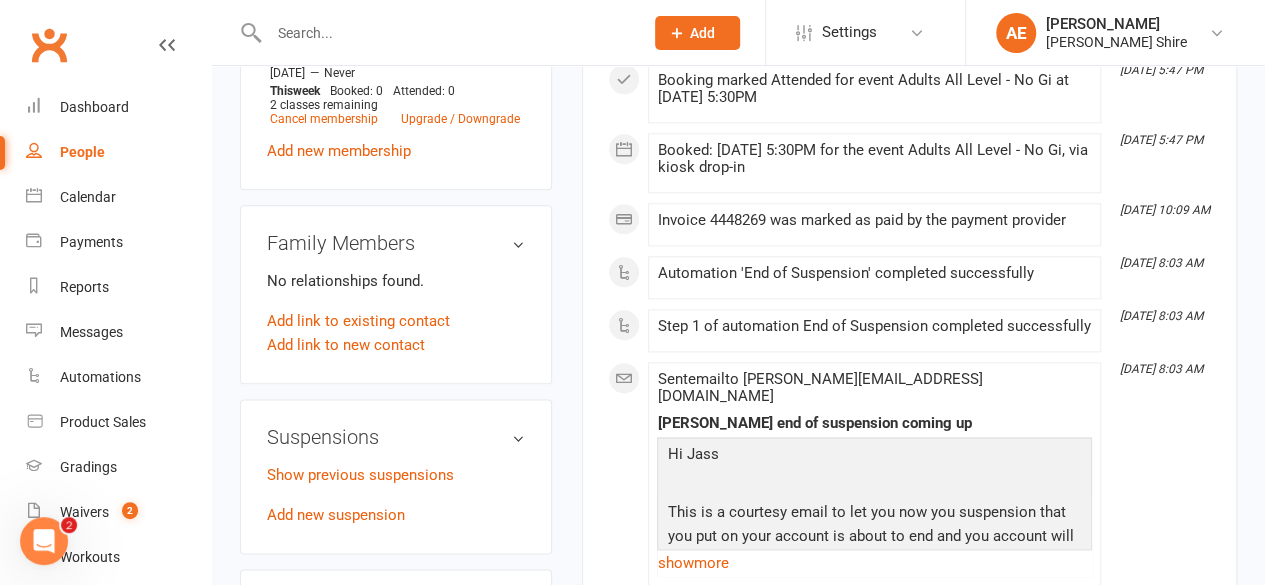 scroll, scrollTop: 1221, scrollLeft: 0, axis: vertical 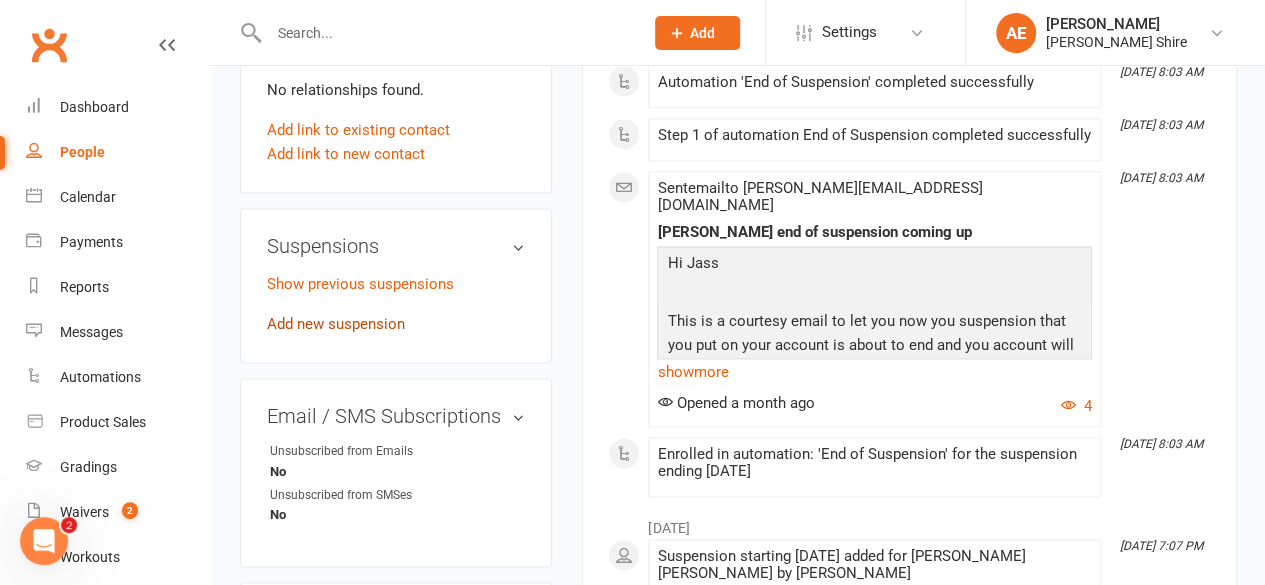click on "Add new suspension" at bounding box center [336, 324] 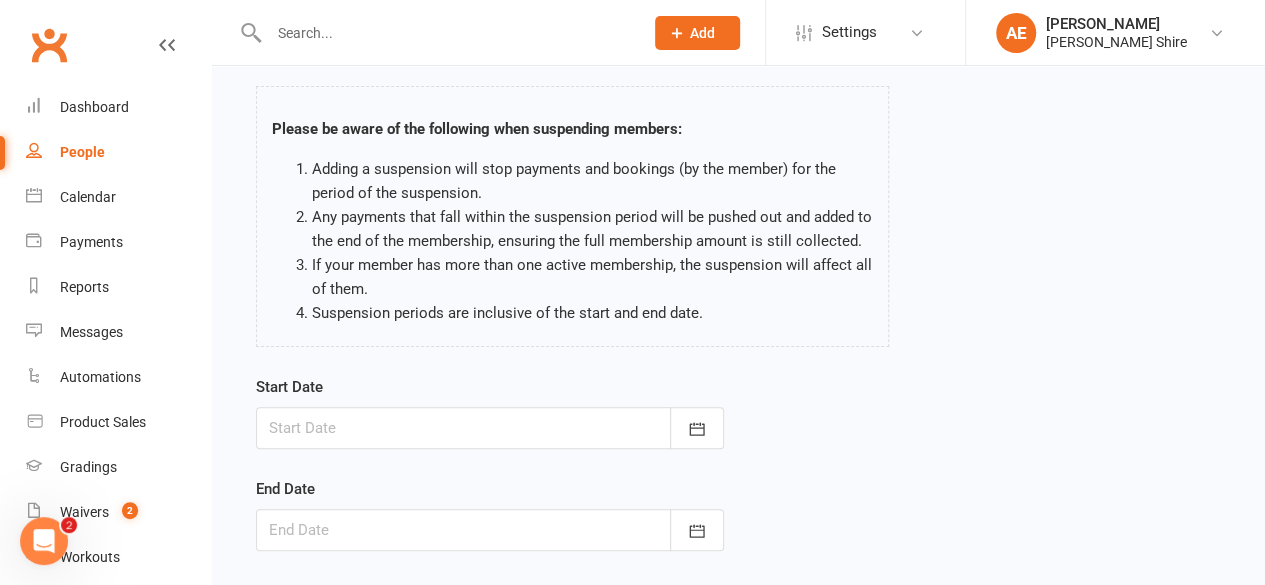 scroll, scrollTop: 100, scrollLeft: 0, axis: vertical 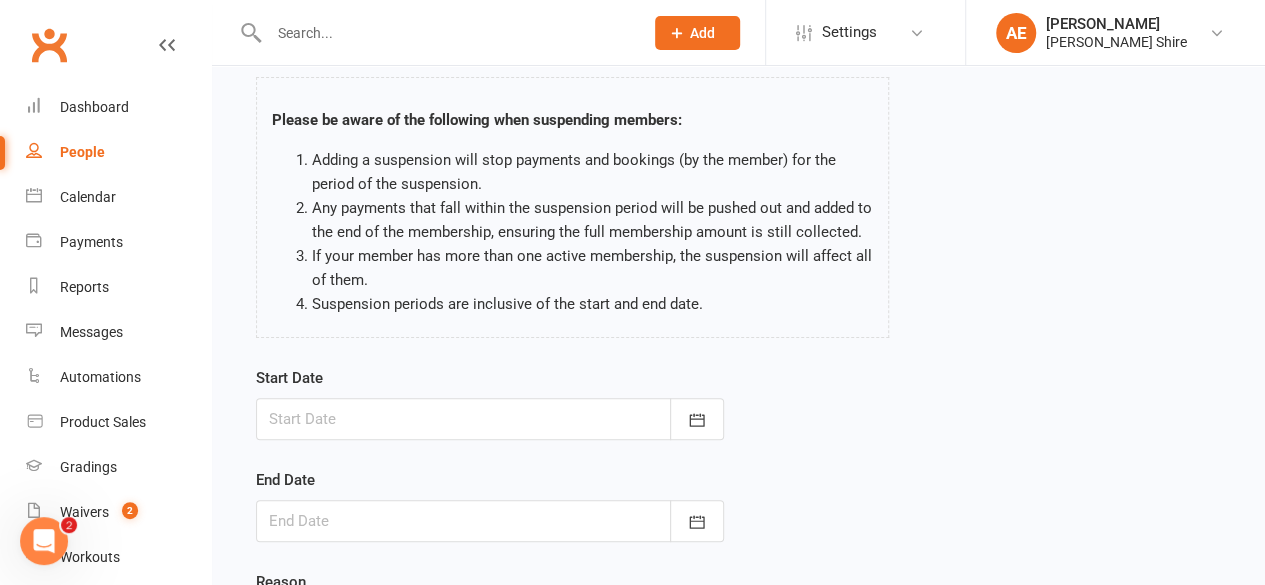 click at bounding box center (490, 419) 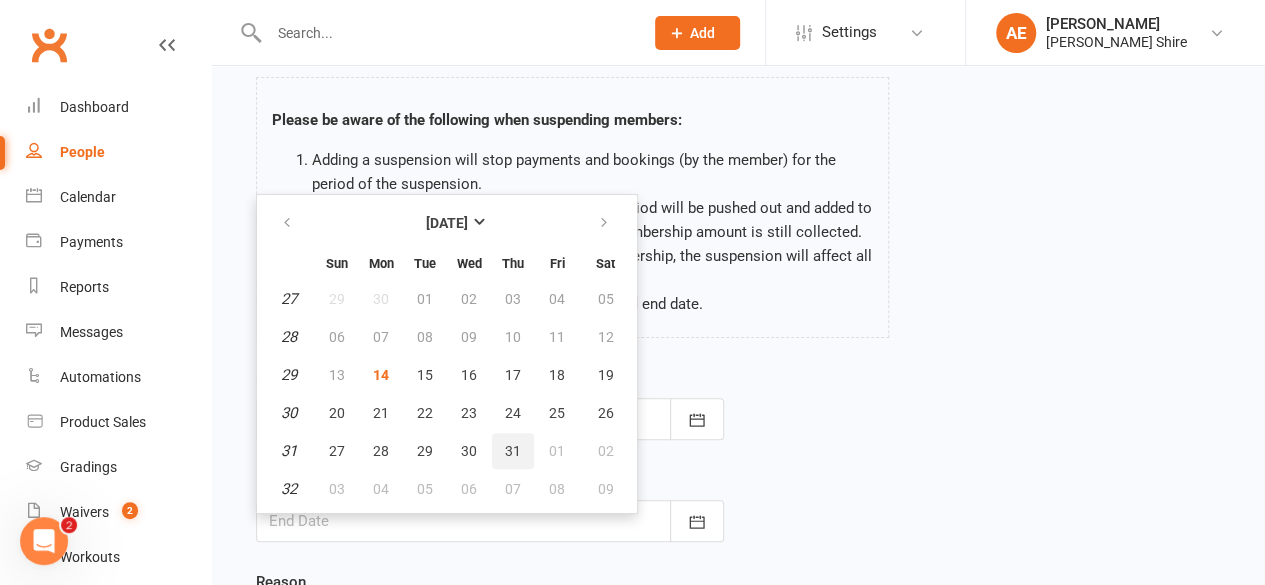 click on "31" at bounding box center (513, 451) 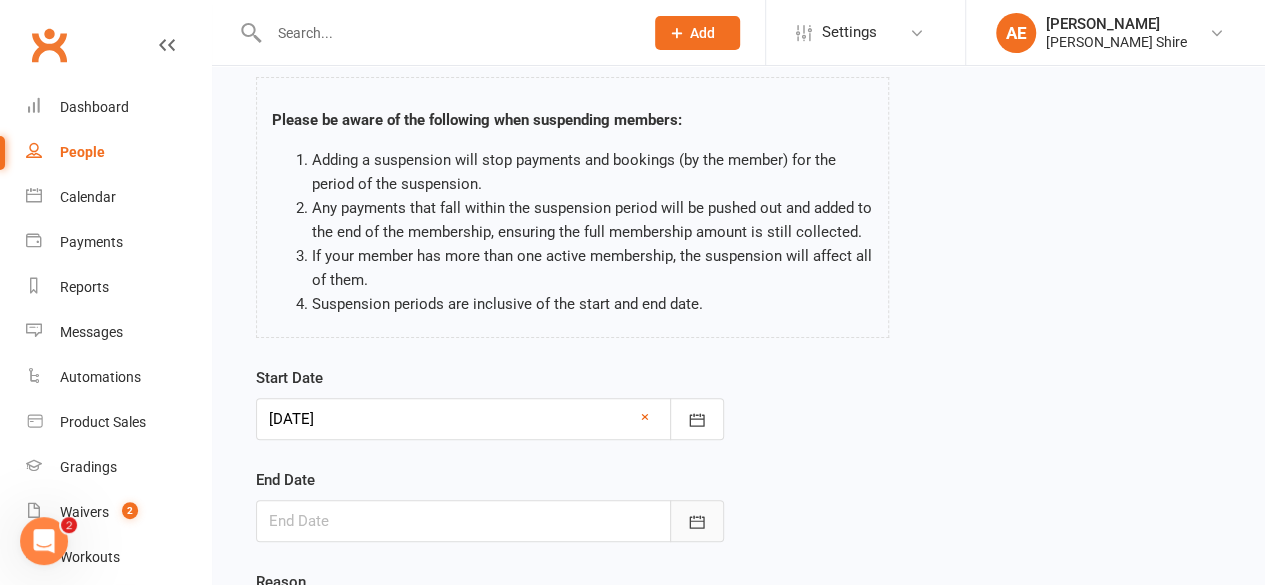 click at bounding box center [697, 521] 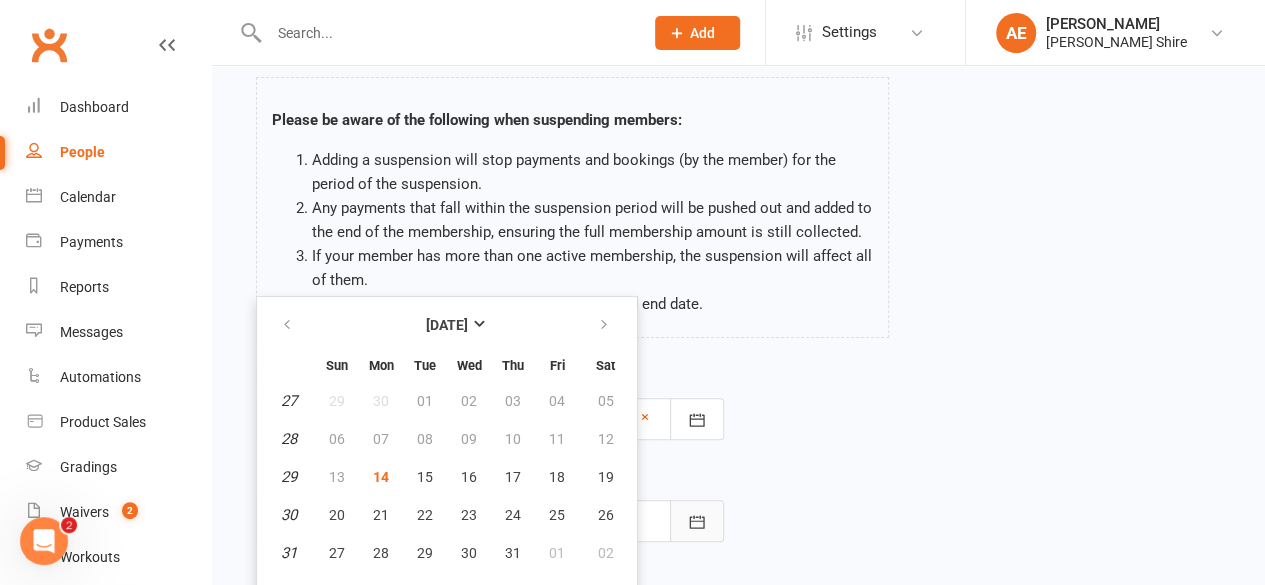 scroll, scrollTop: 124, scrollLeft: 0, axis: vertical 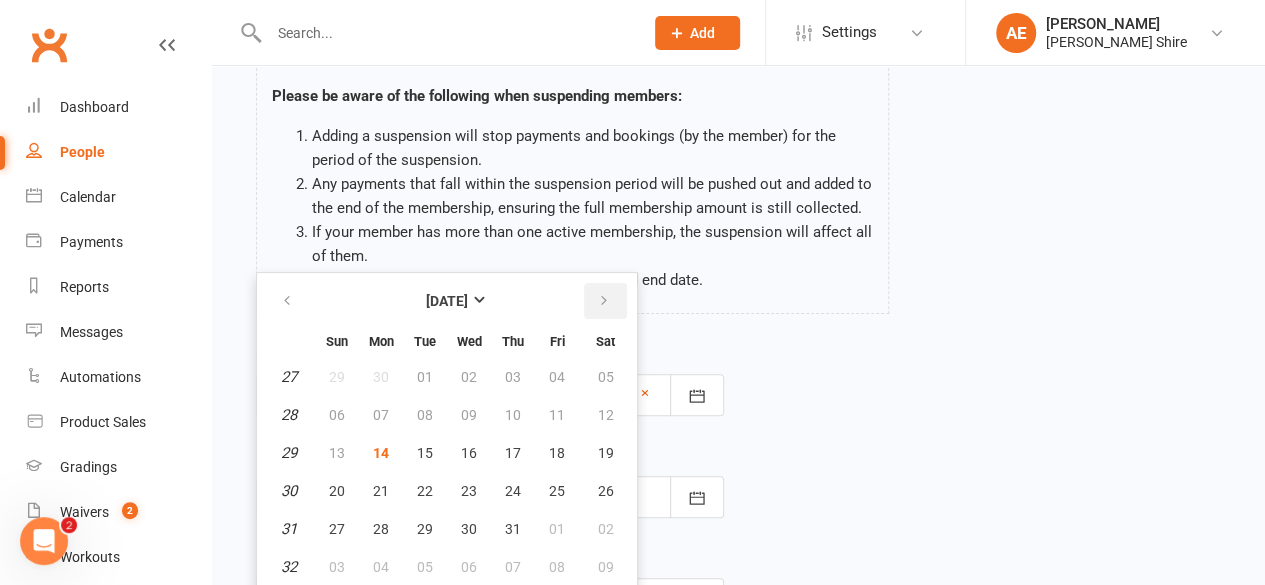 click at bounding box center (605, 301) 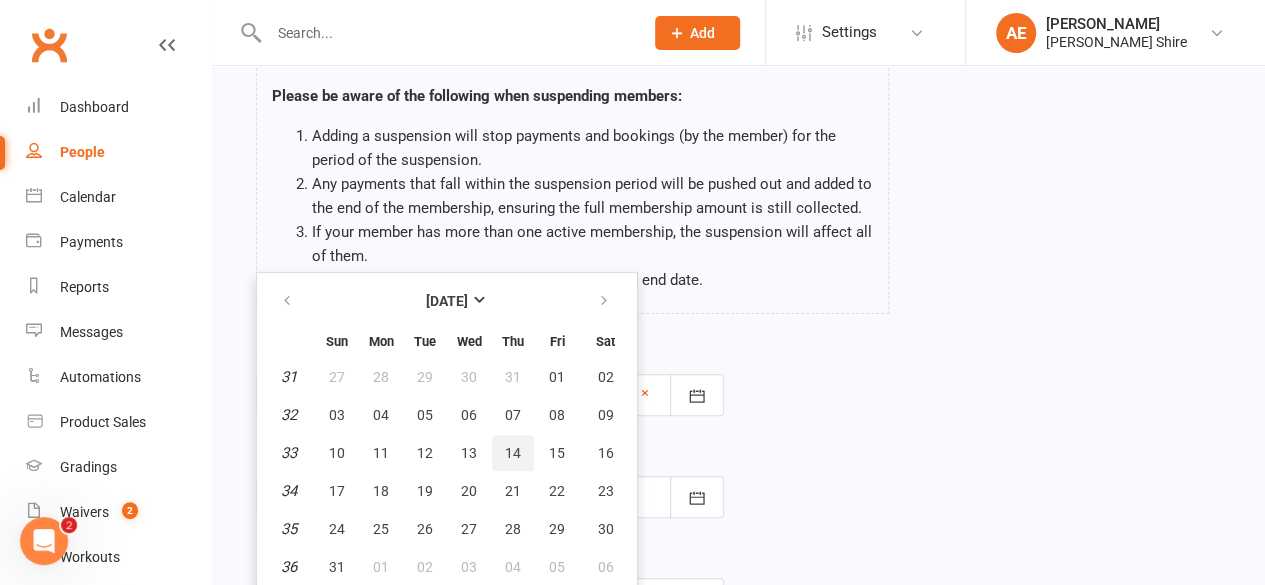 click on "14" at bounding box center [513, 453] 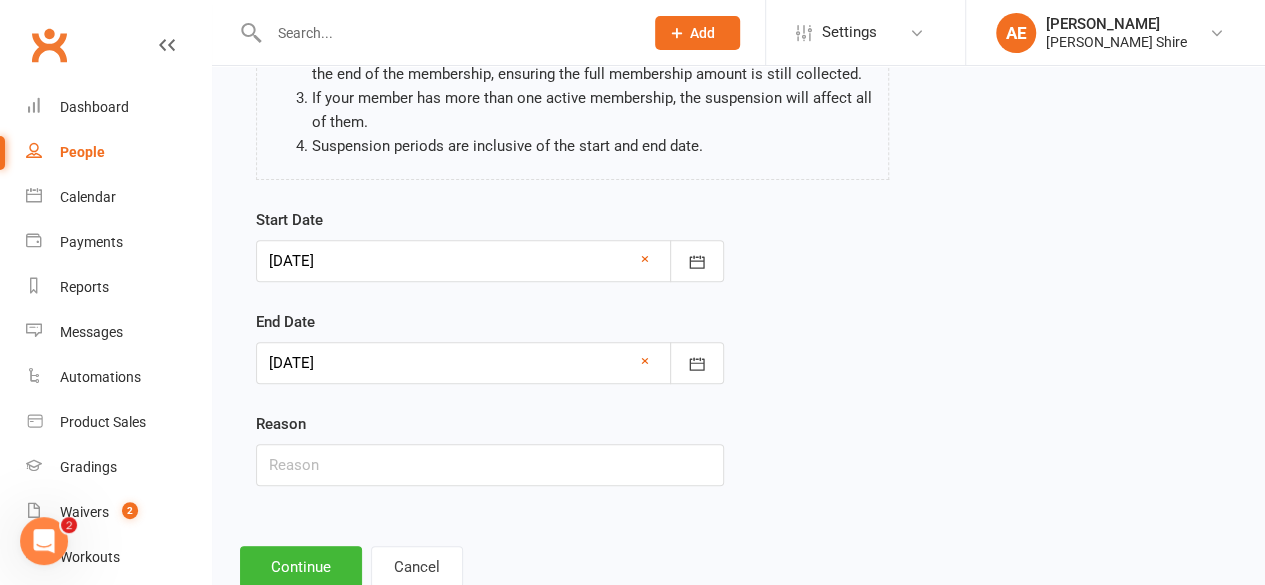 scroll, scrollTop: 314, scrollLeft: 0, axis: vertical 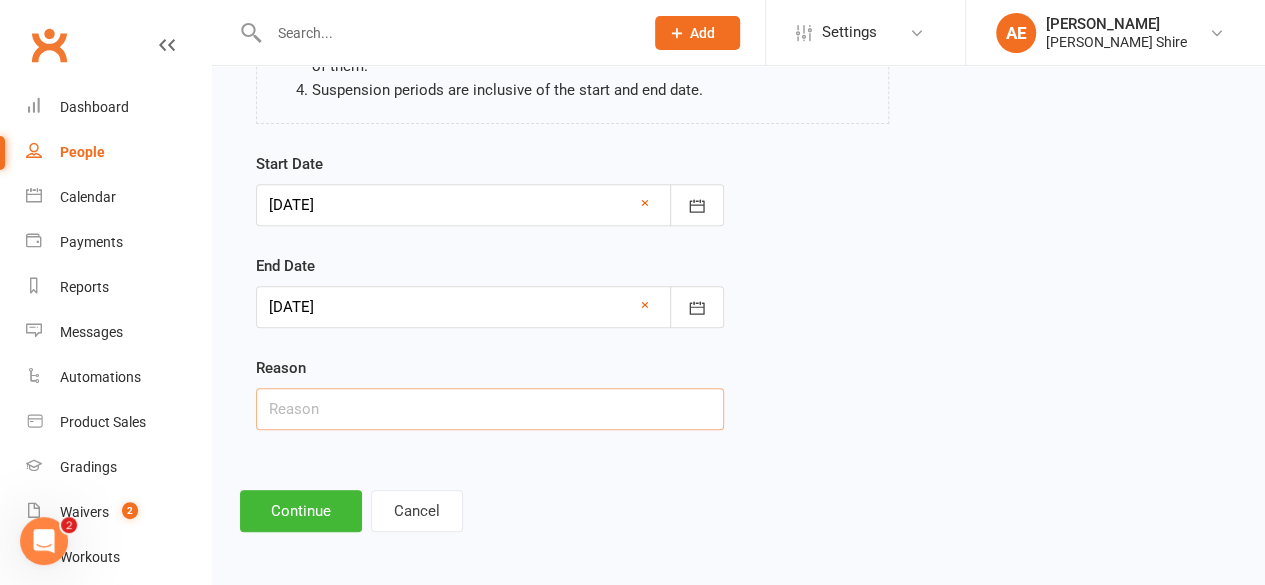 click at bounding box center [490, 409] 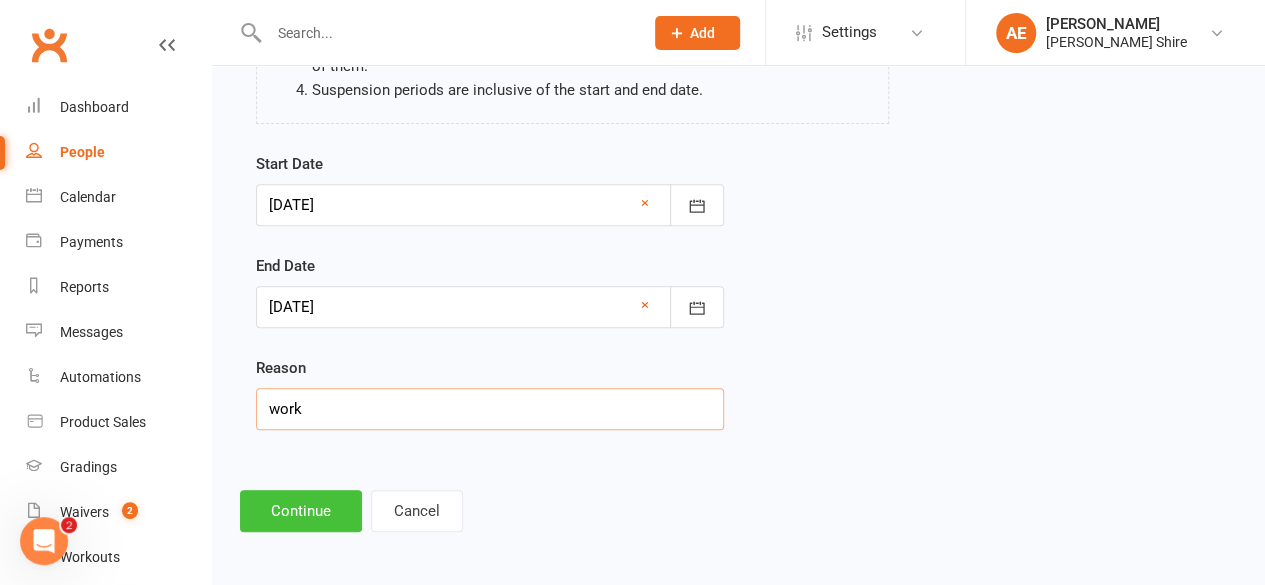 type on "work" 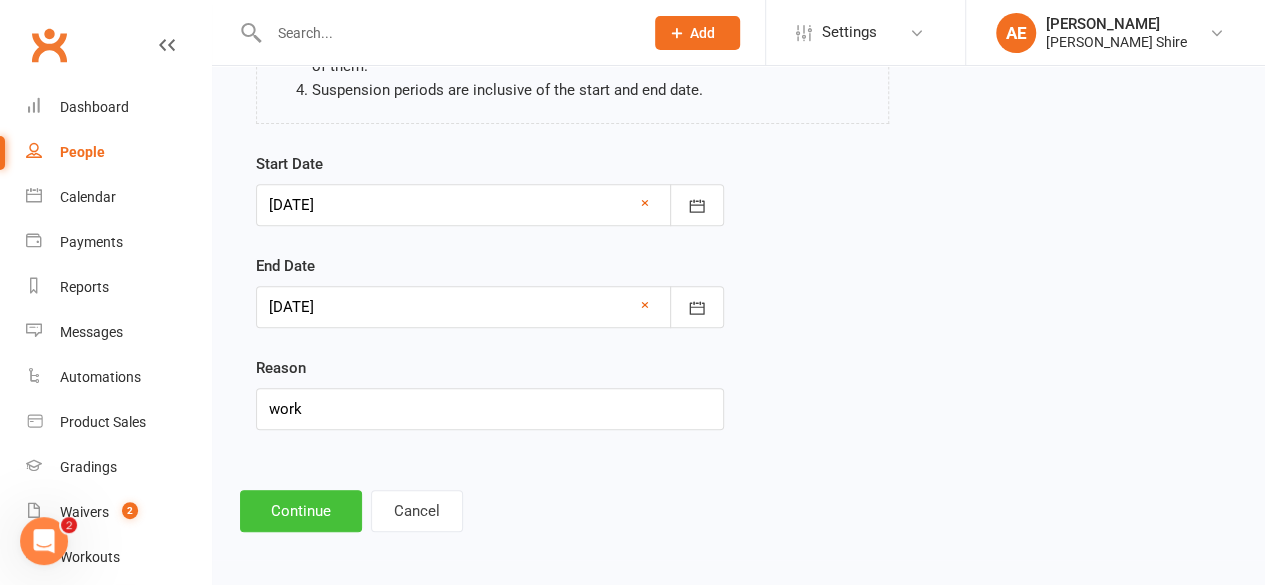 click on "Continue" at bounding box center (301, 511) 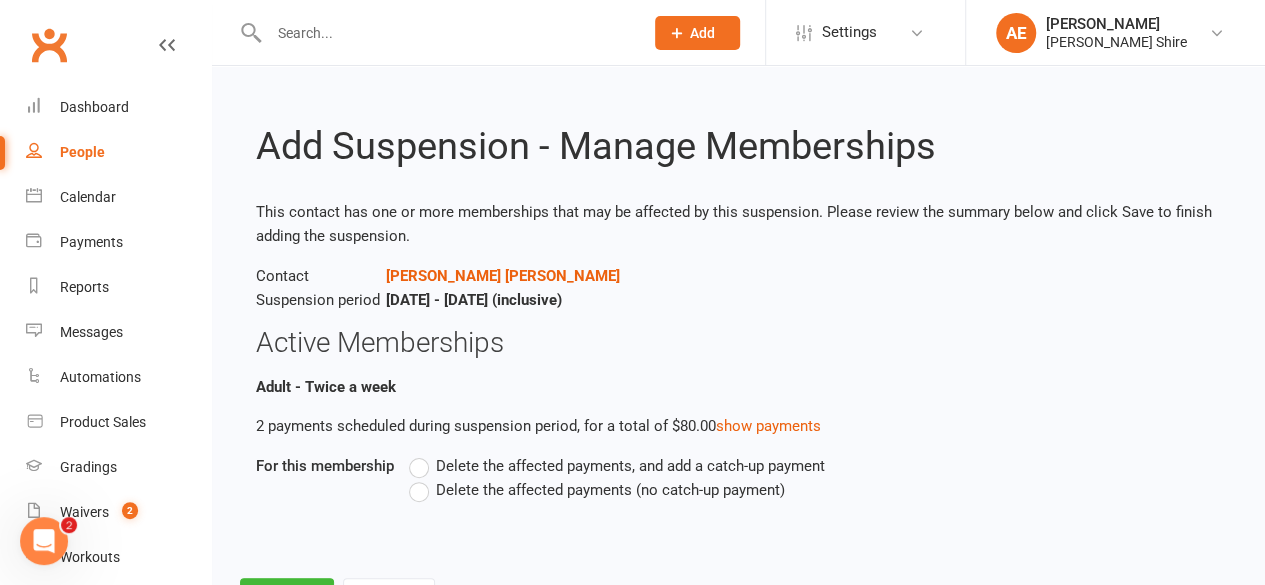scroll, scrollTop: 90, scrollLeft: 0, axis: vertical 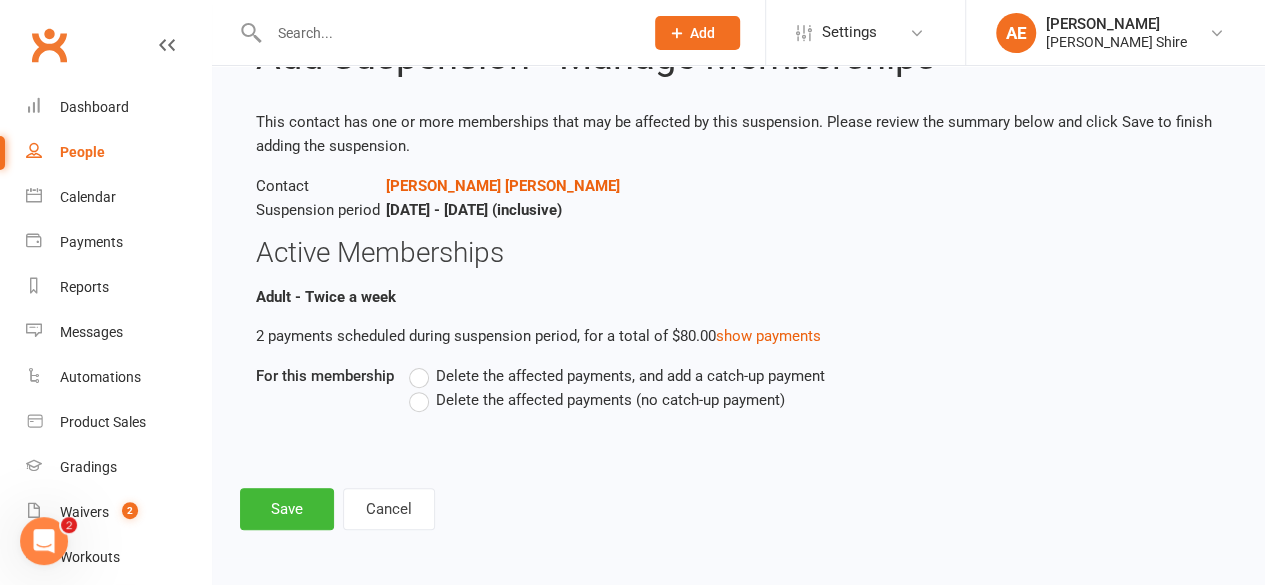 click on "Delete the affected payments (no catch-up payment)" at bounding box center (610, 398) 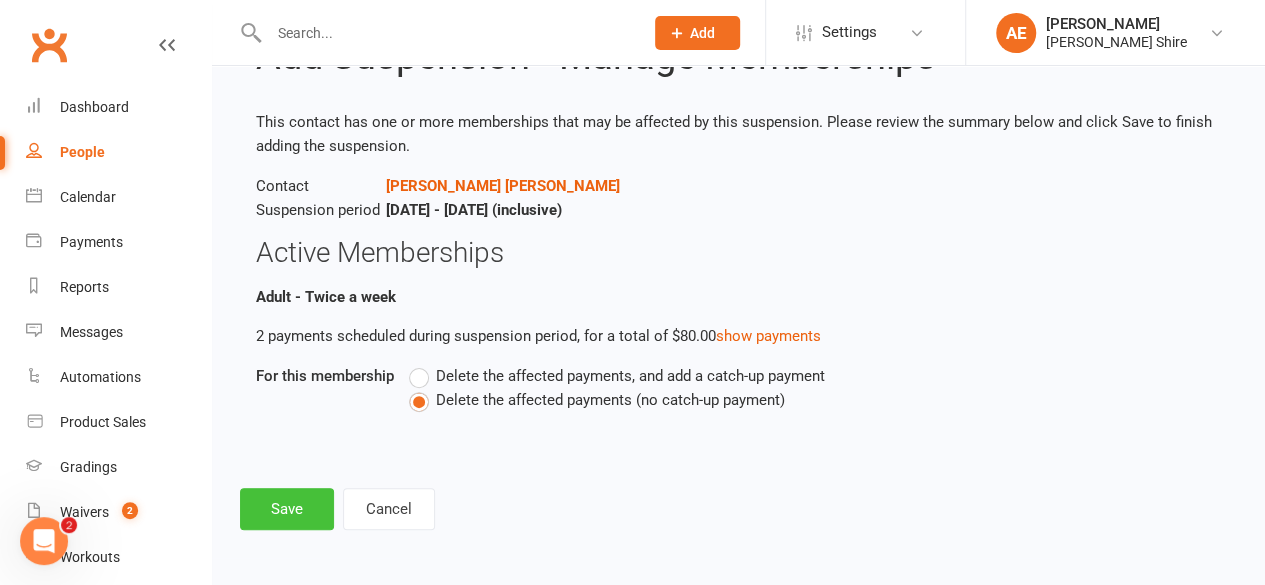 click on "Save" at bounding box center [287, 509] 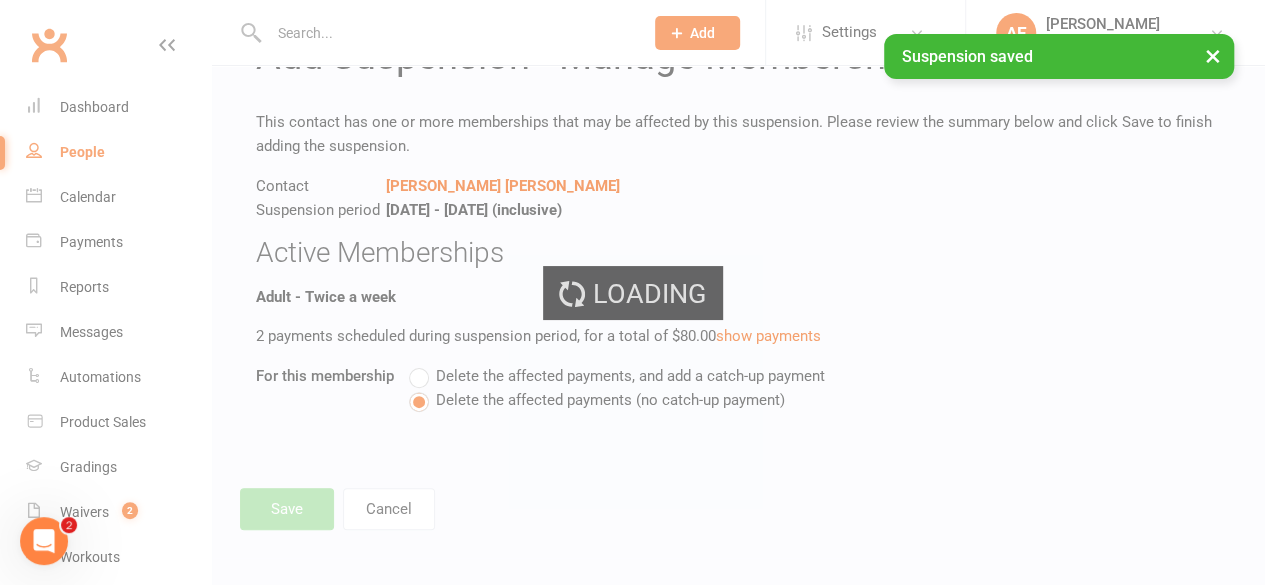 scroll, scrollTop: 0, scrollLeft: 0, axis: both 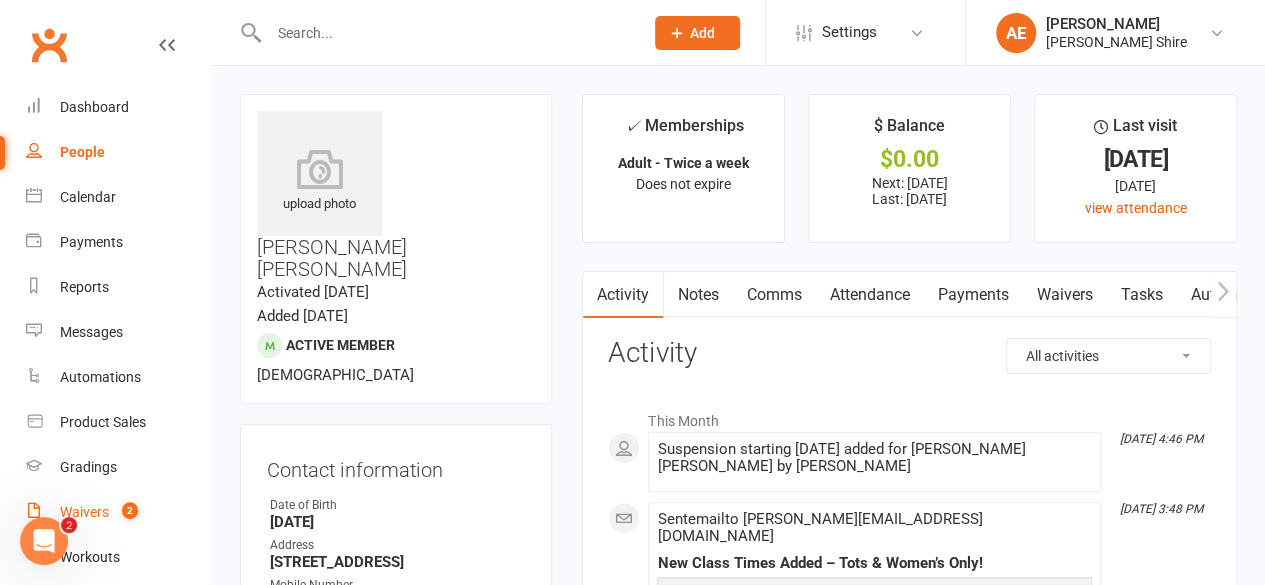 click on "2" at bounding box center [125, 512] 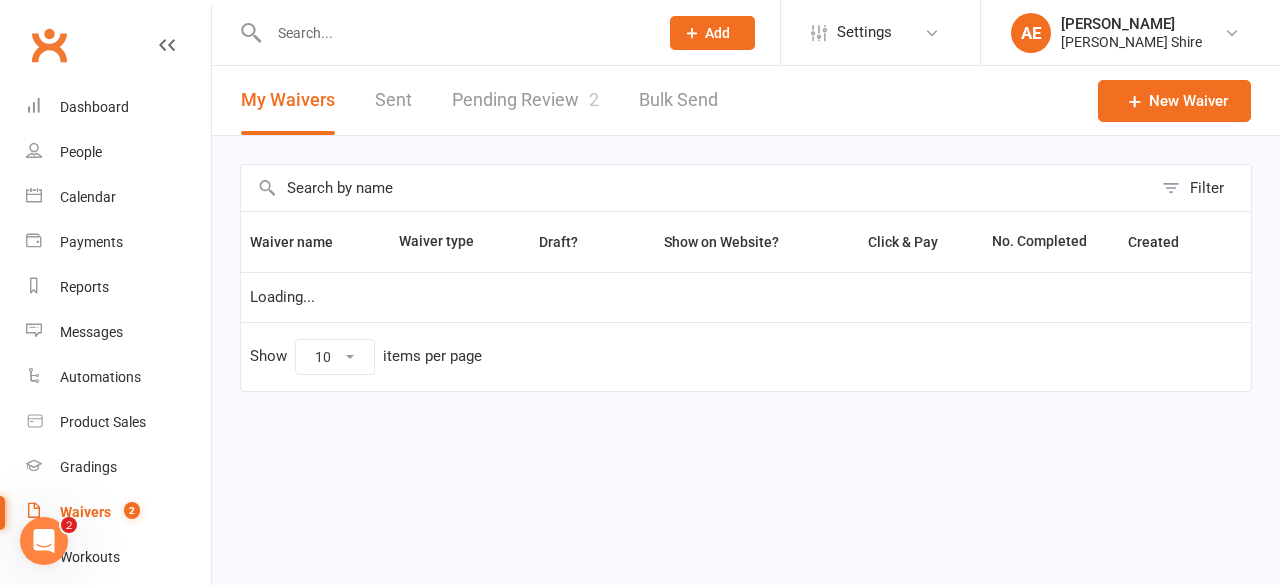 select on "25" 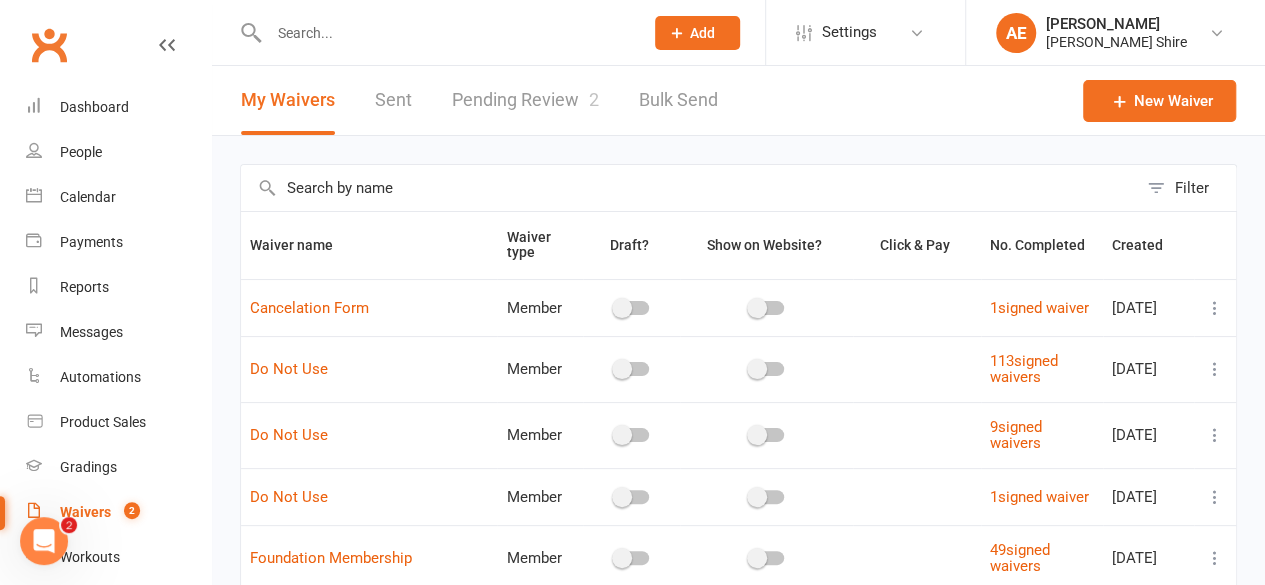 click on "Pending Review 2" at bounding box center (525, 100) 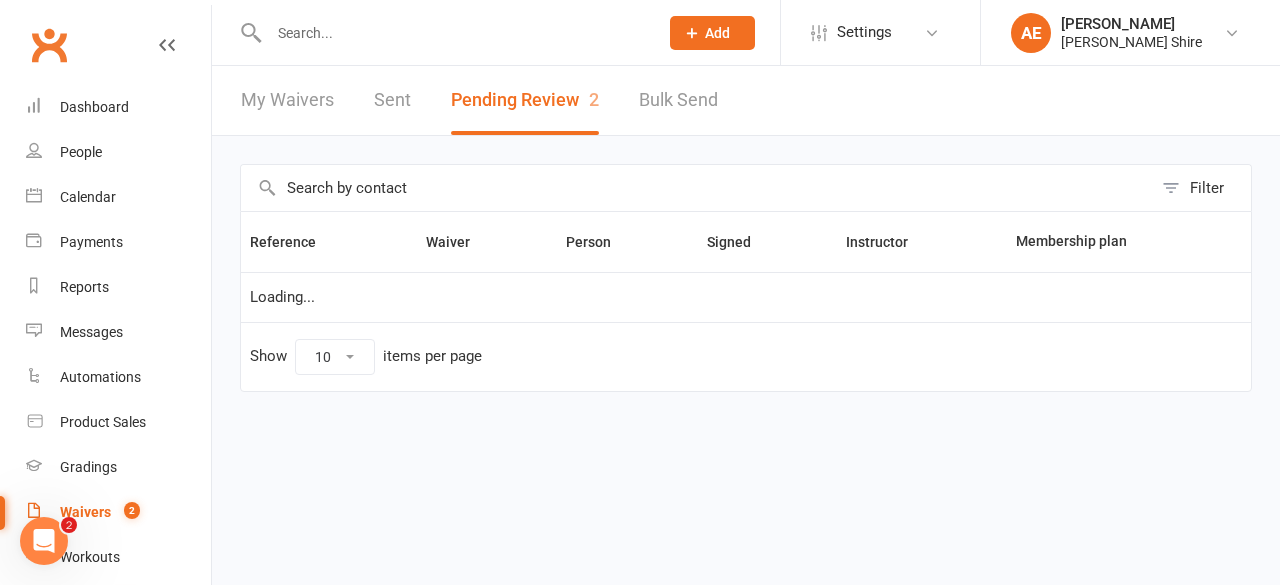 select on "100" 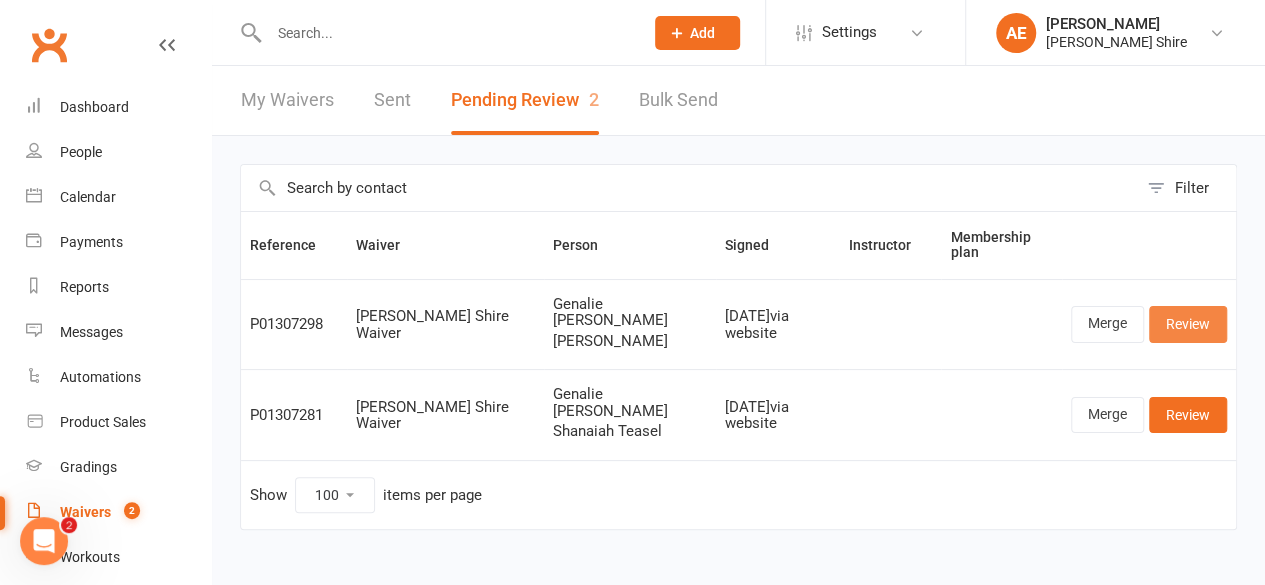 click on "Review" at bounding box center (1188, 324) 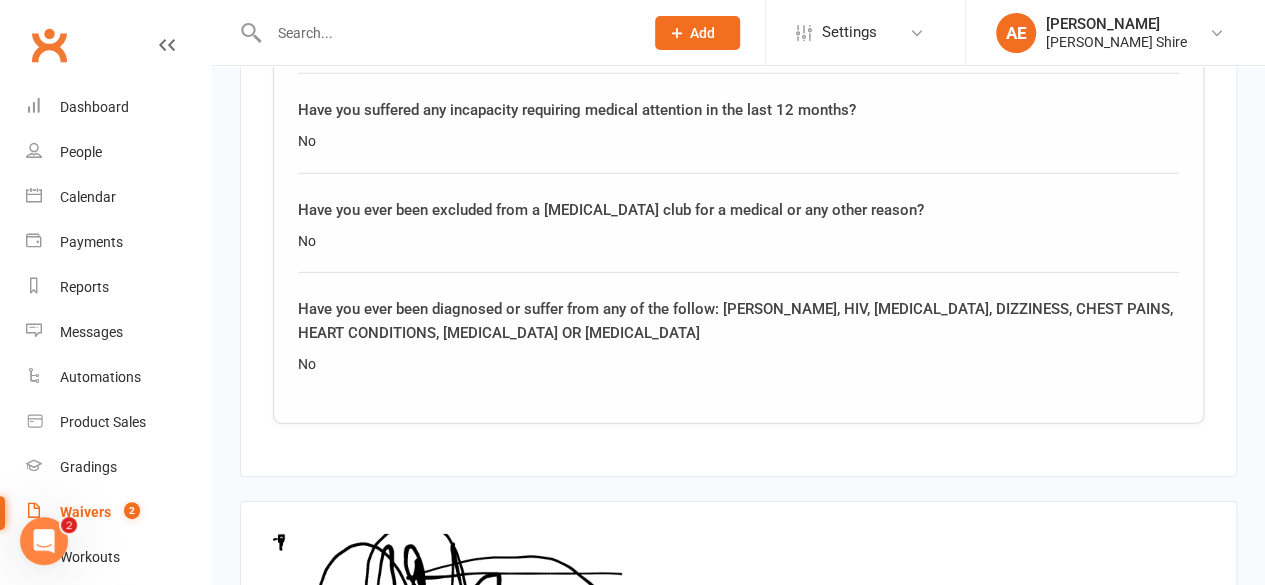 scroll, scrollTop: 3130, scrollLeft: 0, axis: vertical 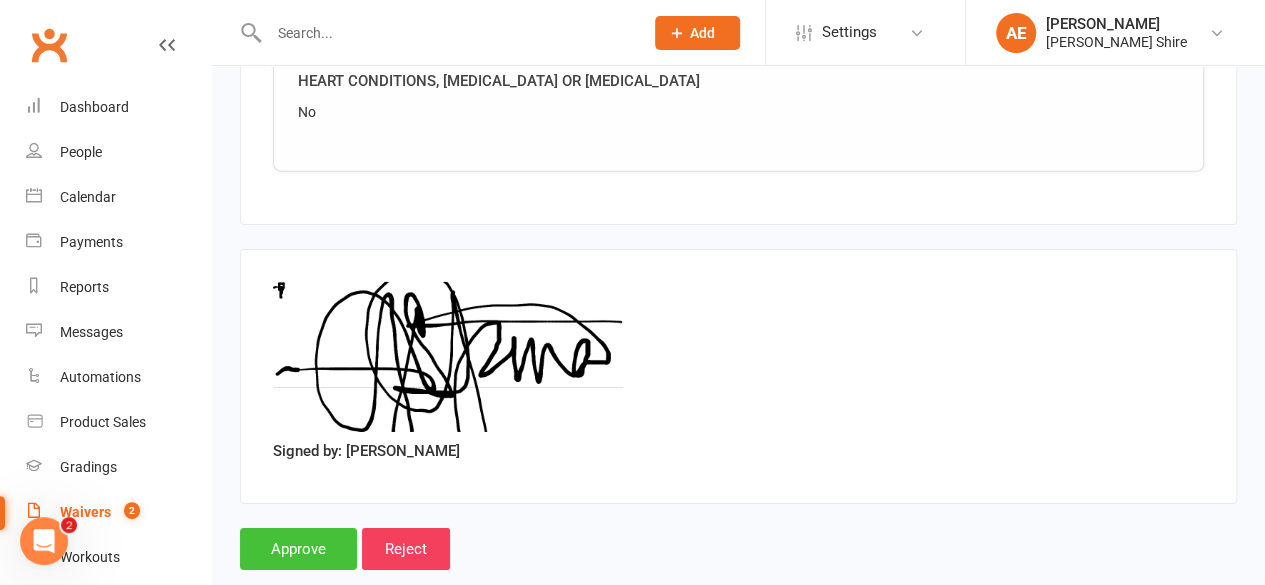 click on "Approve" at bounding box center (298, 549) 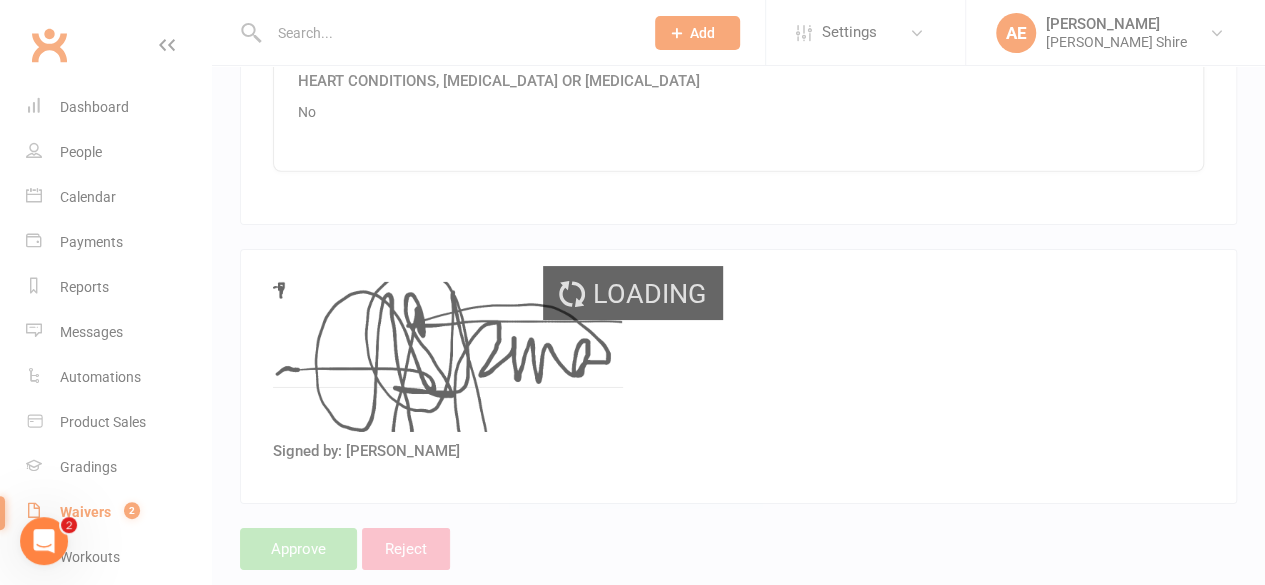 select on "100" 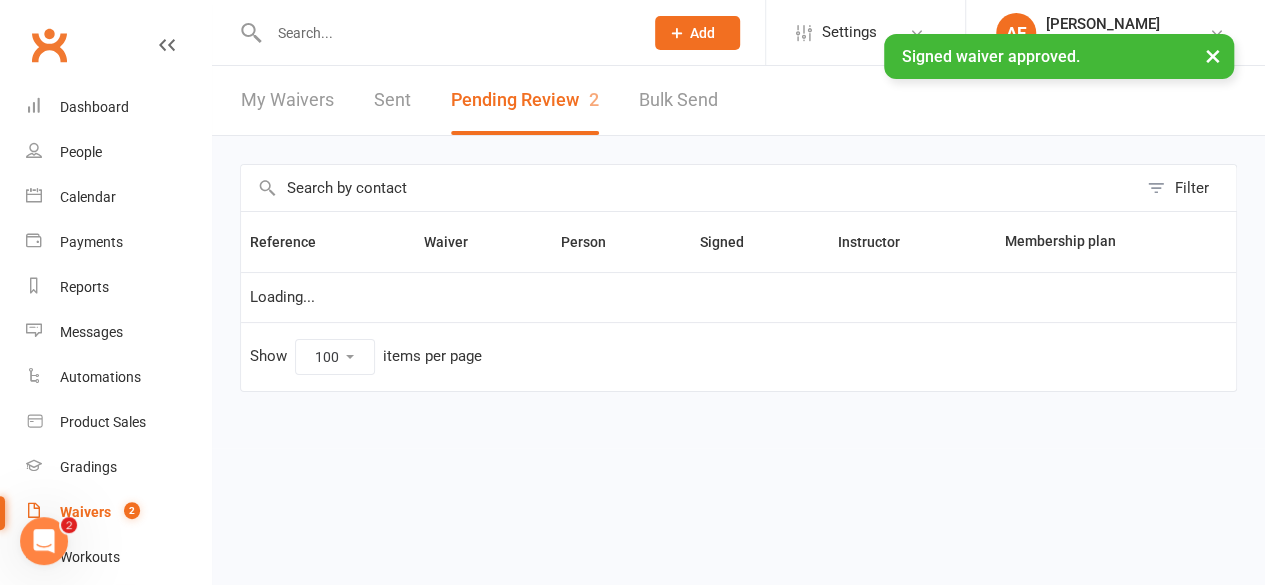 scroll, scrollTop: 0, scrollLeft: 0, axis: both 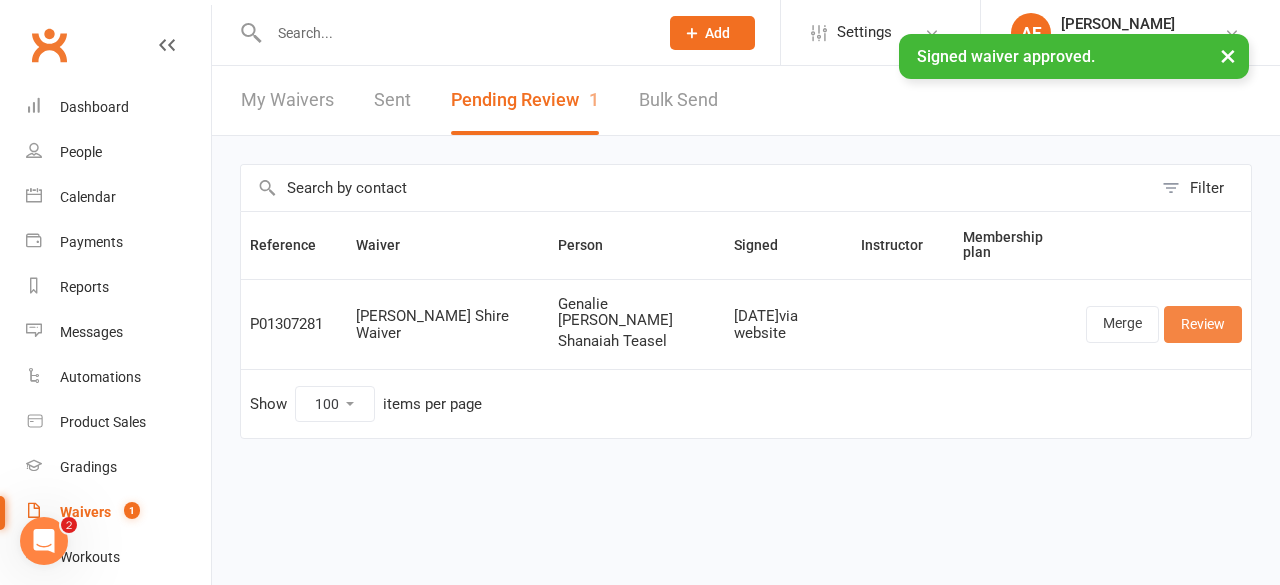 click on "Review" at bounding box center (1203, 324) 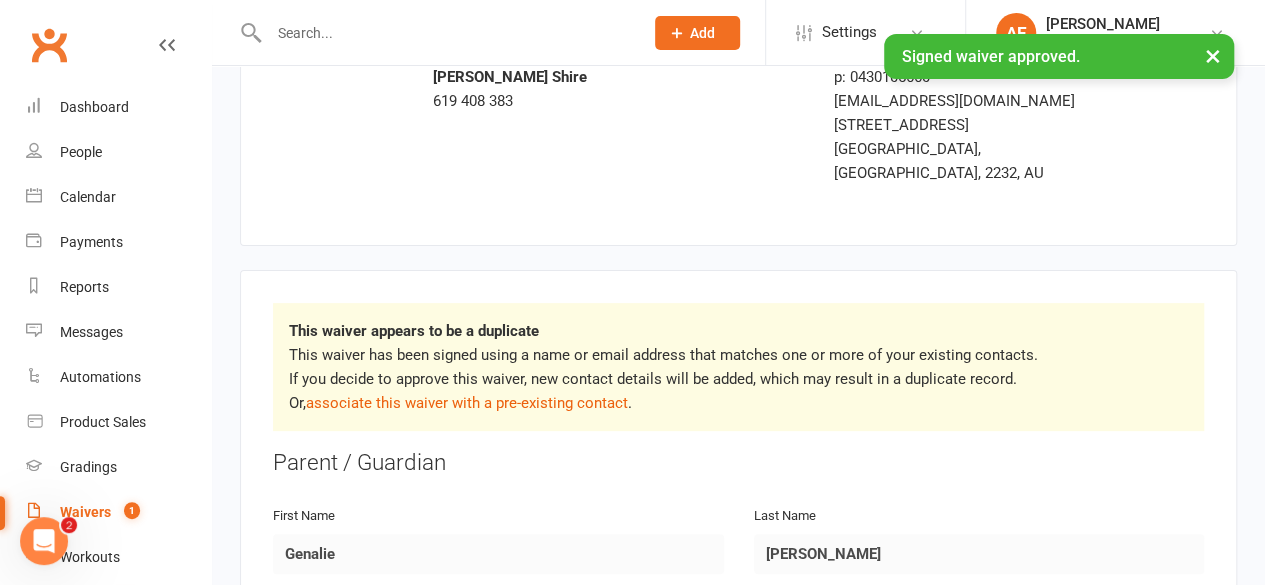 scroll, scrollTop: 127, scrollLeft: 0, axis: vertical 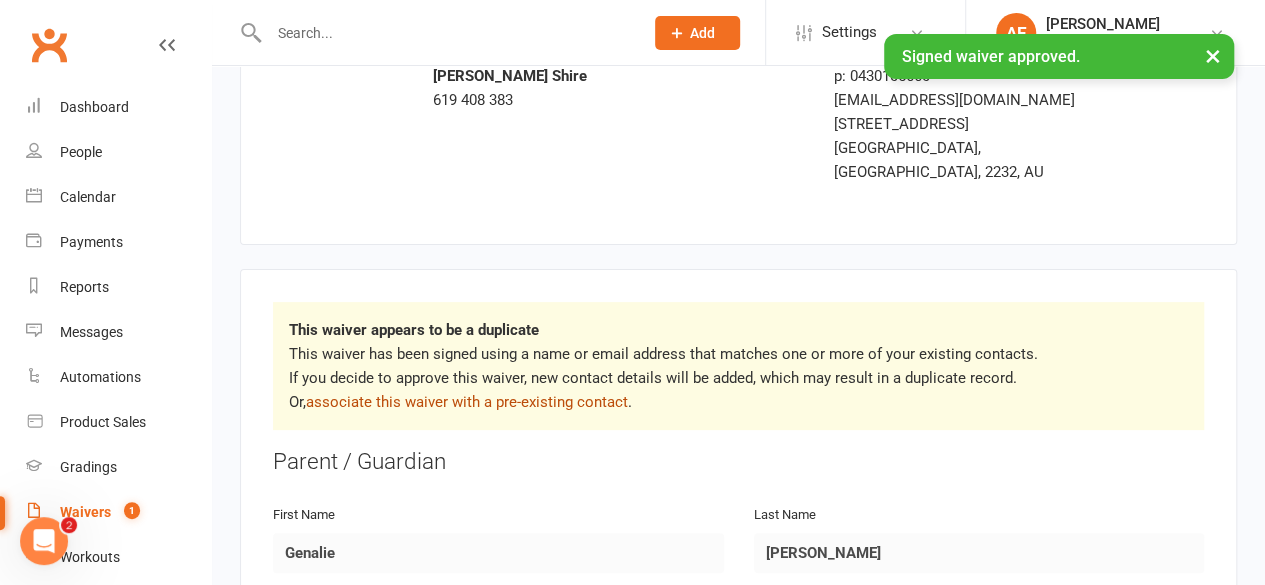 click on "associate this waiver with a pre-existing contact" at bounding box center [467, 402] 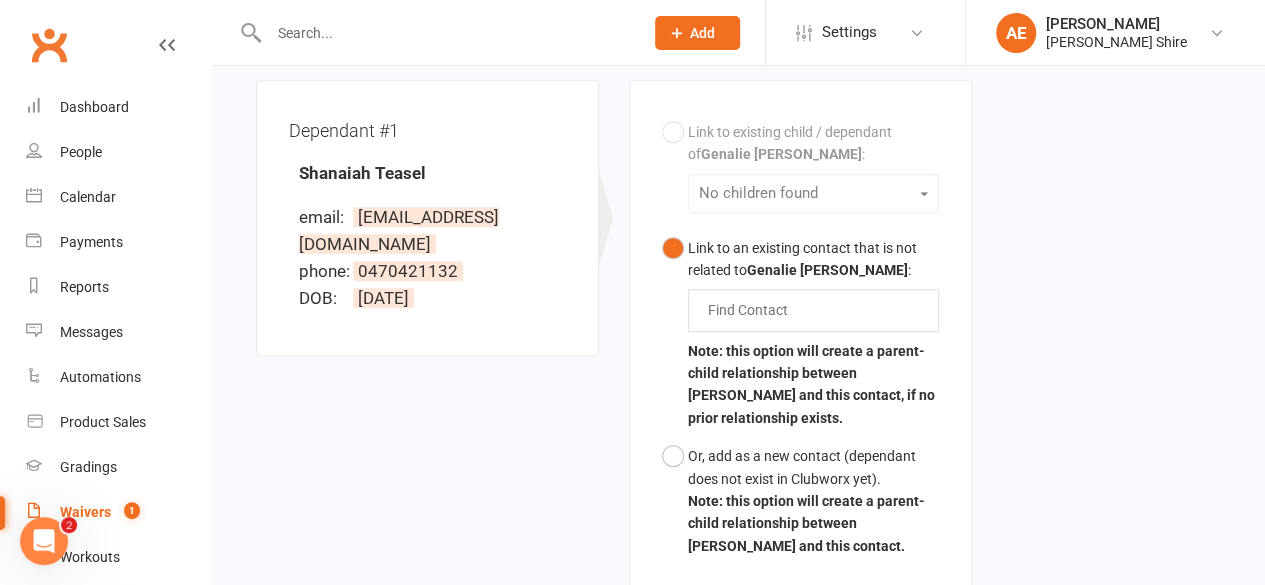 scroll, scrollTop: 597, scrollLeft: 0, axis: vertical 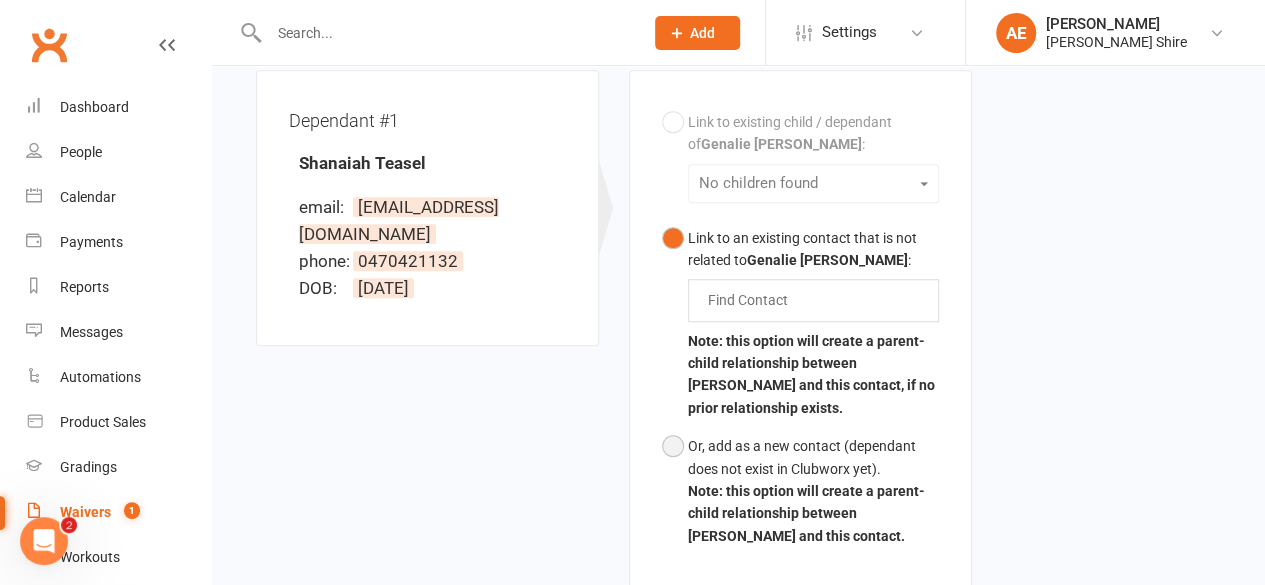 click on "Or, add as a new contact (dependant does not exist in Clubworx yet). Note: this option will create a parent-child relationship between [PERSON_NAME] and this contact." at bounding box center (800, 491) 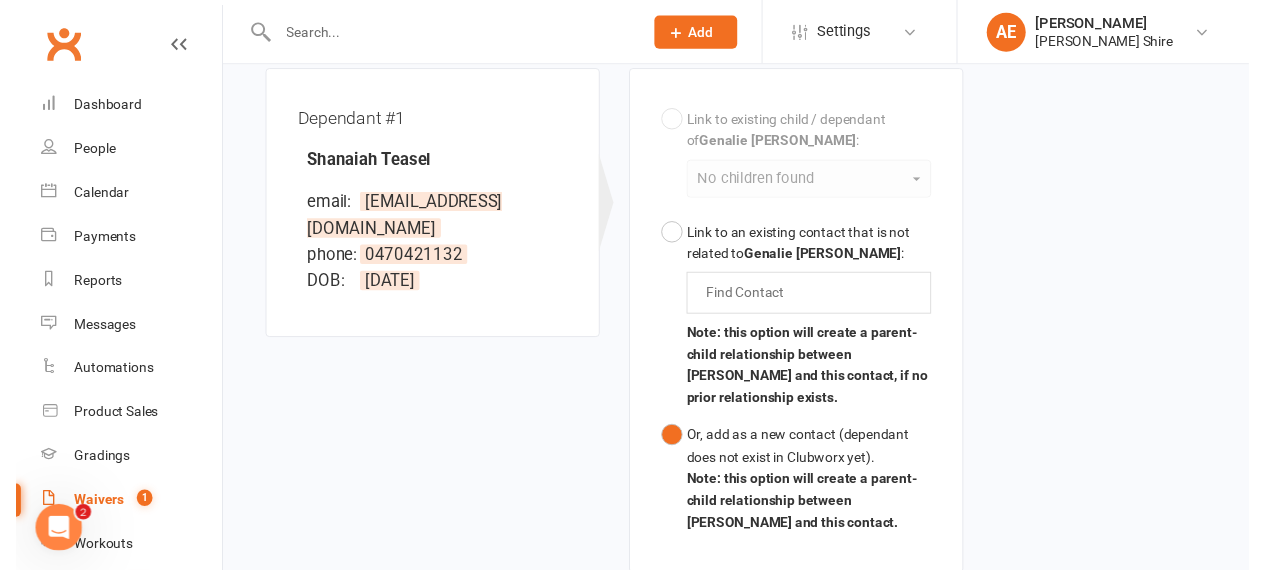 scroll, scrollTop: 826, scrollLeft: 0, axis: vertical 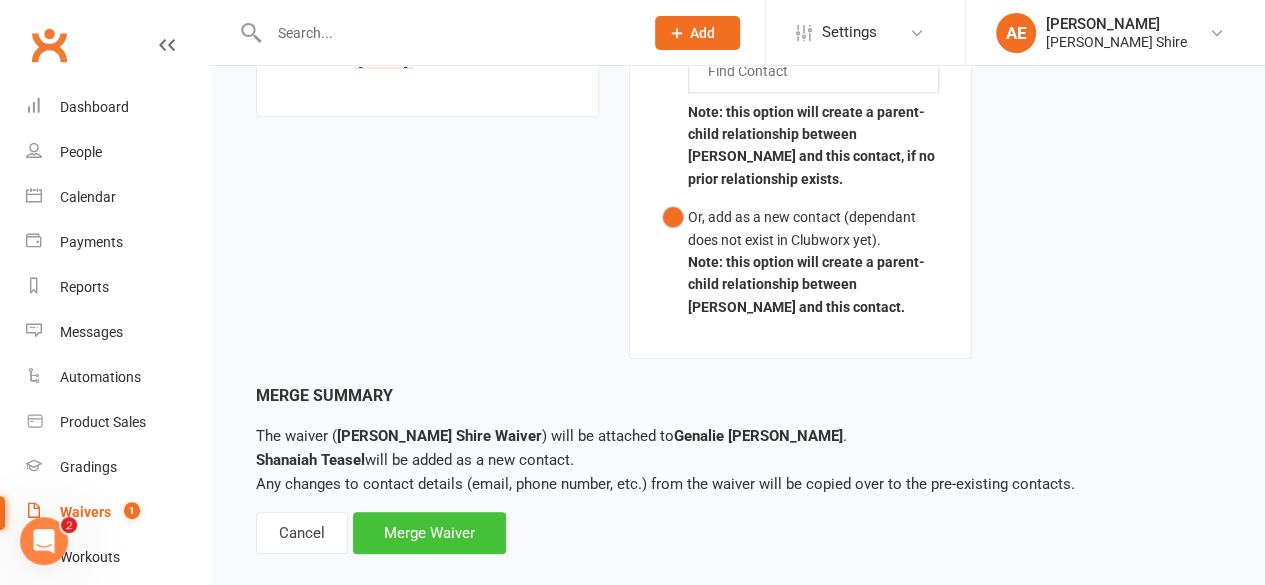 click on "Merge Waiver" at bounding box center [429, 533] 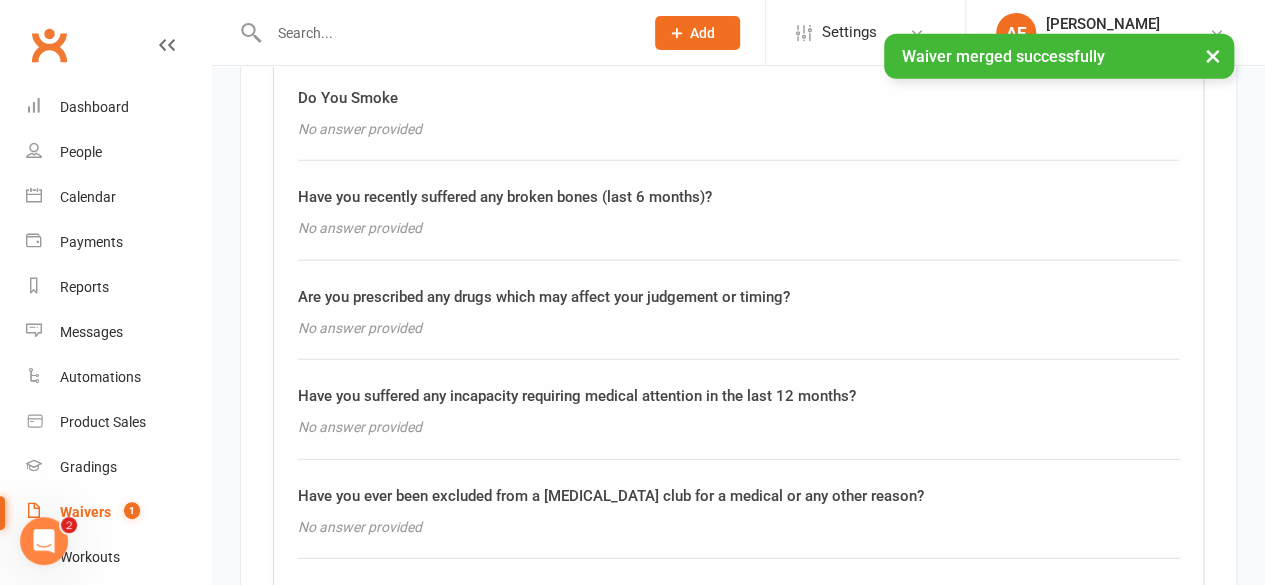 scroll, scrollTop: 3130, scrollLeft: 0, axis: vertical 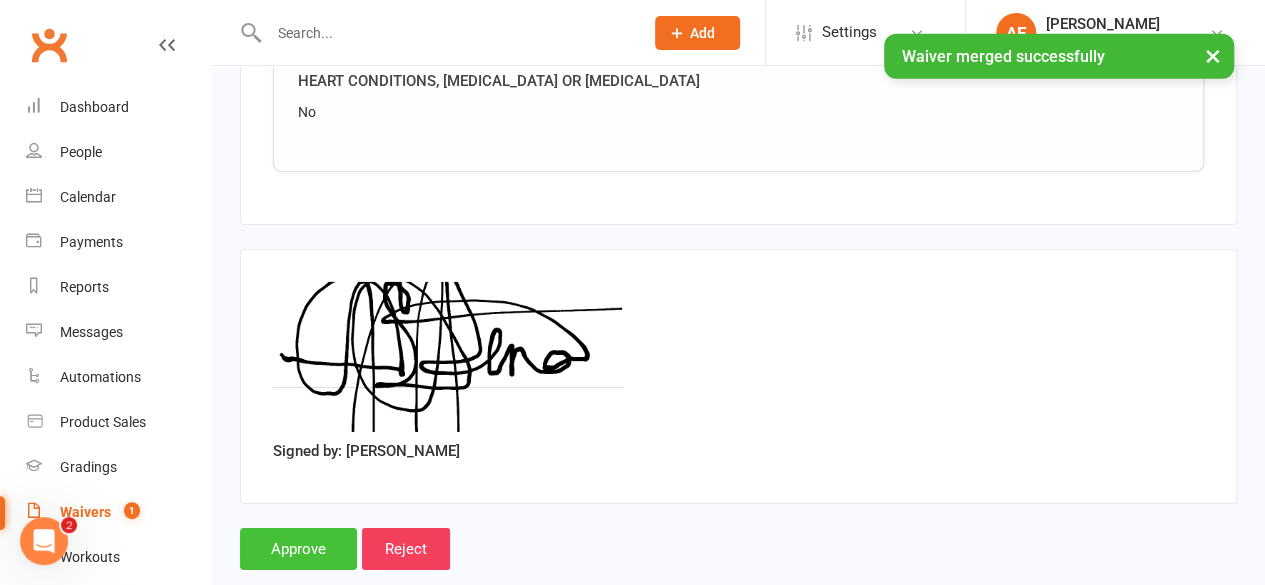 click on "Approve" at bounding box center (298, 549) 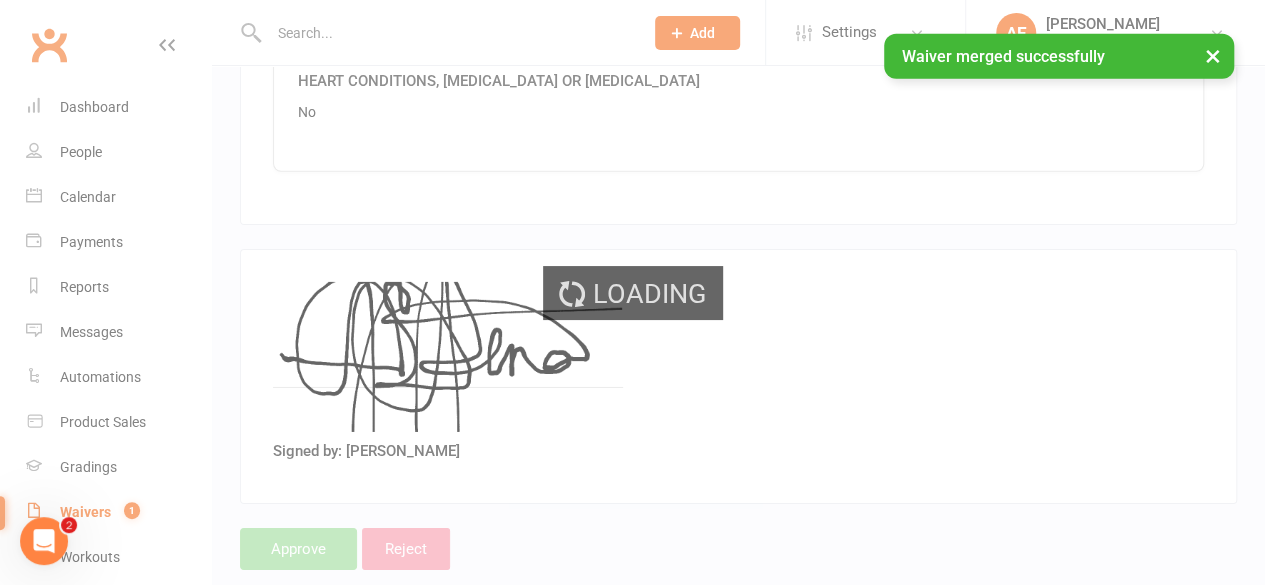 select on "100" 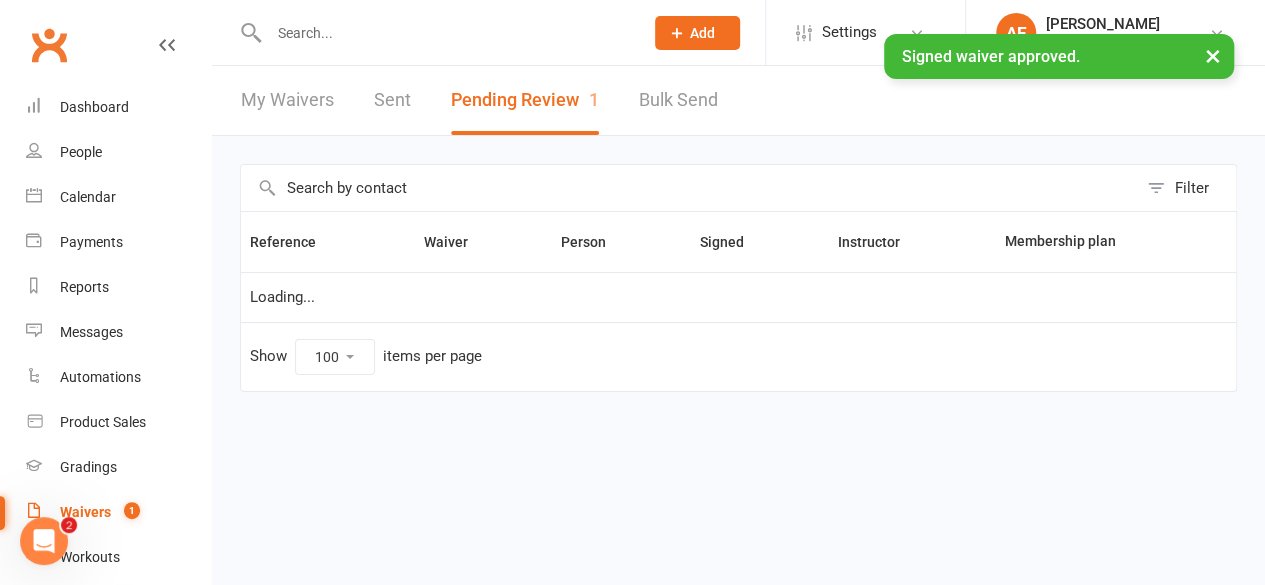 scroll, scrollTop: 0, scrollLeft: 0, axis: both 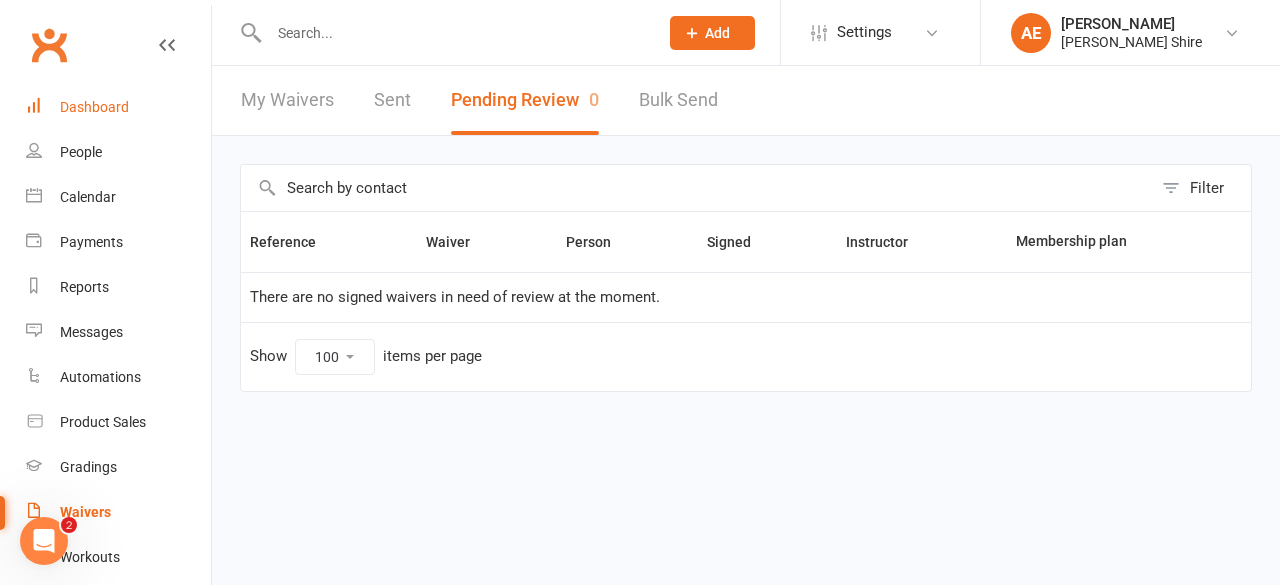 click on "Dashboard" at bounding box center [118, 107] 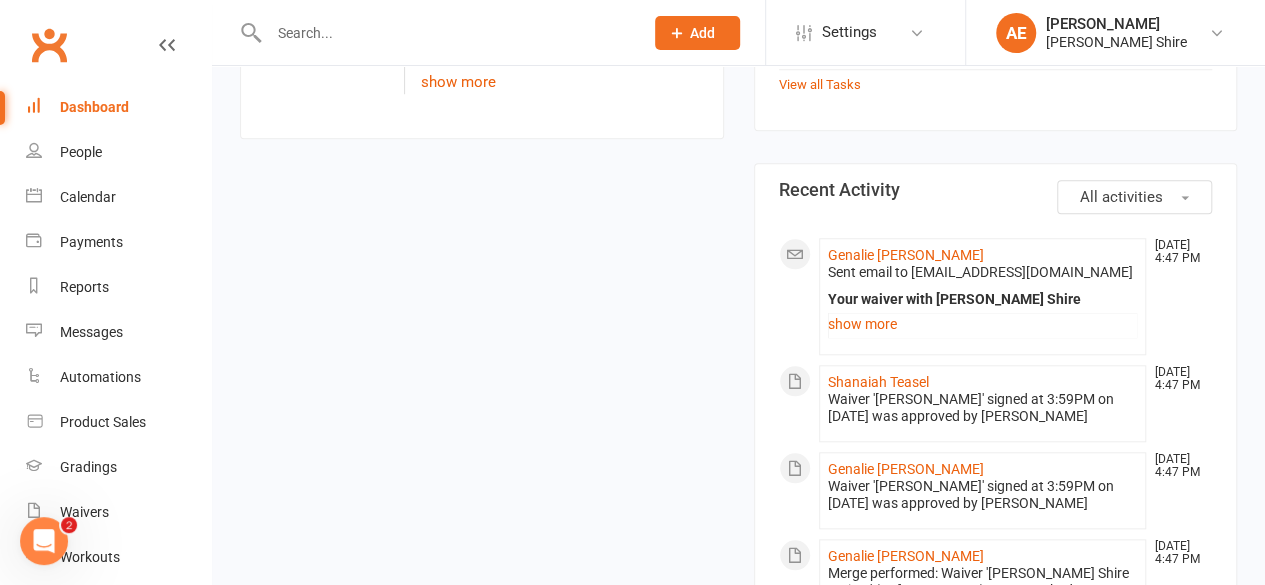 scroll, scrollTop: 790, scrollLeft: 0, axis: vertical 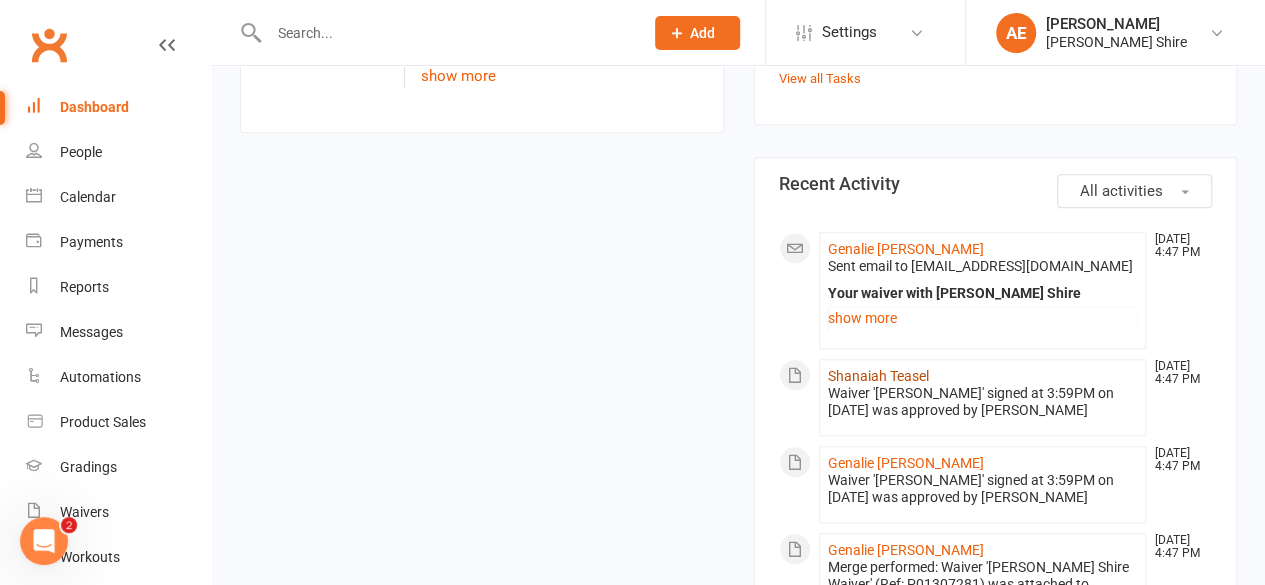 click on "Shanaiah Teasel" 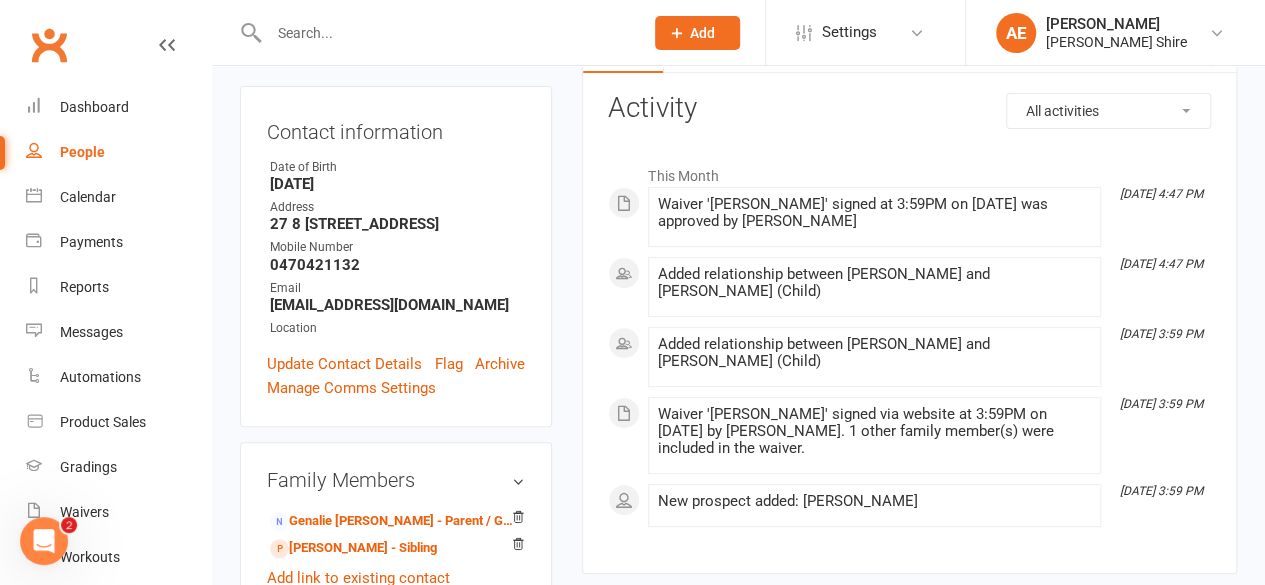 scroll, scrollTop: 212, scrollLeft: 0, axis: vertical 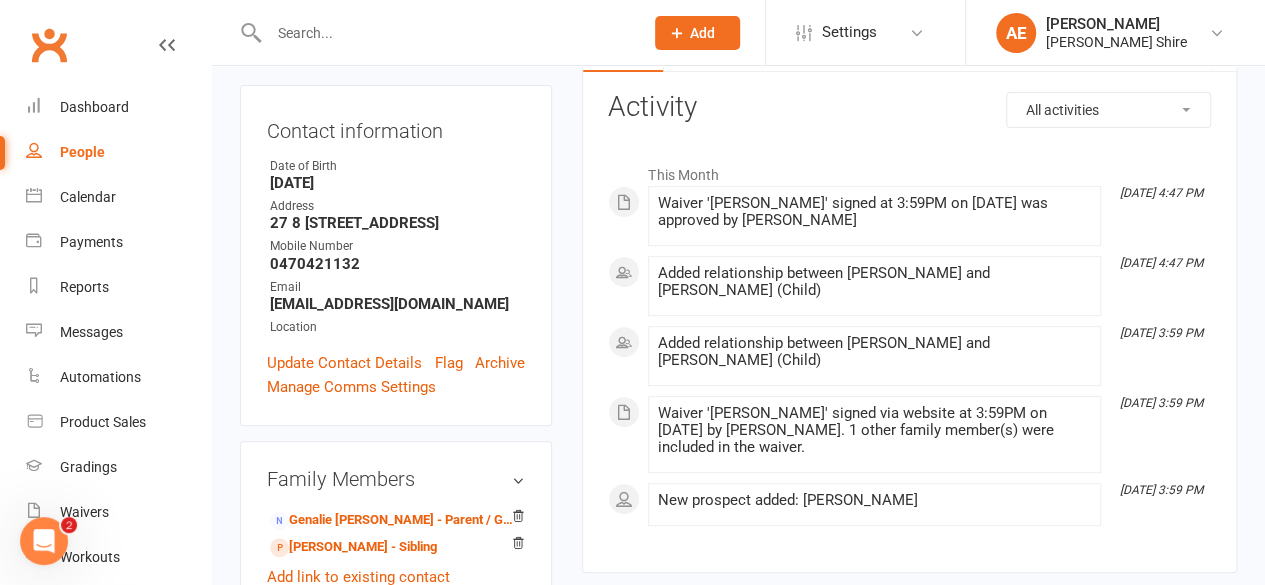 click on "[EMAIL_ADDRESS][DOMAIN_NAME]" at bounding box center (397, 304) 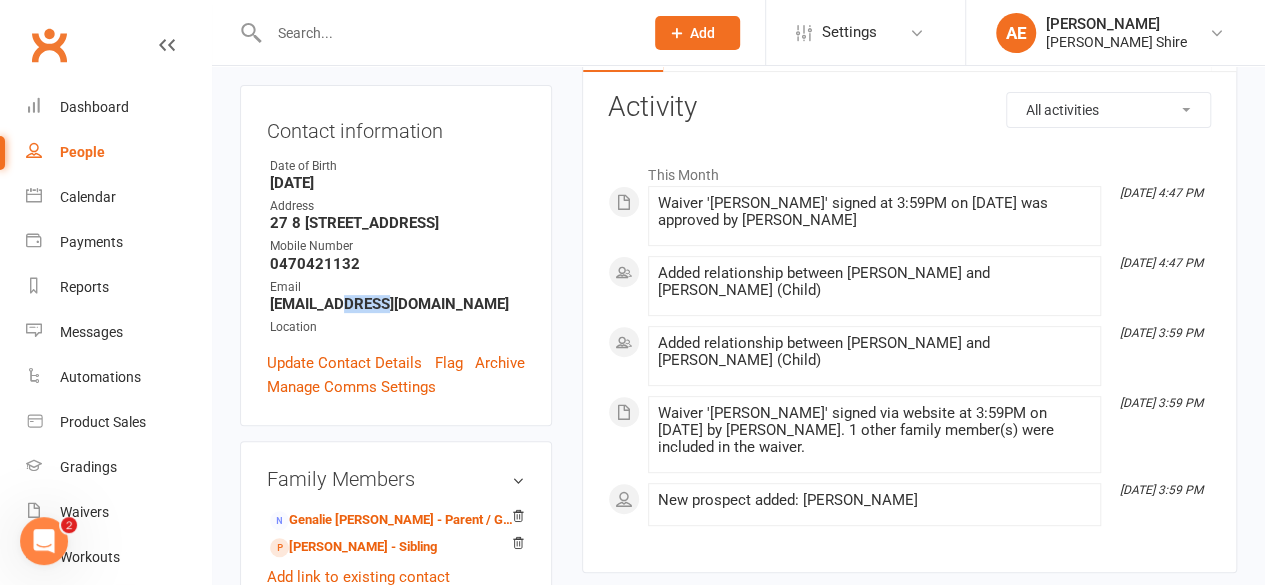 click on "[EMAIL_ADDRESS][DOMAIN_NAME]" at bounding box center (397, 304) 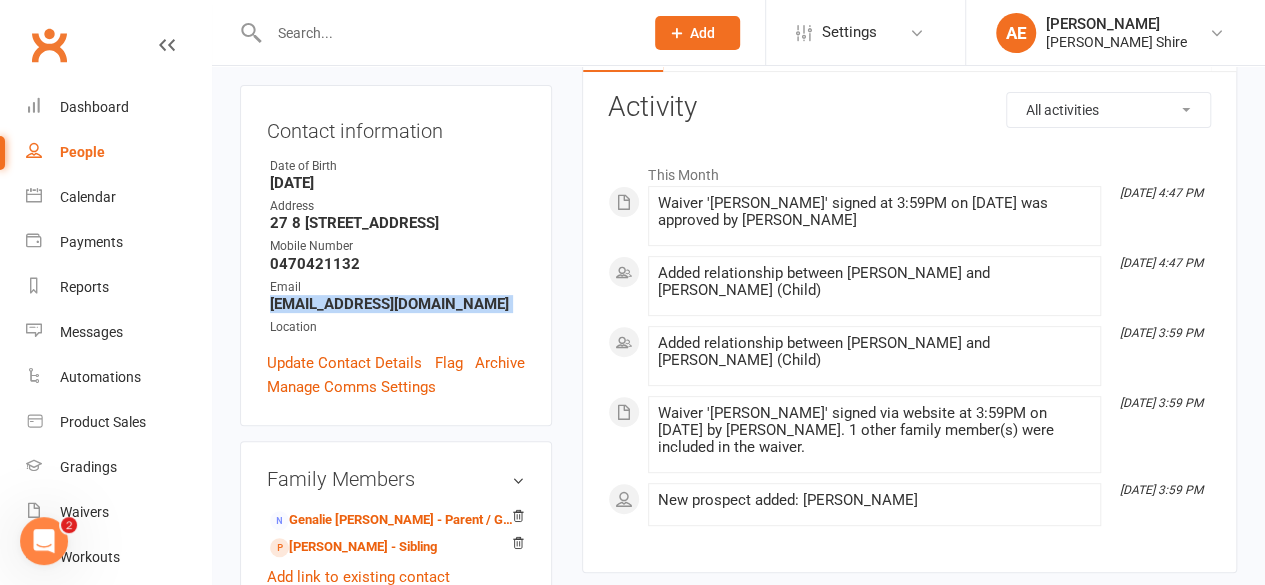 click on "[EMAIL_ADDRESS][DOMAIN_NAME]" at bounding box center (397, 304) 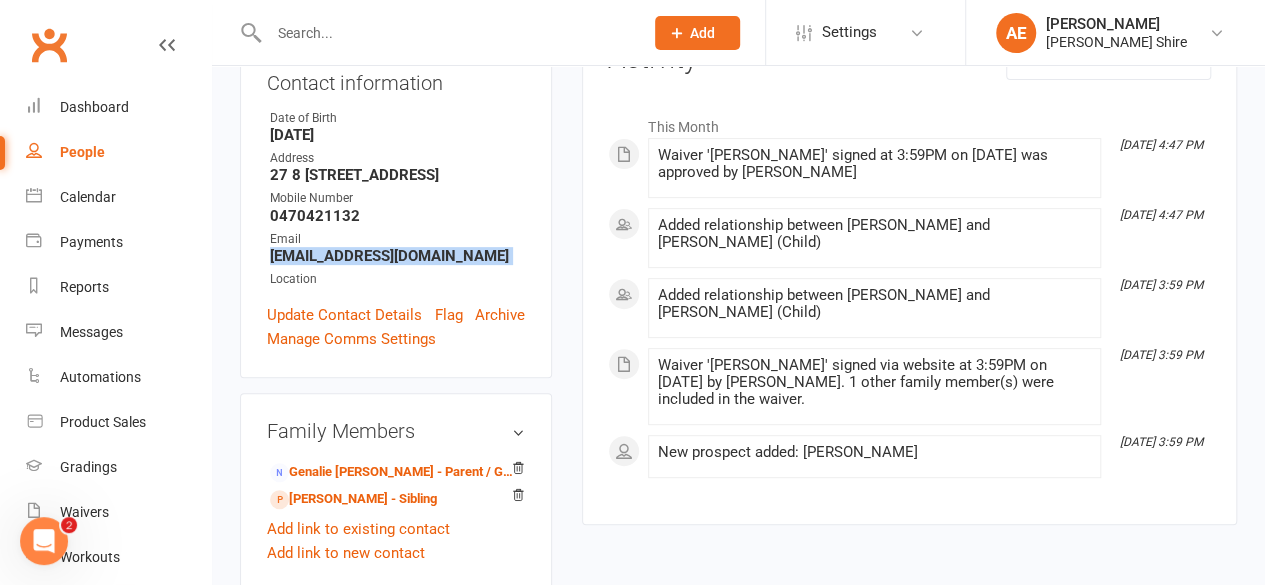 scroll, scrollTop: 0, scrollLeft: 0, axis: both 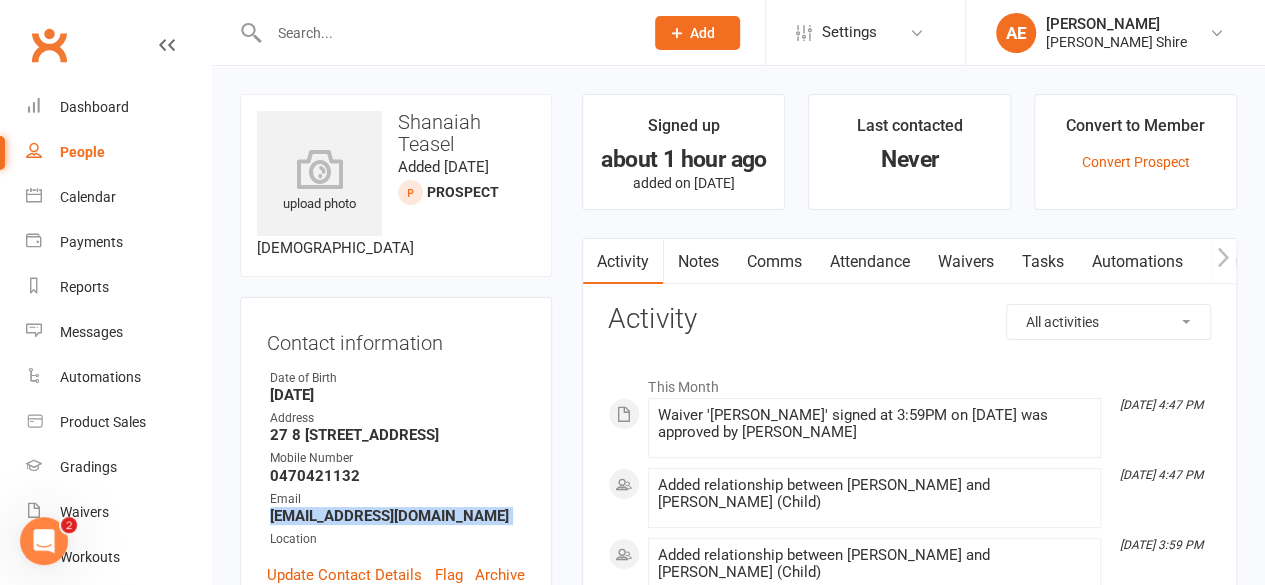click on "Notes" at bounding box center (697, 262) 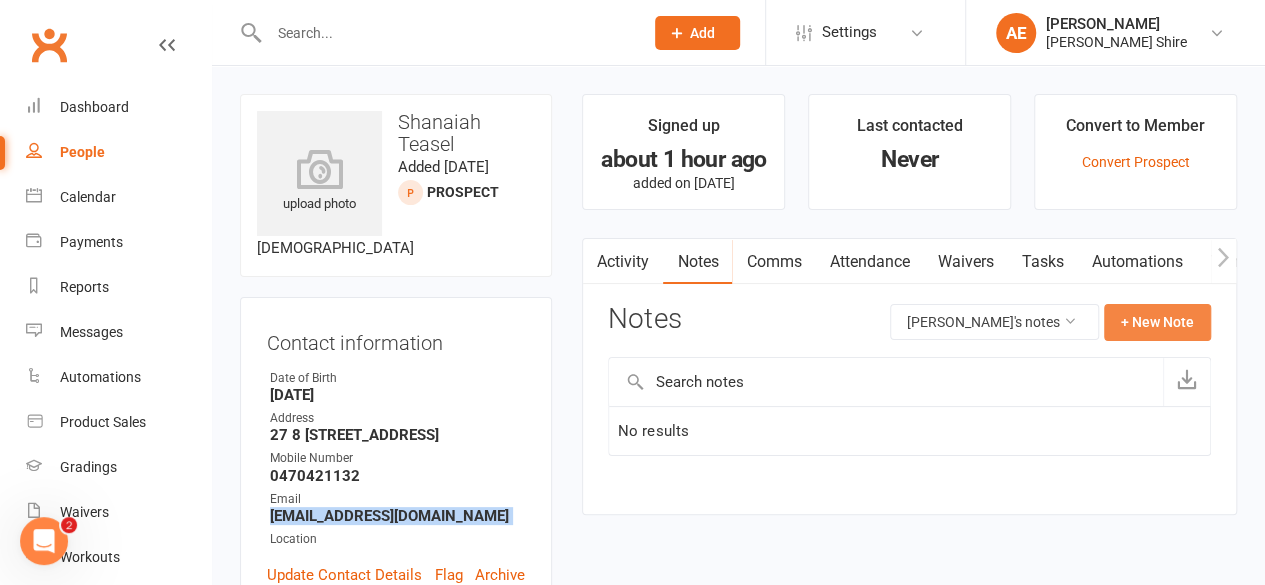 click on "+ New Note" at bounding box center (1157, 322) 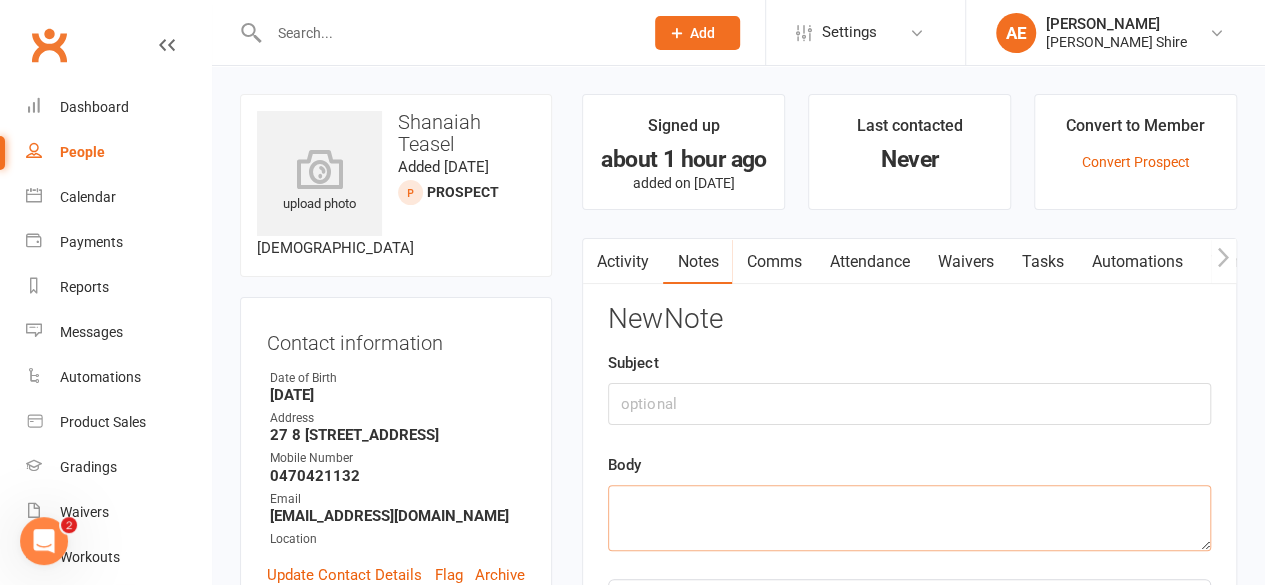 click at bounding box center (909, 518) 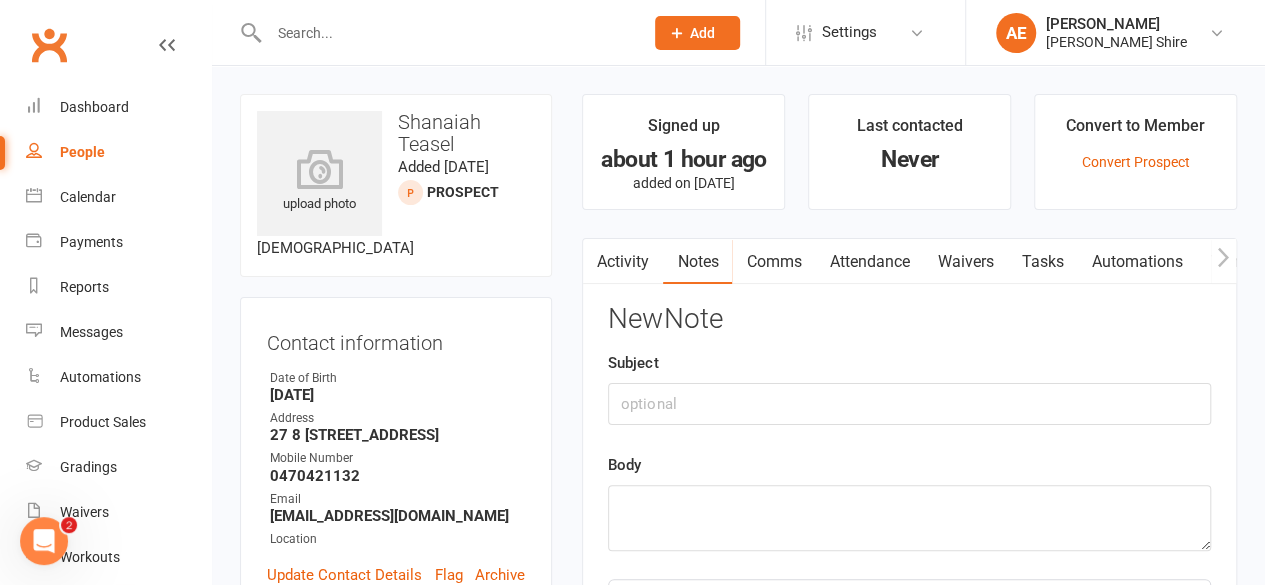 click on "[EMAIL_ADDRESS][DOMAIN_NAME]" at bounding box center (397, 516) 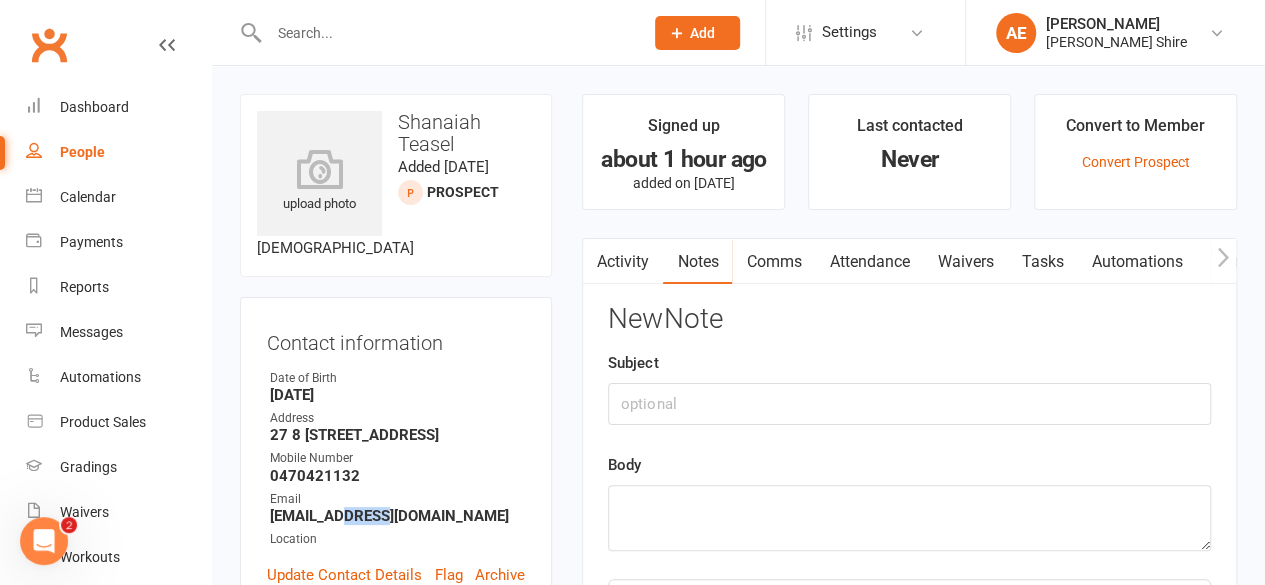 click on "[EMAIL_ADDRESS][DOMAIN_NAME]" at bounding box center (397, 516) 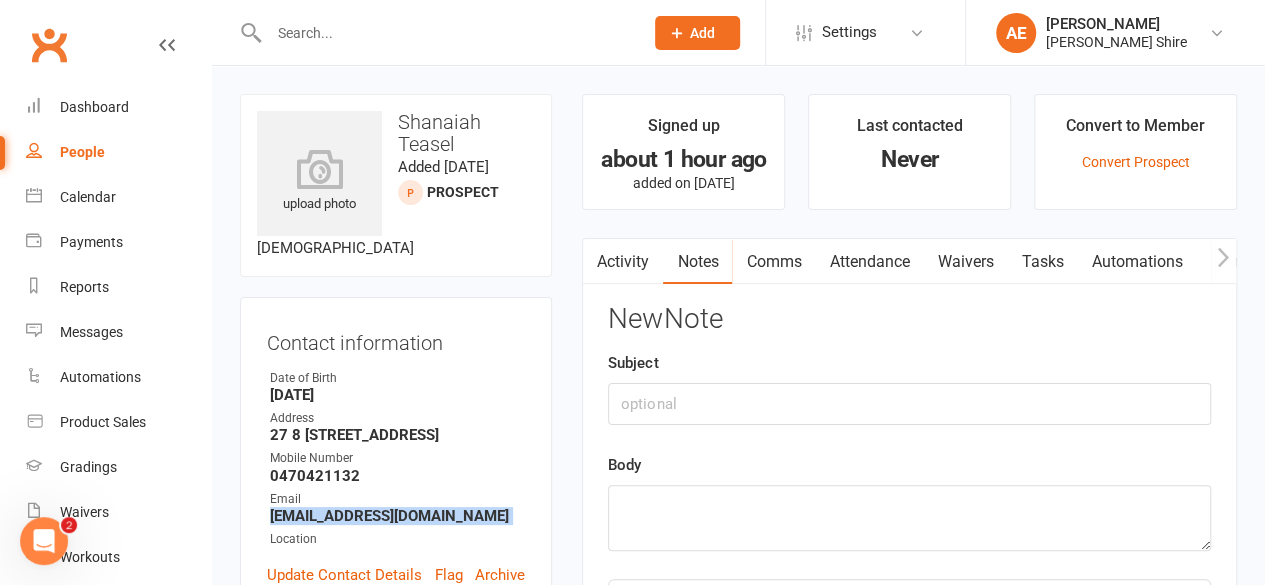 click on "[EMAIL_ADDRESS][DOMAIN_NAME]" at bounding box center [397, 516] 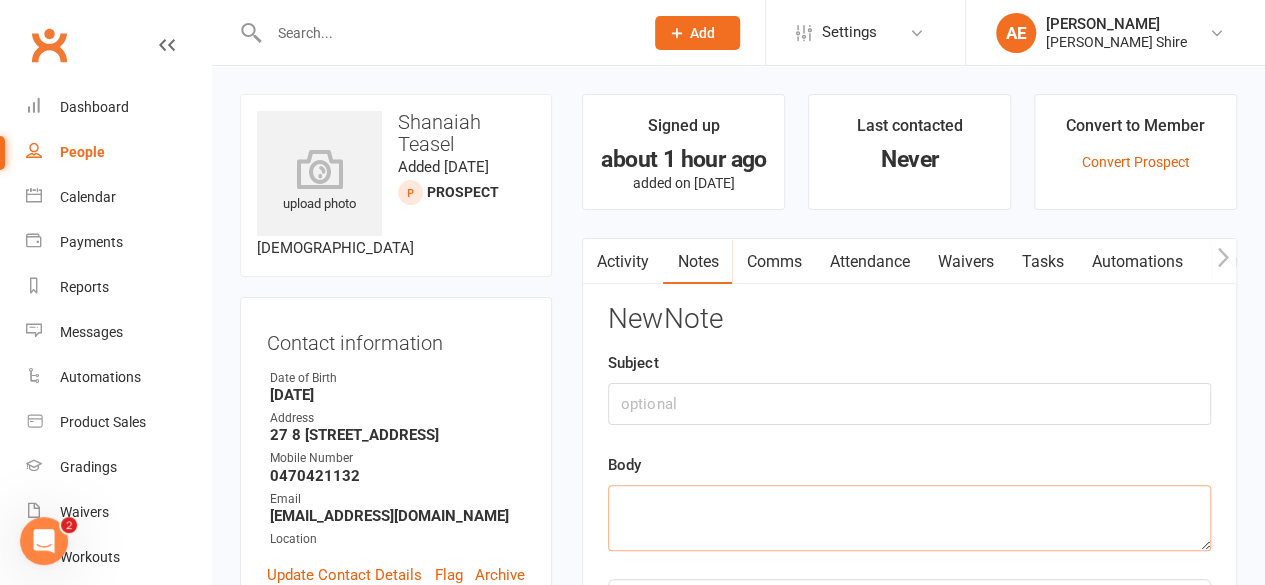 click at bounding box center (909, 518) 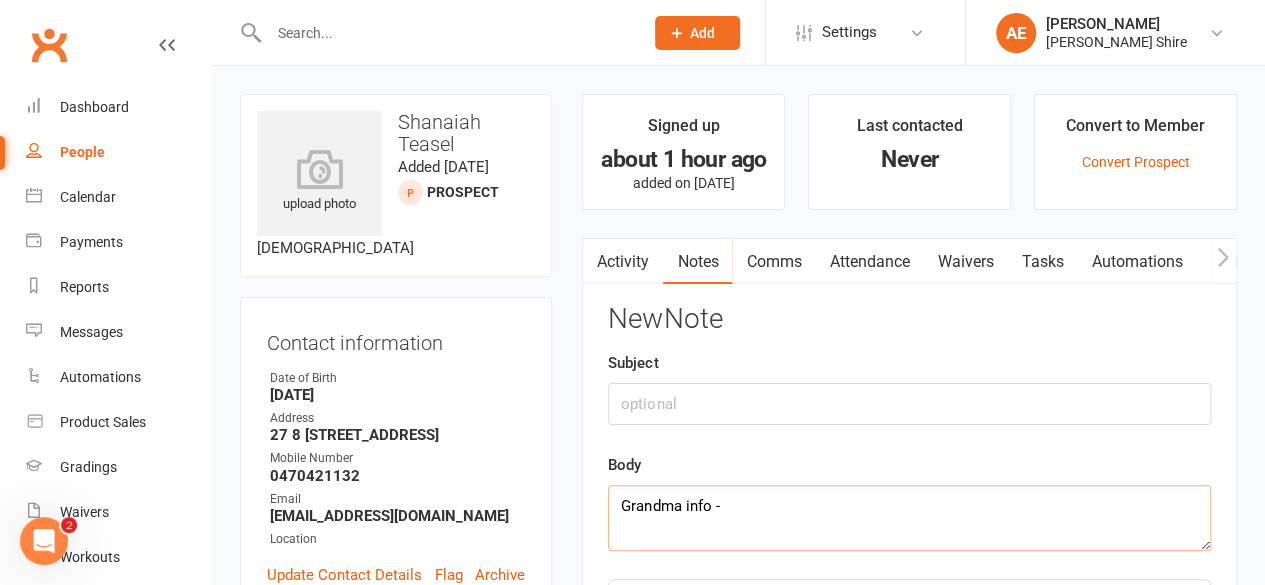 paste on "[EMAIL_ADDRESS][DOMAIN_NAME]" 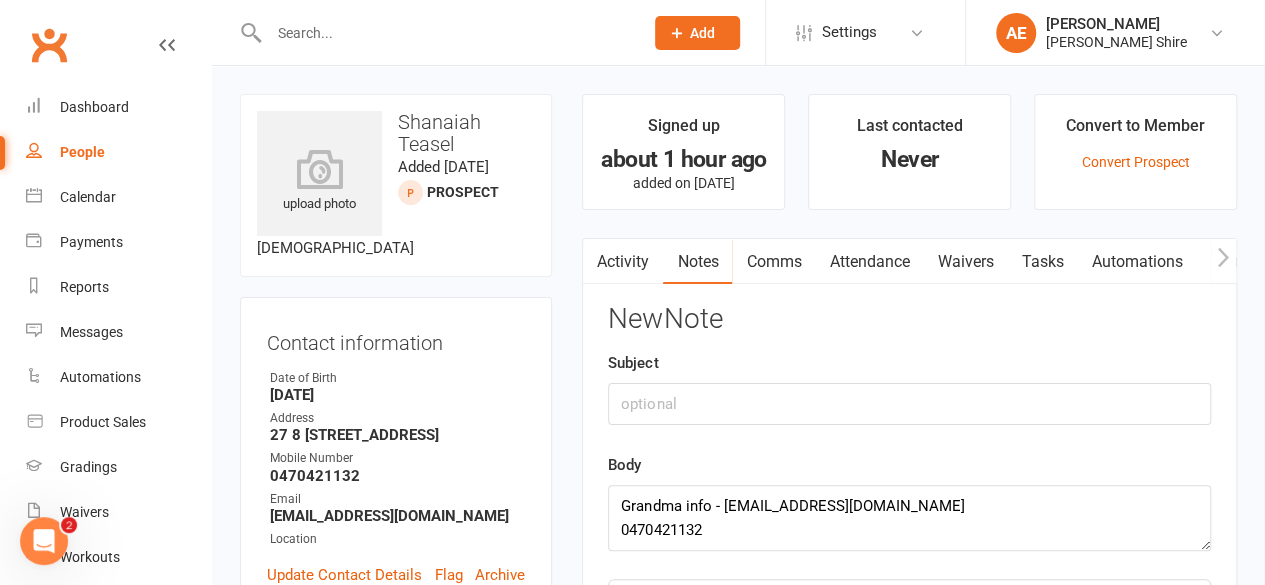 click on "27 8 [STREET_ADDRESS]" at bounding box center (397, 435) 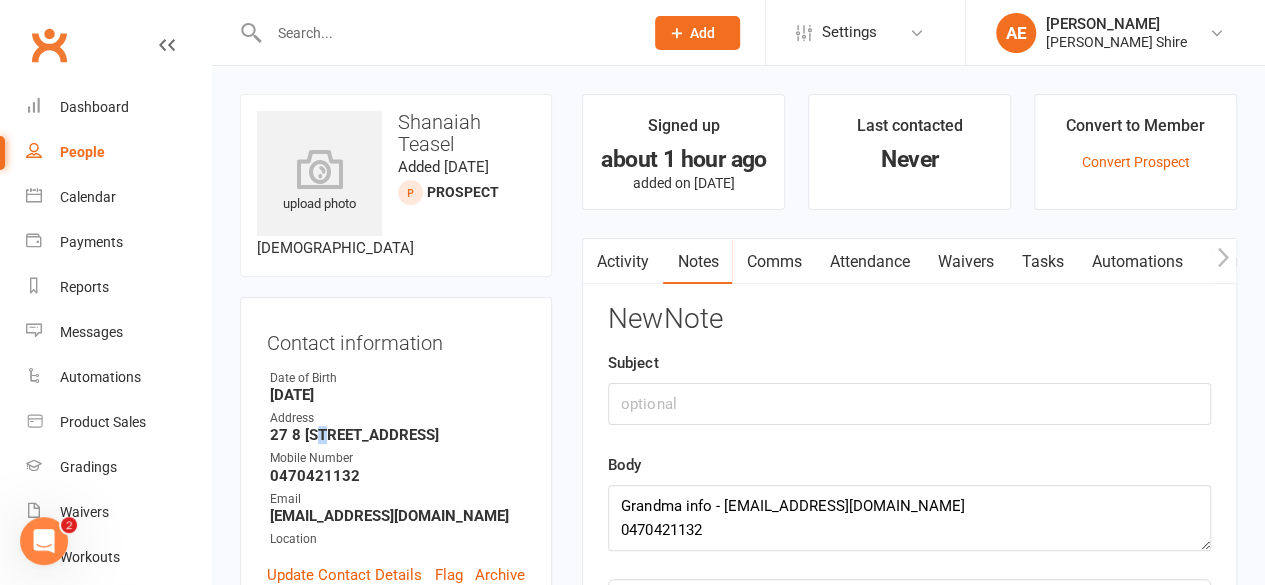 click on "27 8 [STREET_ADDRESS]" at bounding box center (397, 435) 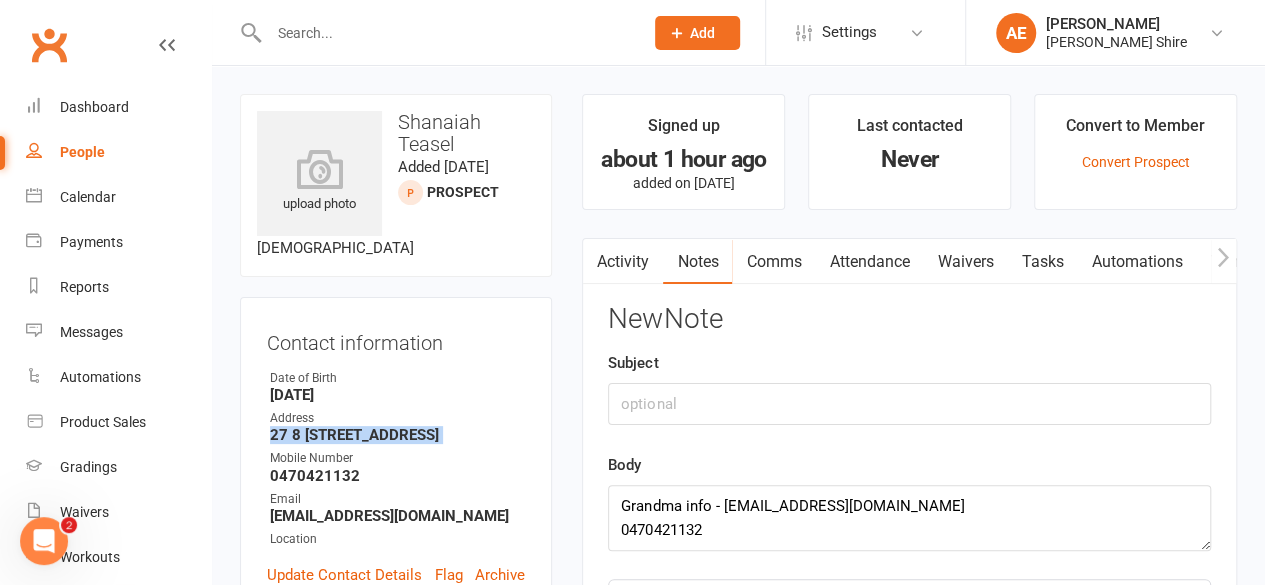 click on "27 8 [STREET_ADDRESS]" at bounding box center (397, 435) 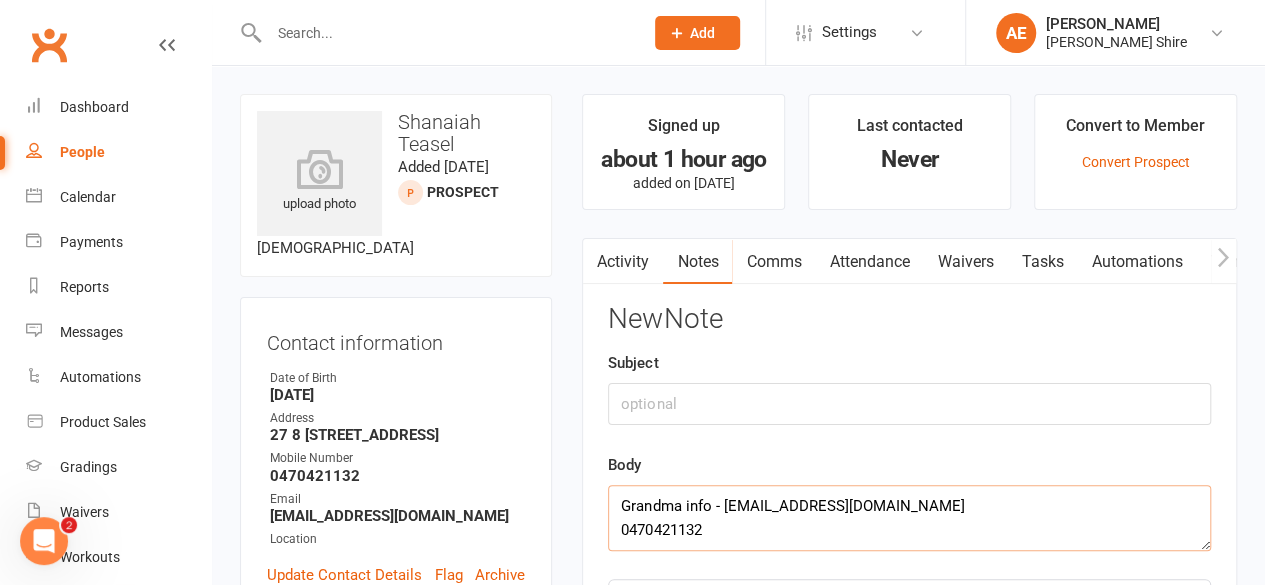 click on "Grandma info - [EMAIL_ADDRESS][DOMAIN_NAME]
0470421132" at bounding box center (909, 518) 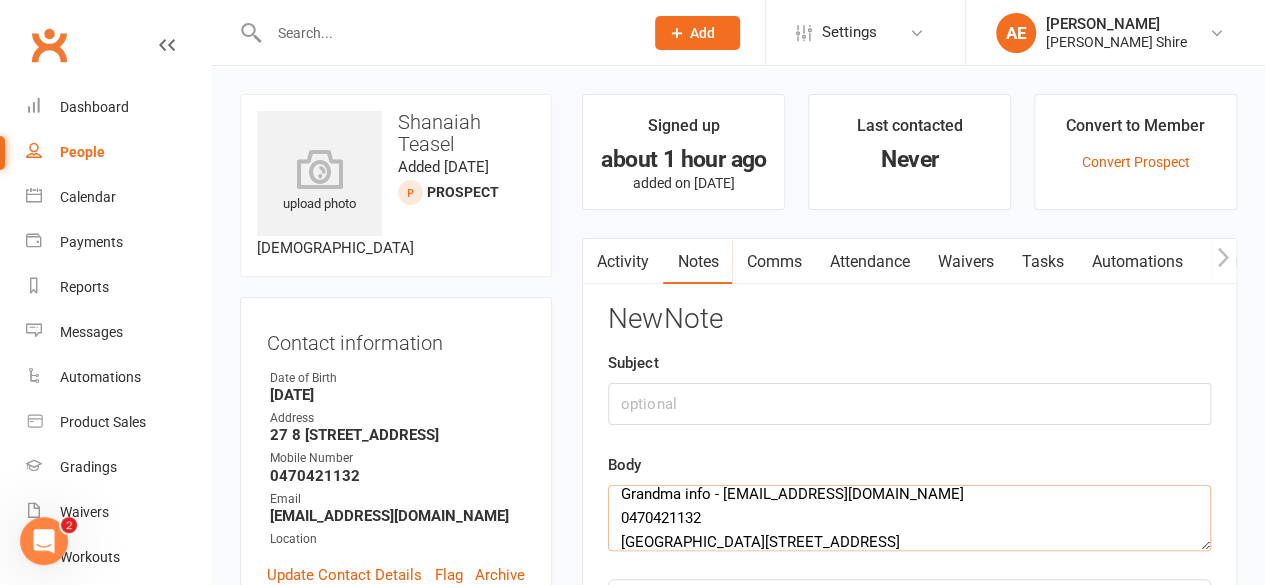 scroll, scrollTop: 36, scrollLeft: 0, axis: vertical 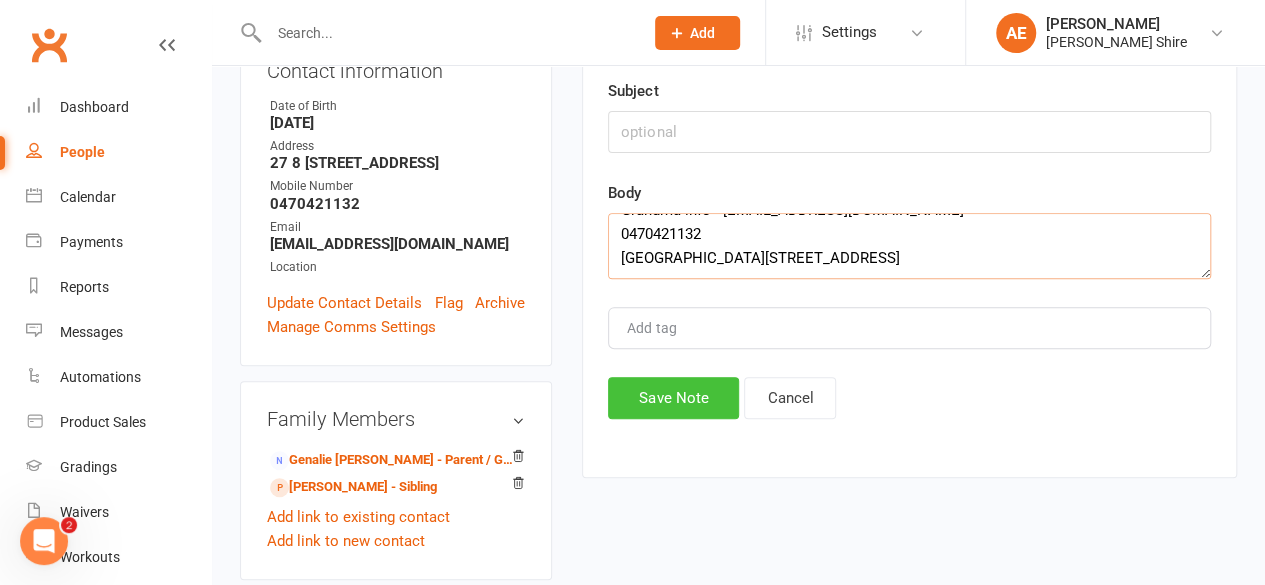 type on "Grandma info - [EMAIL_ADDRESS][DOMAIN_NAME]
0470421132
[GEOGRAPHIC_DATA][STREET_ADDRESS]" 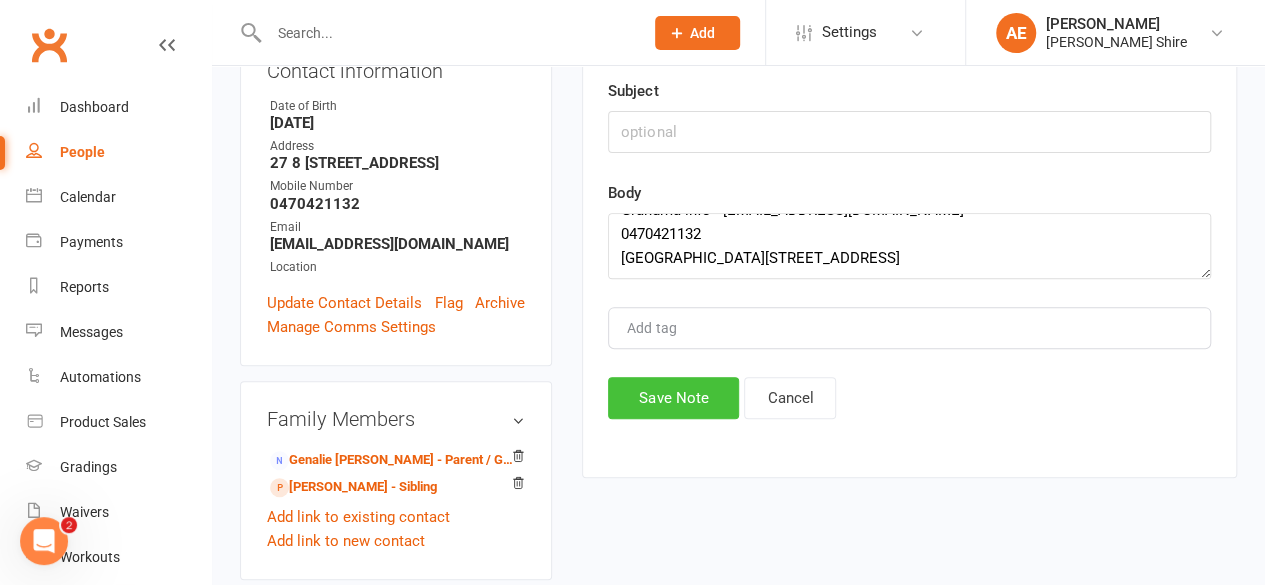 click on "Save Note" at bounding box center [673, 398] 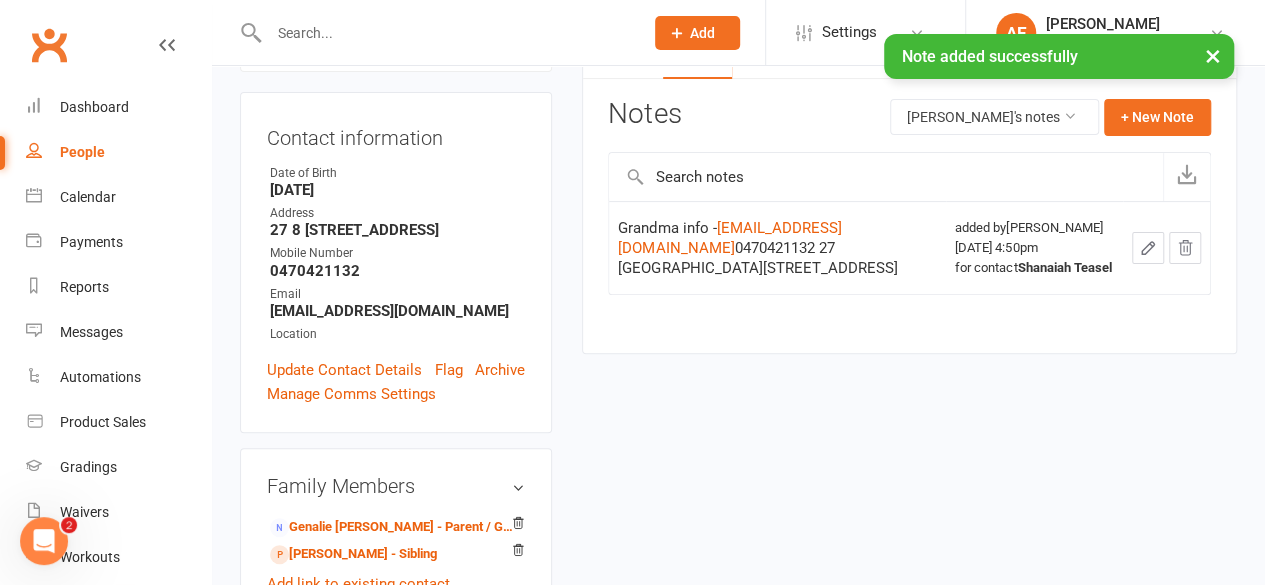 scroll, scrollTop: 202, scrollLeft: 0, axis: vertical 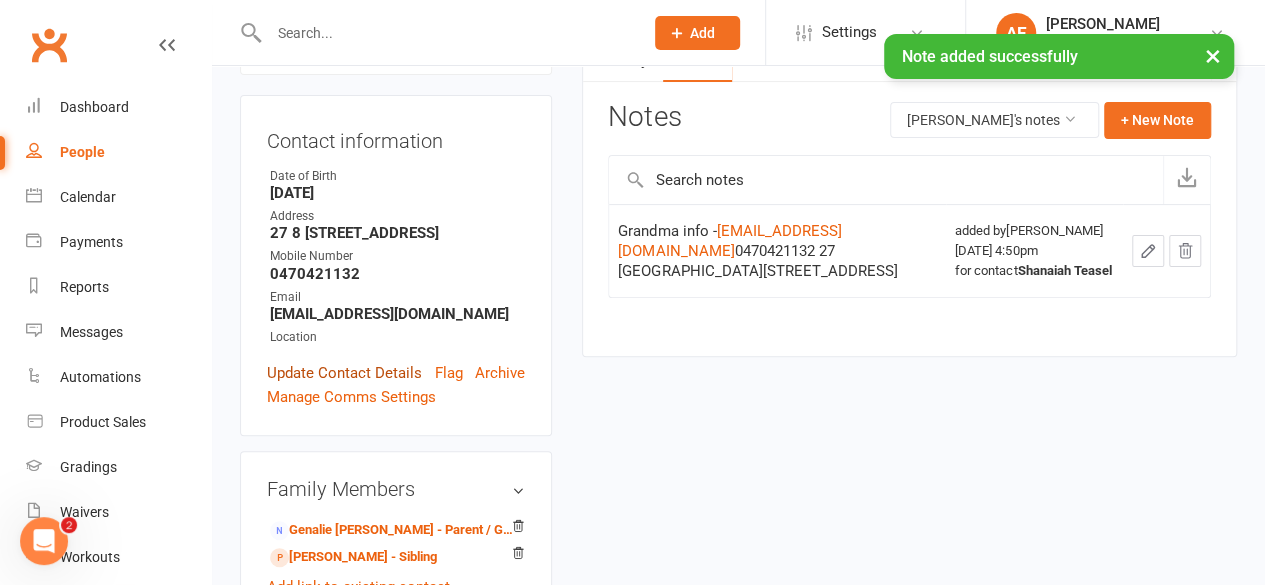 click on "Update Contact Details" at bounding box center [344, 373] 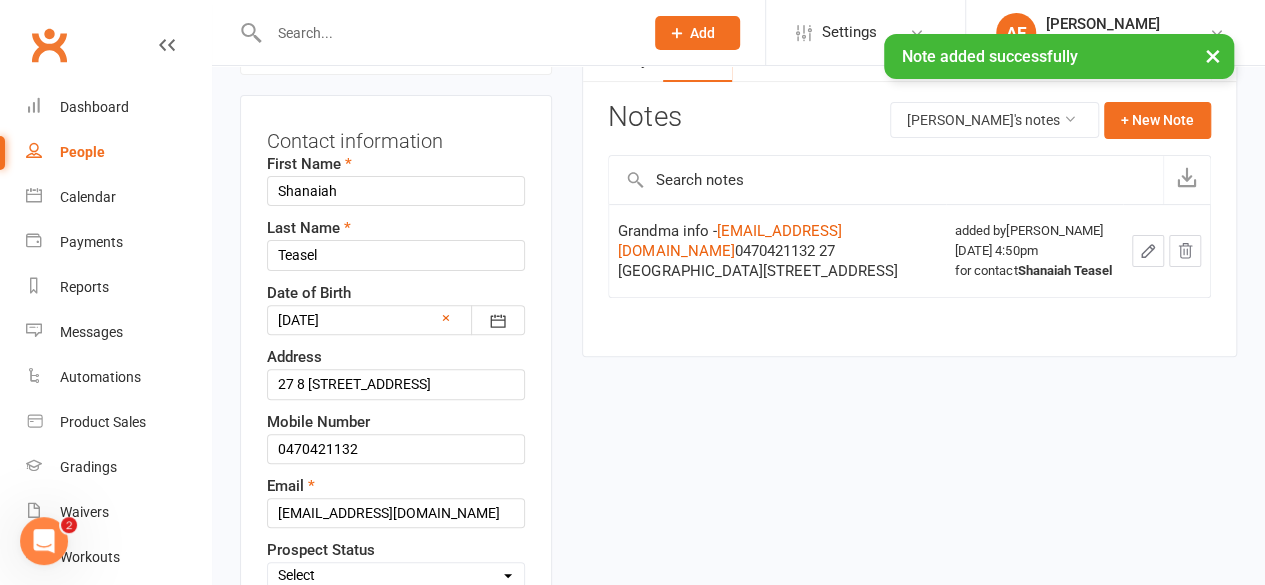 scroll, scrollTop: 94, scrollLeft: 0, axis: vertical 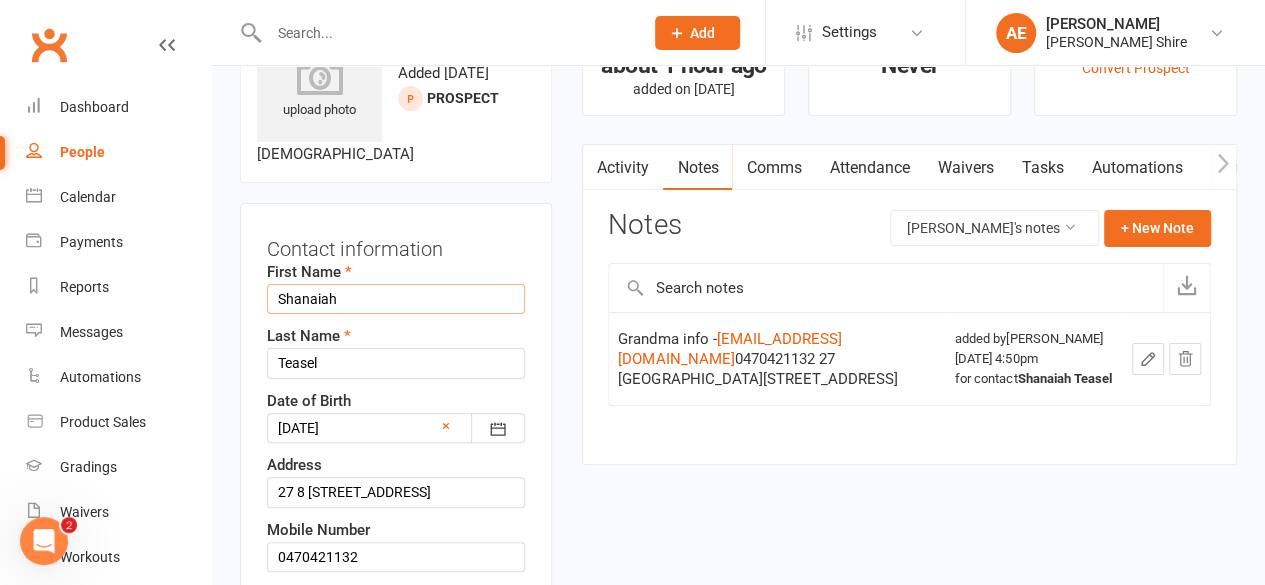 click on "Shanaiah" at bounding box center (396, 299) 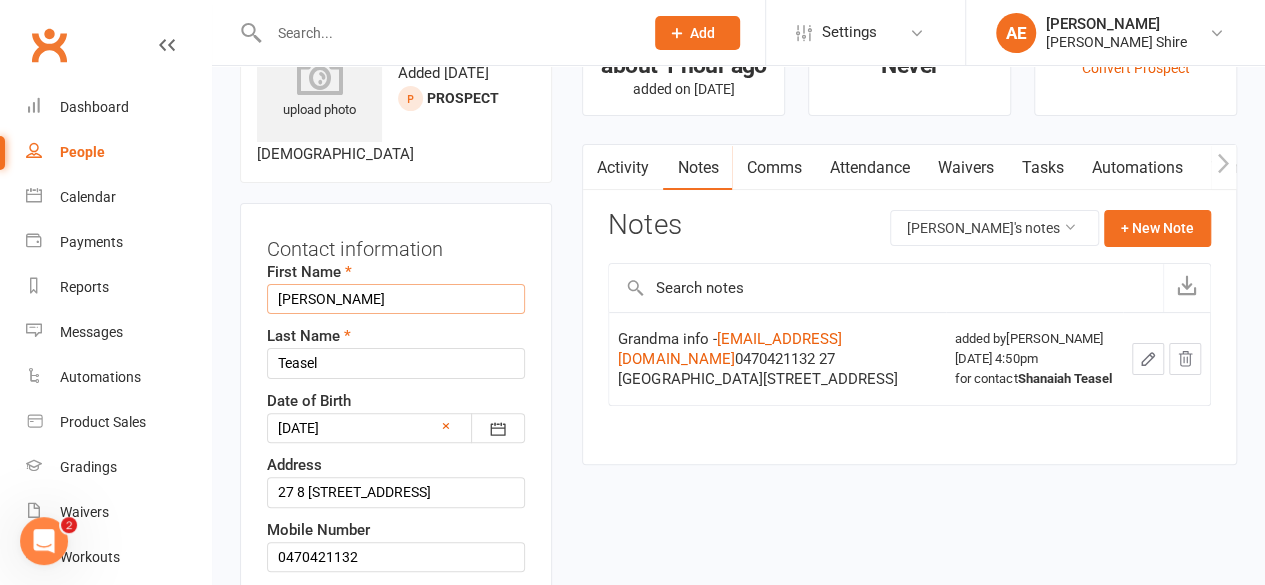 type on "[PERSON_NAME]" 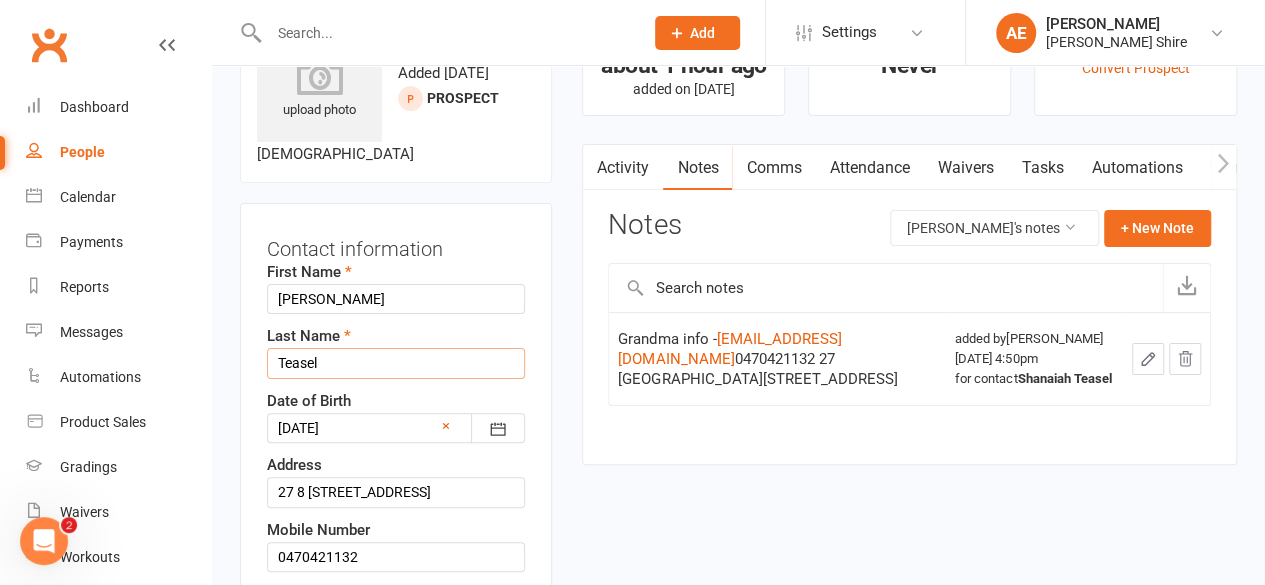 click on "Teasel" at bounding box center [396, 363] 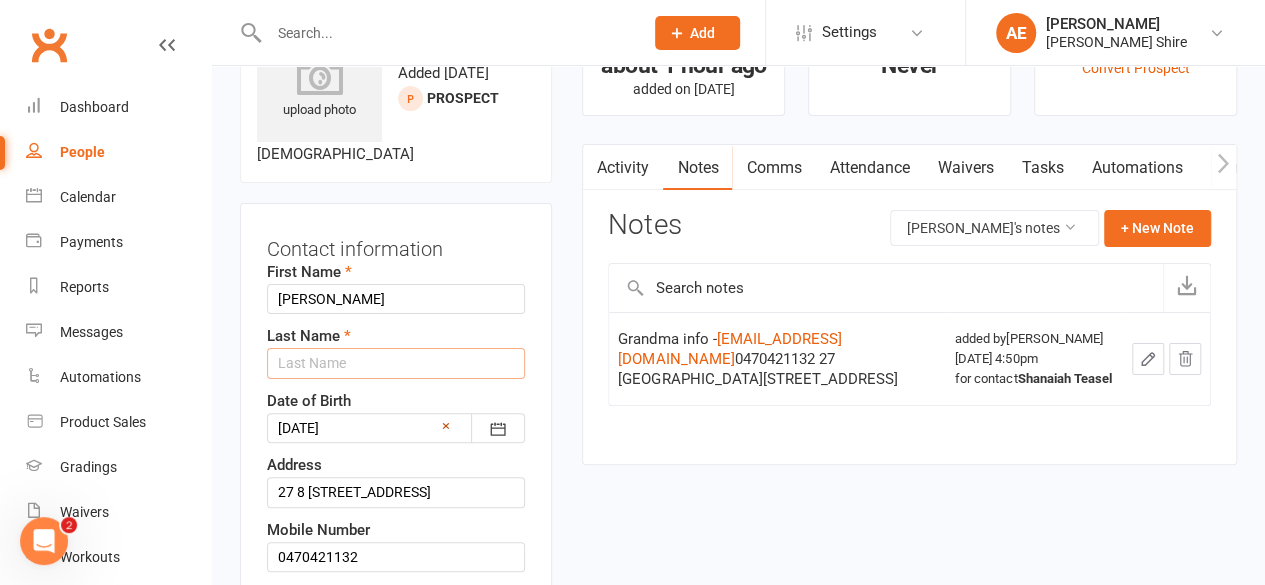 type 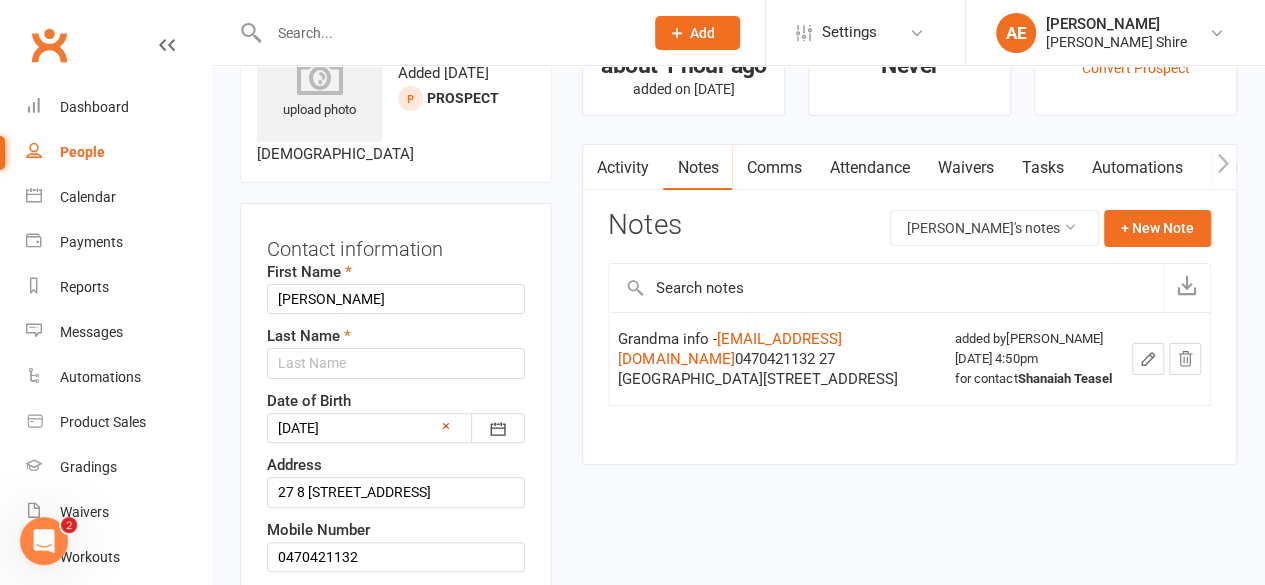 click on "×" at bounding box center [446, 426] 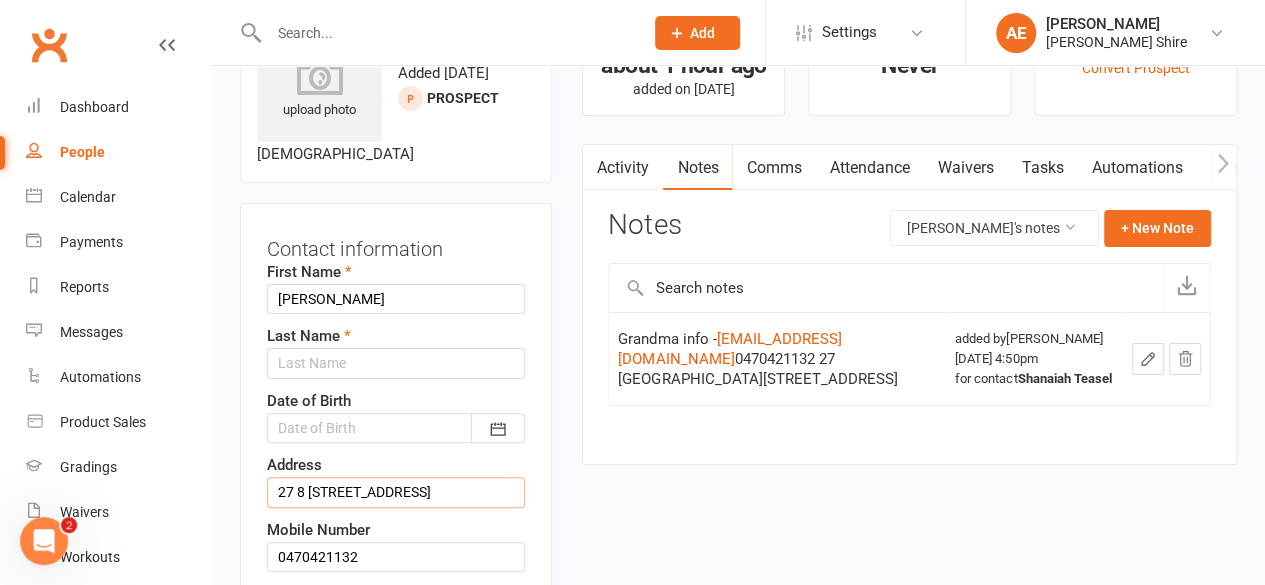 click on "27 8 [STREET_ADDRESS]" at bounding box center [396, 492] 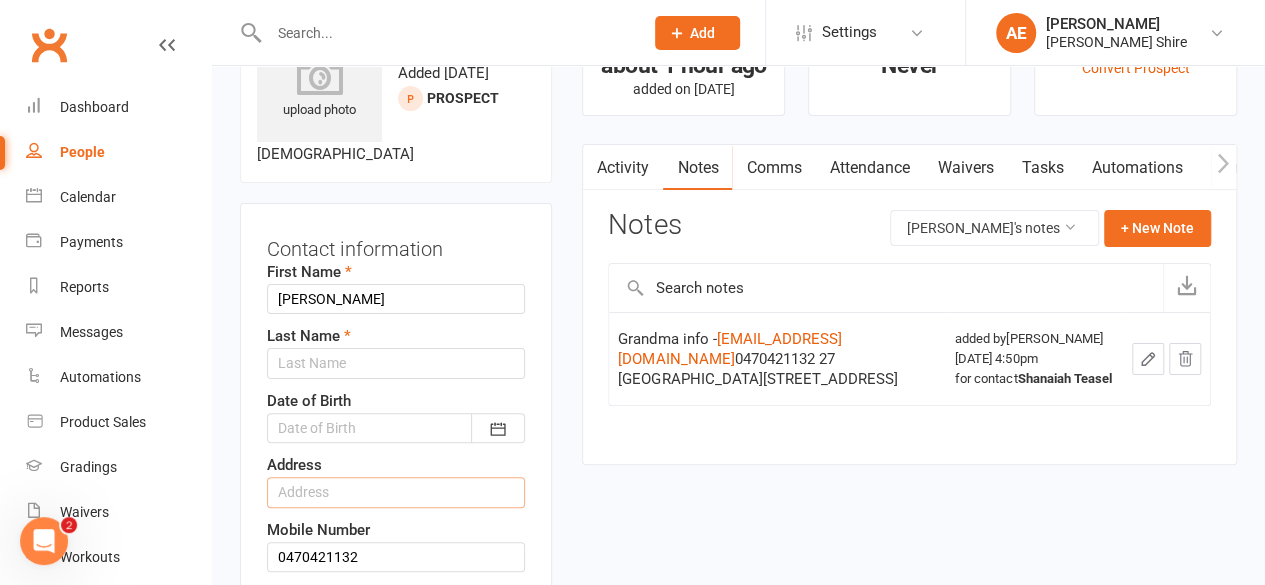 type 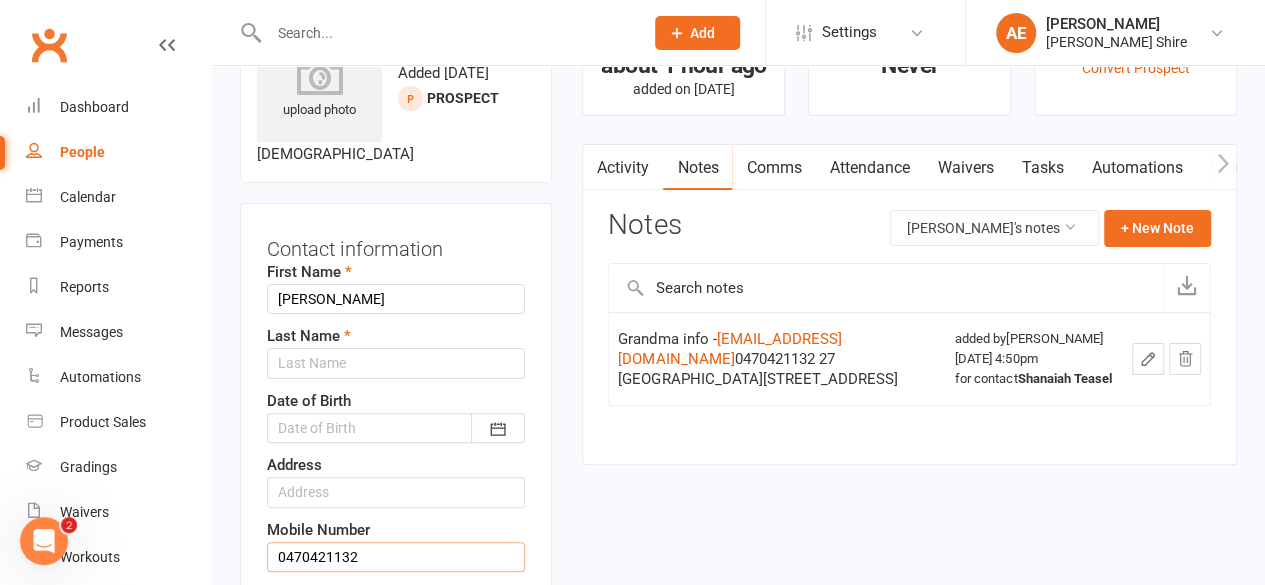 click on "0470421132" at bounding box center (396, 557) 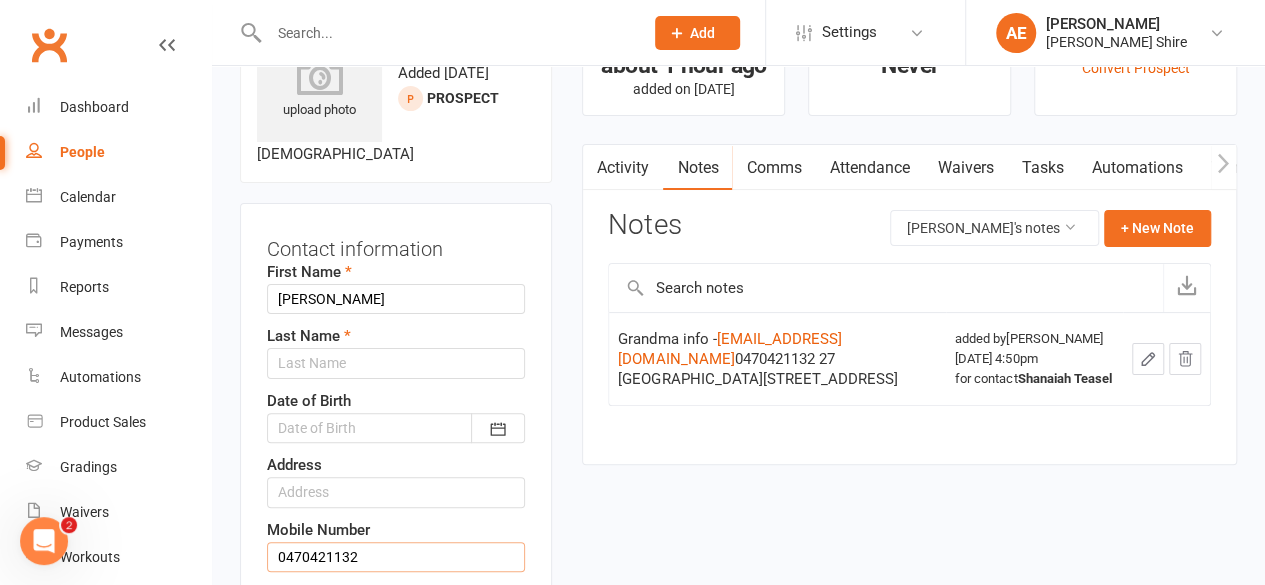 click on "0470421132" at bounding box center [396, 557] 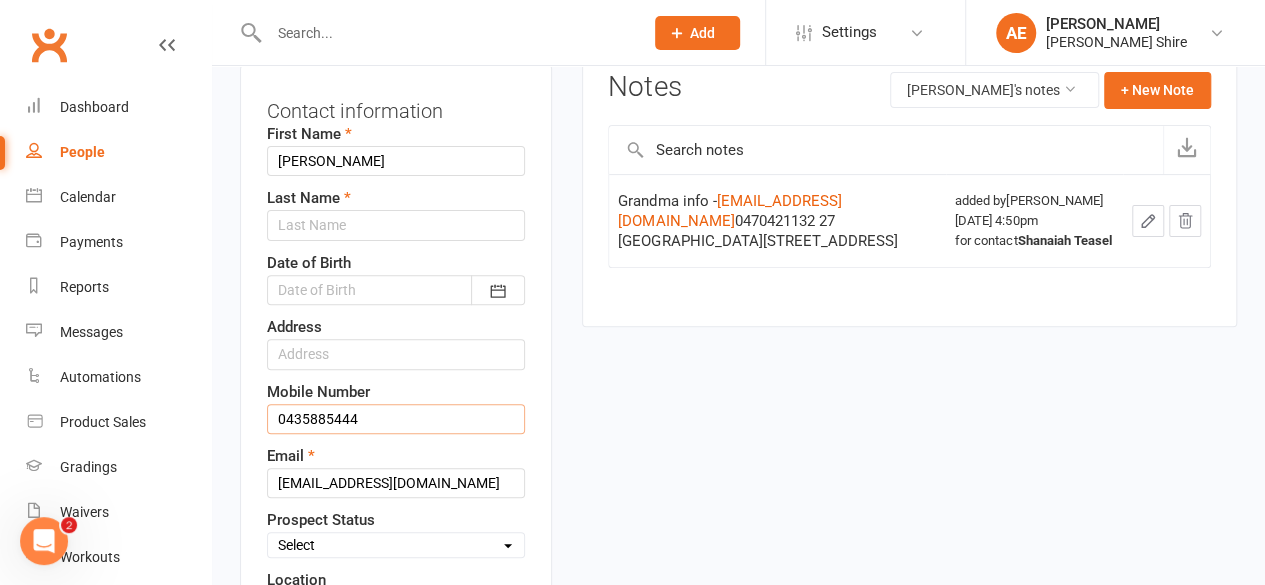 scroll, scrollTop: 234, scrollLeft: 0, axis: vertical 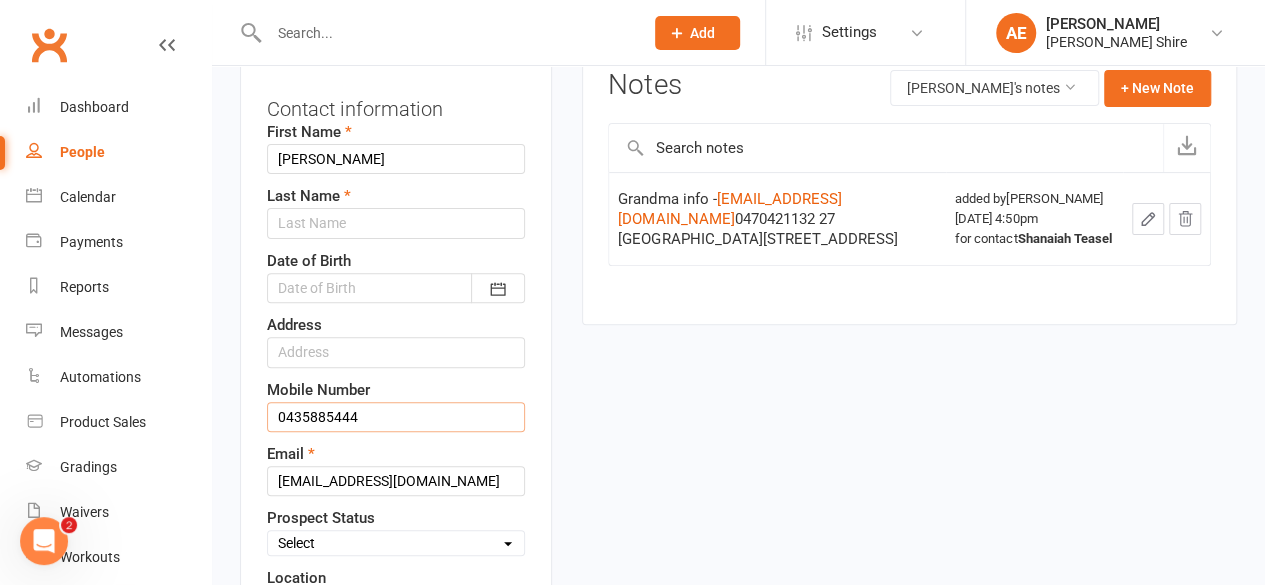 type on "0435885444" 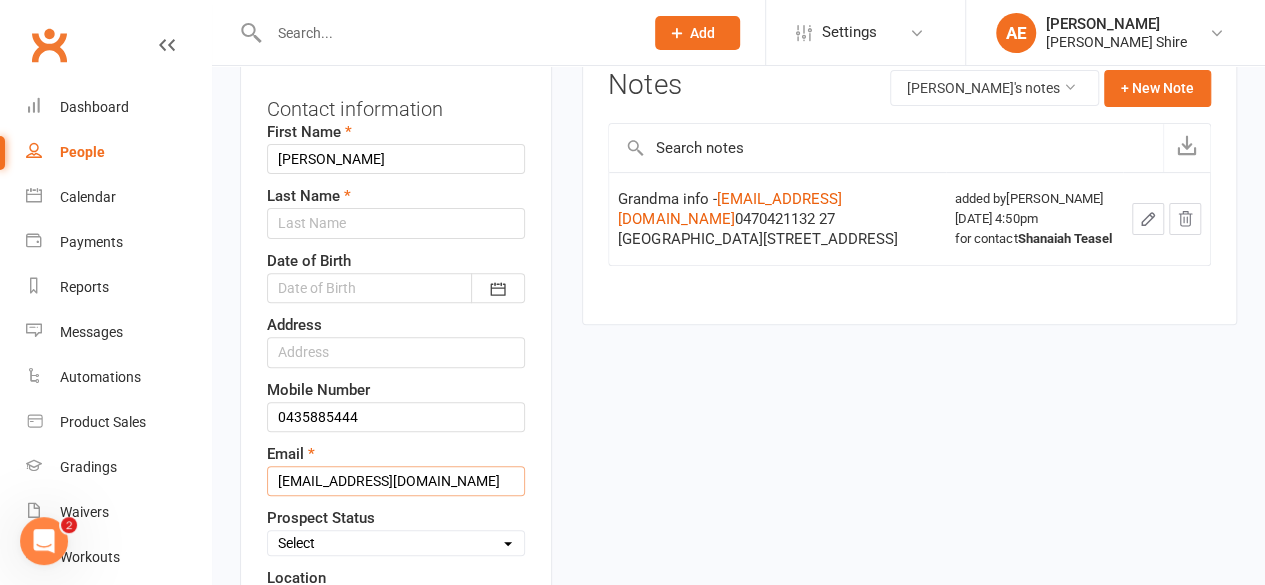 click on "[EMAIL_ADDRESS][DOMAIN_NAME]" at bounding box center [396, 481] 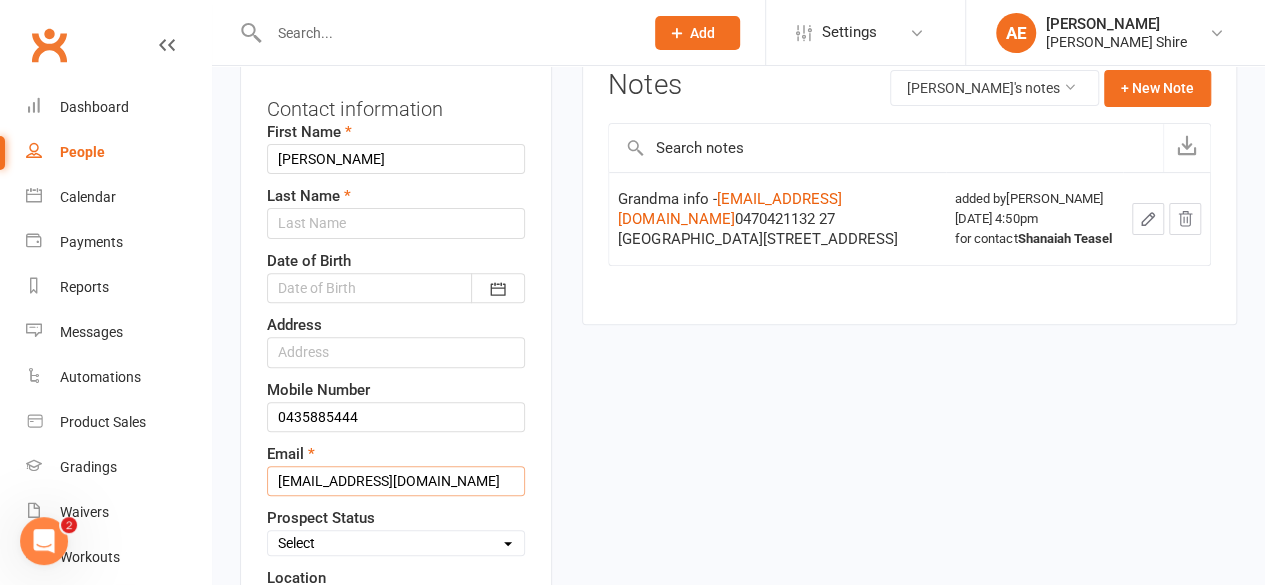 click on "[EMAIL_ADDRESS][DOMAIN_NAME]" at bounding box center (396, 481) 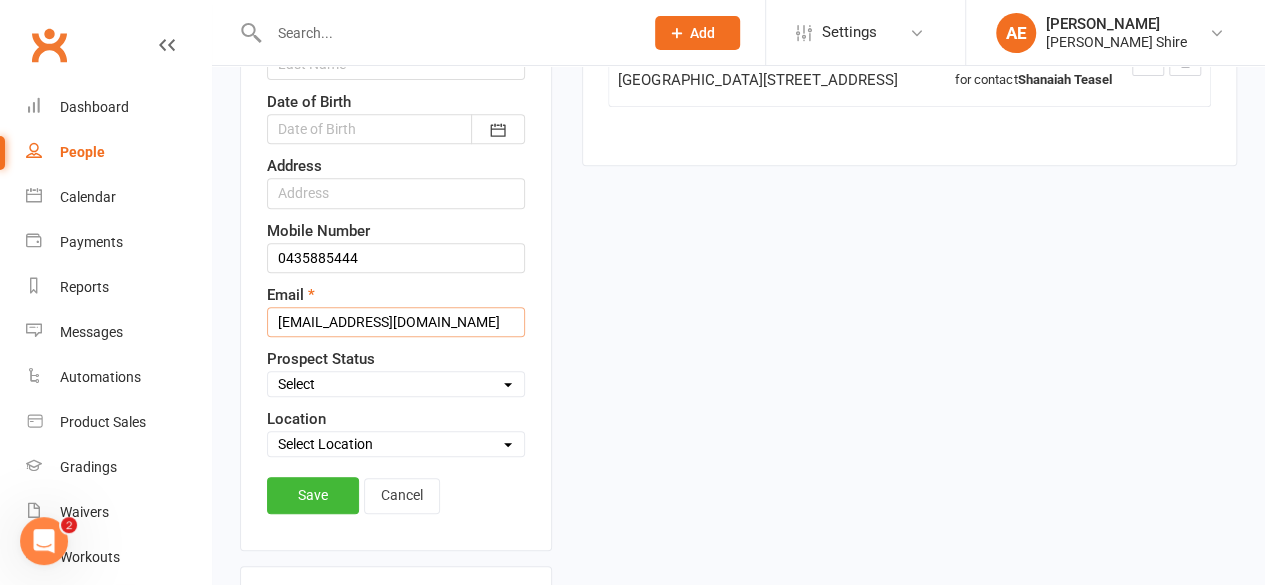 scroll, scrollTop: 396, scrollLeft: 0, axis: vertical 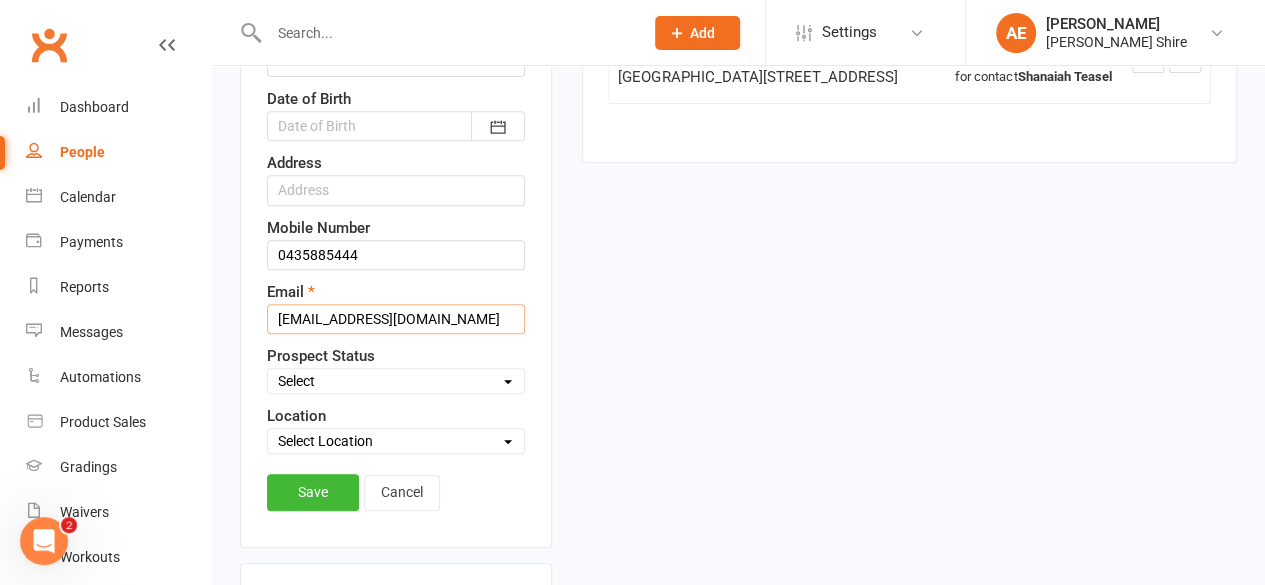 type on "[EMAIL_ADDRESS][DOMAIN_NAME]" 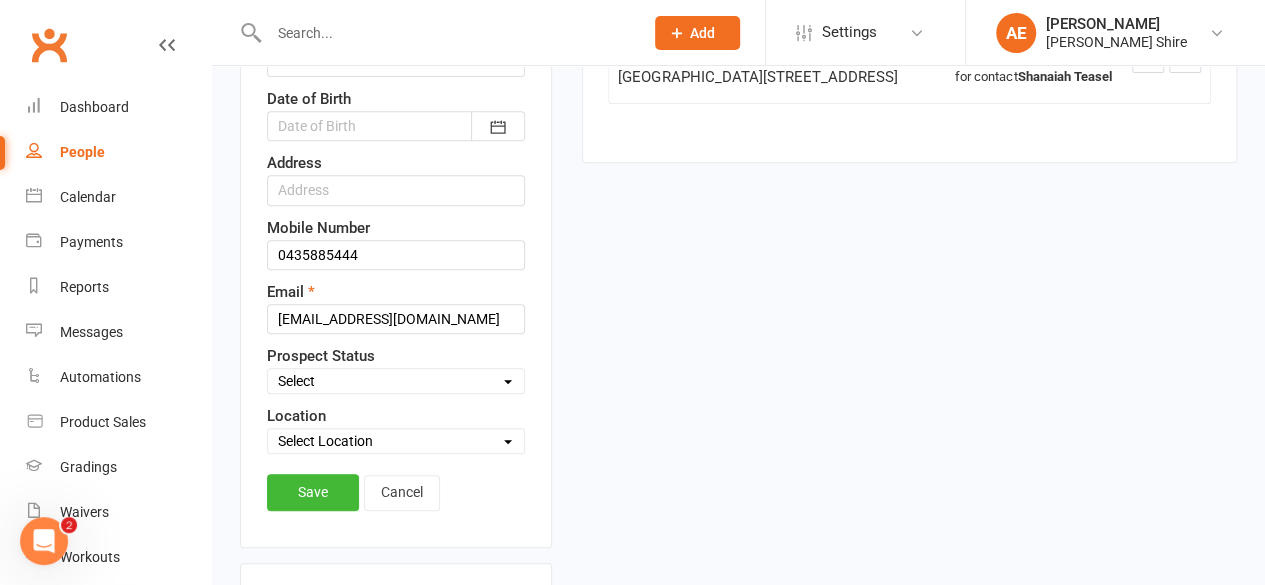 click on "Save" at bounding box center [313, 492] 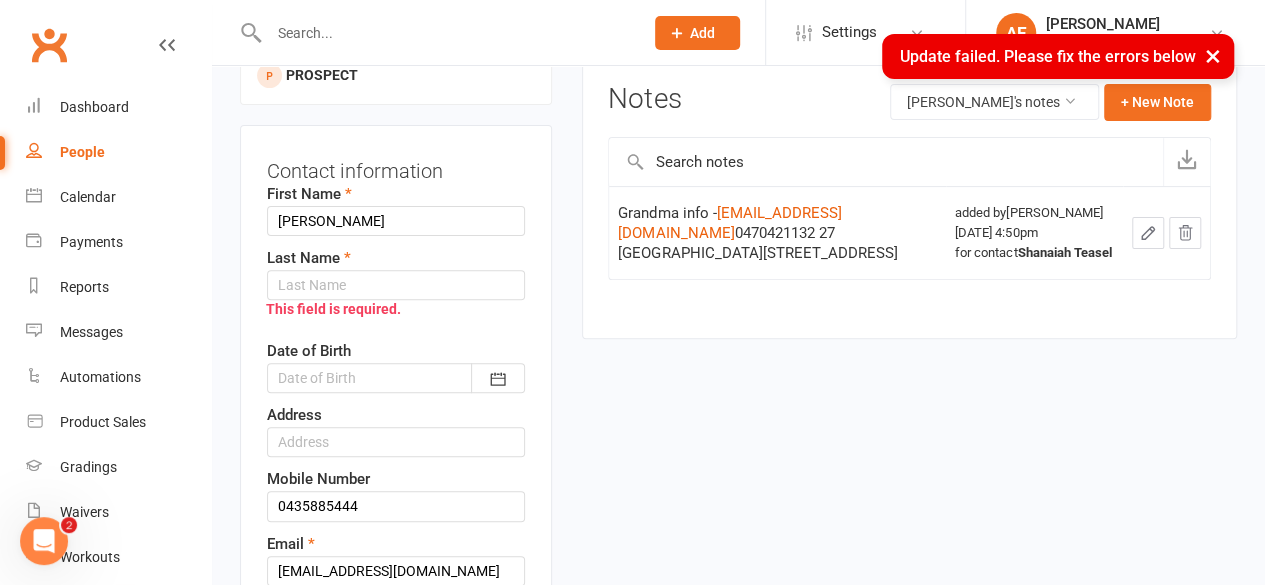 scroll, scrollTop: 212, scrollLeft: 0, axis: vertical 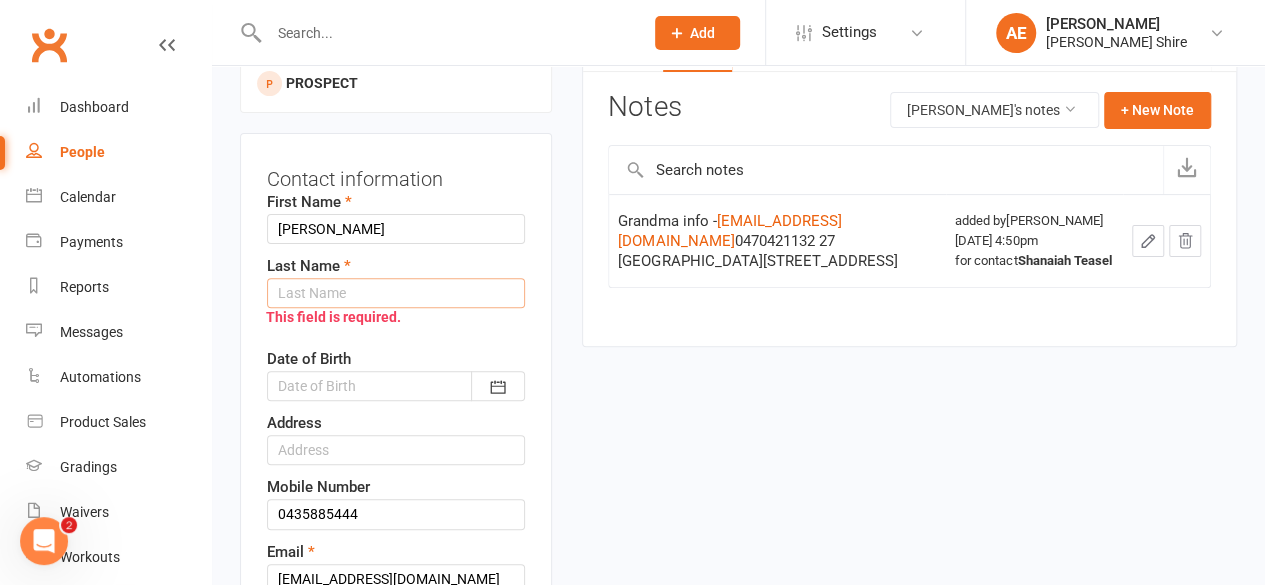 click at bounding box center [396, 293] 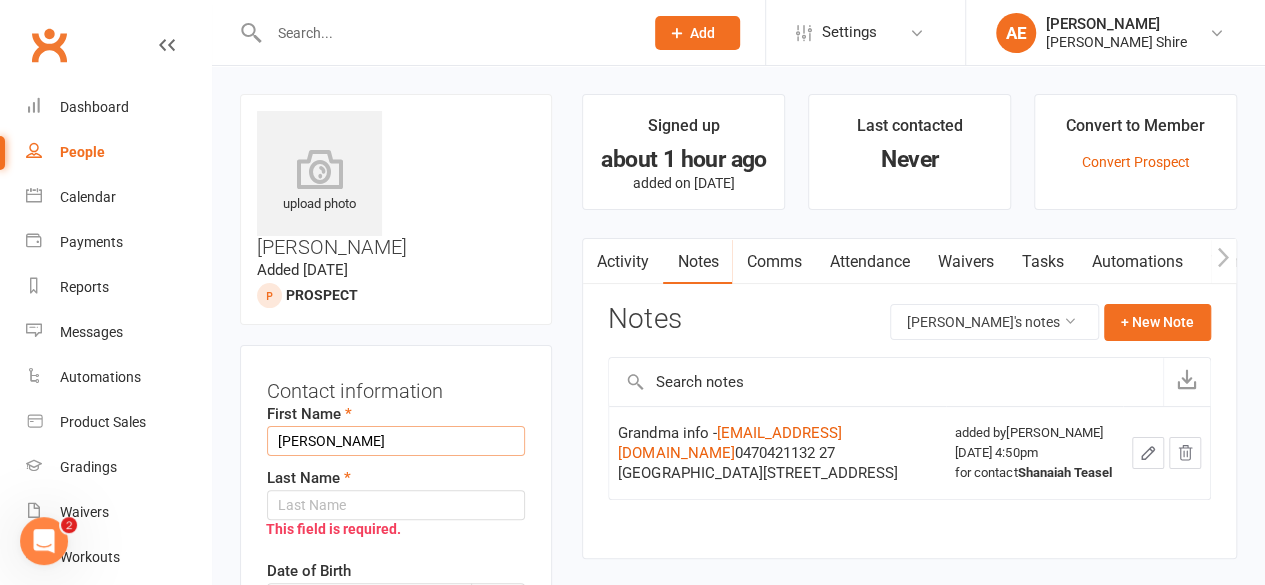 click on "[PERSON_NAME]" at bounding box center [396, 441] 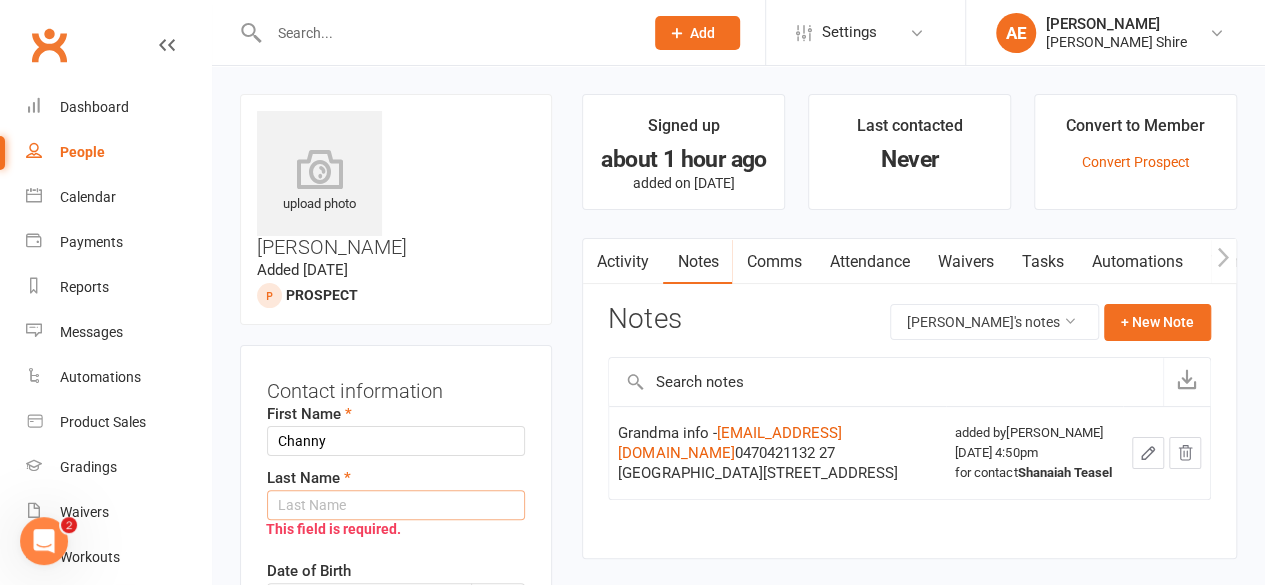 click at bounding box center [396, 505] 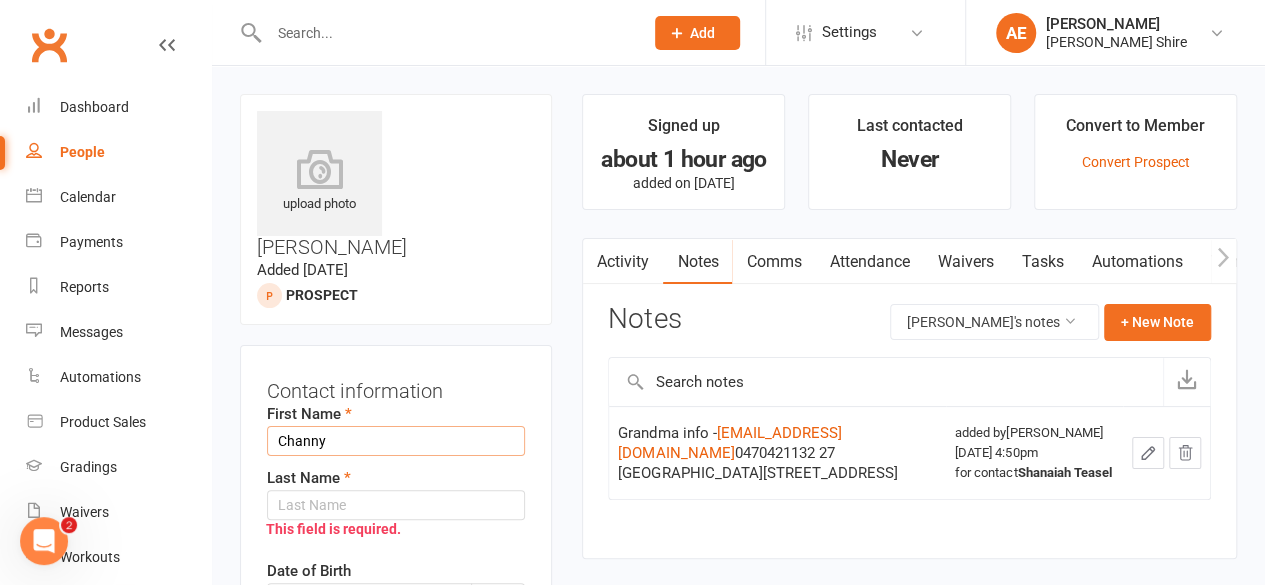 click on "Channy" at bounding box center (396, 441) 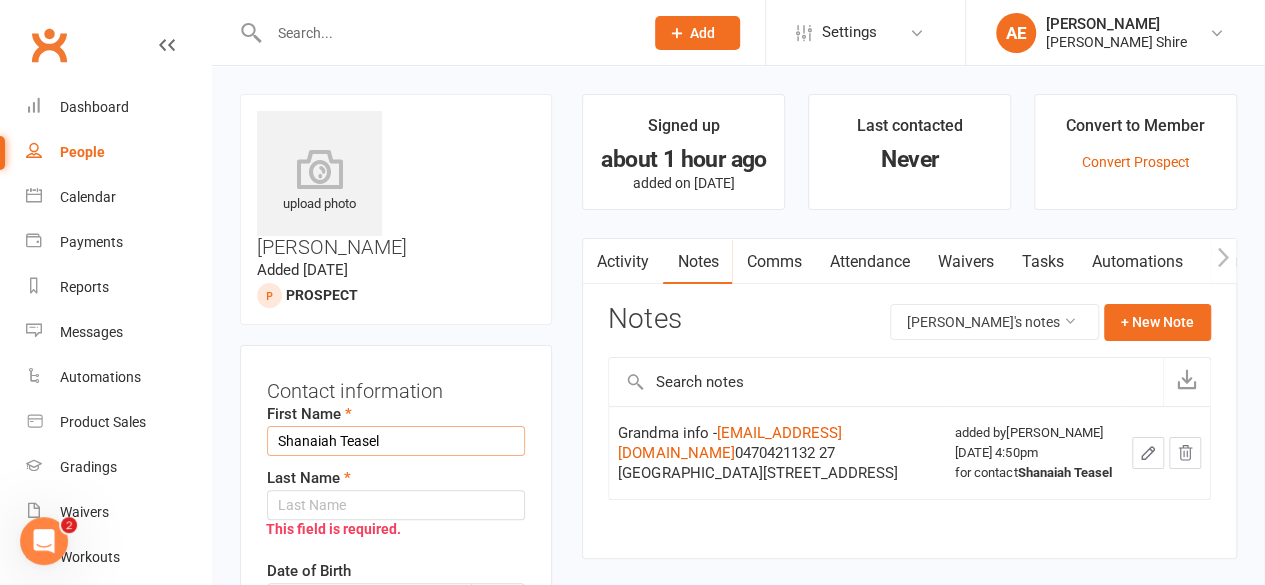 click on "Shanaiah Teasel" at bounding box center [396, 441] 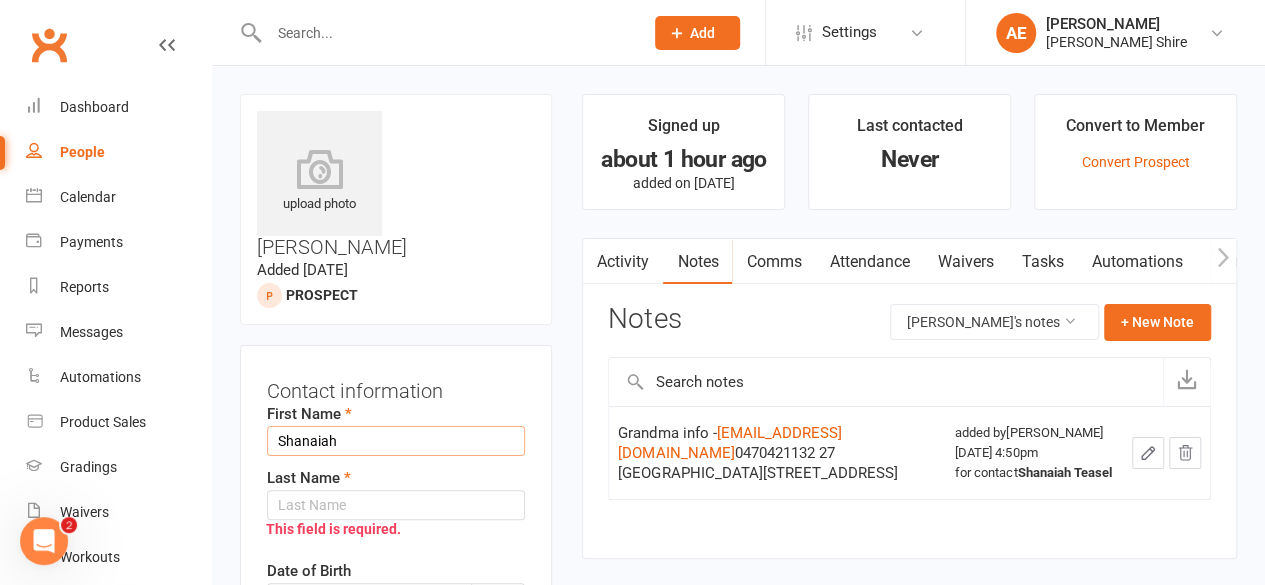 type on "Shanaiah" 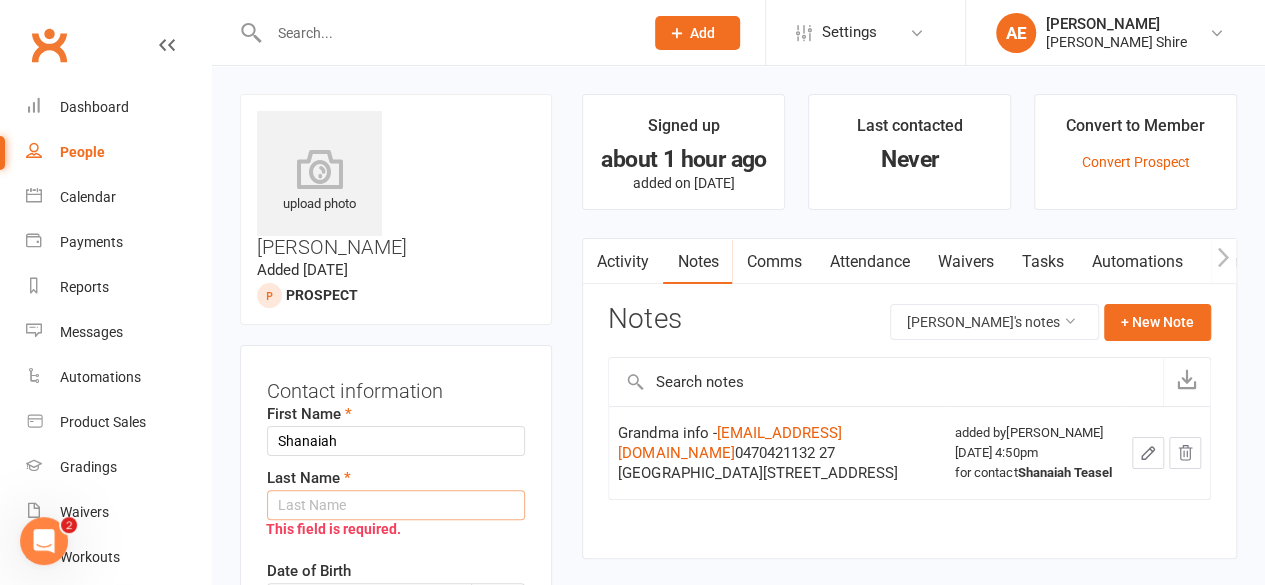 click at bounding box center (396, 505) 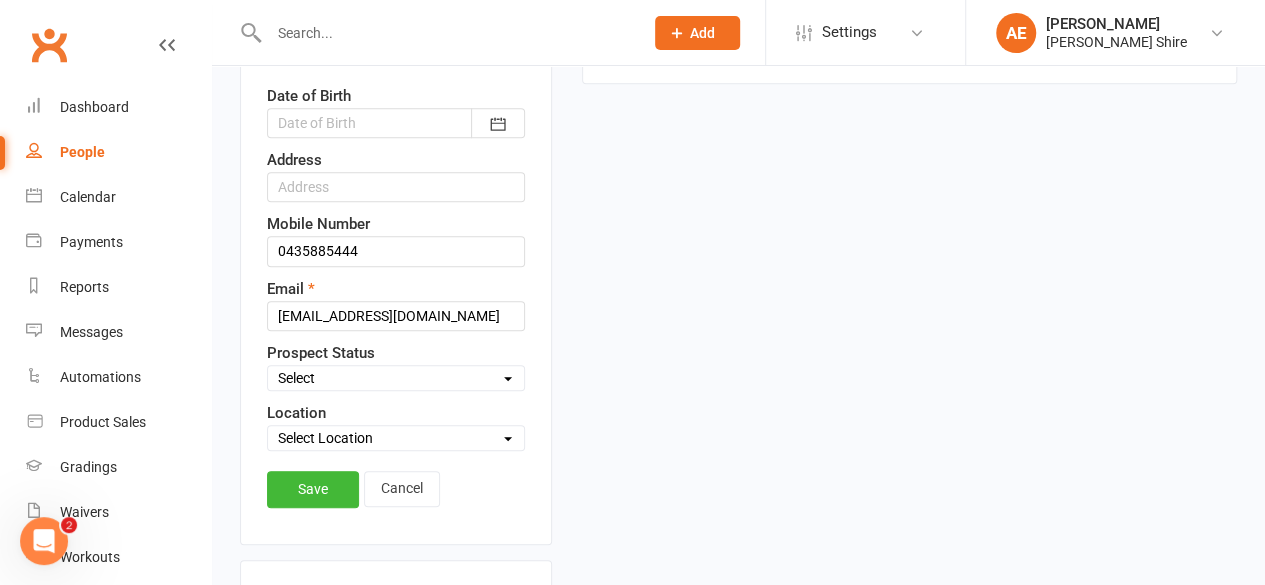 scroll, scrollTop: 476, scrollLeft: 0, axis: vertical 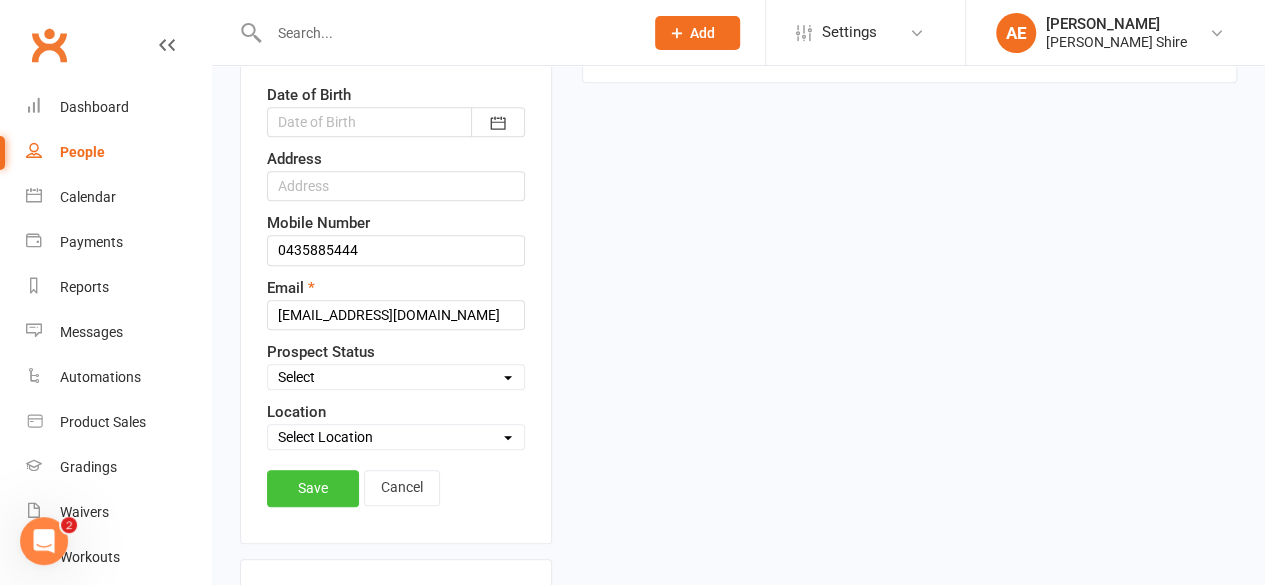 type on "Teasel" 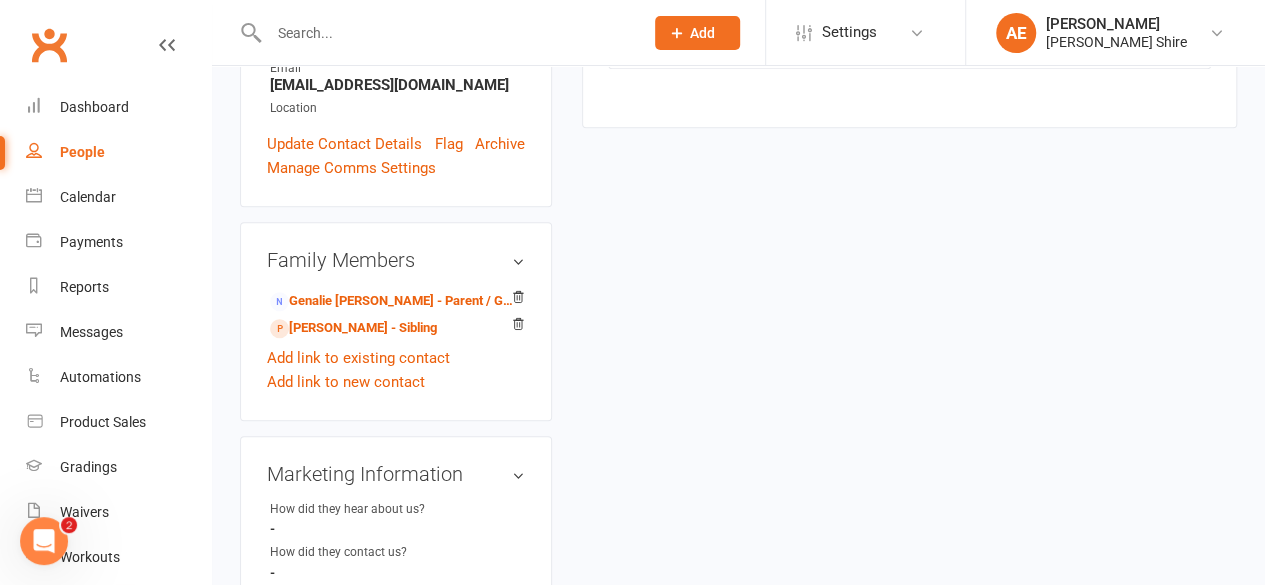 scroll, scrollTop: 0, scrollLeft: 0, axis: both 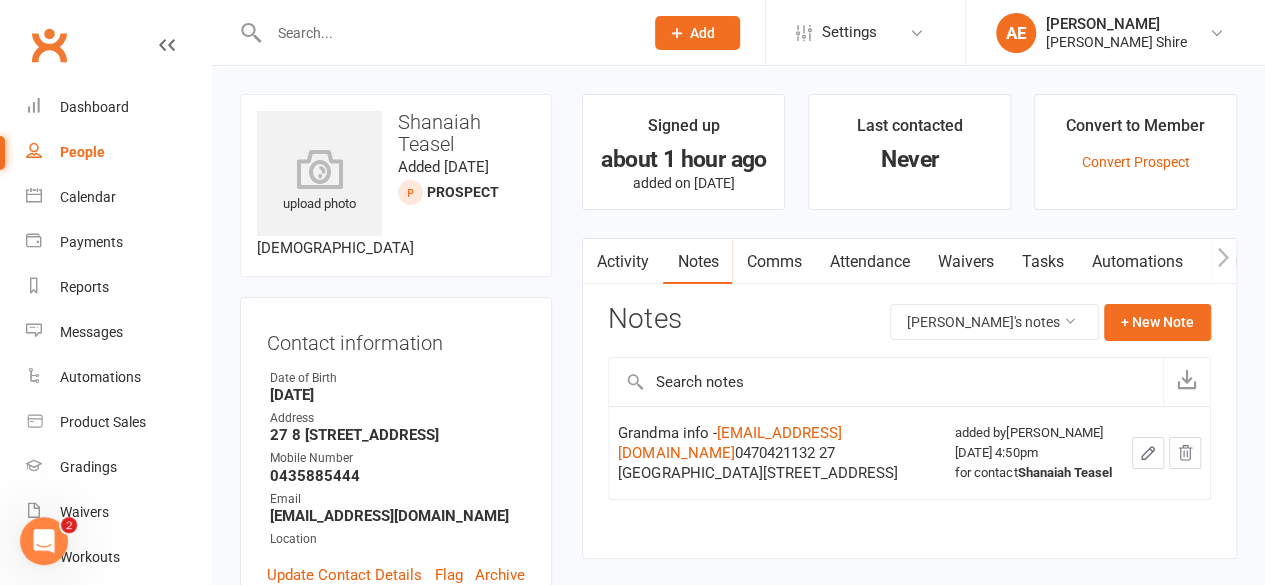 click at bounding box center [434, 32] 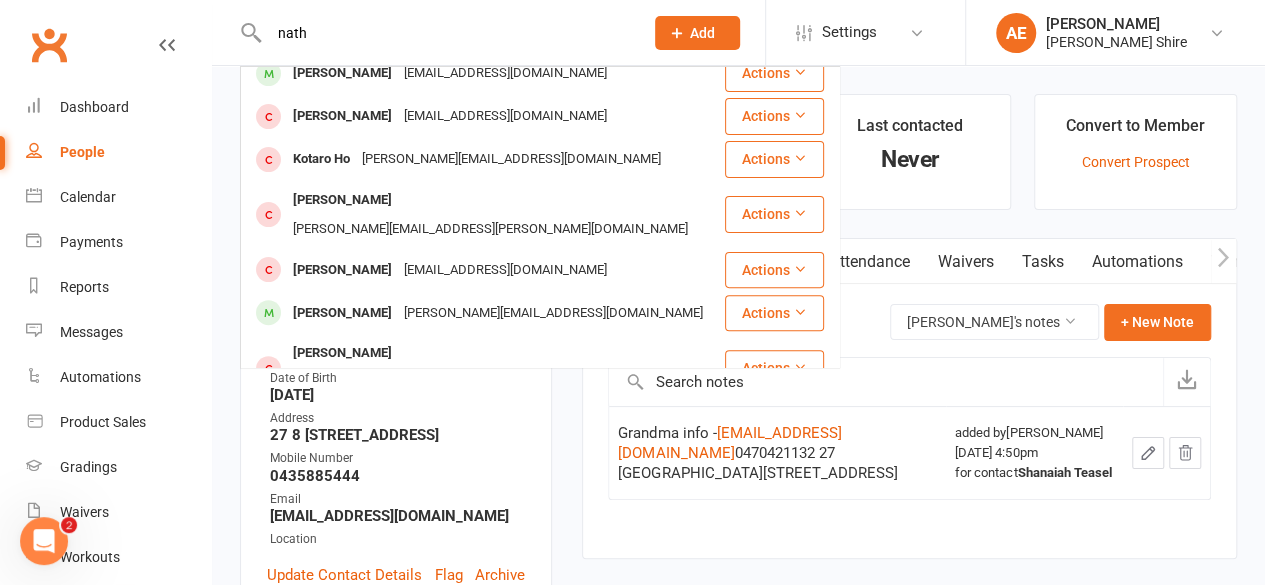 scroll, scrollTop: 256, scrollLeft: 0, axis: vertical 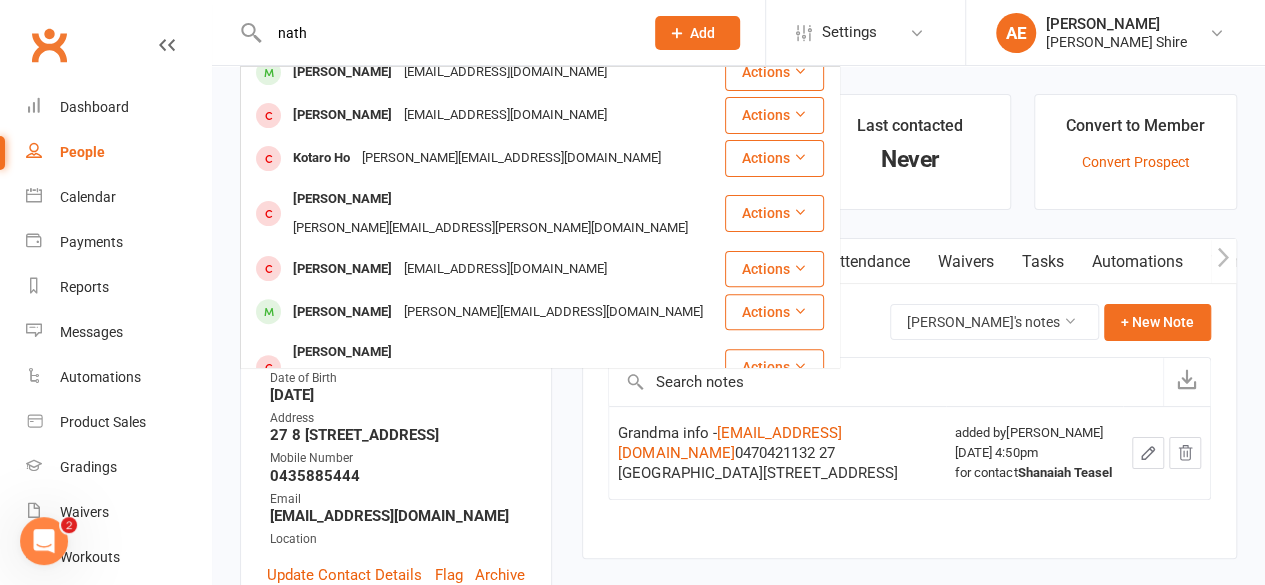 type on "nath" 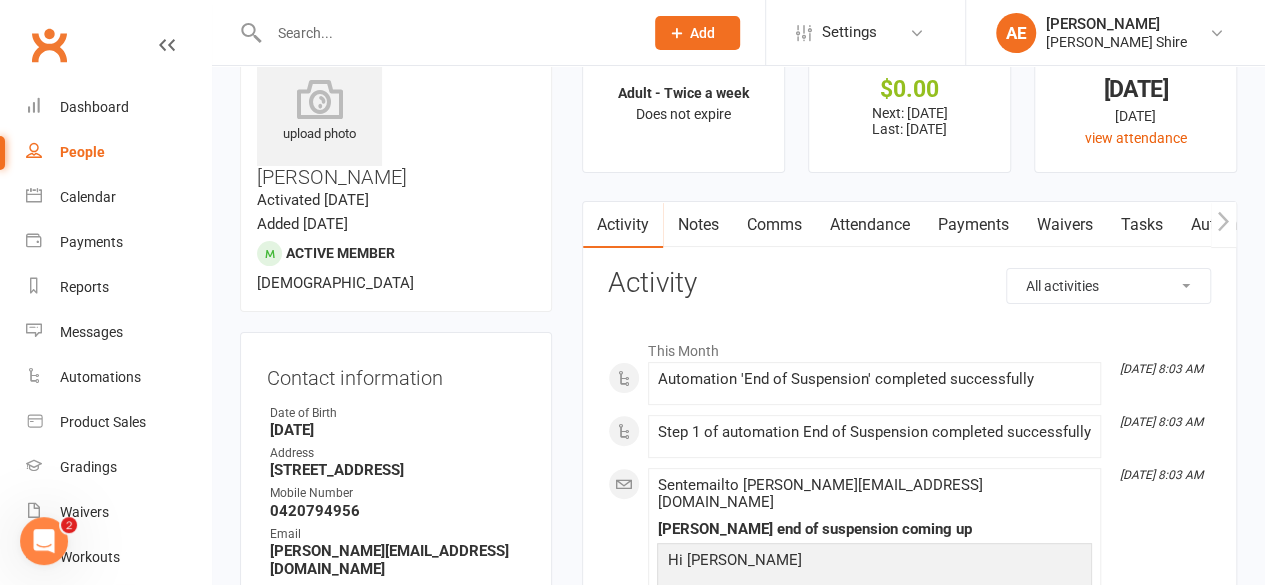 scroll, scrollTop: 69, scrollLeft: 0, axis: vertical 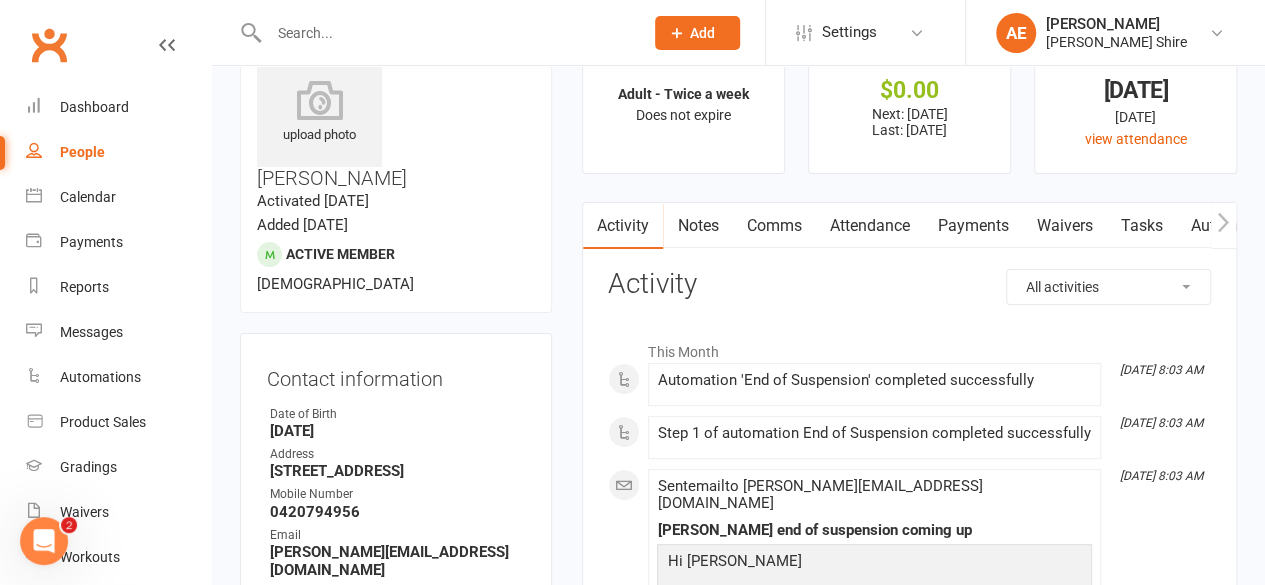 click on "Payments" at bounding box center (972, 226) 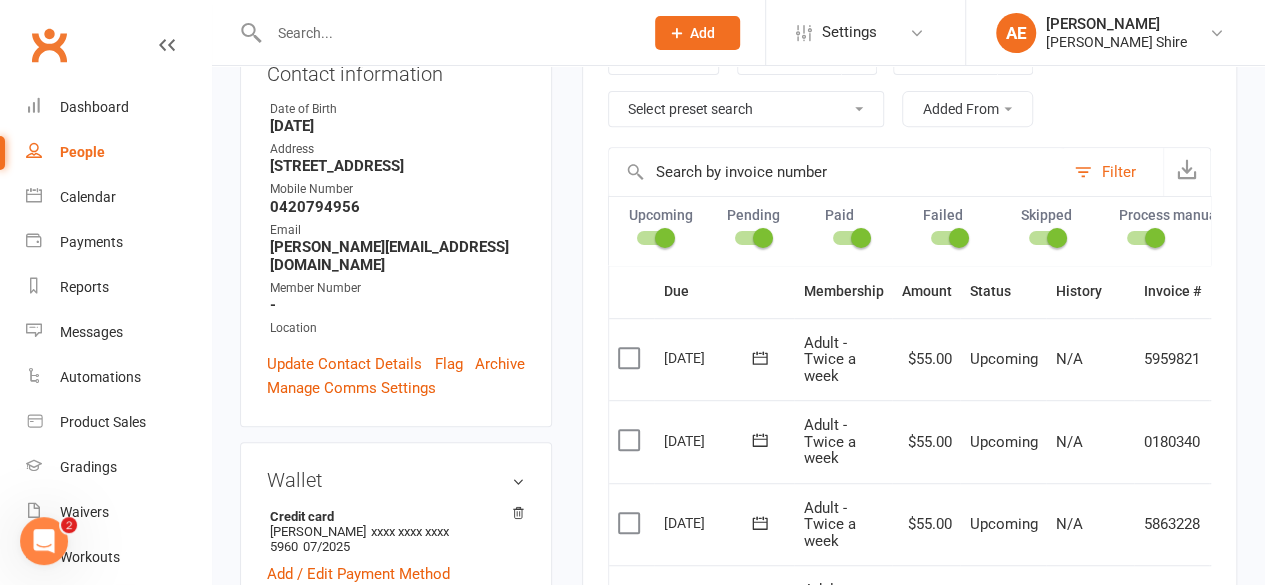 scroll, scrollTop: 0, scrollLeft: 0, axis: both 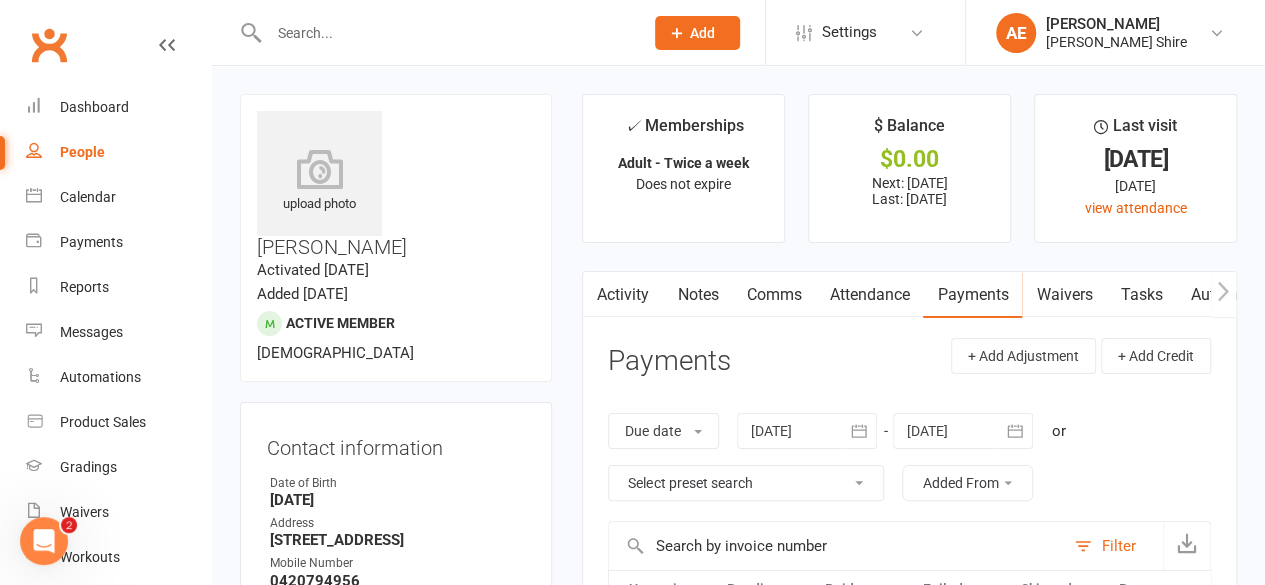 click at bounding box center [446, 33] 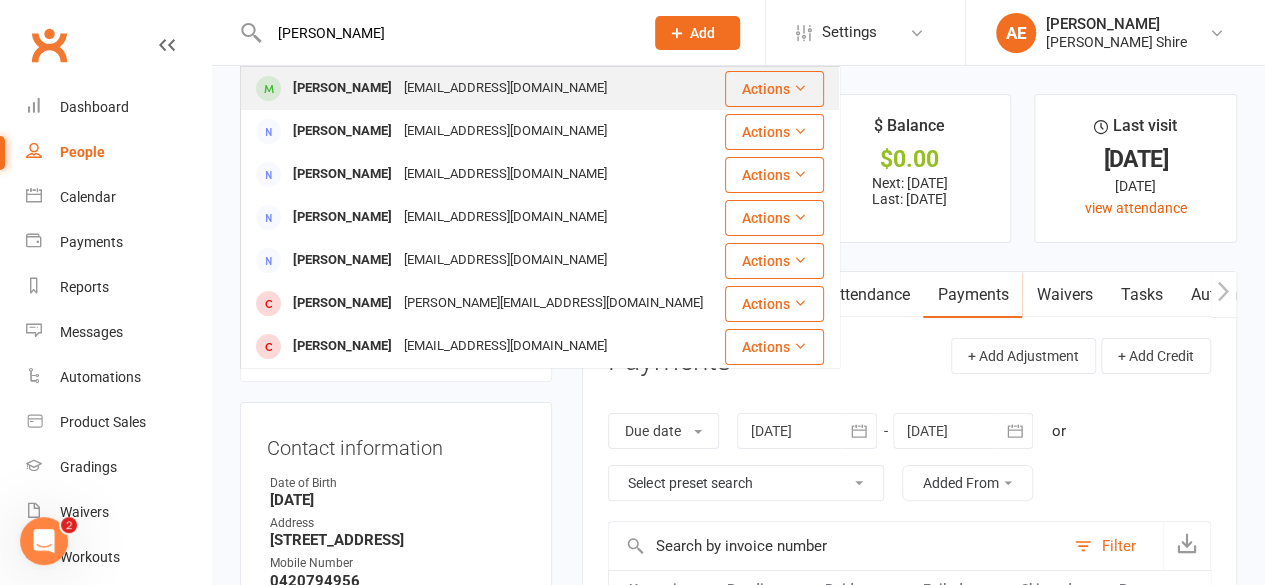 type on "[PERSON_NAME]" 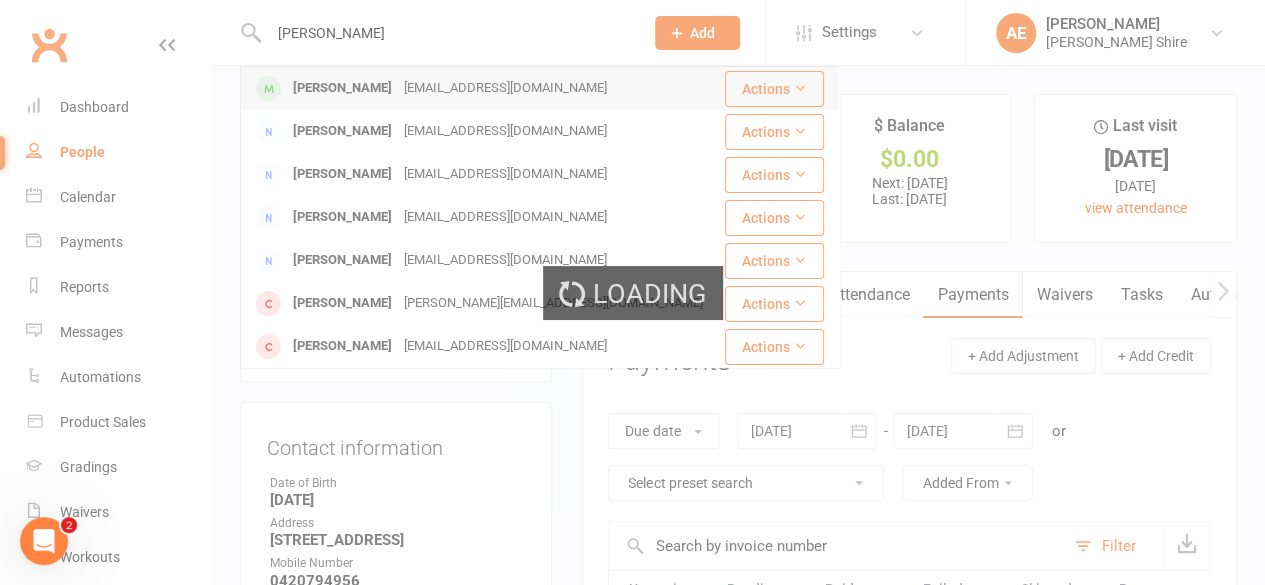 type 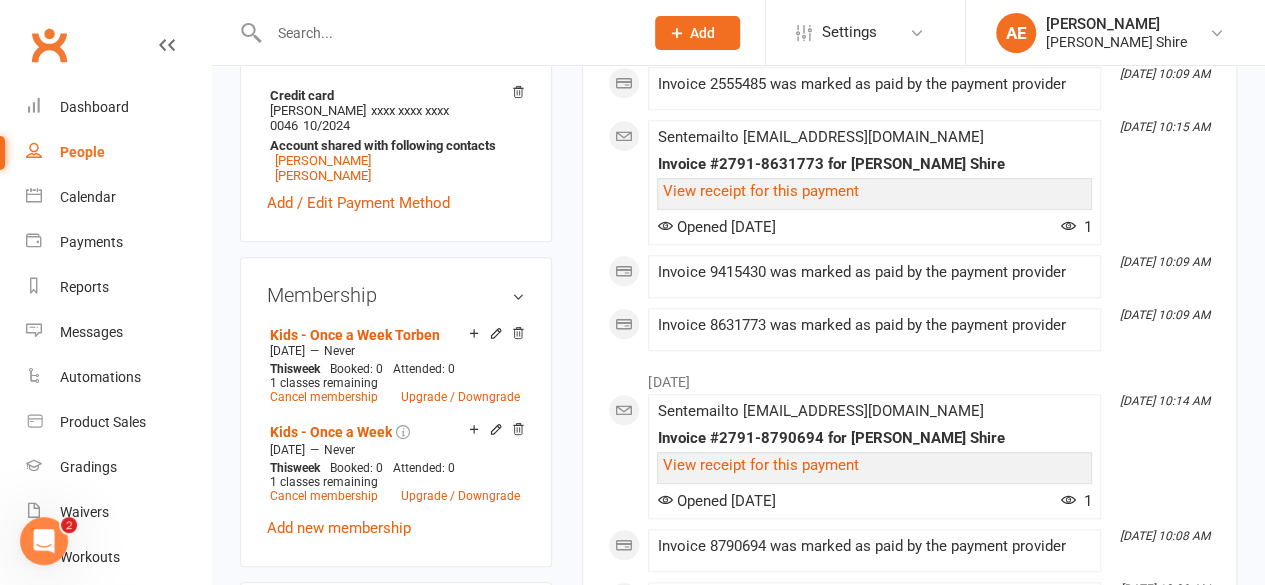 scroll, scrollTop: 778, scrollLeft: 0, axis: vertical 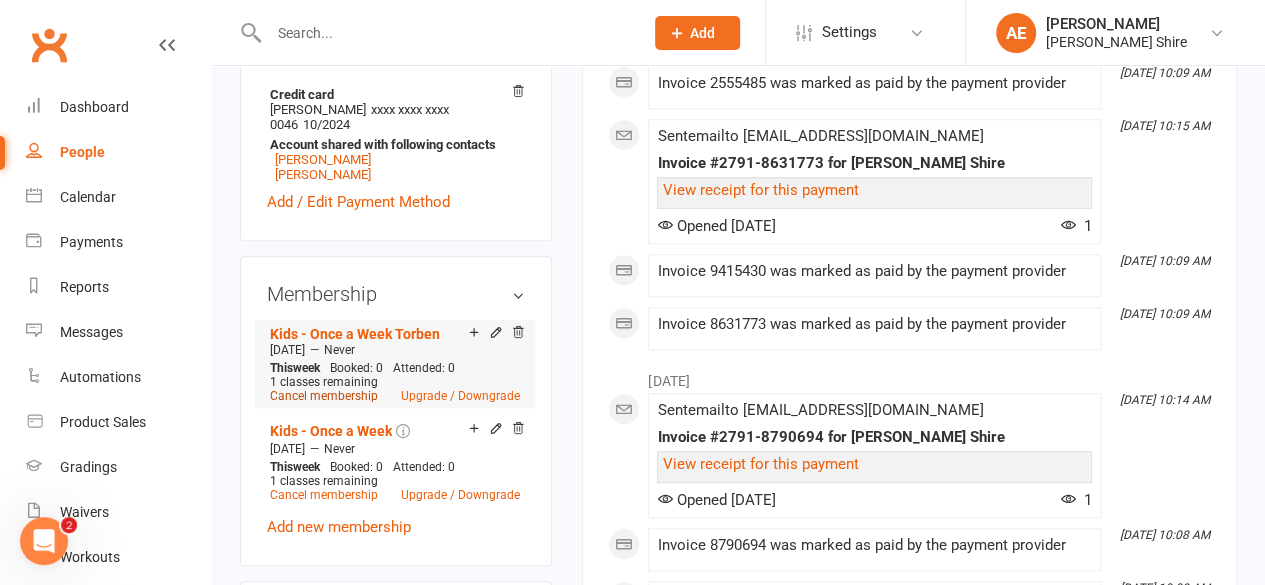 click on "Cancel membership" at bounding box center [324, 396] 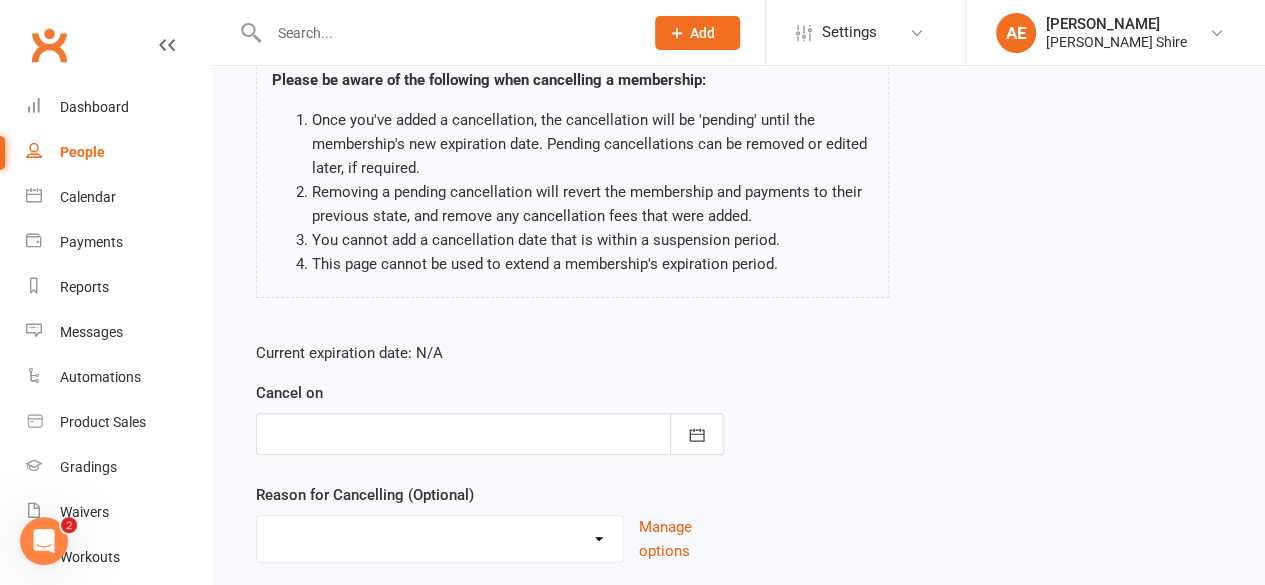 scroll, scrollTop: 300, scrollLeft: 0, axis: vertical 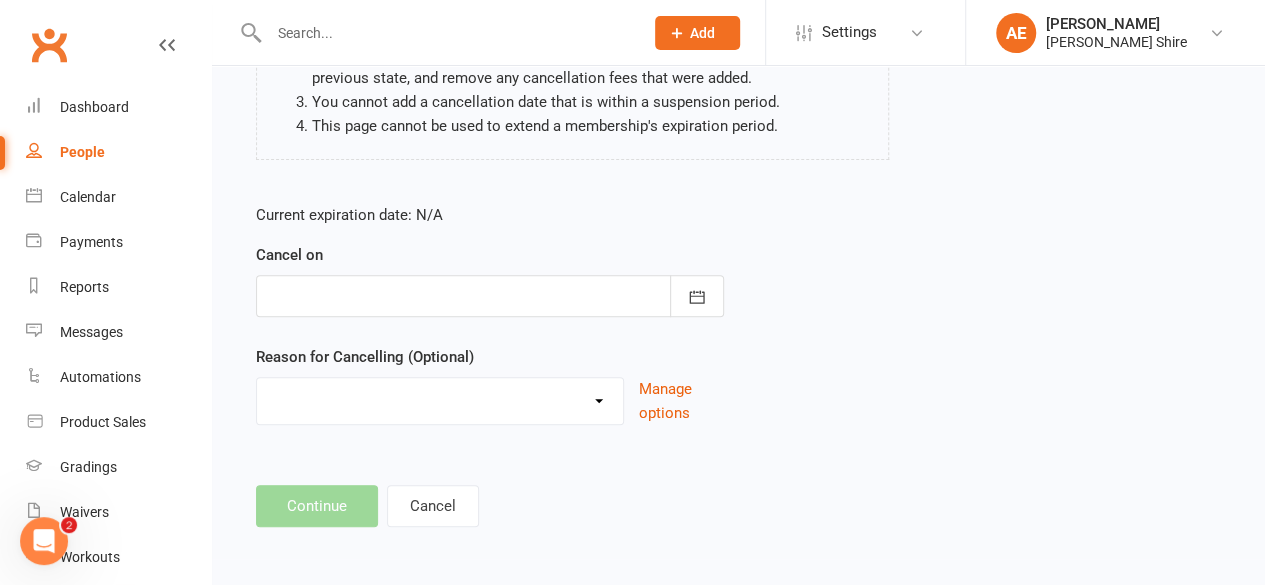 click at bounding box center (490, 296) 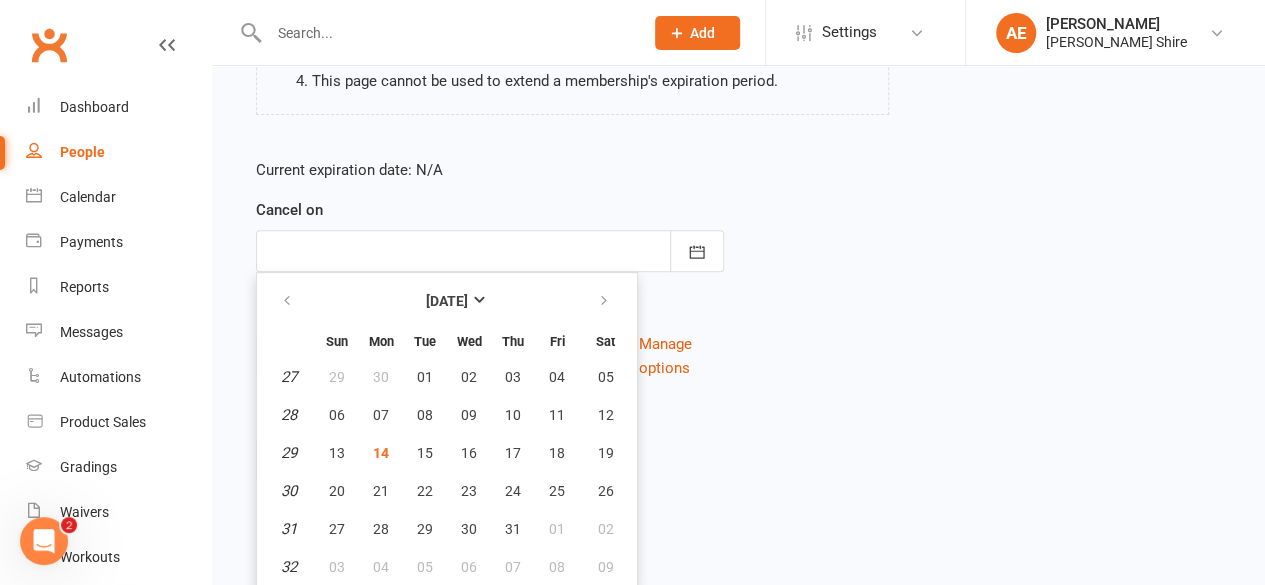 click on "Current expiration date: N/A Cancel on
[DATE]
Sun Mon Tue Wed Thu Fri Sat
27
29
30
01
02
03
04
05
28
06
07
08
09
10
11
12
29
13
14
15
16
17
18
19
30
20
21
22
23
24
25
26
31
27
28
29
30
31
01
02
32" at bounding box center (738, 275) 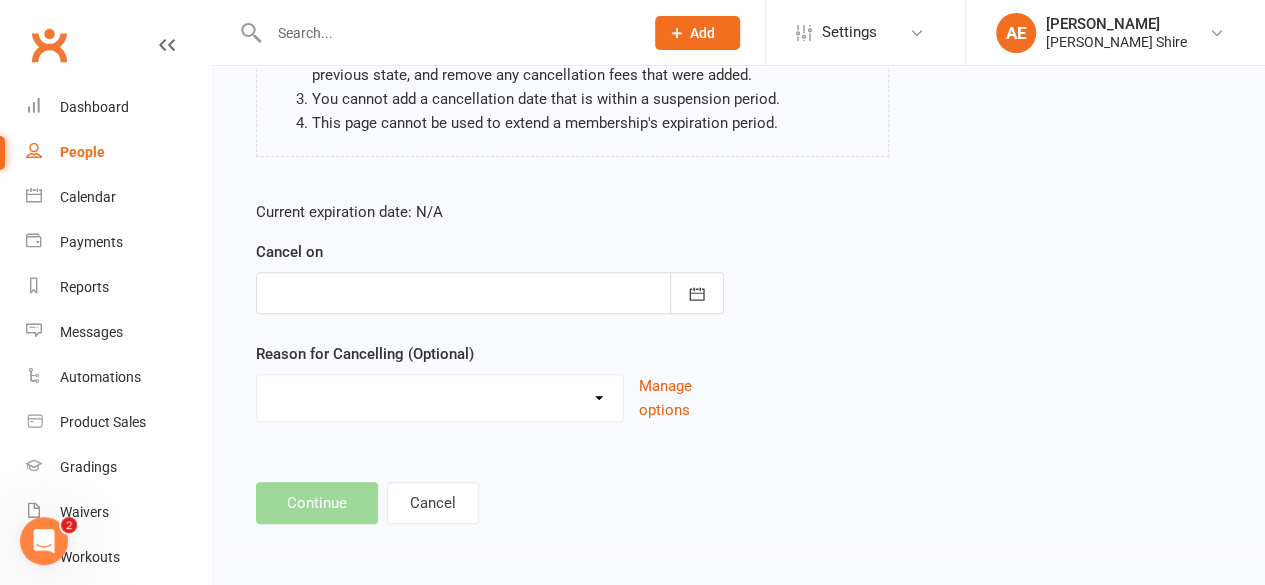 scroll, scrollTop: 300, scrollLeft: 0, axis: vertical 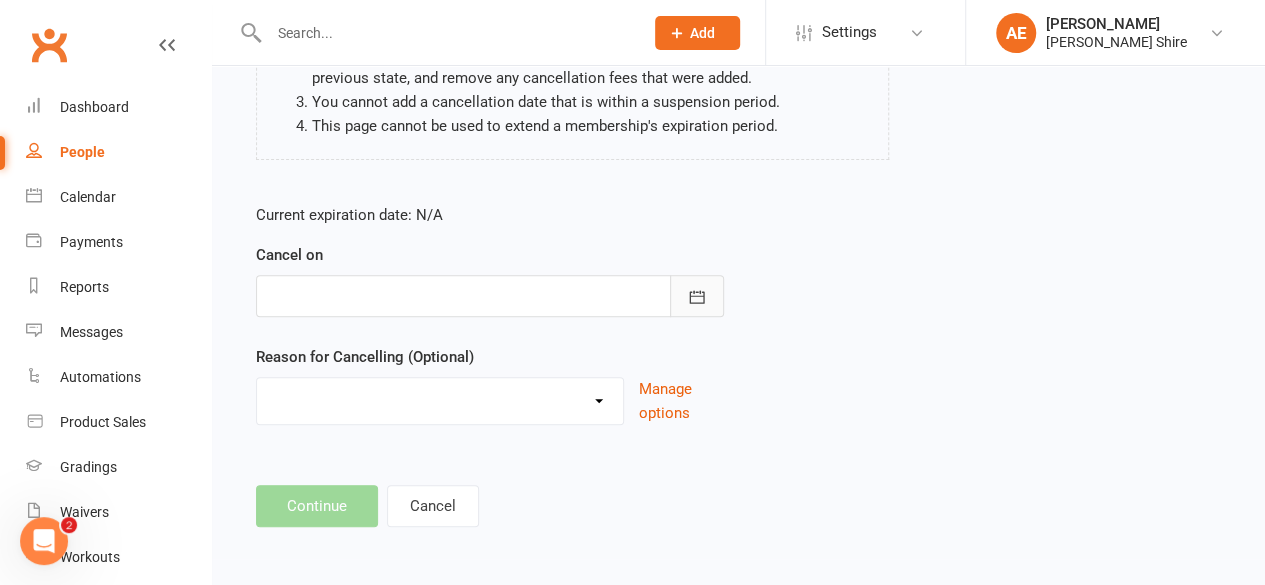 click at bounding box center [697, 296] 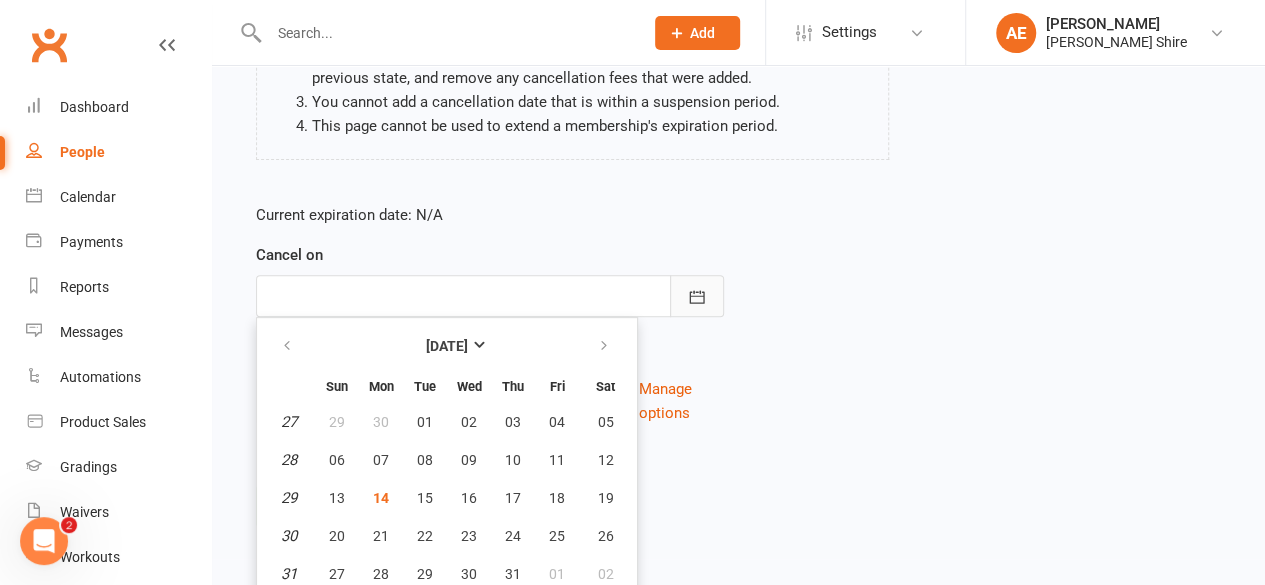 scroll, scrollTop: 345, scrollLeft: 0, axis: vertical 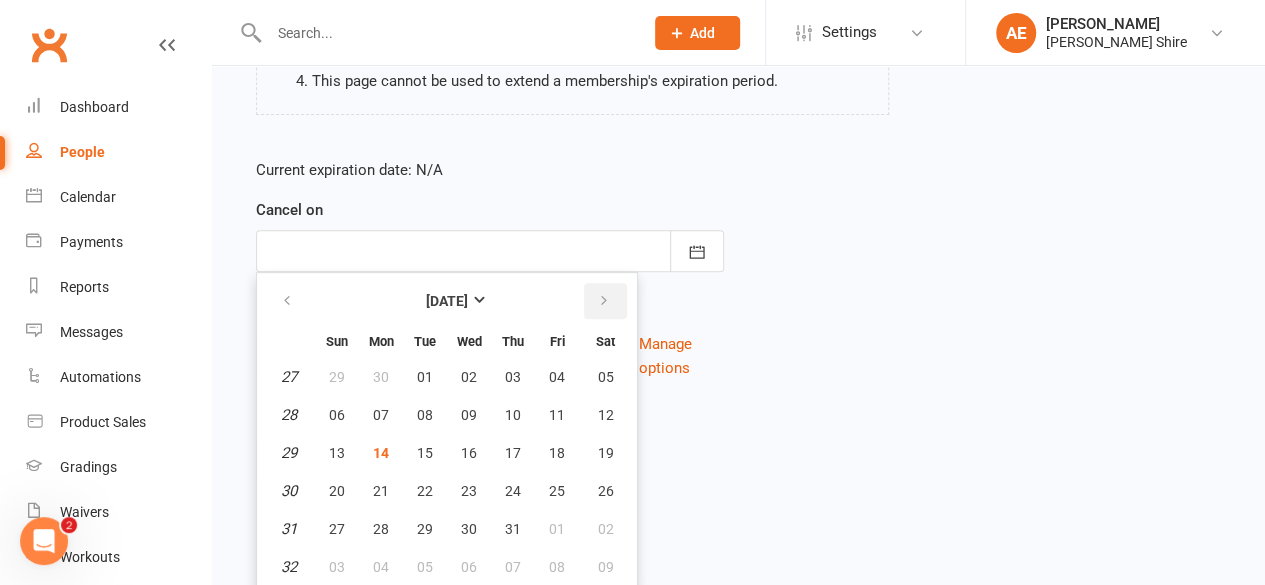 click at bounding box center (605, 301) 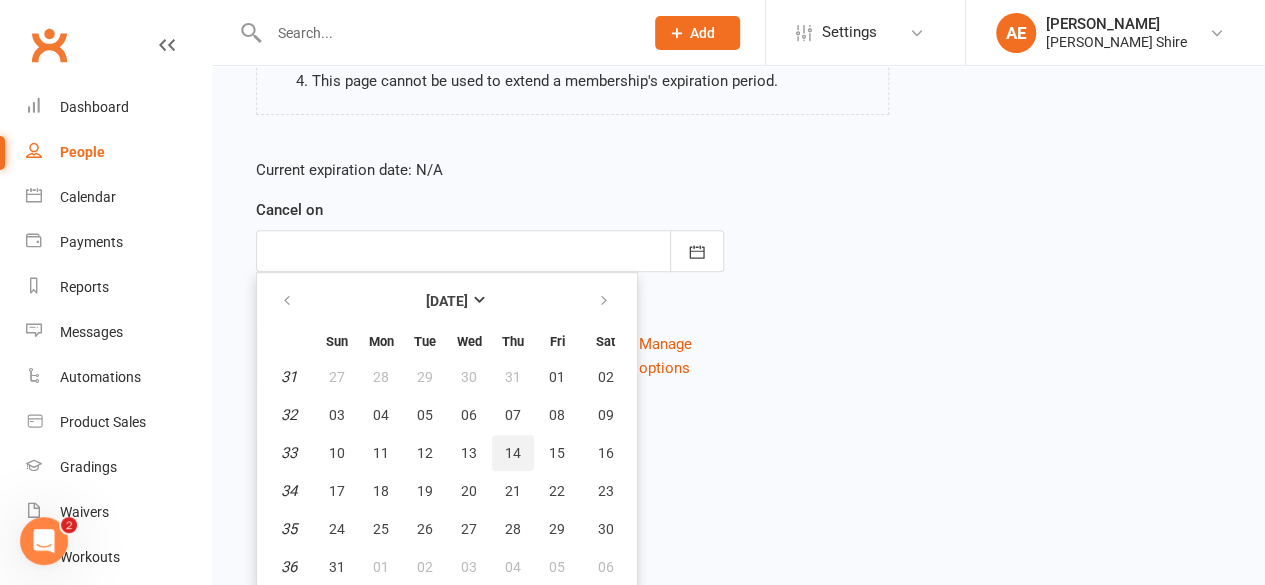 click on "14" at bounding box center (513, 453) 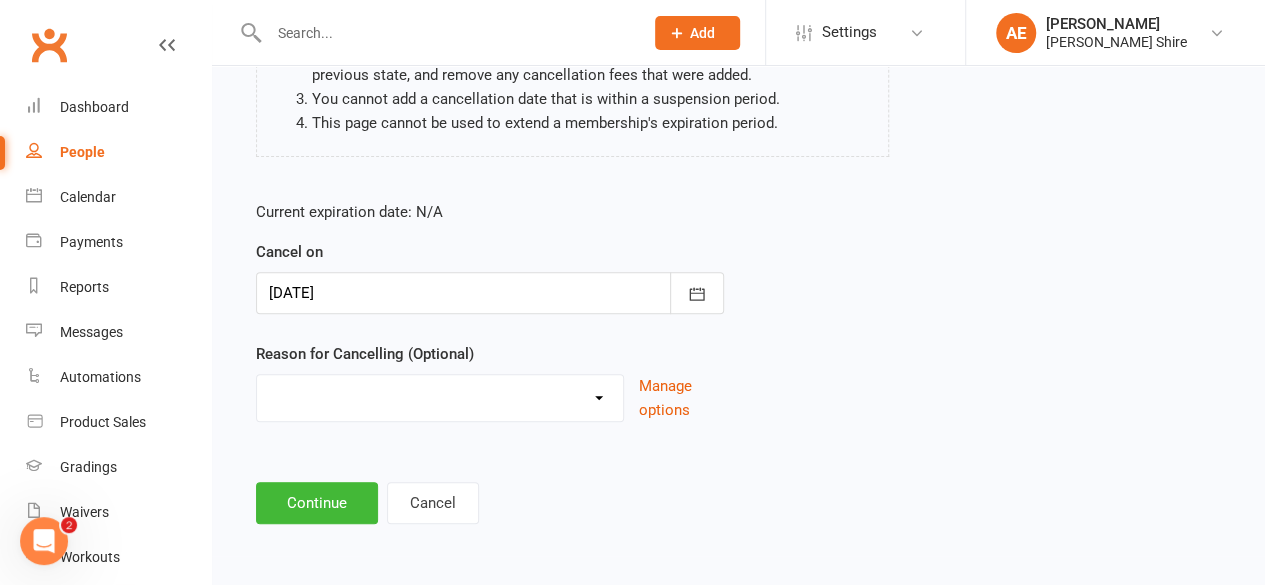 scroll, scrollTop: 300, scrollLeft: 0, axis: vertical 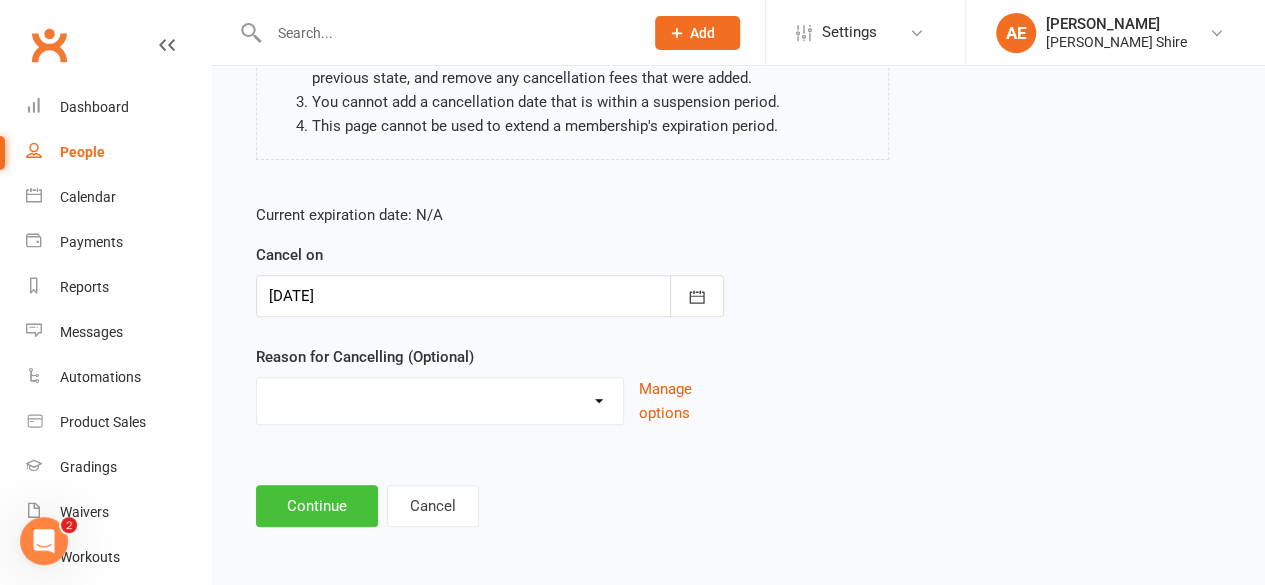 click on "Continue" at bounding box center [317, 506] 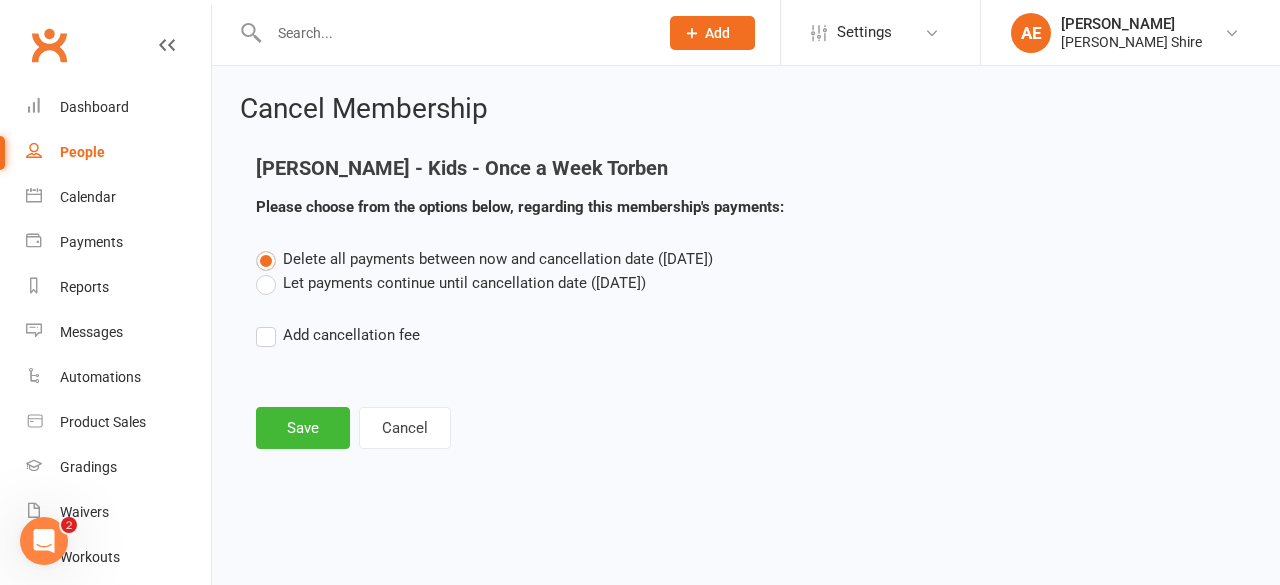 click on "Let payments continue until cancellation date ([DATE])" at bounding box center [451, 283] 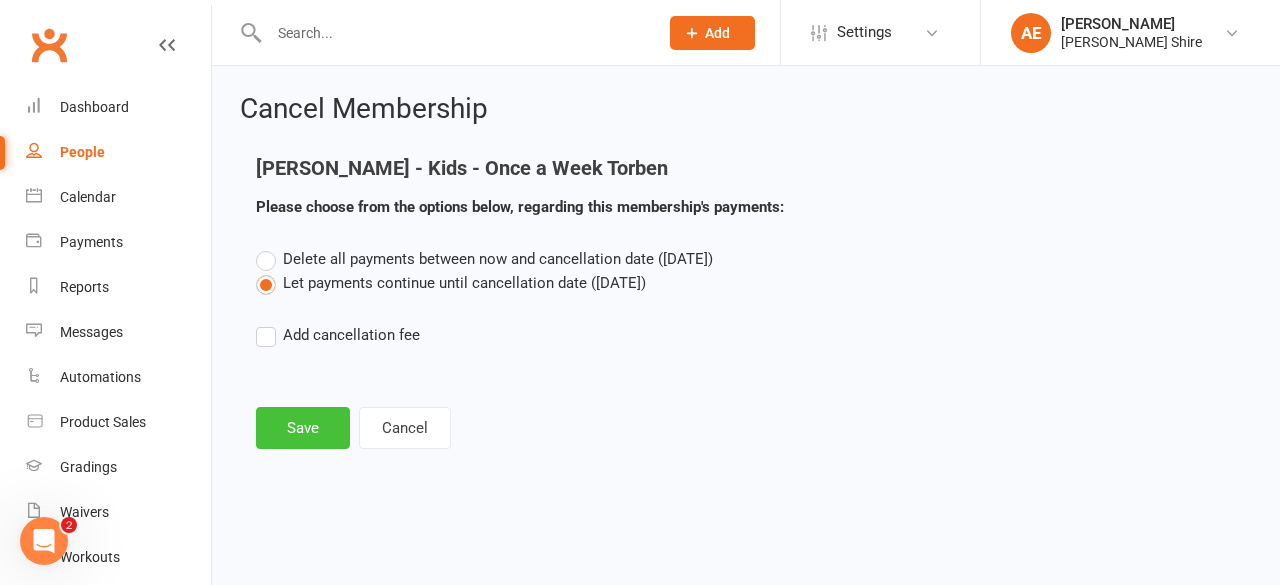 click on "Save" at bounding box center (303, 428) 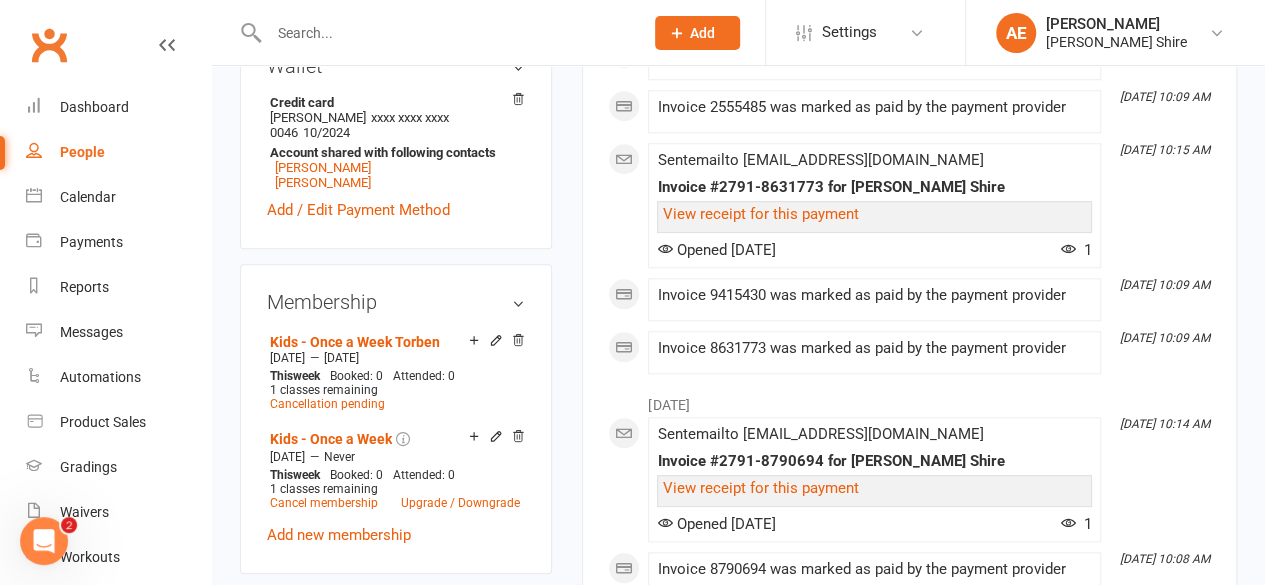 scroll, scrollTop: 825, scrollLeft: 0, axis: vertical 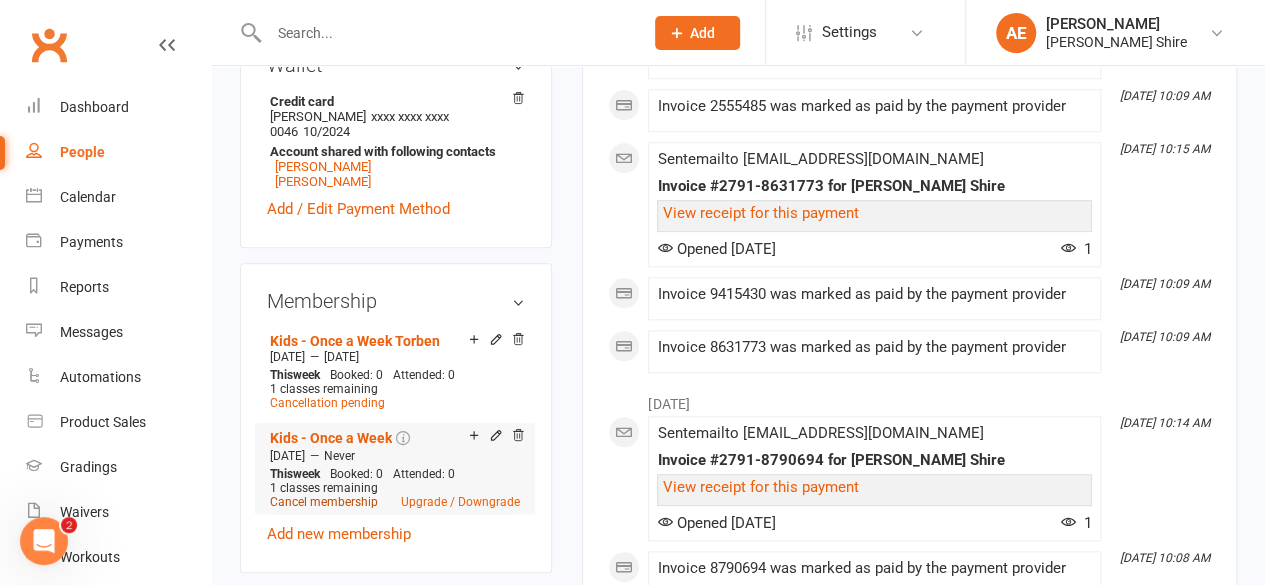 click on "Cancel membership" at bounding box center (324, 502) 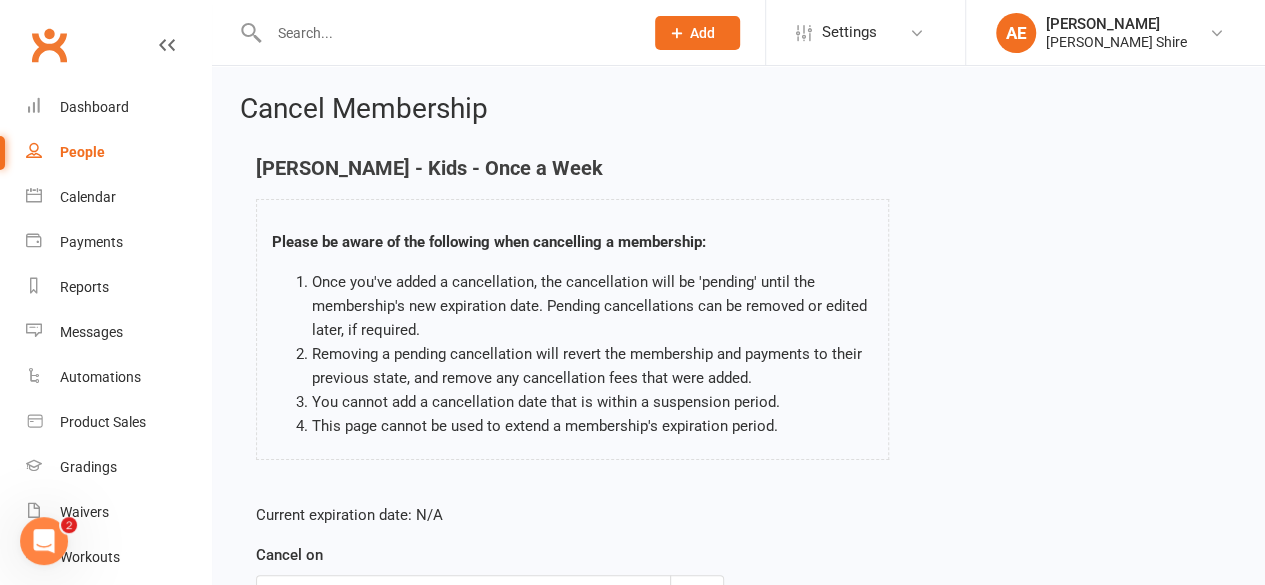 scroll, scrollTop: 300, scrollLeft: 0, axis: vertical 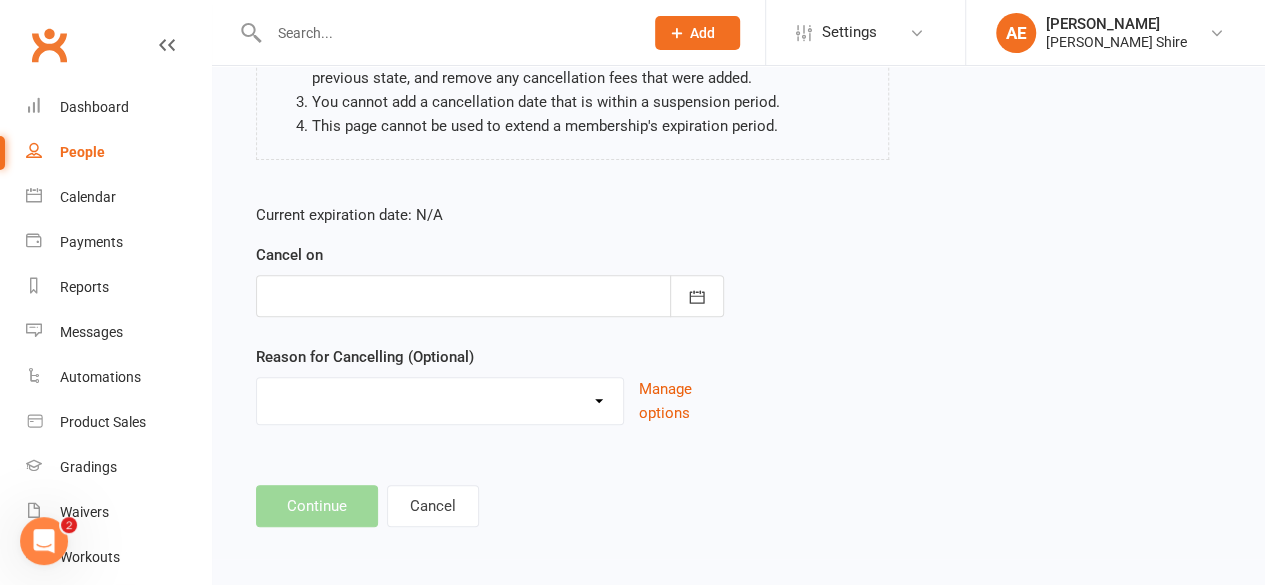 click at bounding box center (490, 296) 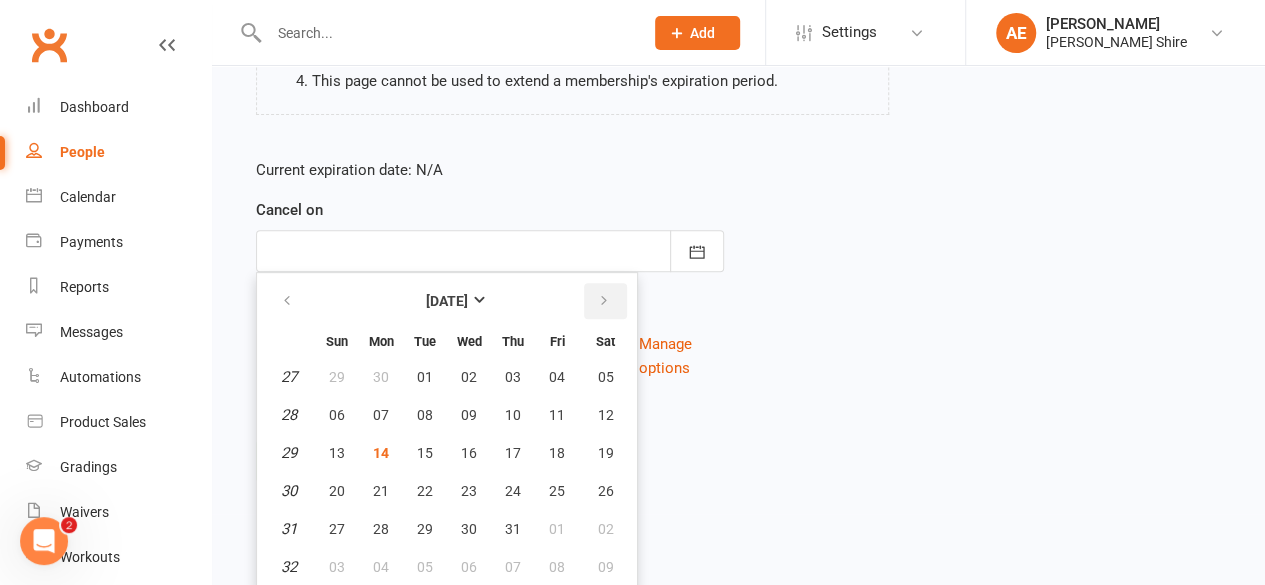 click at bounding box center (605, 301) 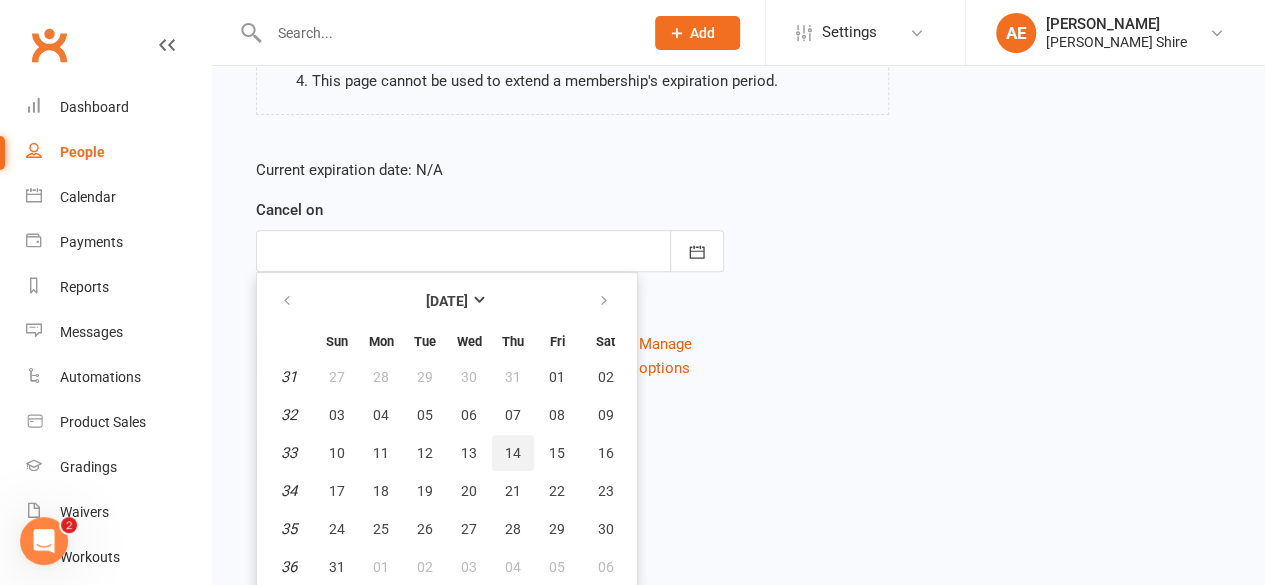 click on "14" at bounding box center (513, 453) 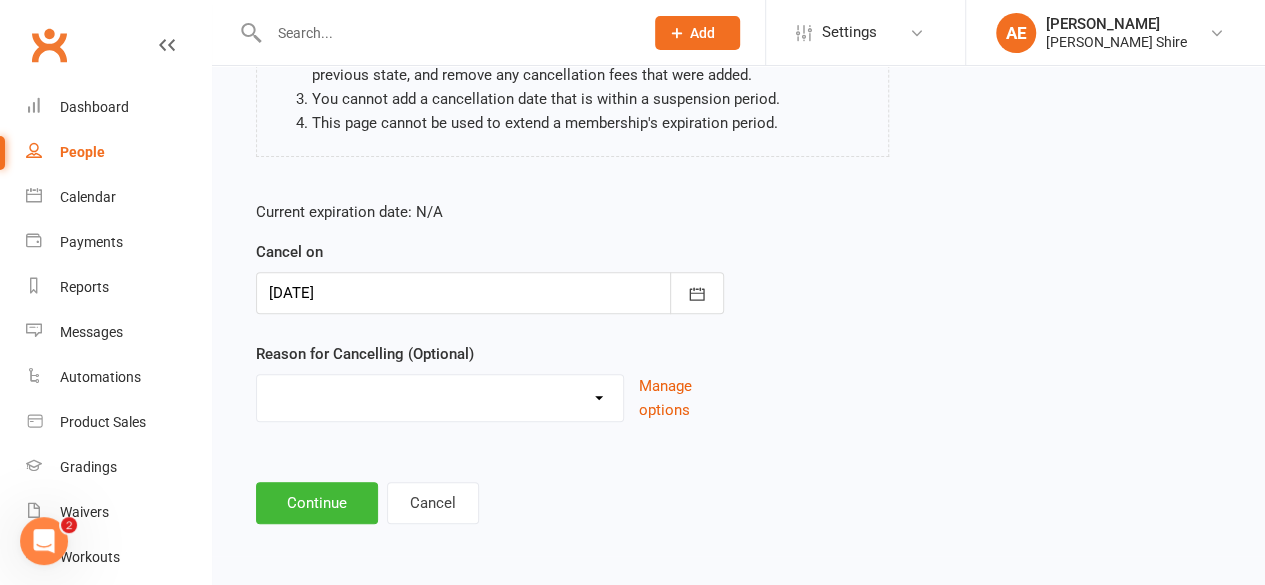 scroll, scrollTop: 300, scrollLeft: 0, axis: vertical 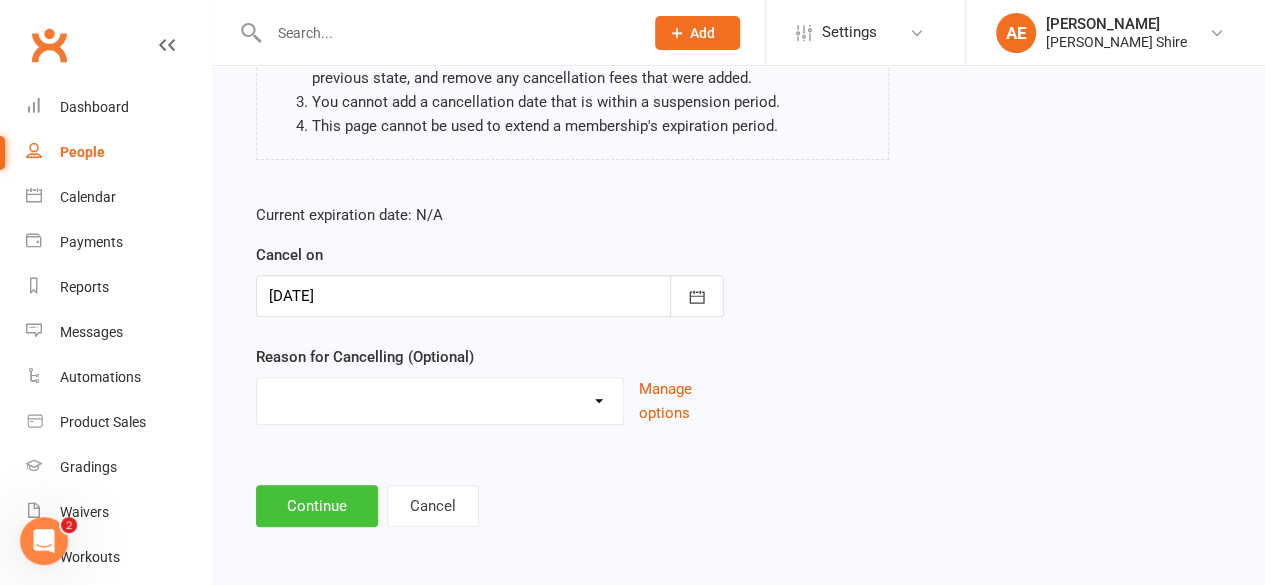 click on "Continue" at bounding box center (317, 506) 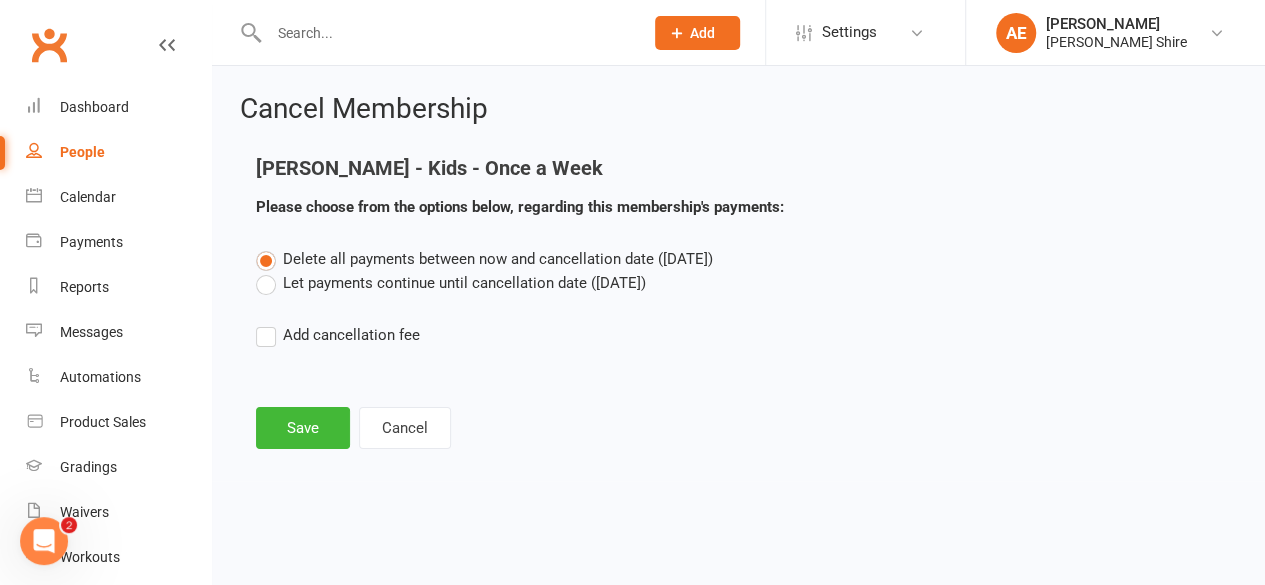 scroll, scrollTop: 0, scrollLeft: 0, axis: both 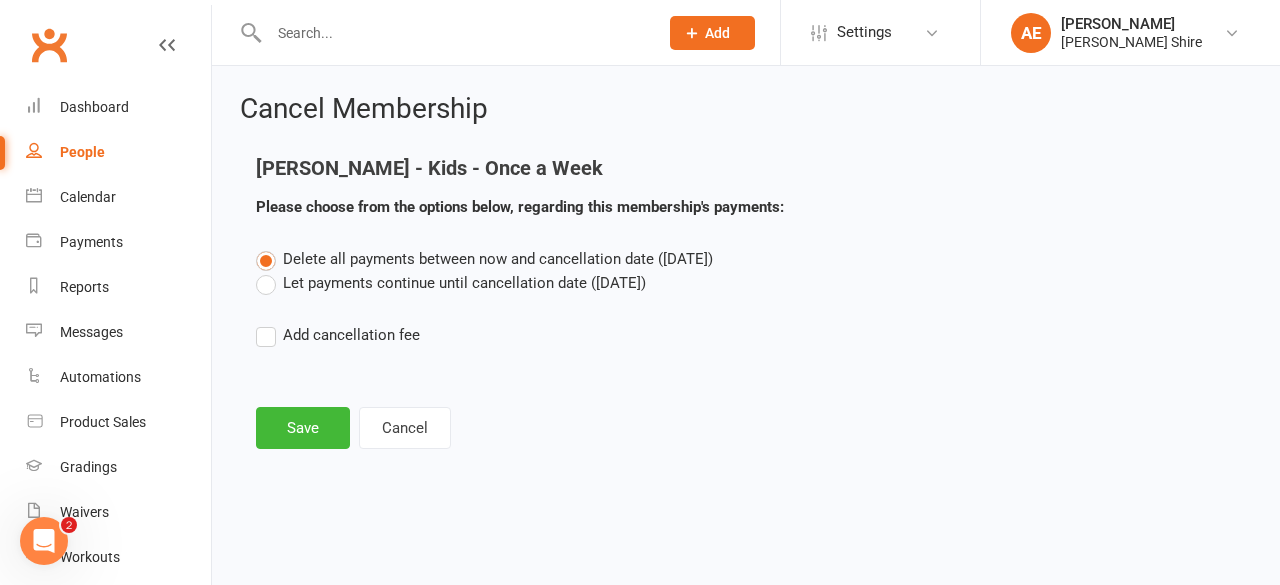 click on "Let payments continue until cancellation date ([DATE])" at bounding box center [451, 283] 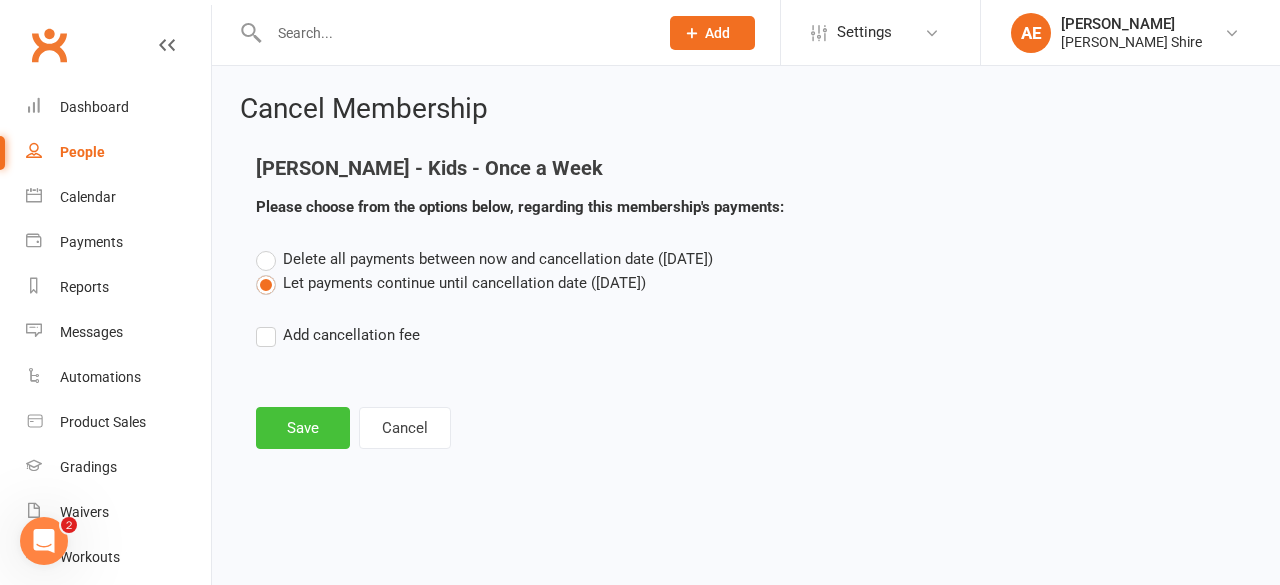 click on "Save" at bounding box center [303, 428] 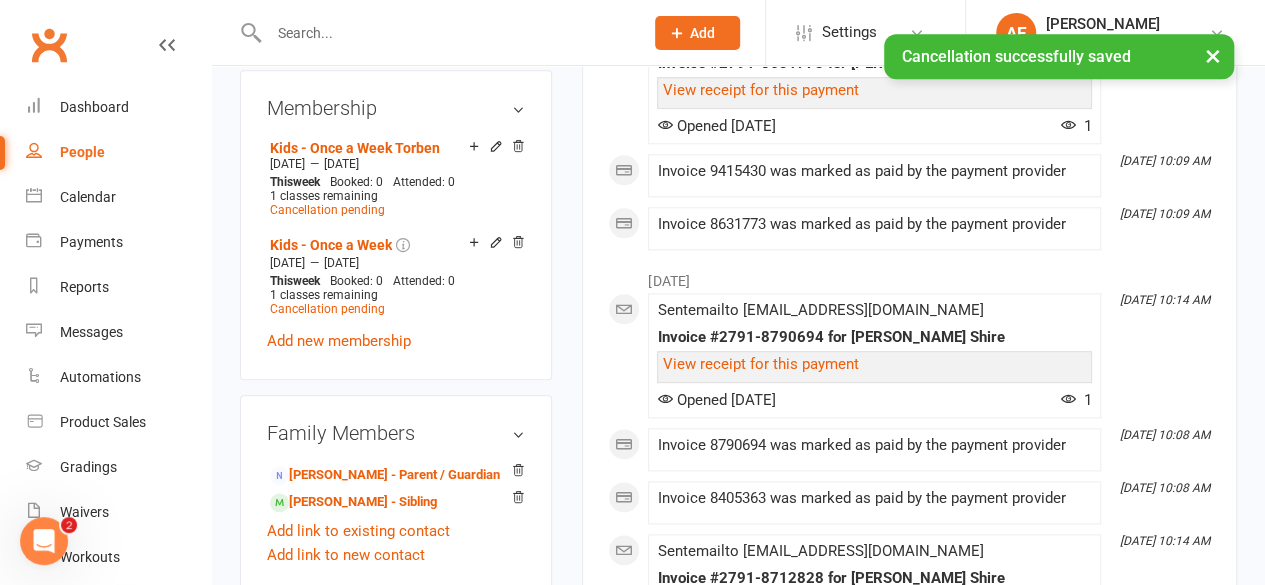scroll, scrollTop: 1019, scrollLeft: 0, axis: vertical 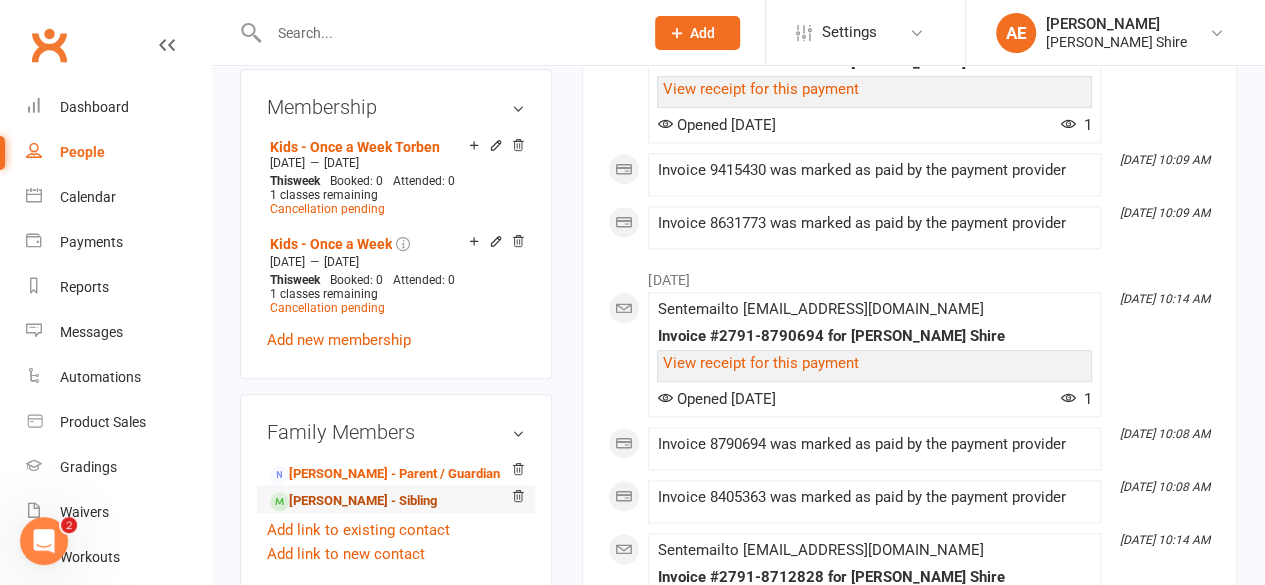 click on "[PERSON_NAME] - Sibling" at bounding box center [353, 501] 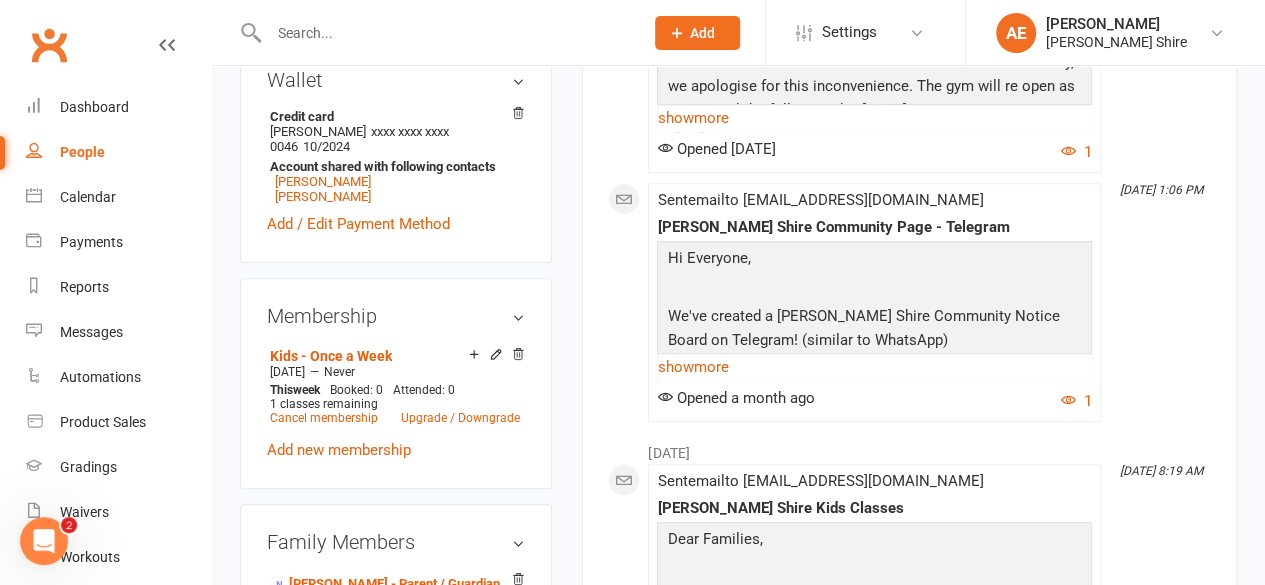 scroll, scrollTop: 762, scrollLeft: 0, axis: vertical 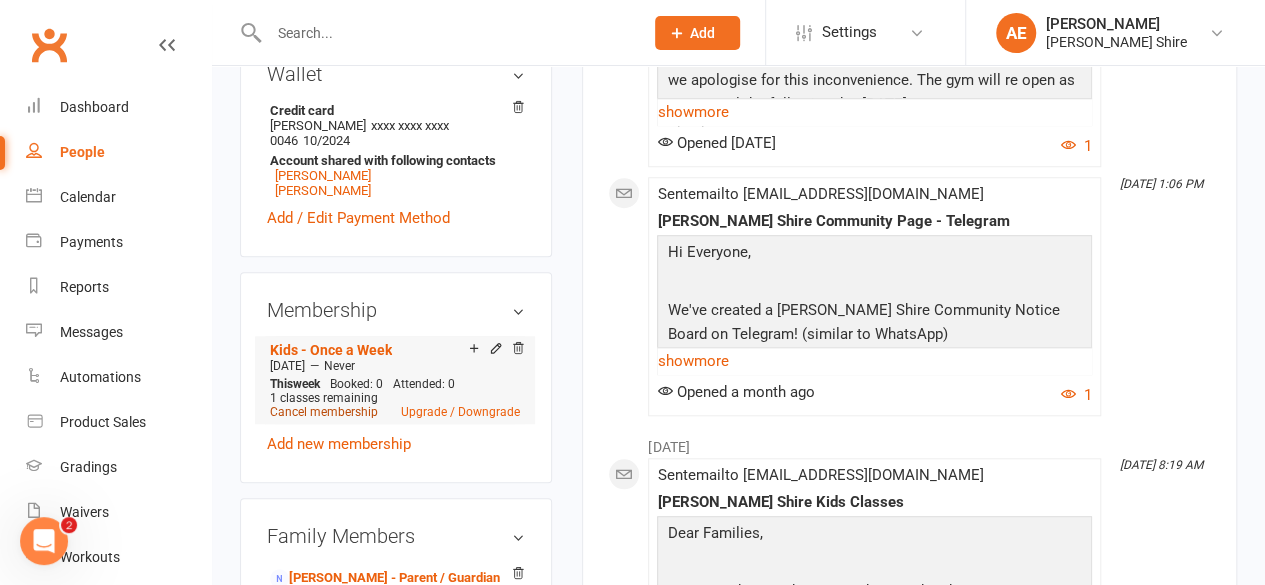 click on "Cancel membership" at bounding box center [324, 412] 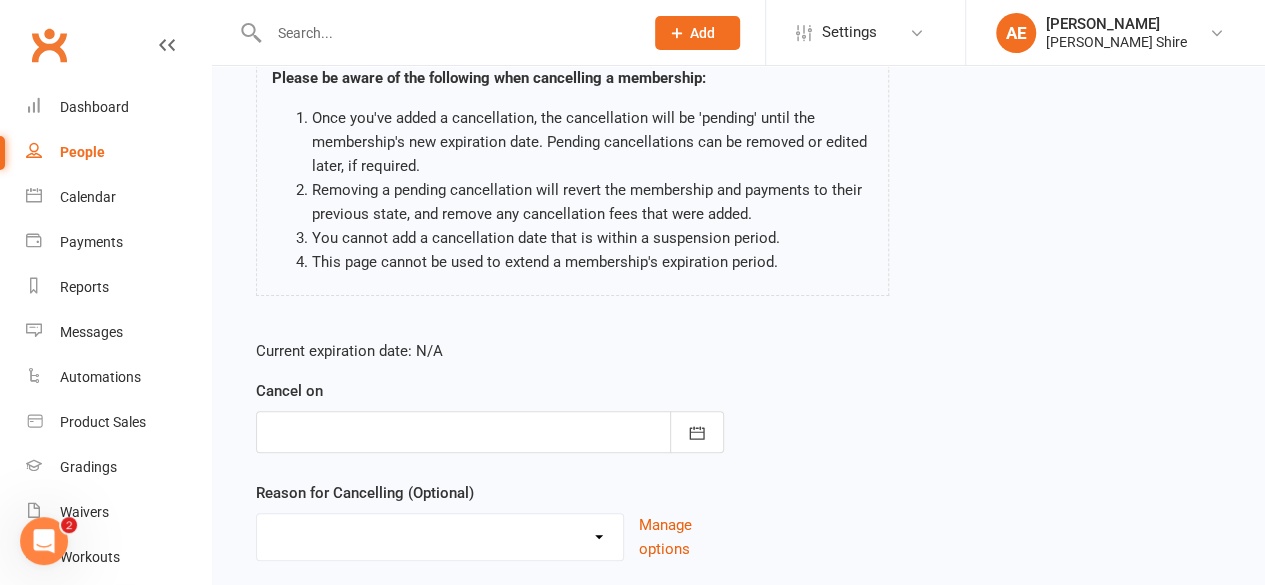 scroll, scrollTop: 208, scrollLeft: 0, axis: vertical 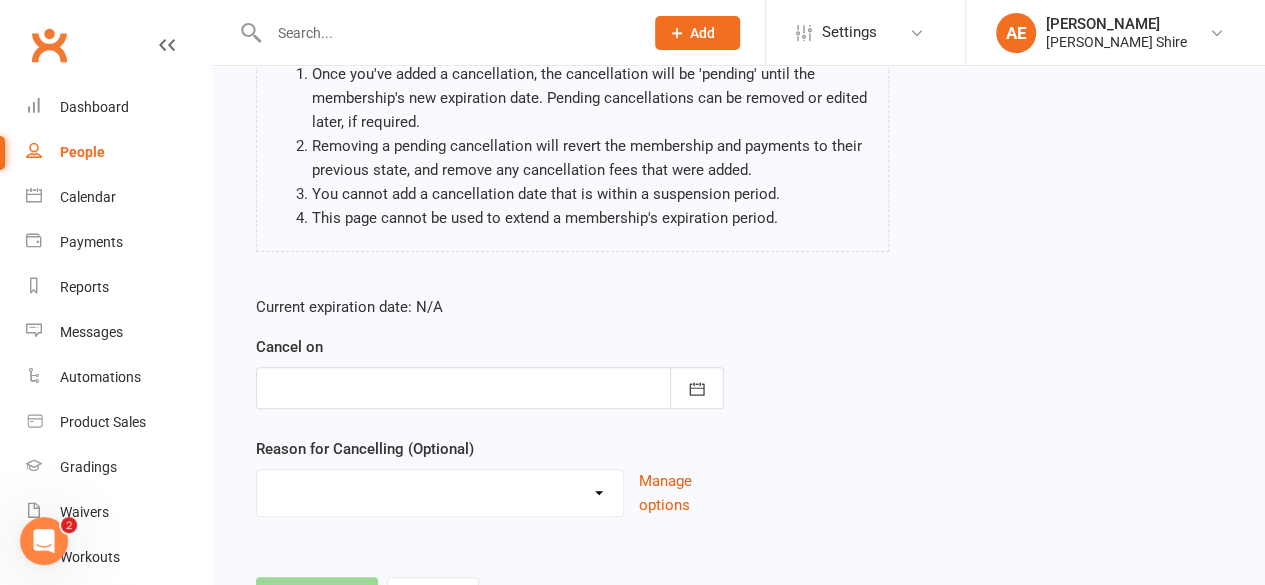 click at bounding box center (490, 388) 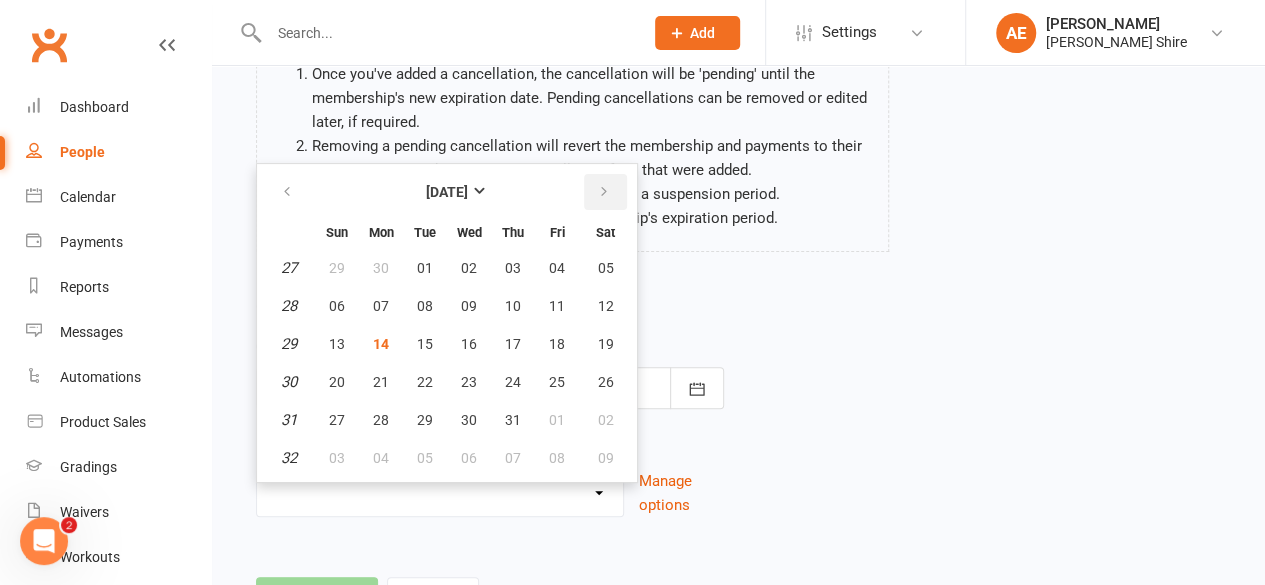 click at bounding box center (604, 192) 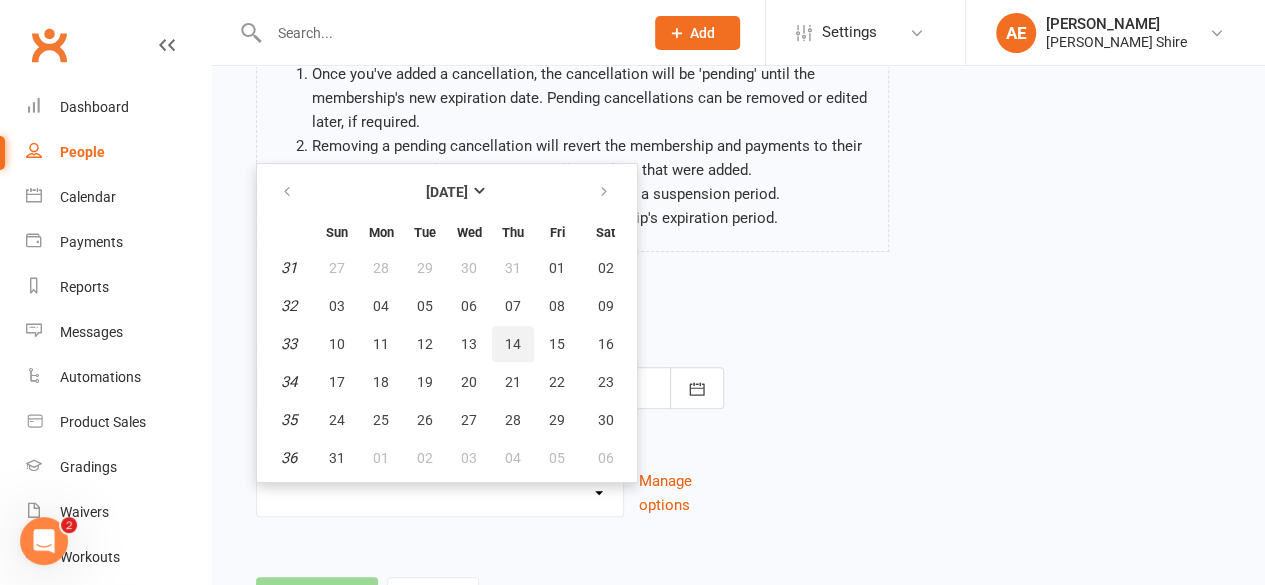 click on "14" at bounding box center [513, 344] 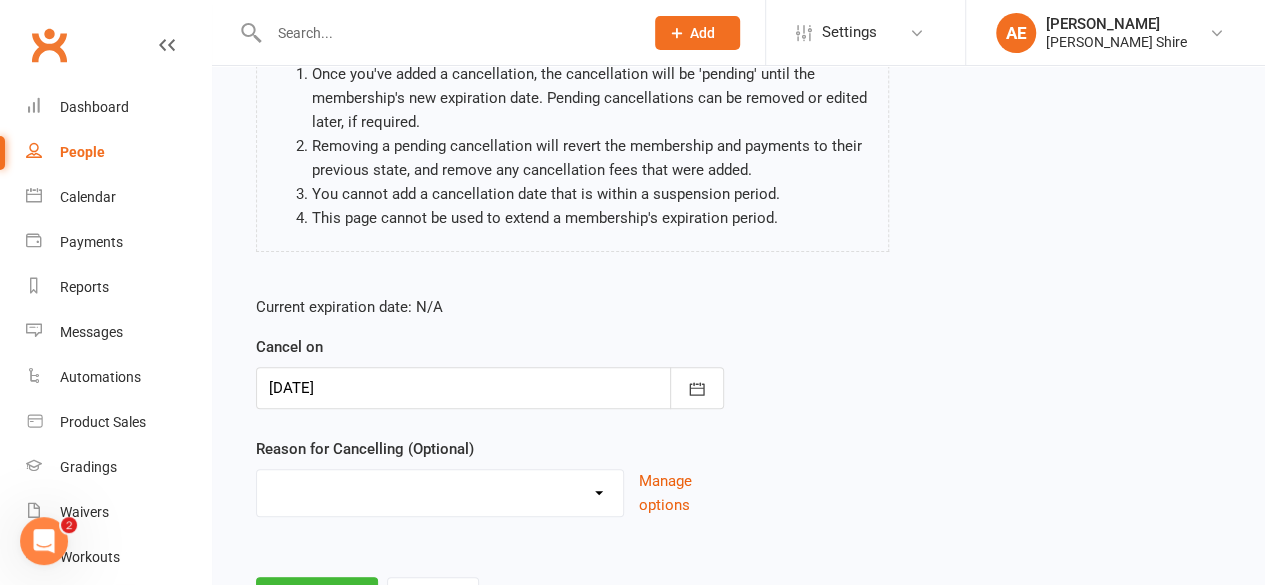 scroll, scrollTop: 300, scrollLeft: 0, axis: vertical 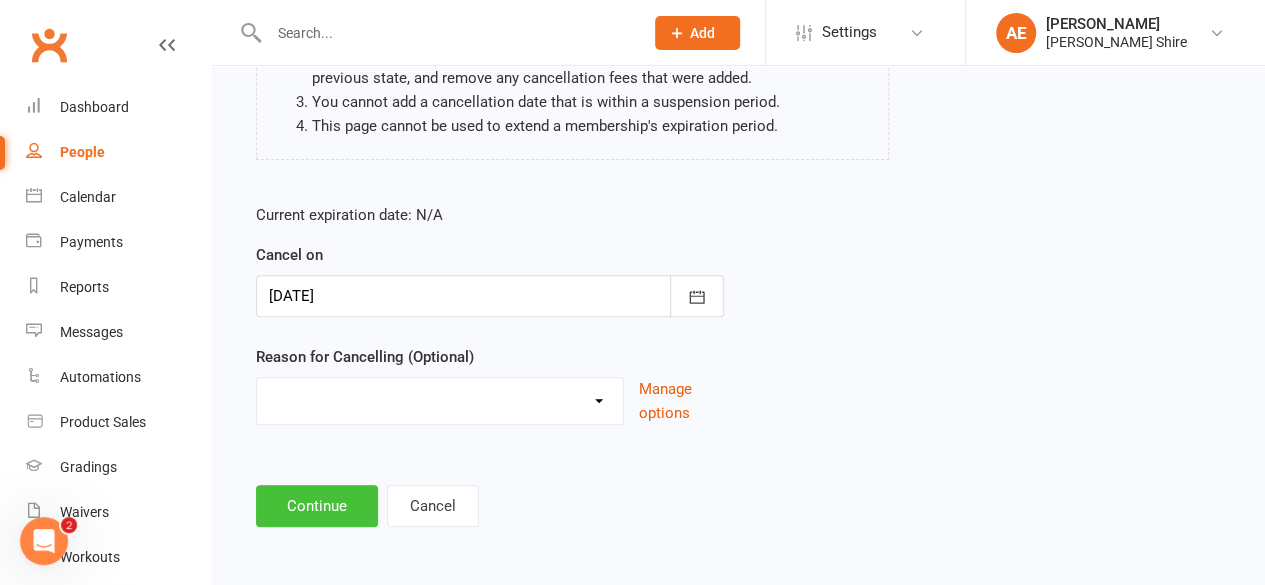 click on "Continue" at bounding box center (317, 506) 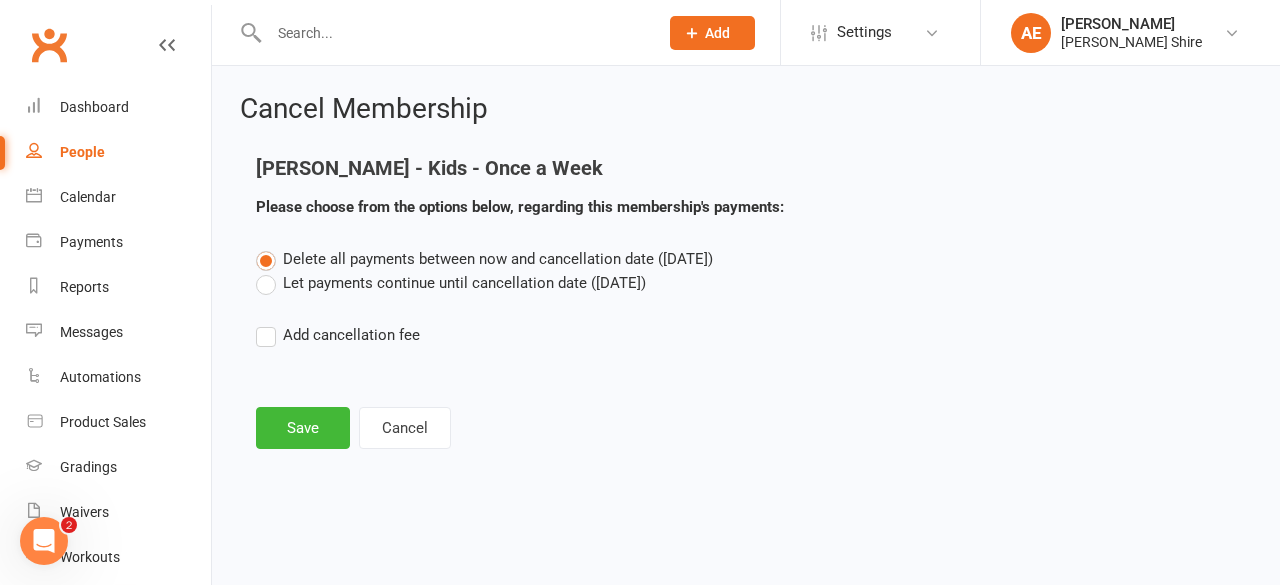 click on "Let payments continue until cancellation date ([DATE])" at bounding box center [451, 283] 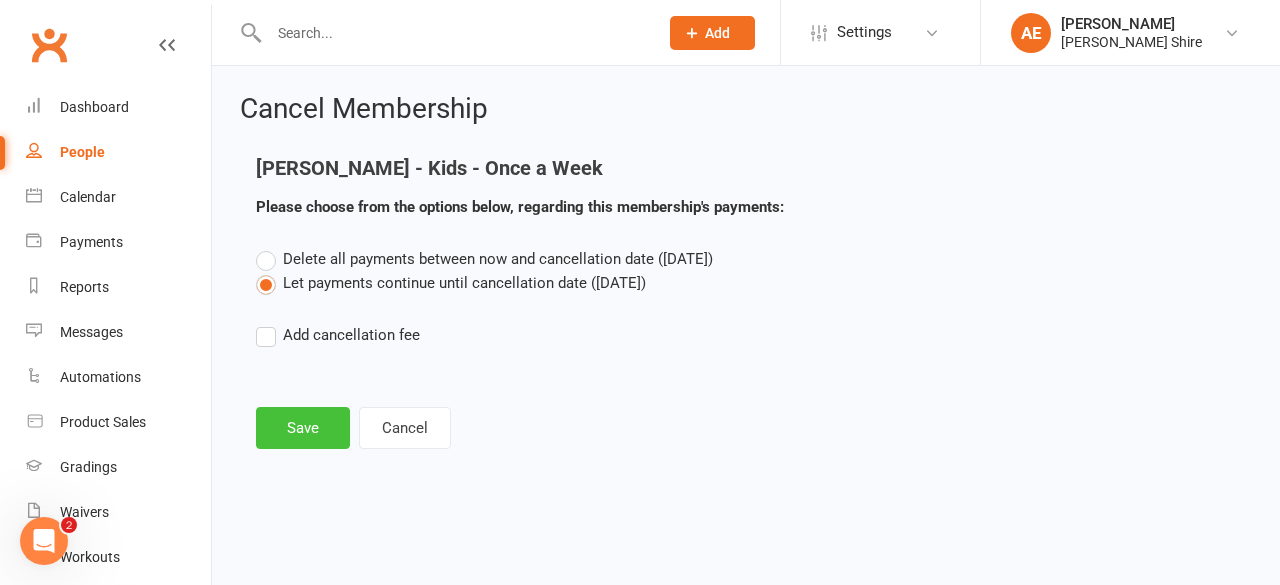 click on "Save" at bounding box center (303, 428) 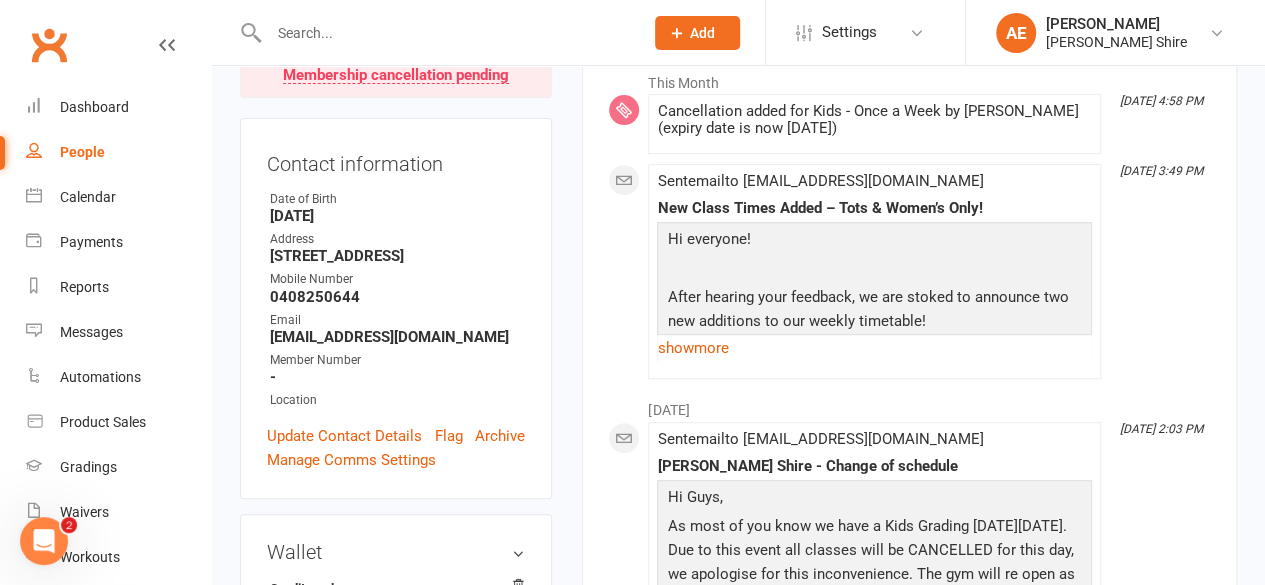 scroll, scrollTop: 0, scrollLeft: 0, axis: both 